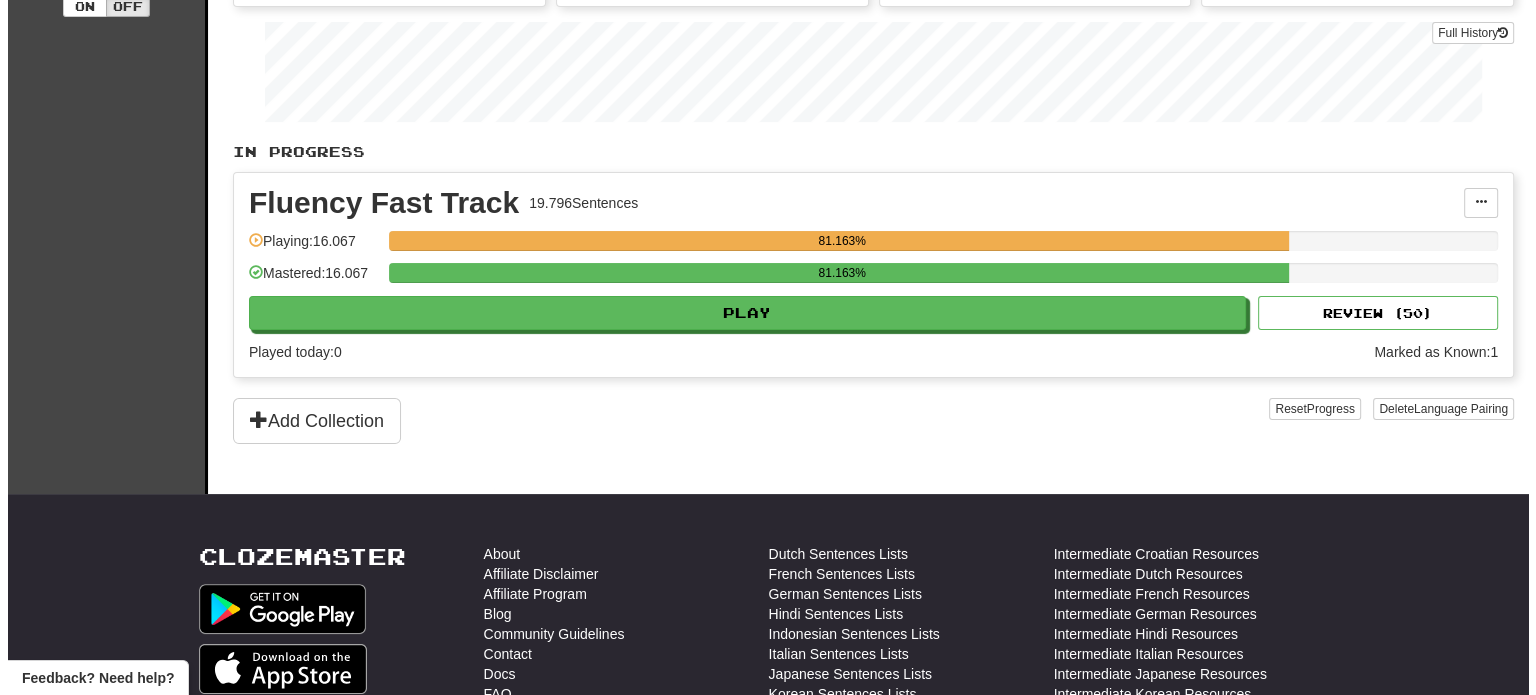 scroll, scrollTop: 300, scrollLeft: 0, axis: vertical 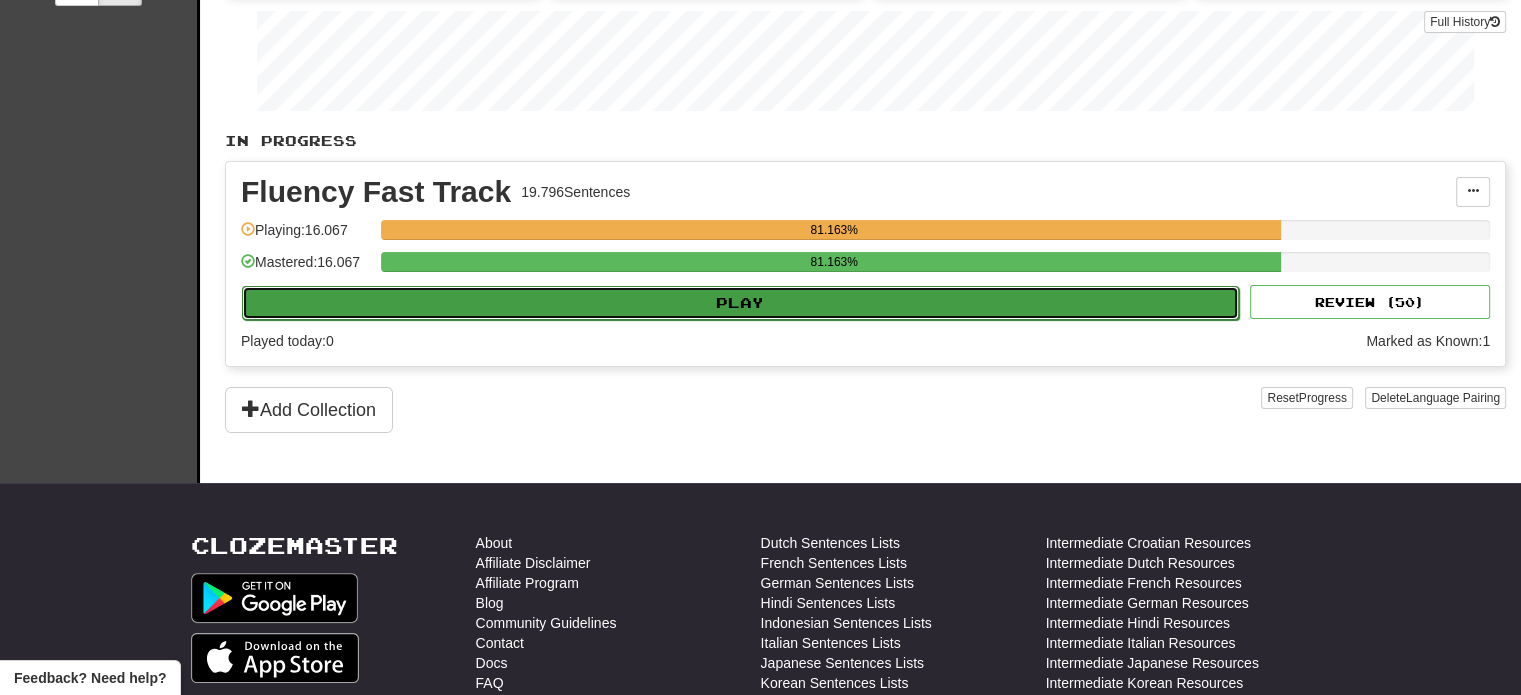 click on "Play" at bounding box center (740, 303) 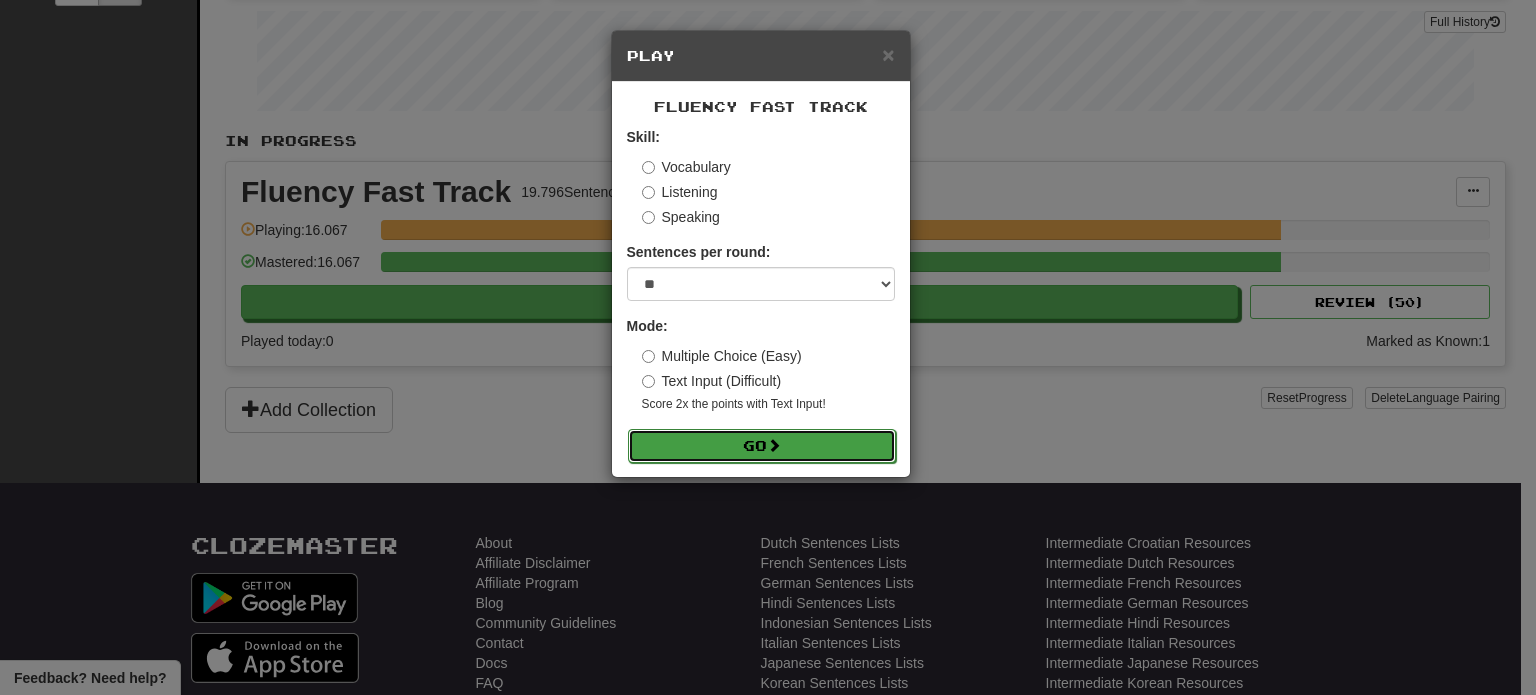 click on "Go" at bounding box center [762, 446] 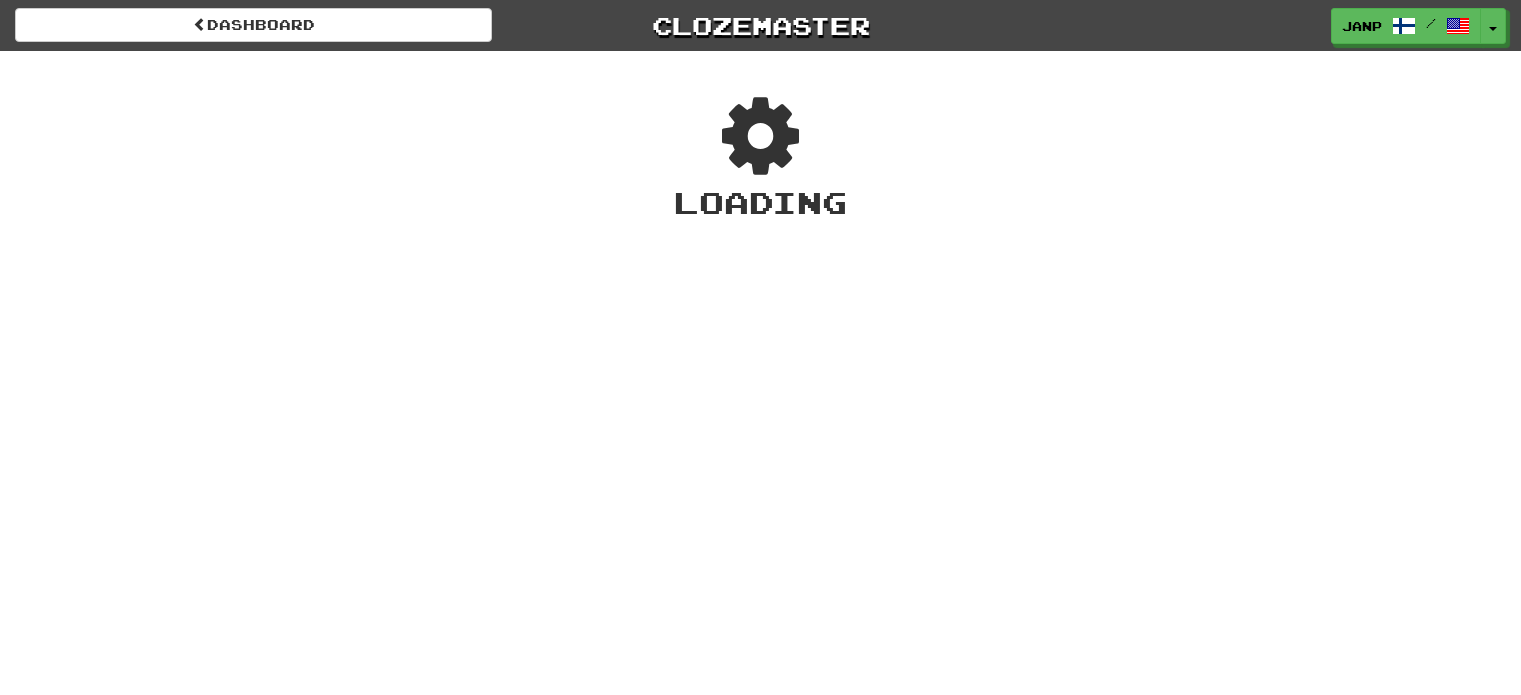 scroll, scrollTop: 0, scrollLeft: 0, axis: both 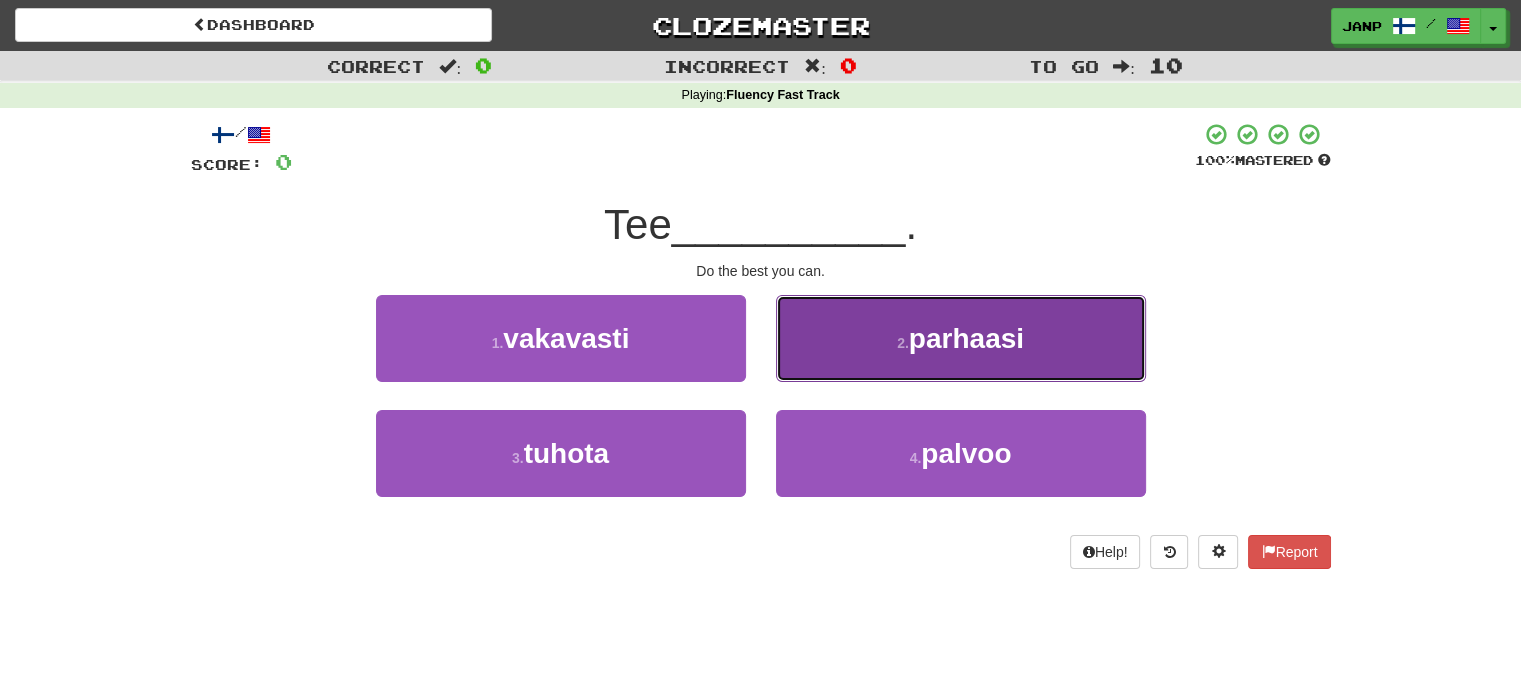 click on "2 .  parhaasi" at bounding box center (961, 338) 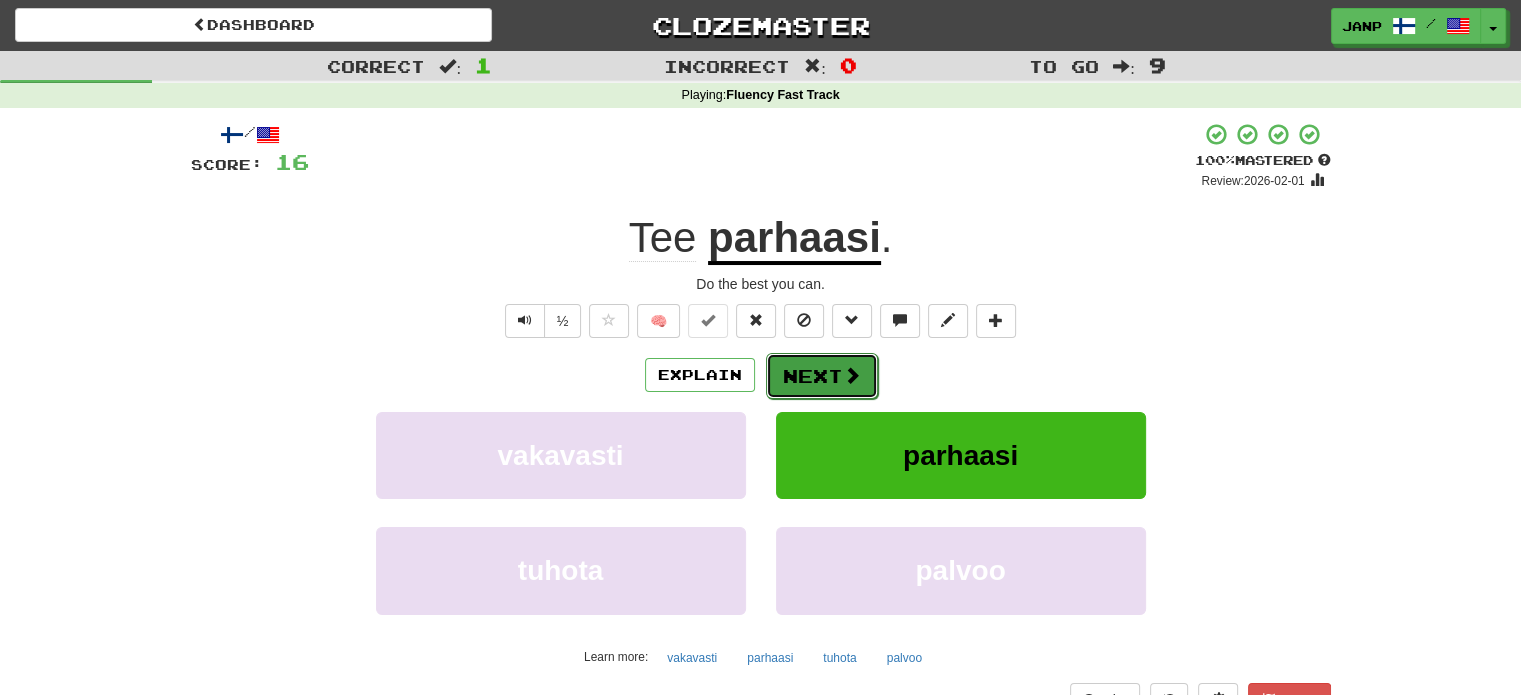 click on "Next" at bounding box center (822, 376) 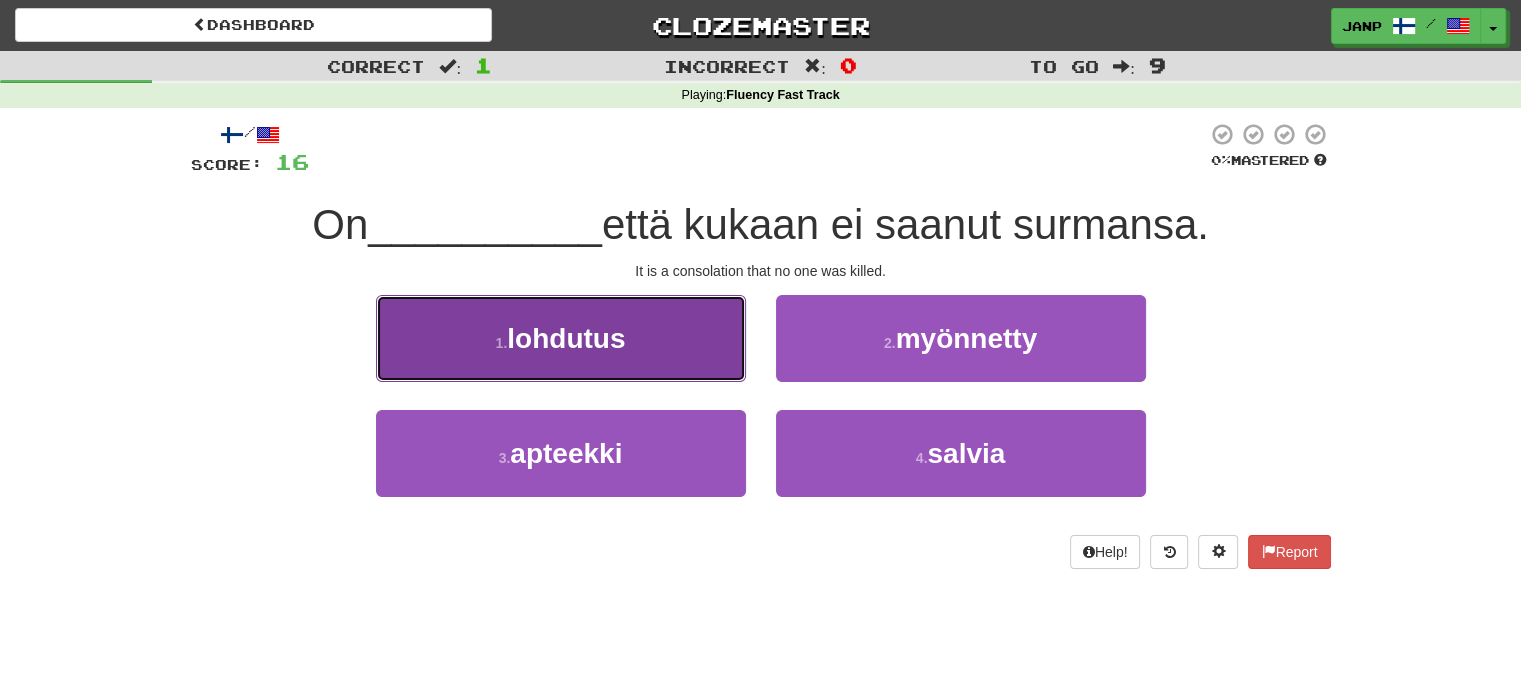click on "1 .  lohdutus" at bounding box center (561, 338) 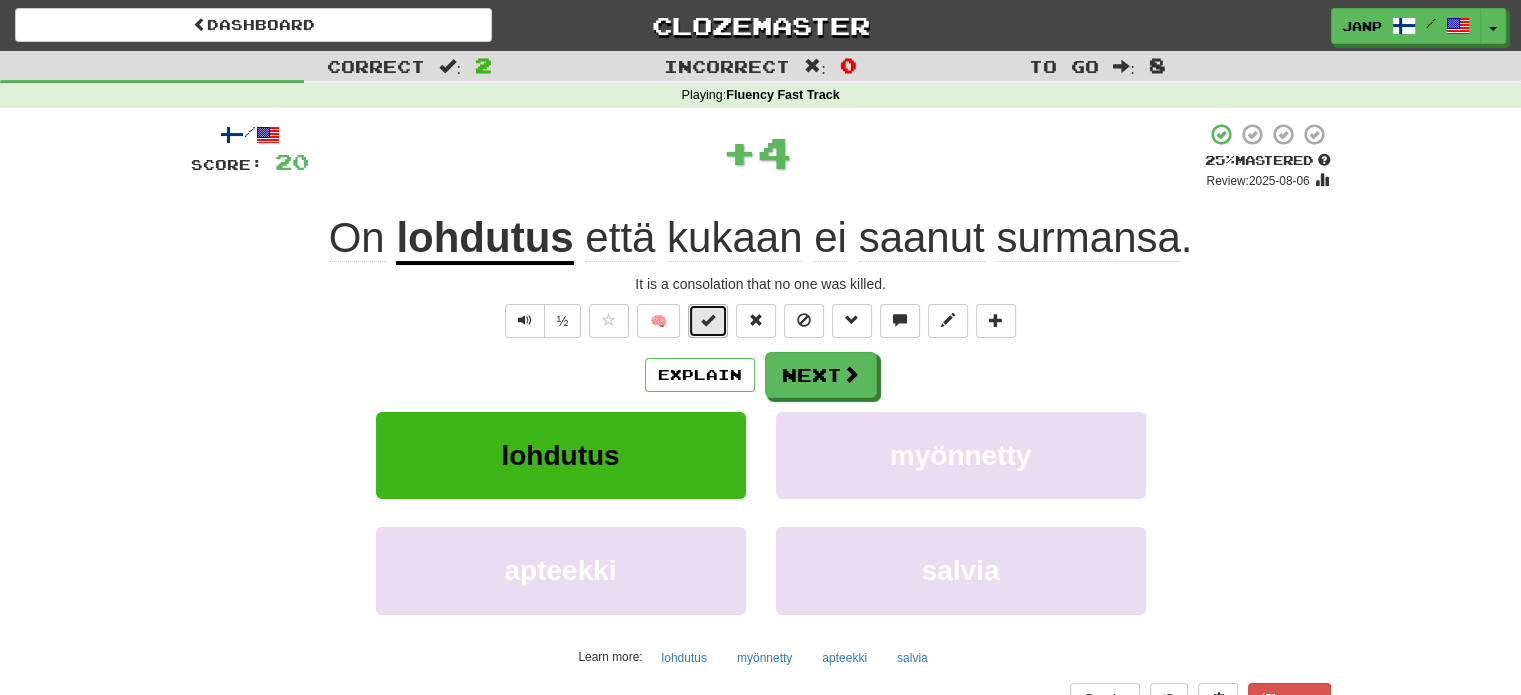 click at bounding box center [708, 320] 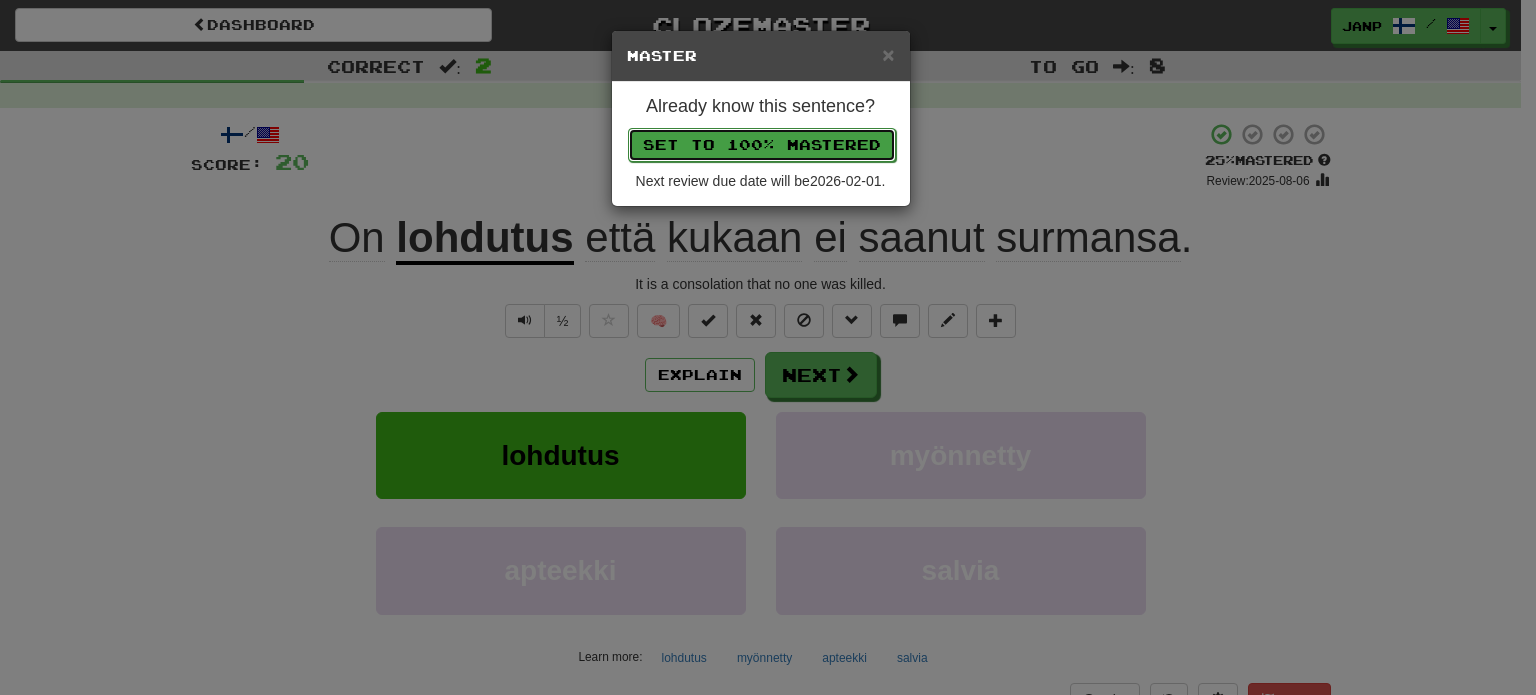 click on "Set to 100% Mastered" at bounding box center (762, 145) 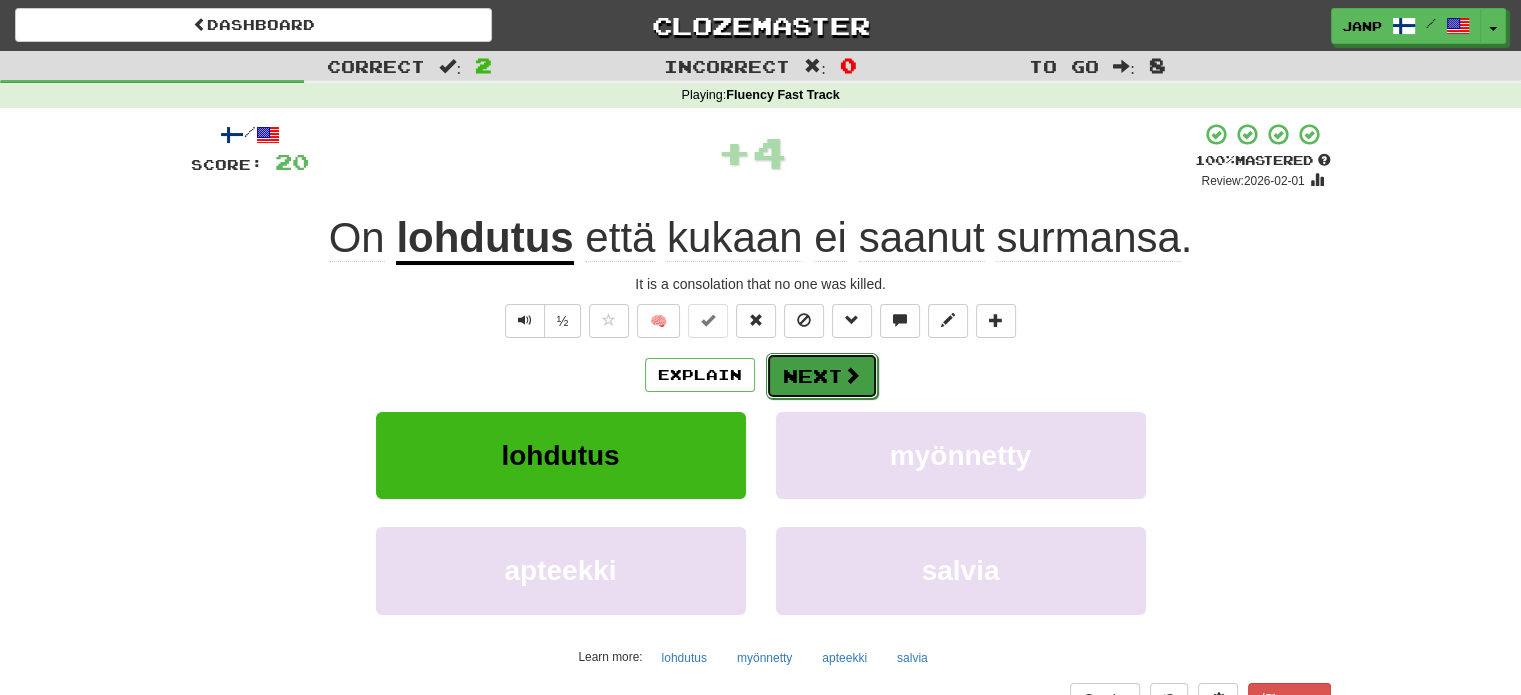 click on "Next" at bounding box center [822, 376] 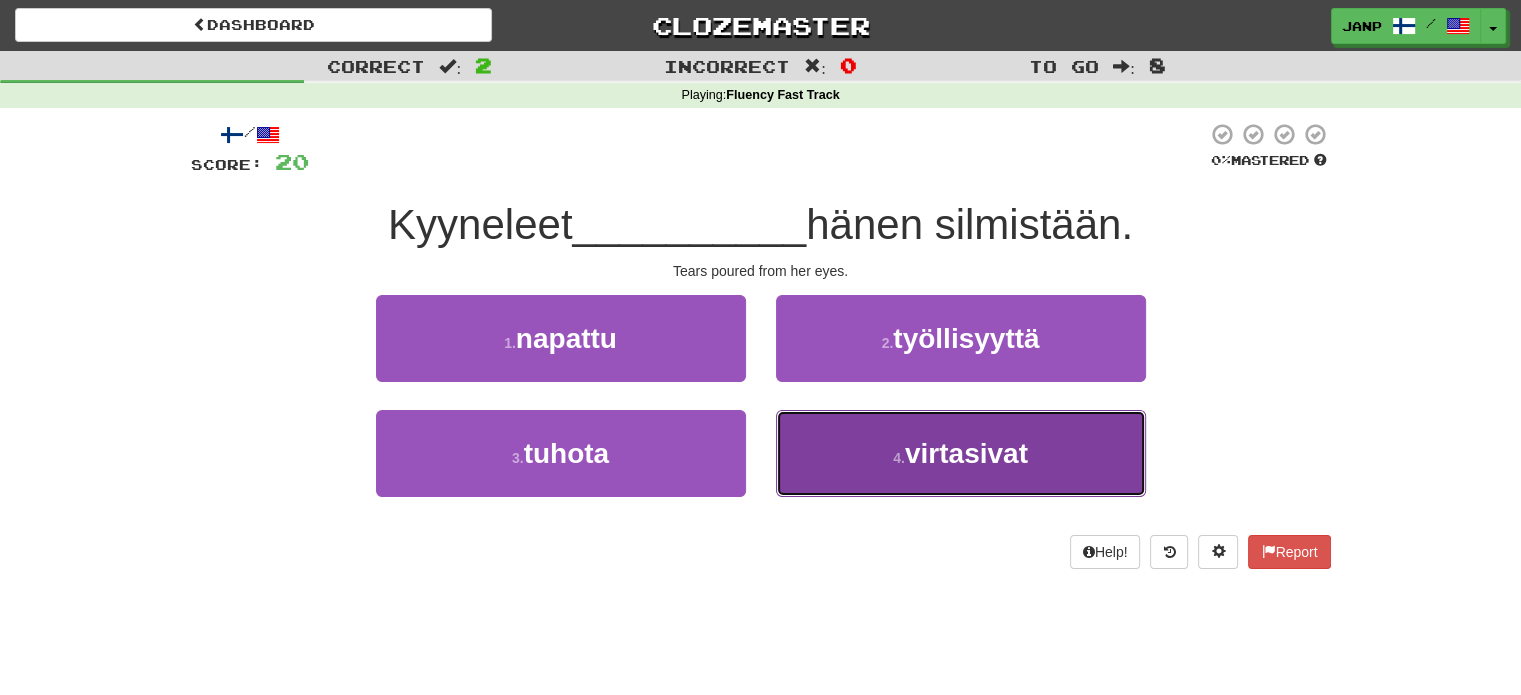 click on "4 .  virtasivat" at bounding box center (961, 453) 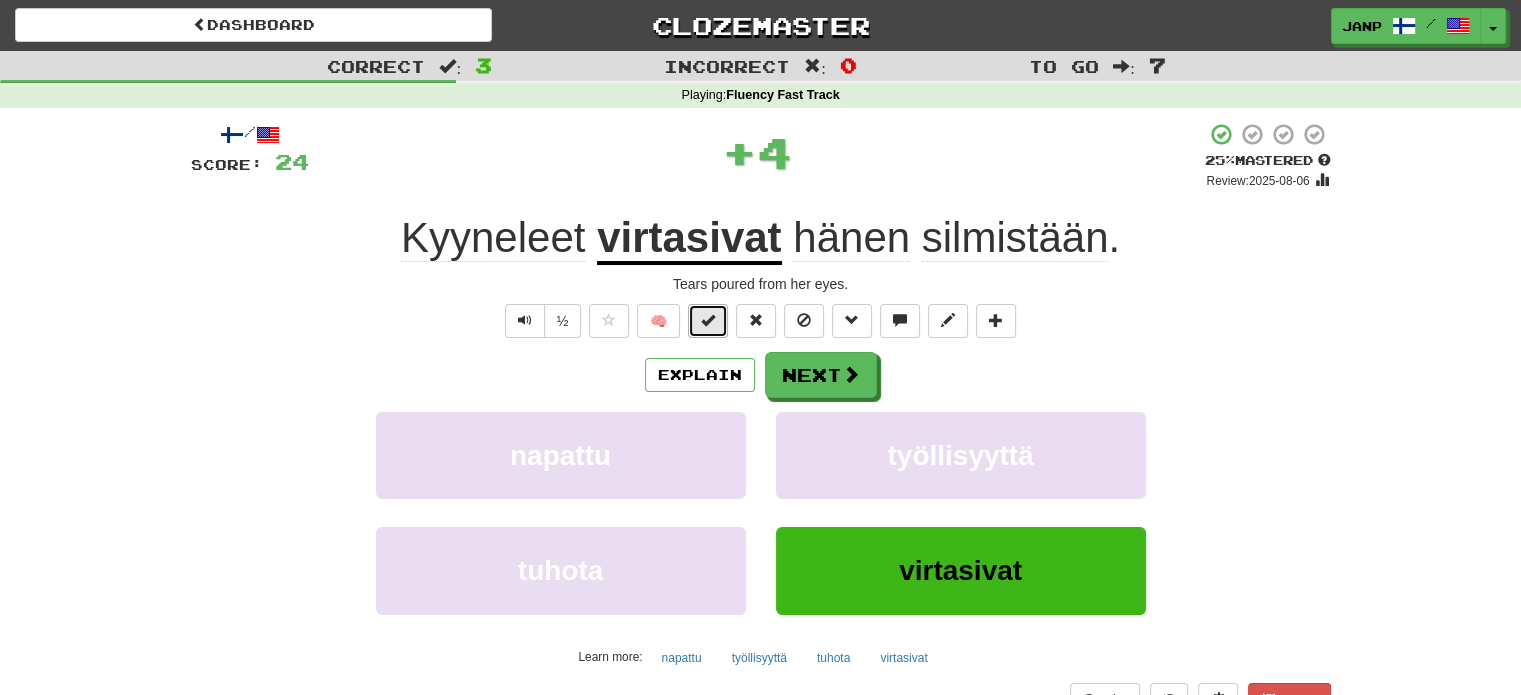 click at bounding box center (708, 320) 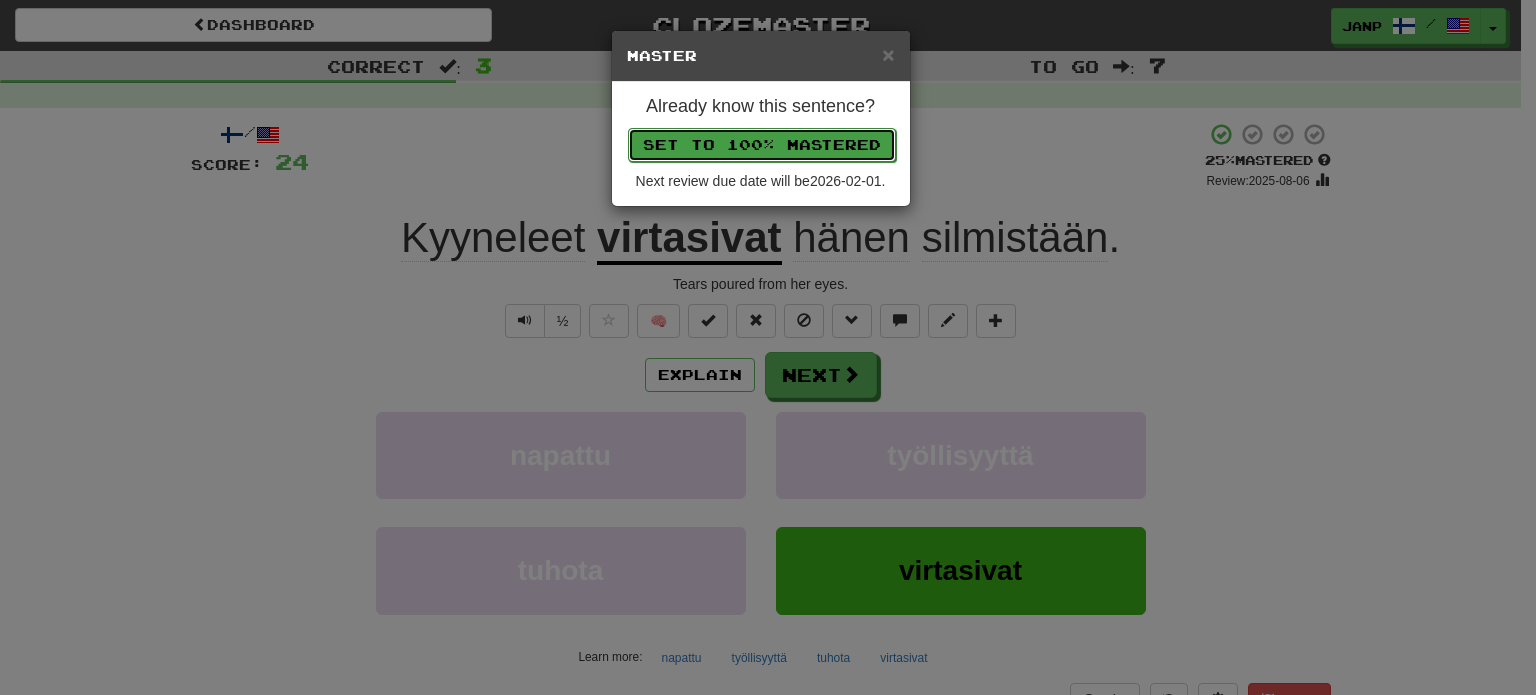click on "Set to 100% Mastered" at bounding box center [762, 145] 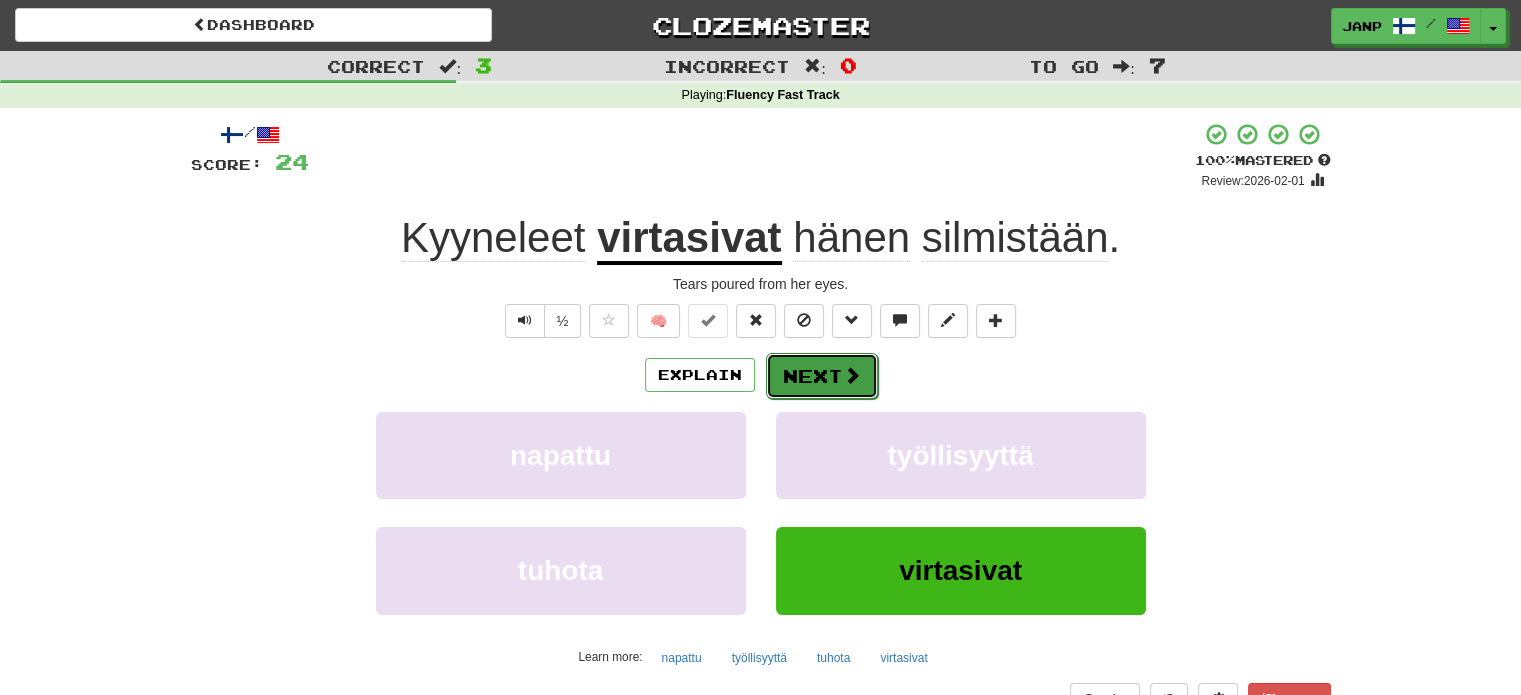 click on "Next" at bounding box center [822, 376] 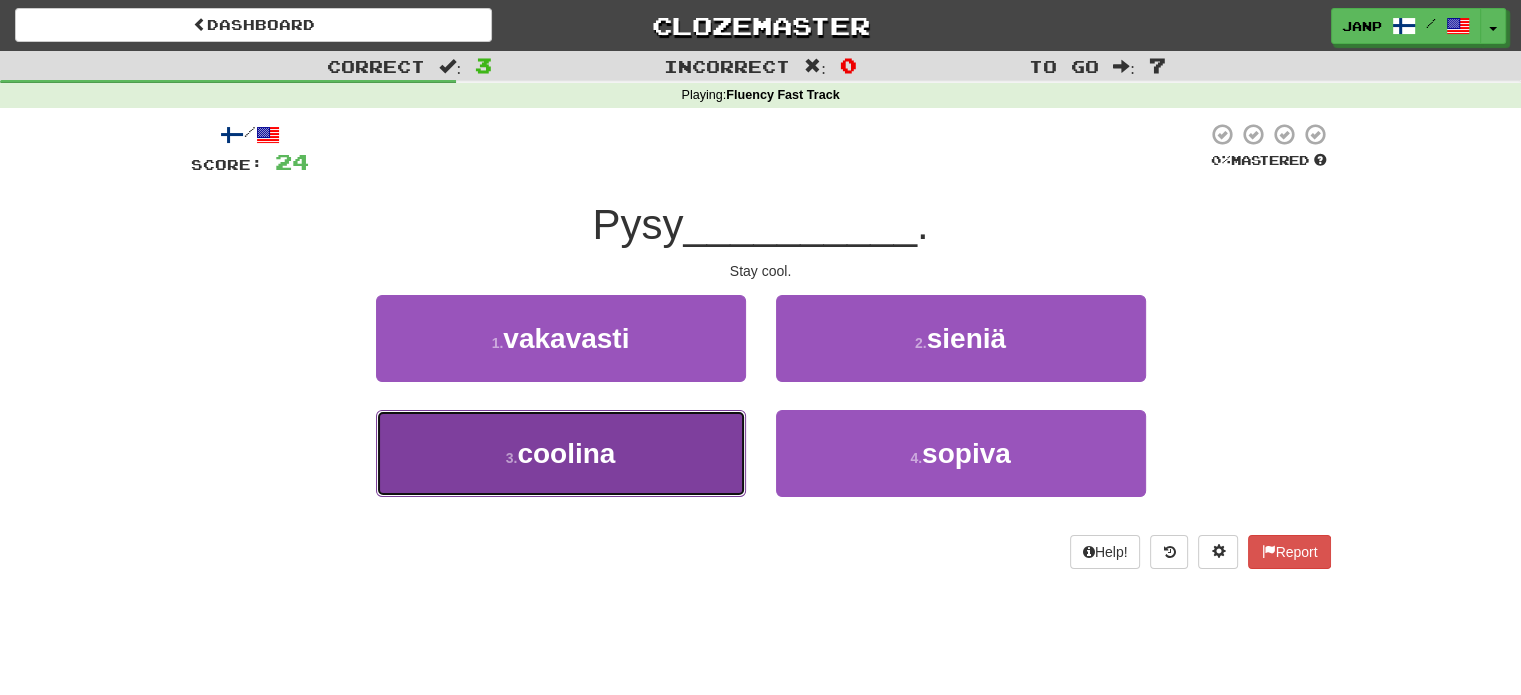 click on "3 .  coolina" at bounding box center [561, 453] 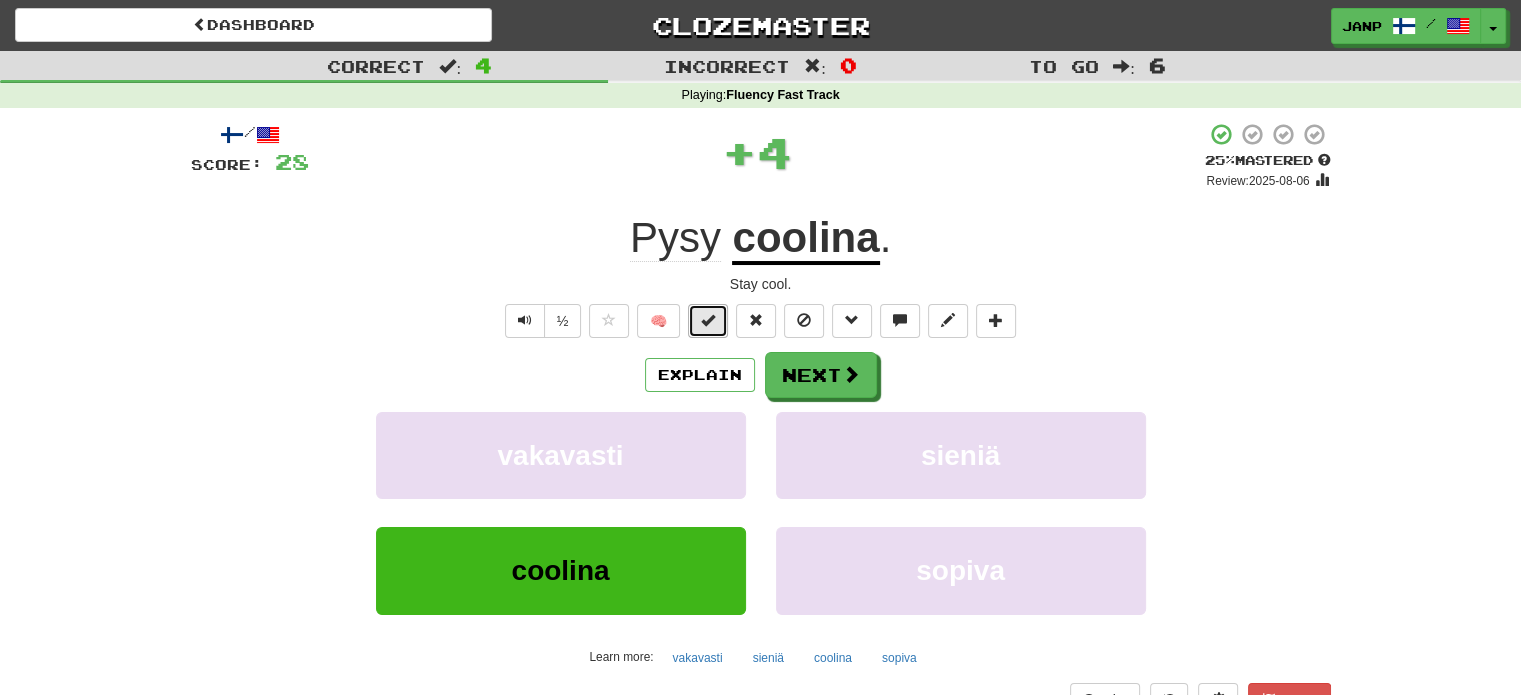 click at bounding box center [708, 320] 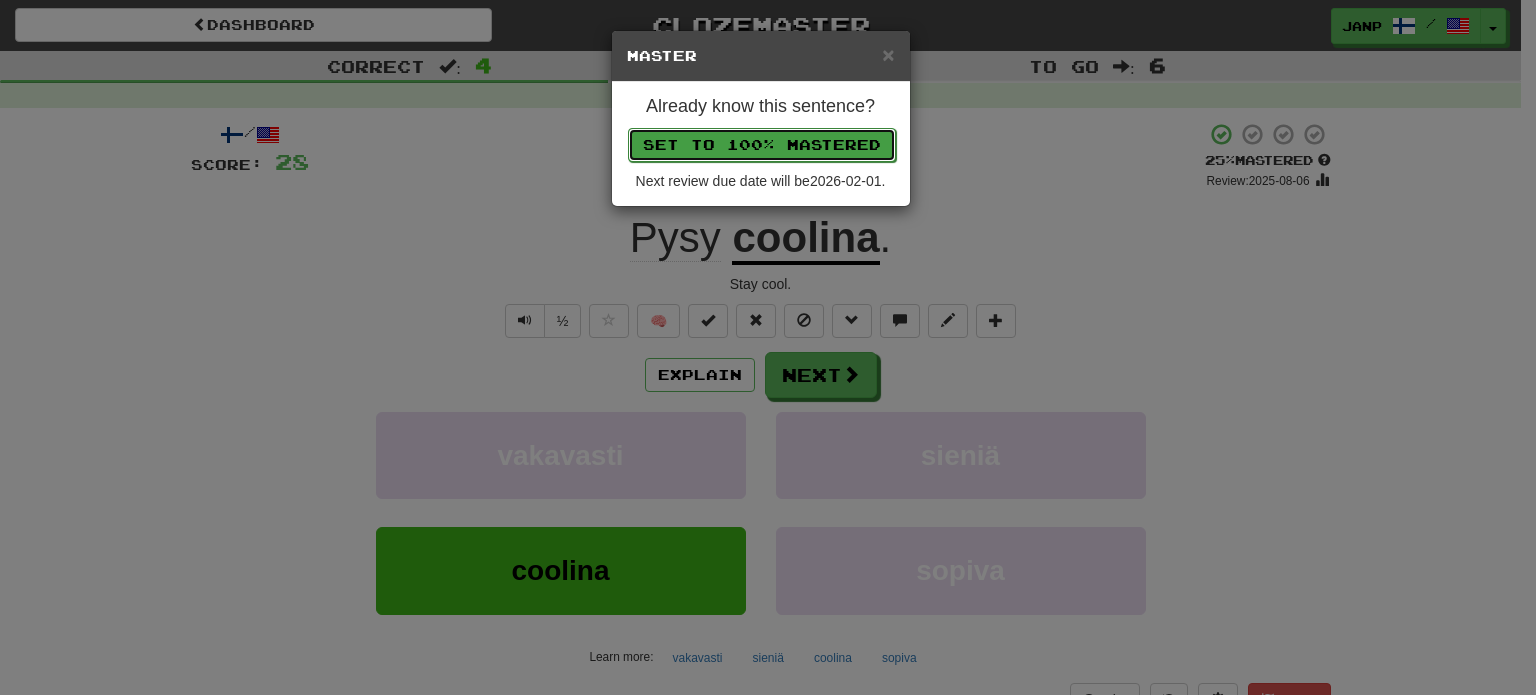 click on "Set to 100% Mastered" at bounding box center [762, 145] 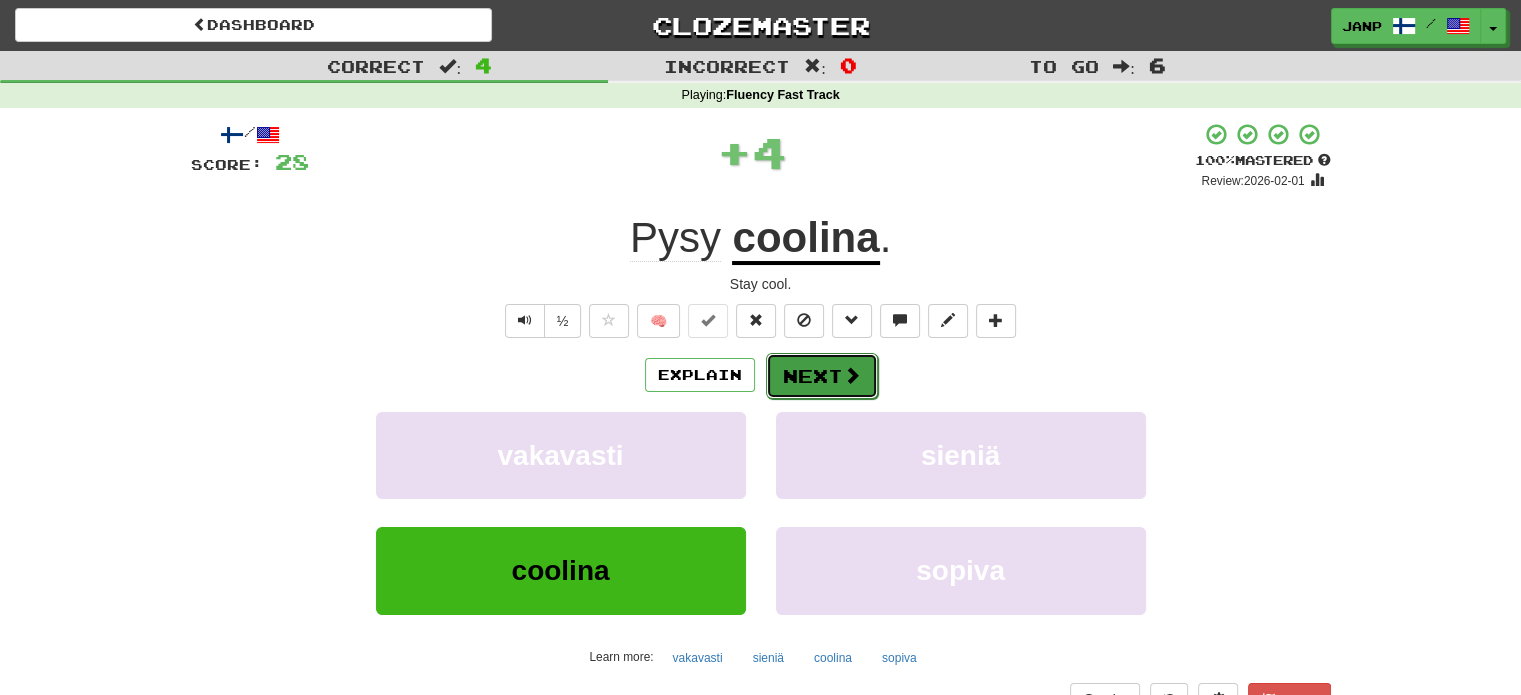 click on "Next" at bounding box center (822, 376) 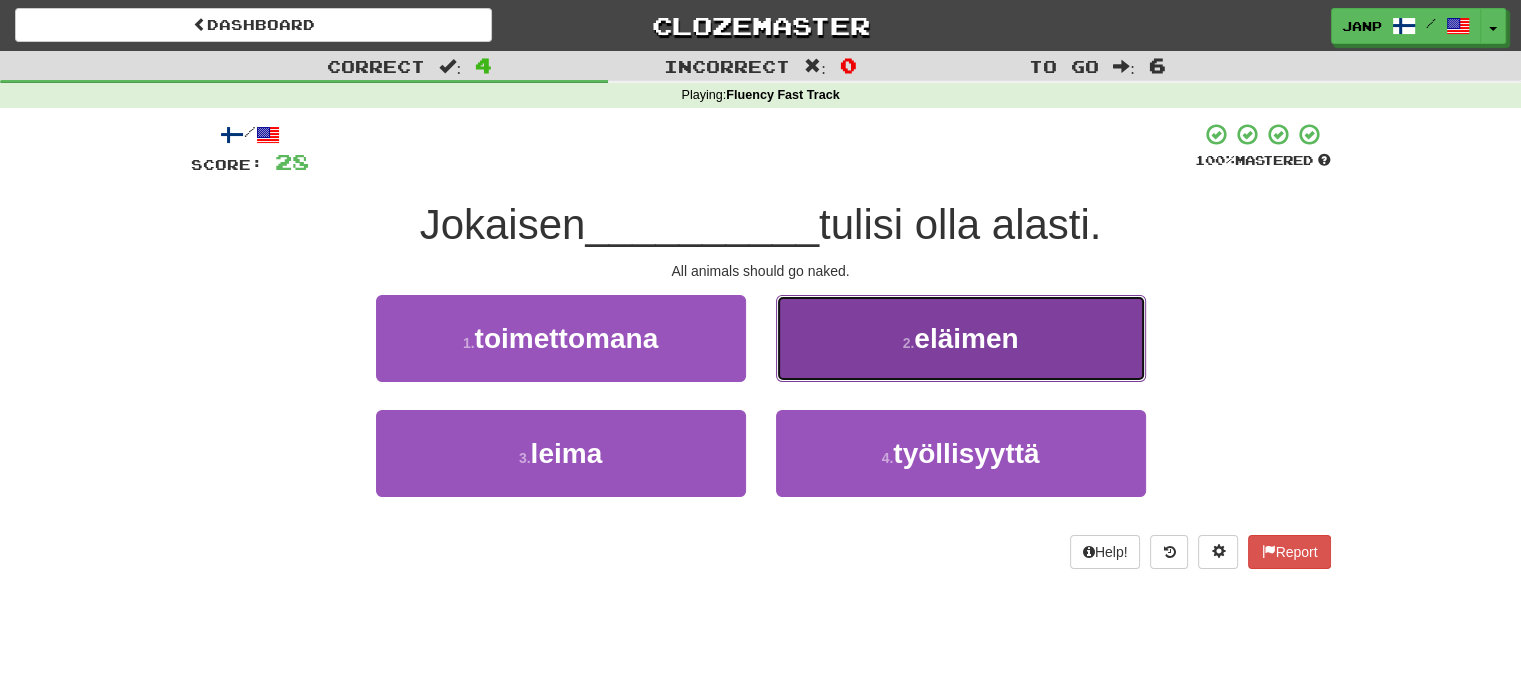 click on "2 .  eläimen" at bounding box center [961, 338] 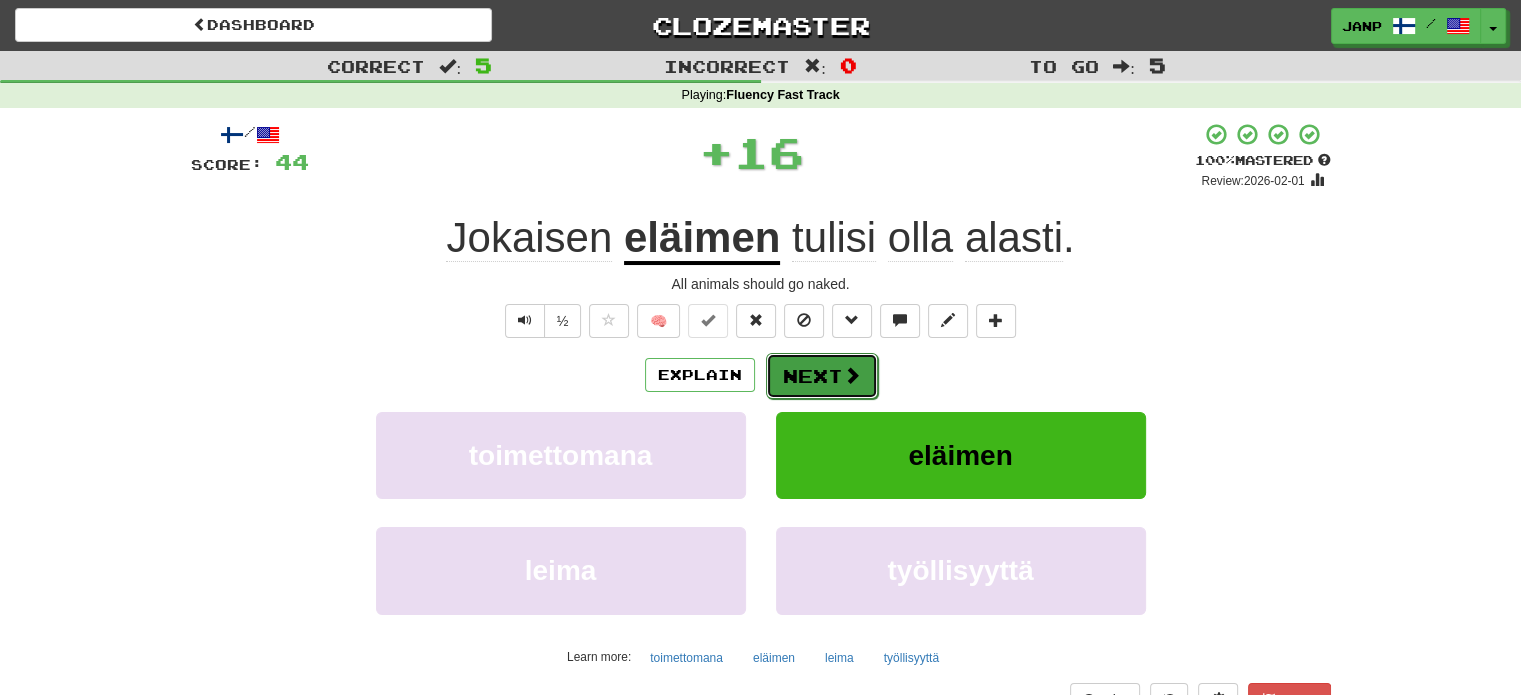 click on "Next" at bounding box center (822, 376) 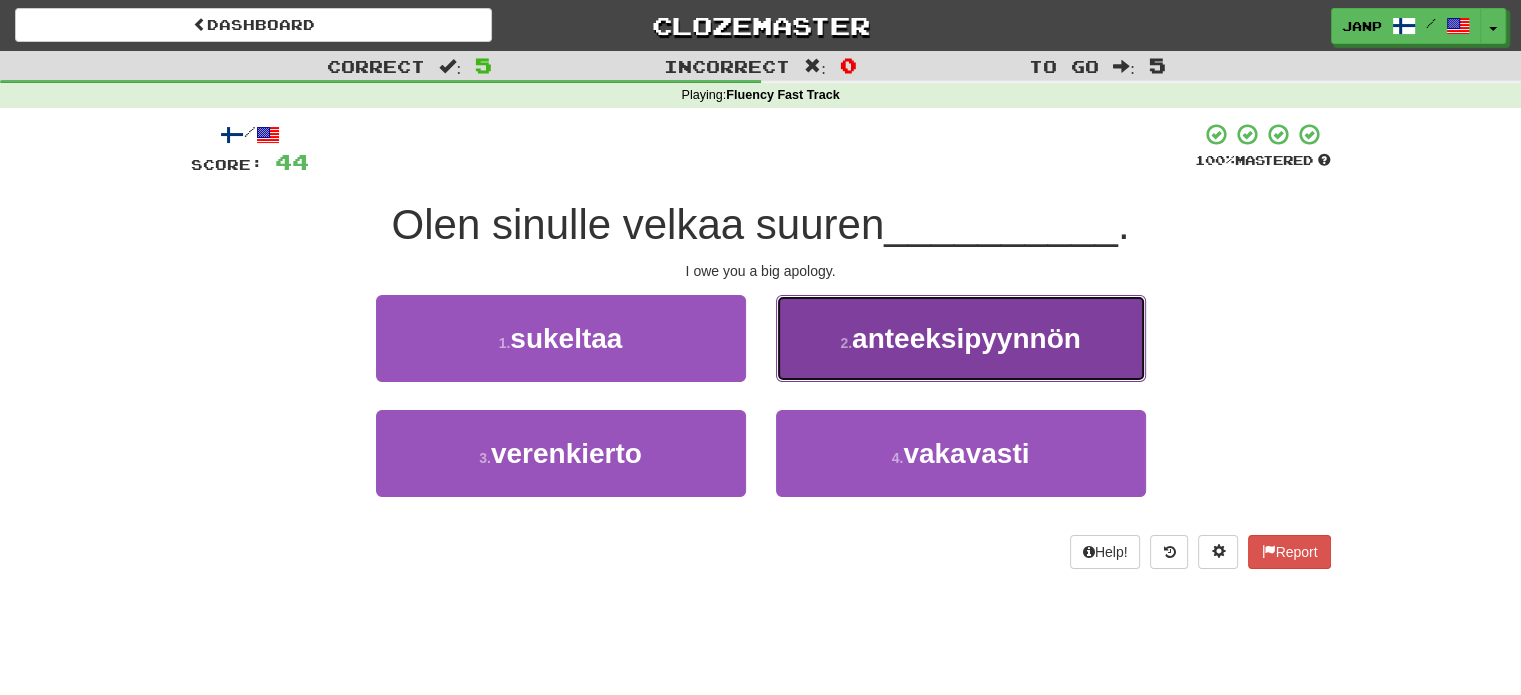 click on "anteeksipyynnön" at bounding box center (966, 338) 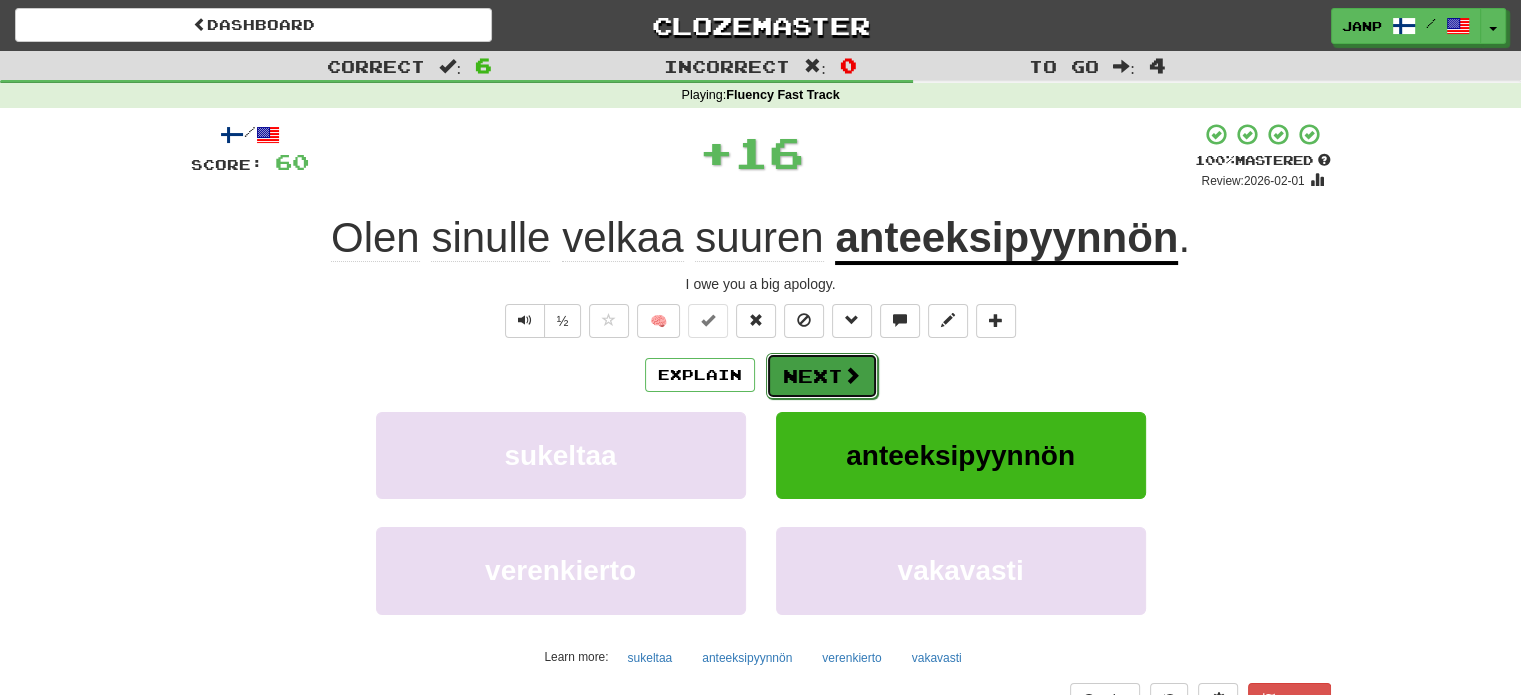 click on "Next" at bounding box center (822, 376) 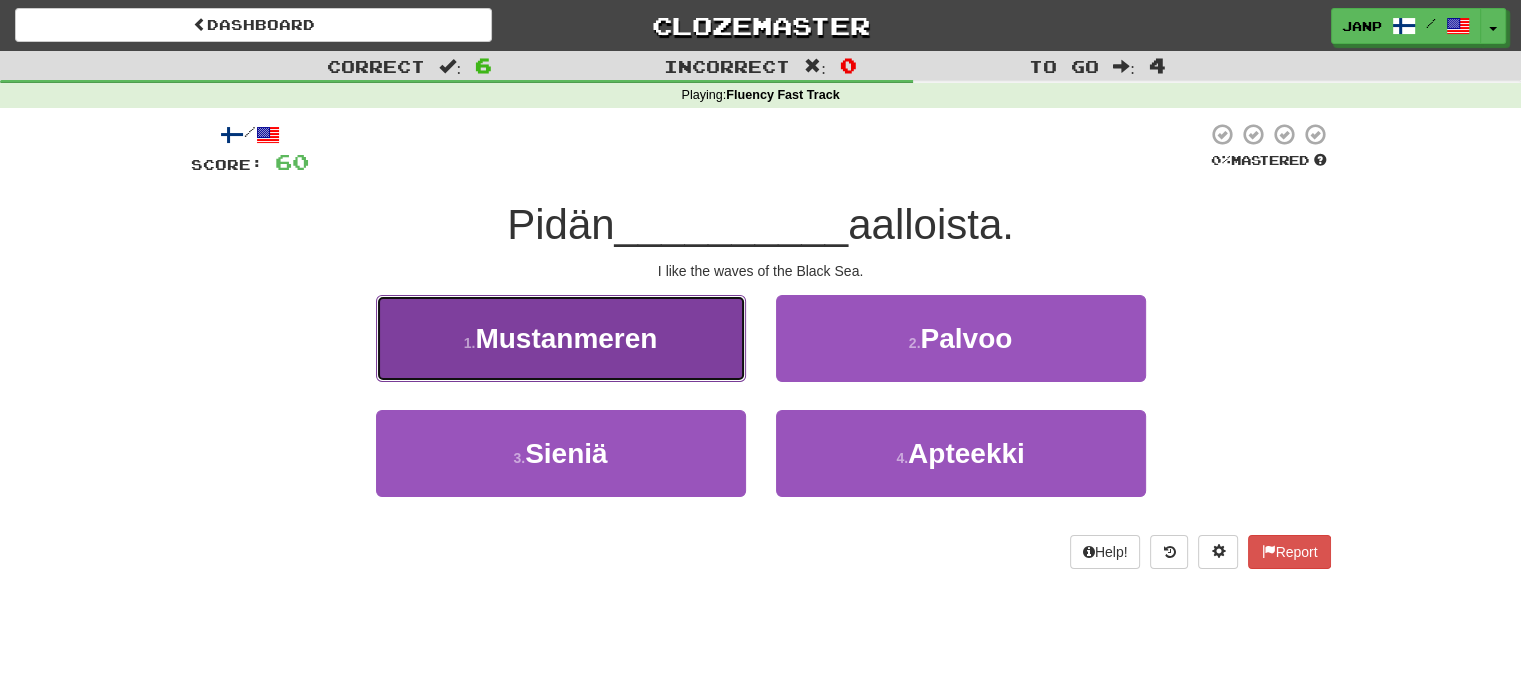 click on "1 .  Mustanmeren" at bounding box center [561, 338] 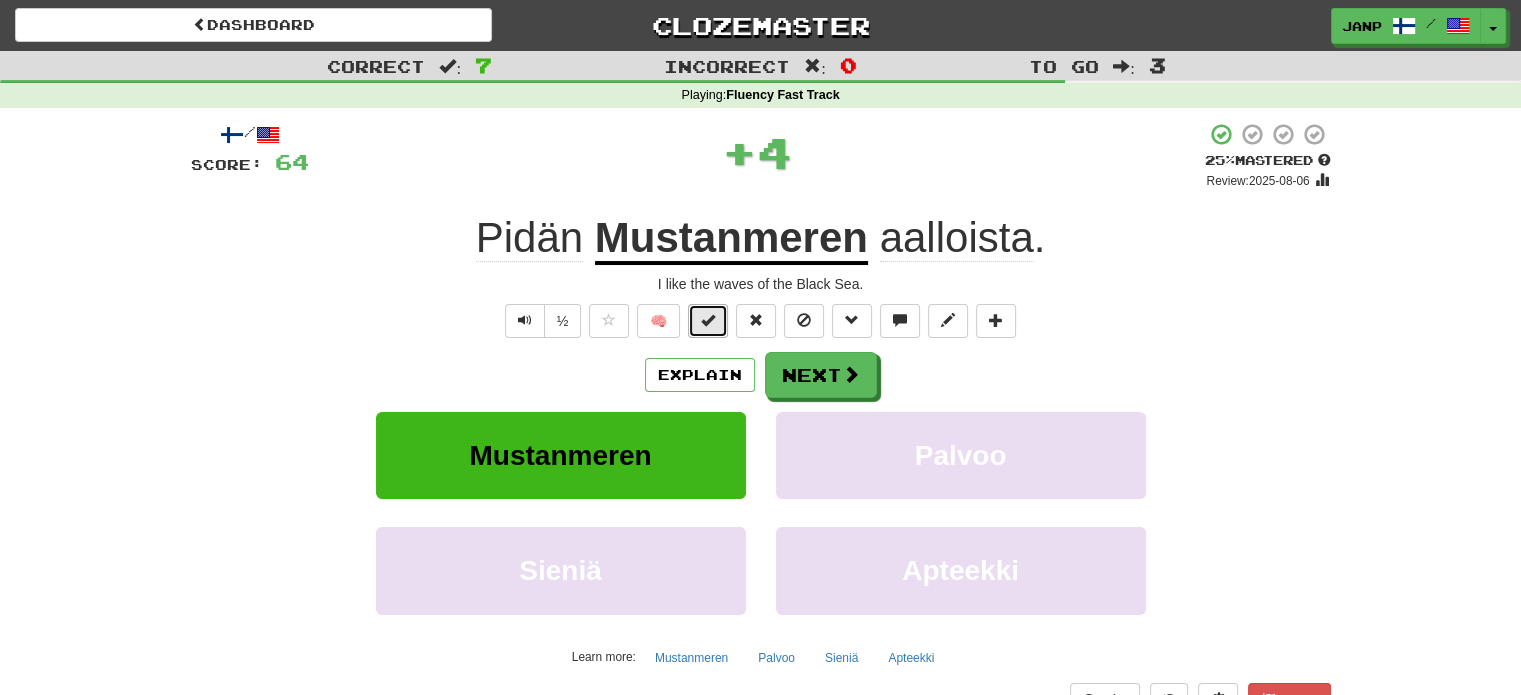 click at bounding box center (708, 321) 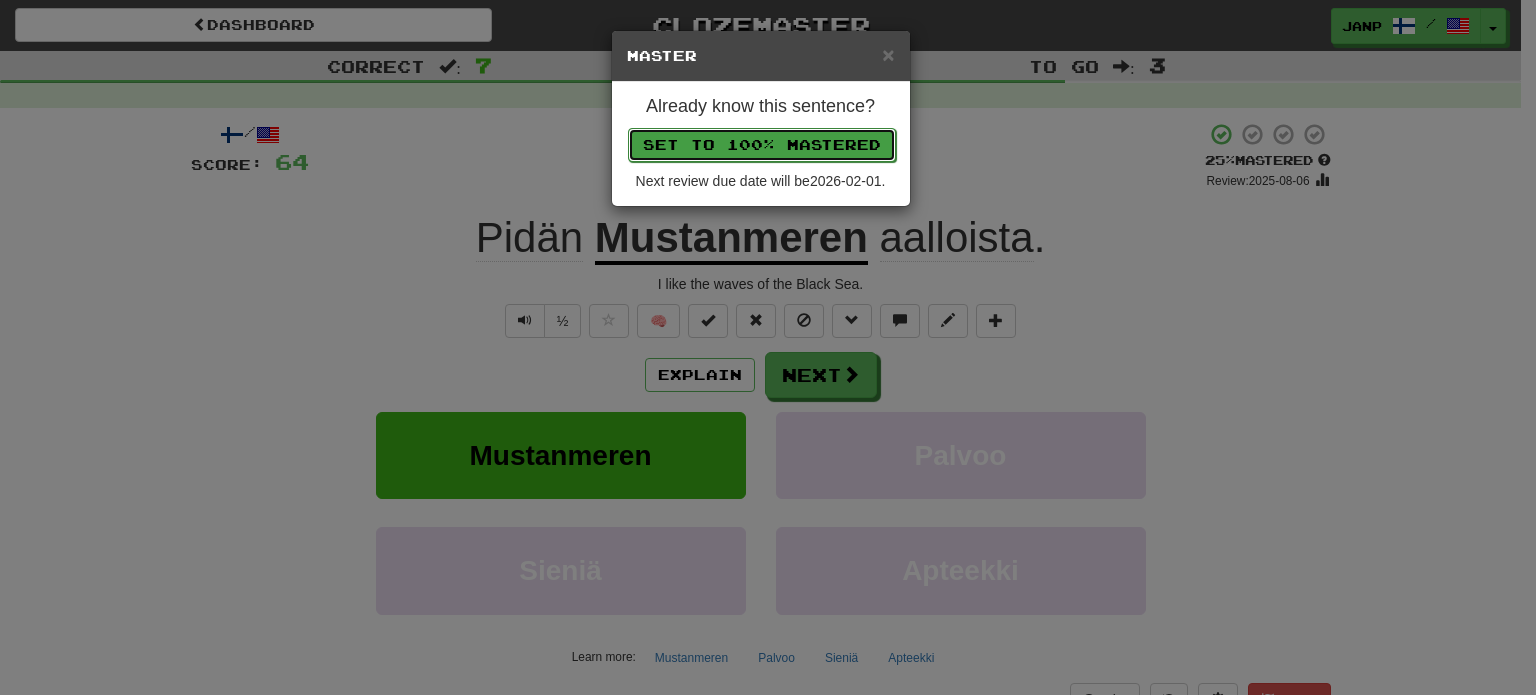 click on "Set to 100% Mastered" at bounding box center [762, 145] 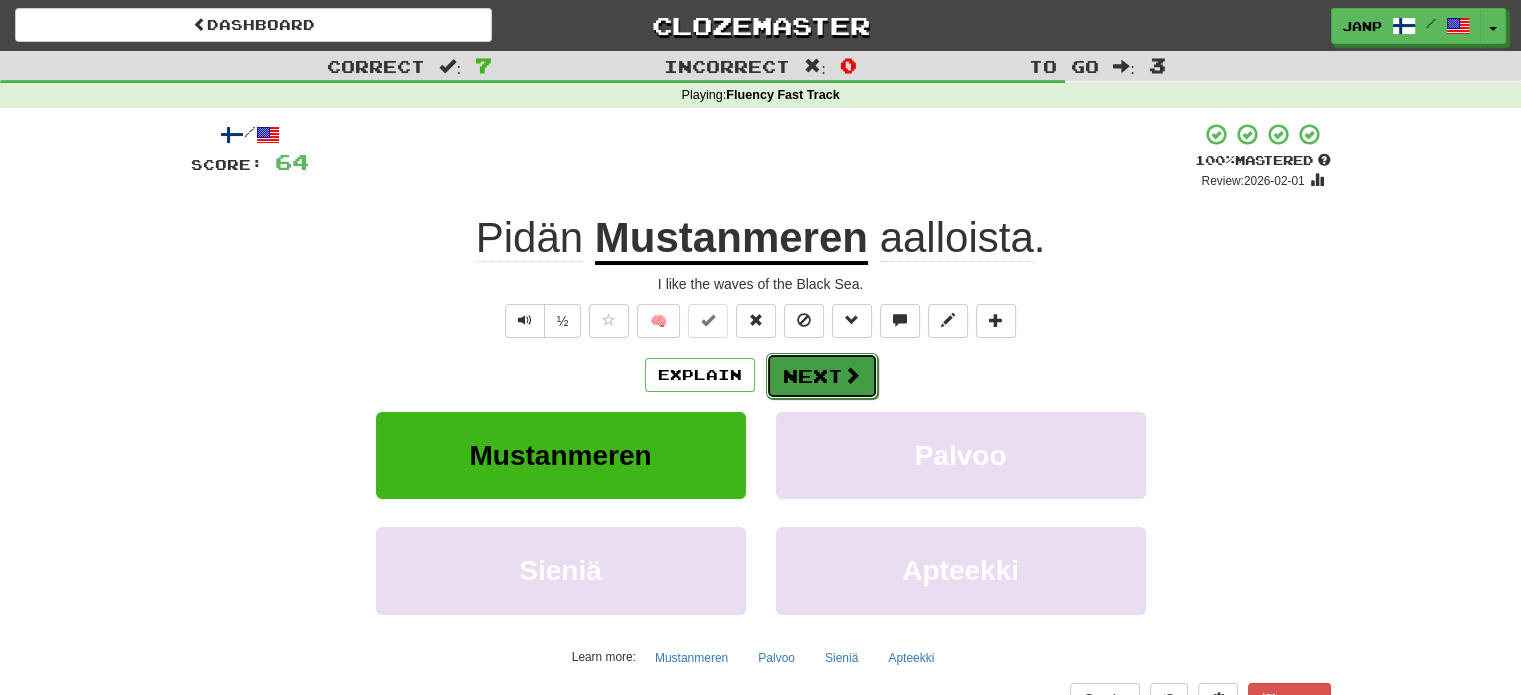 click on "Next" at bounding box center [822, 376] 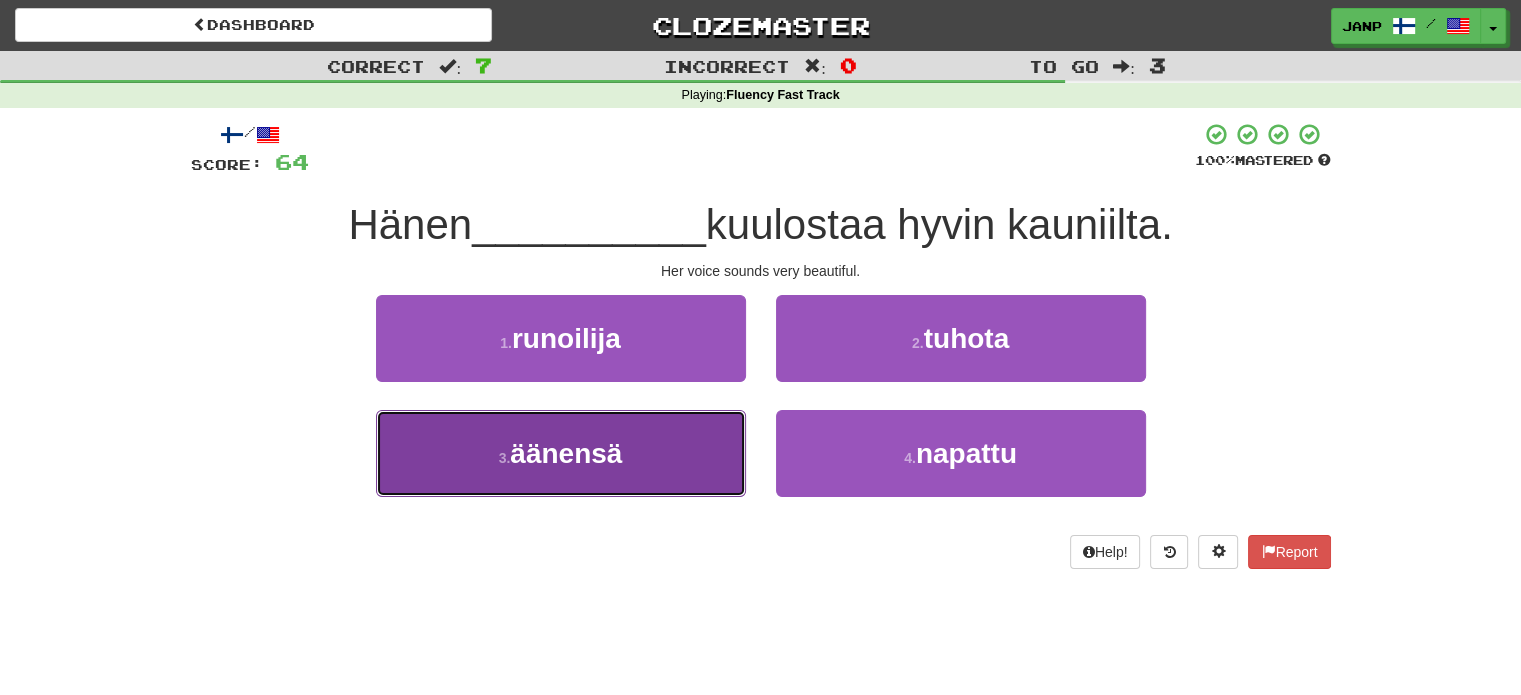 click on "3 .  äänensä" at bounding box center (561, 453) 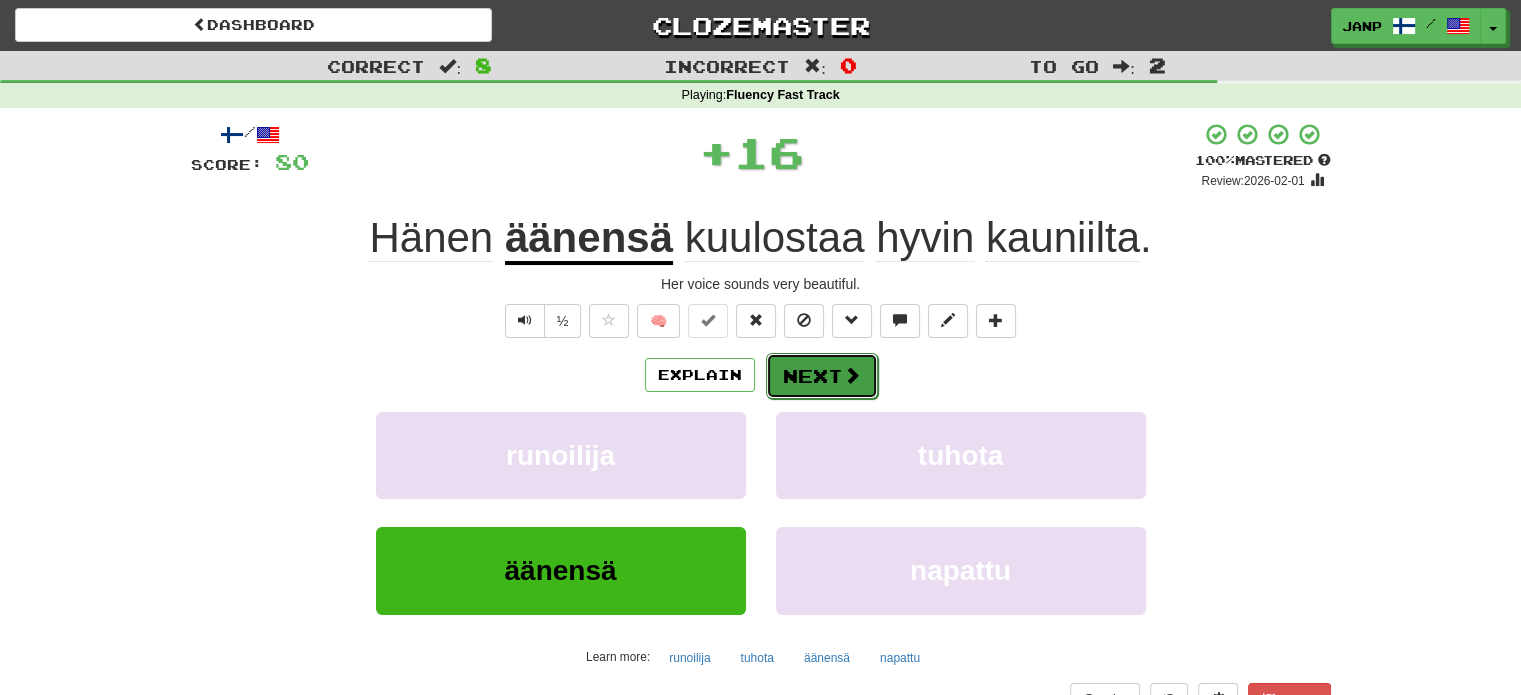 click on "Next" at bounding box center (822, 376) 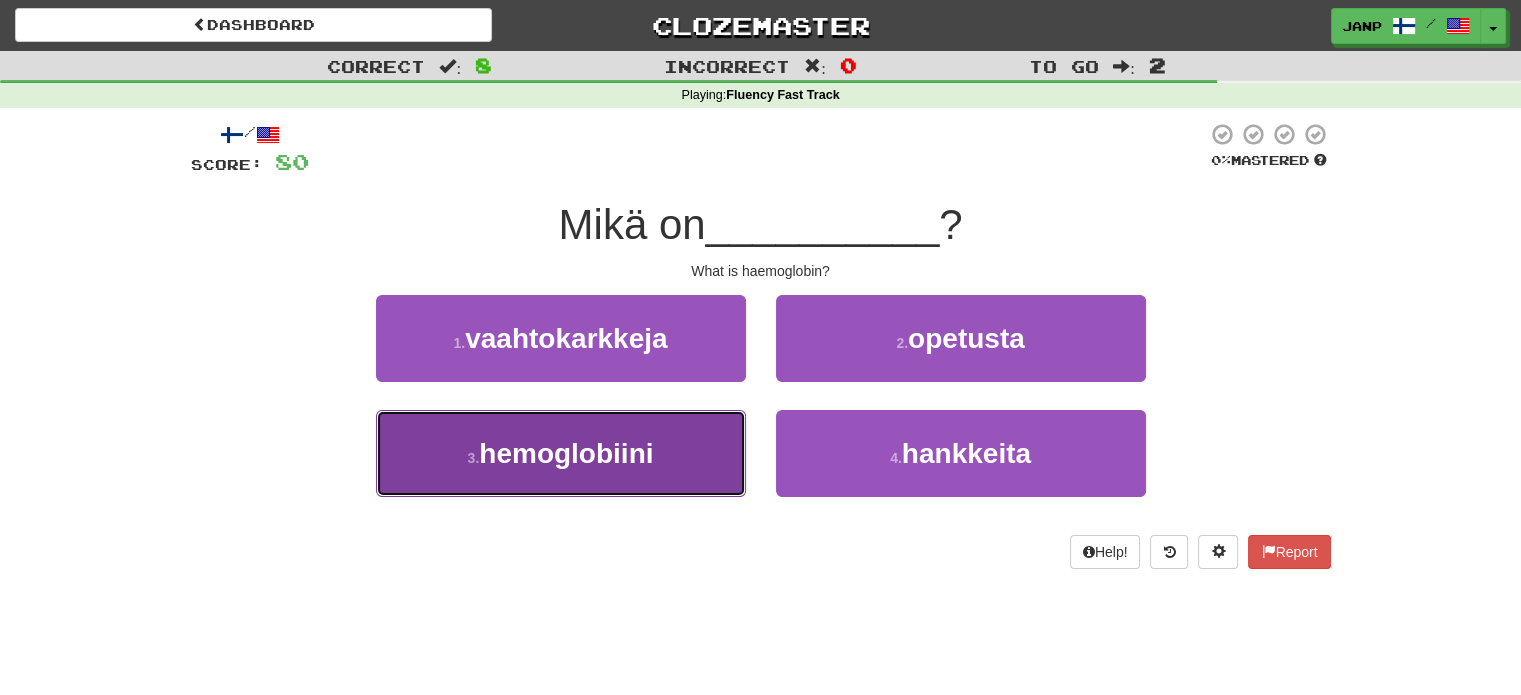 click on "3 .  hemoglobiini" at bounding box center (561, 453) 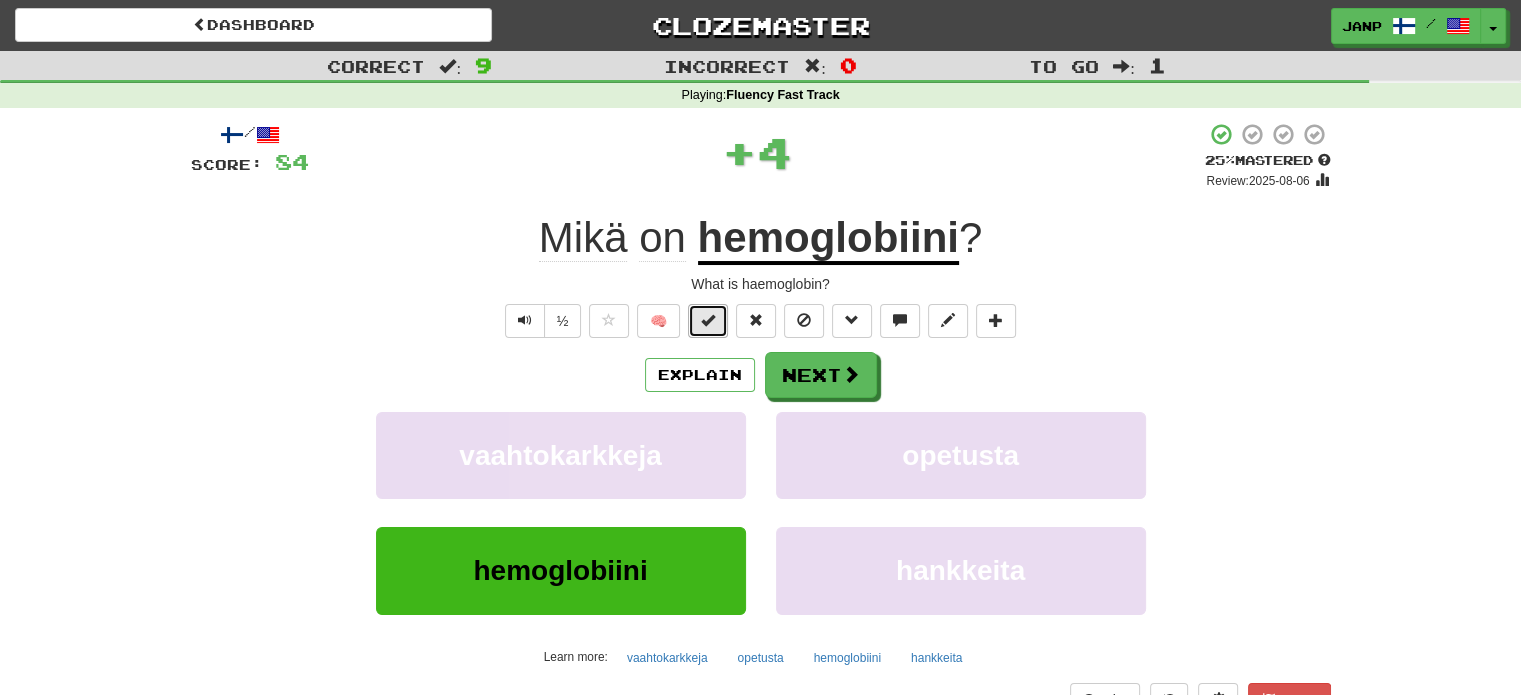 click at bounding box center [708, 320] 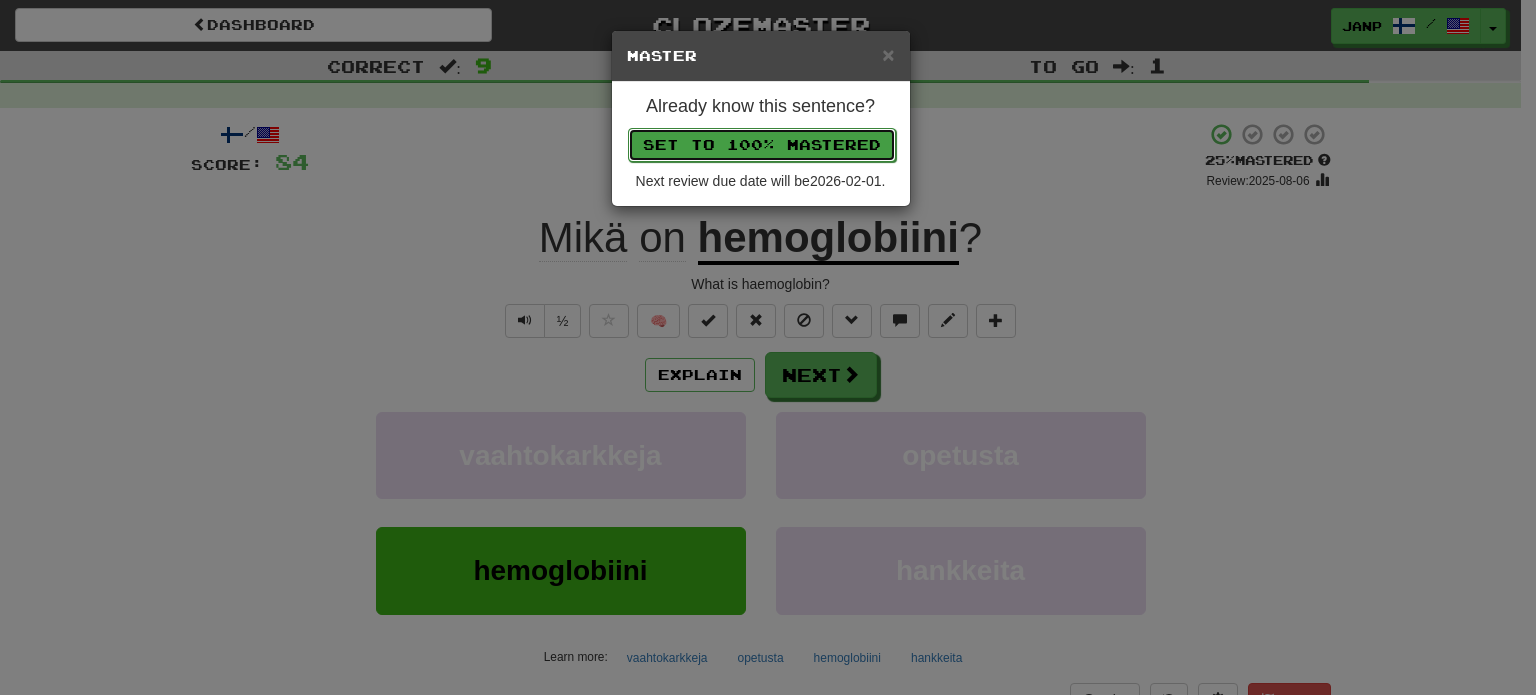 click on "Set to 100% Mastered" at bounding box center [762, 145] 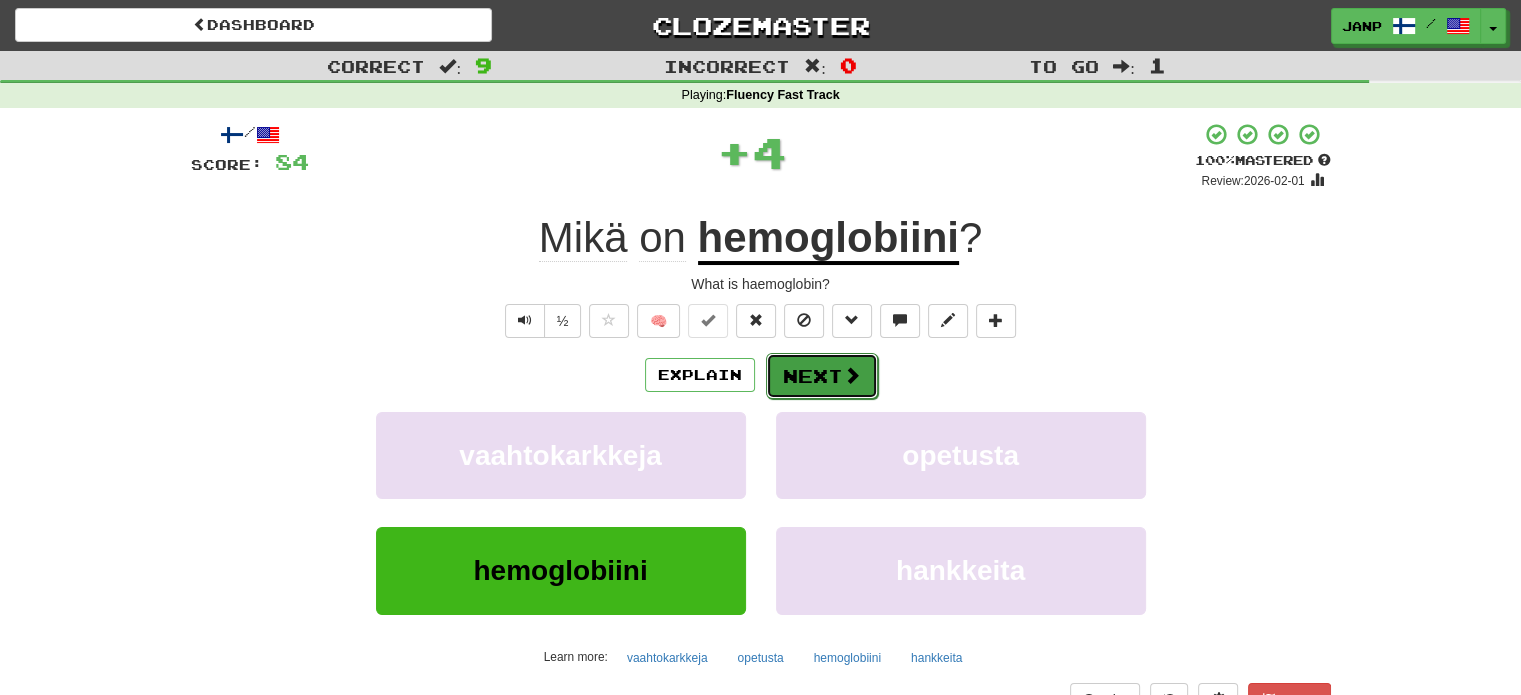 click on "Next" at bounding box center [822, 376] 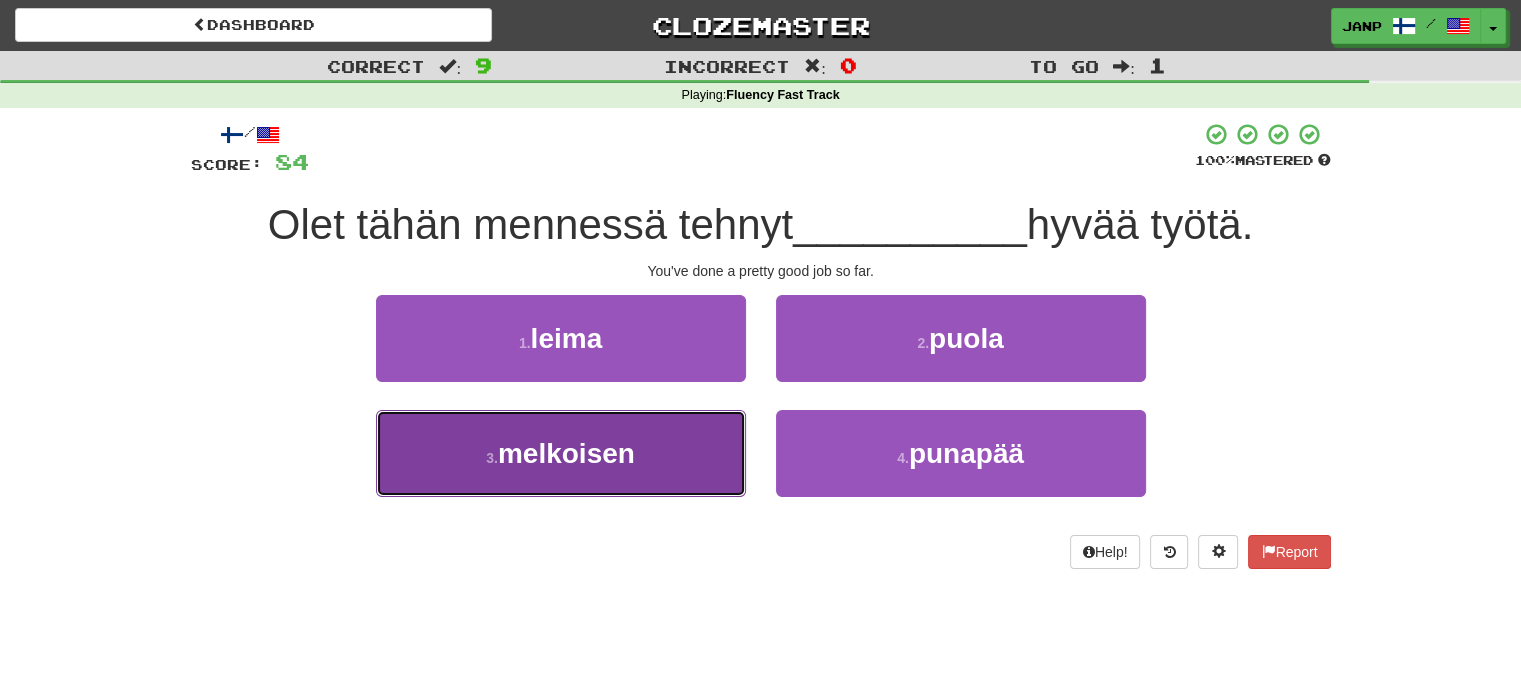 click on "3 .  melkoisen" at bounding box center [561, 453] 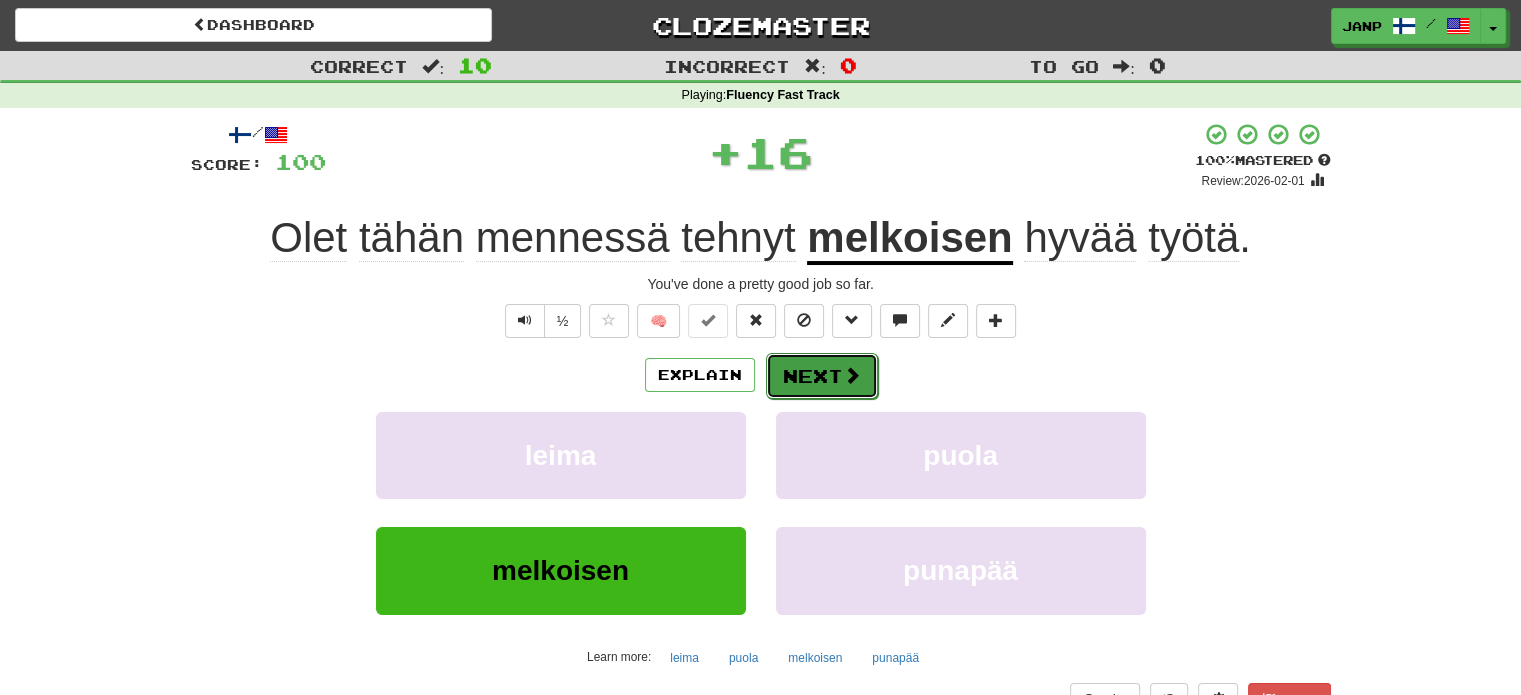 click on "Next" at bounding box center (822, 376) 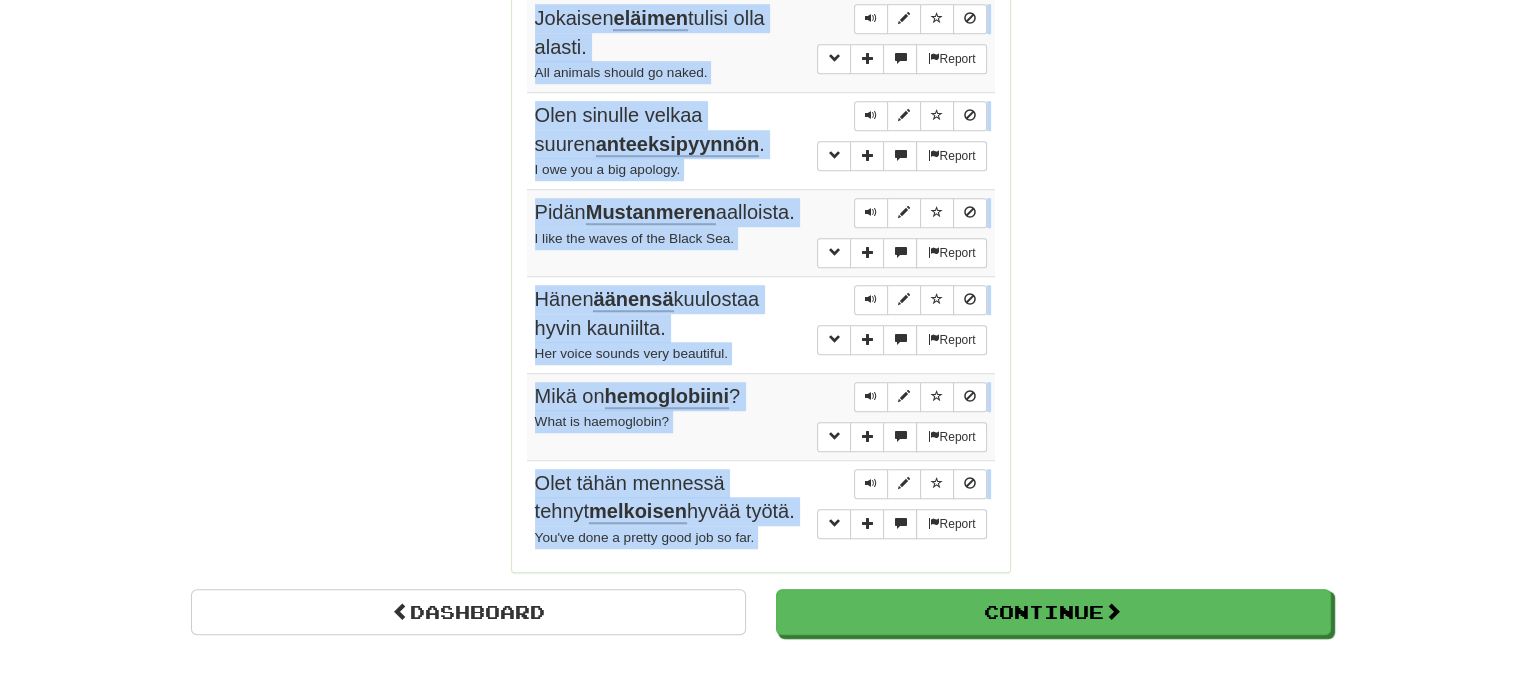 scroll, scrollTop: 1506, scrollLeft: 0, axis: vertical 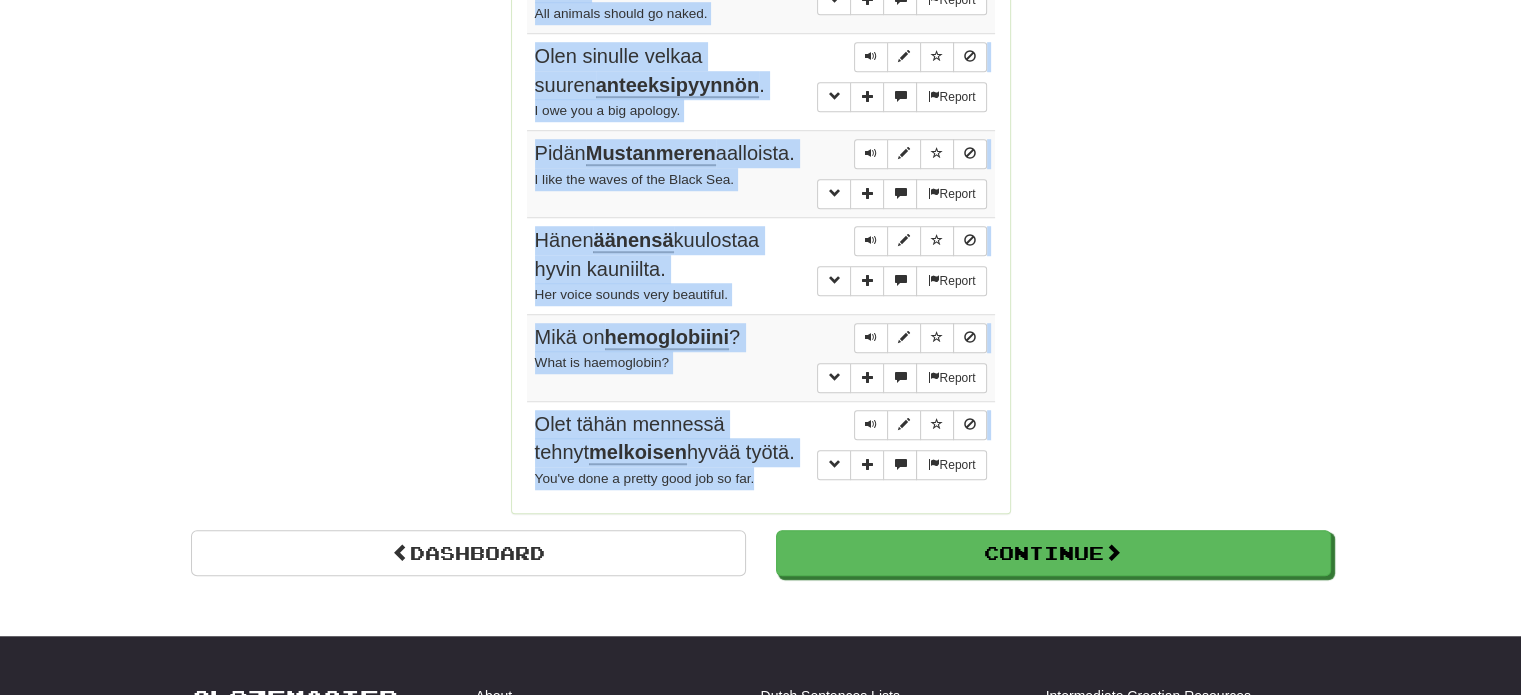 drag, startPoint x: 536, startPoint y: 72, endPoint x: 765, endPoint y: 469, distance: 458.31213 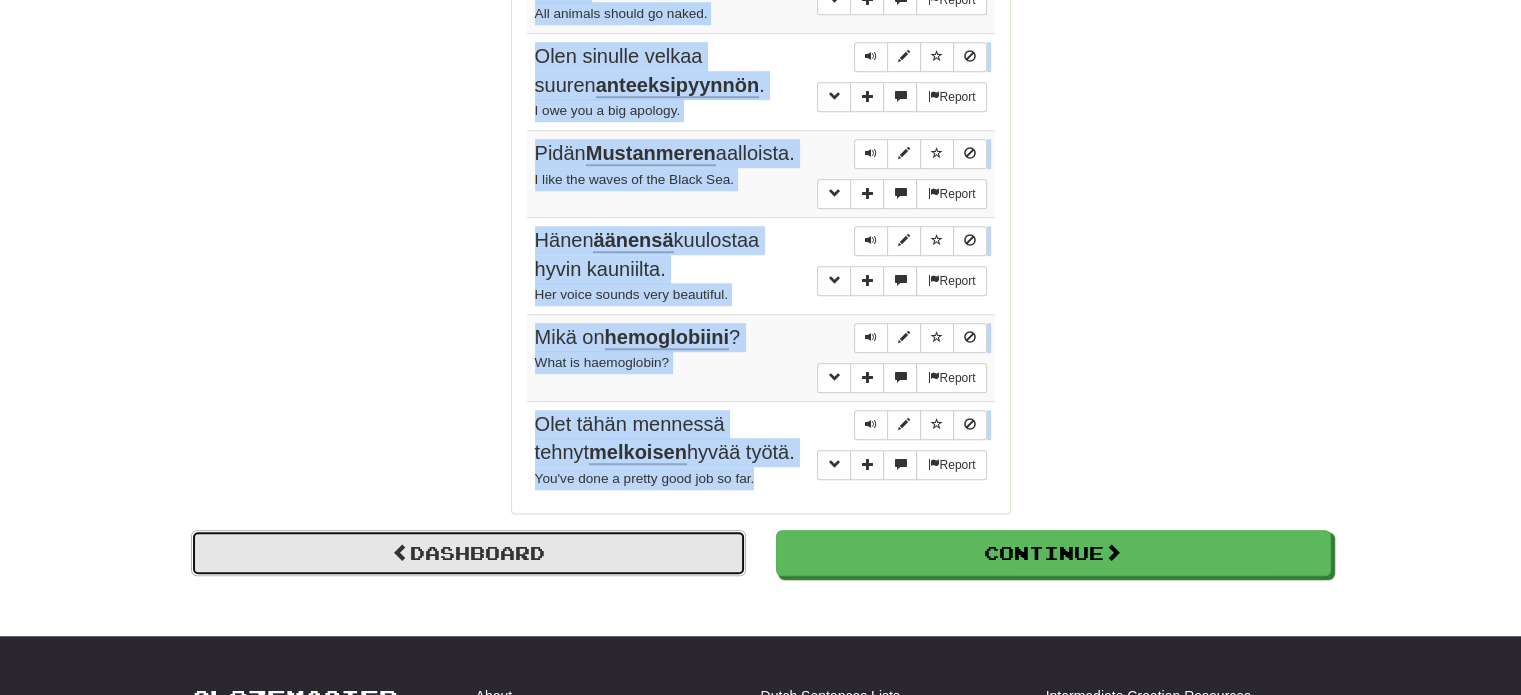 click at bounding box center [401, 552] 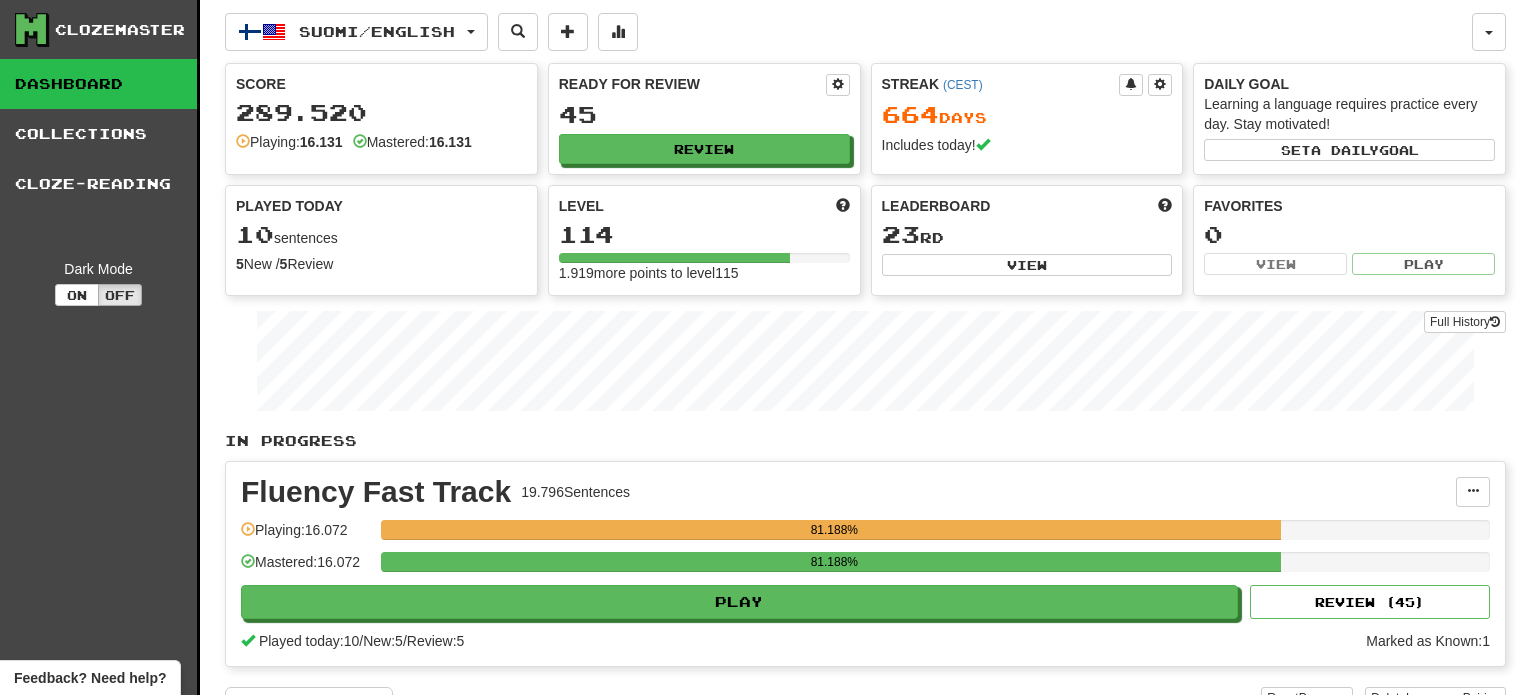scroll, scrollTop: 0, scrollLeft: 0, axis: both 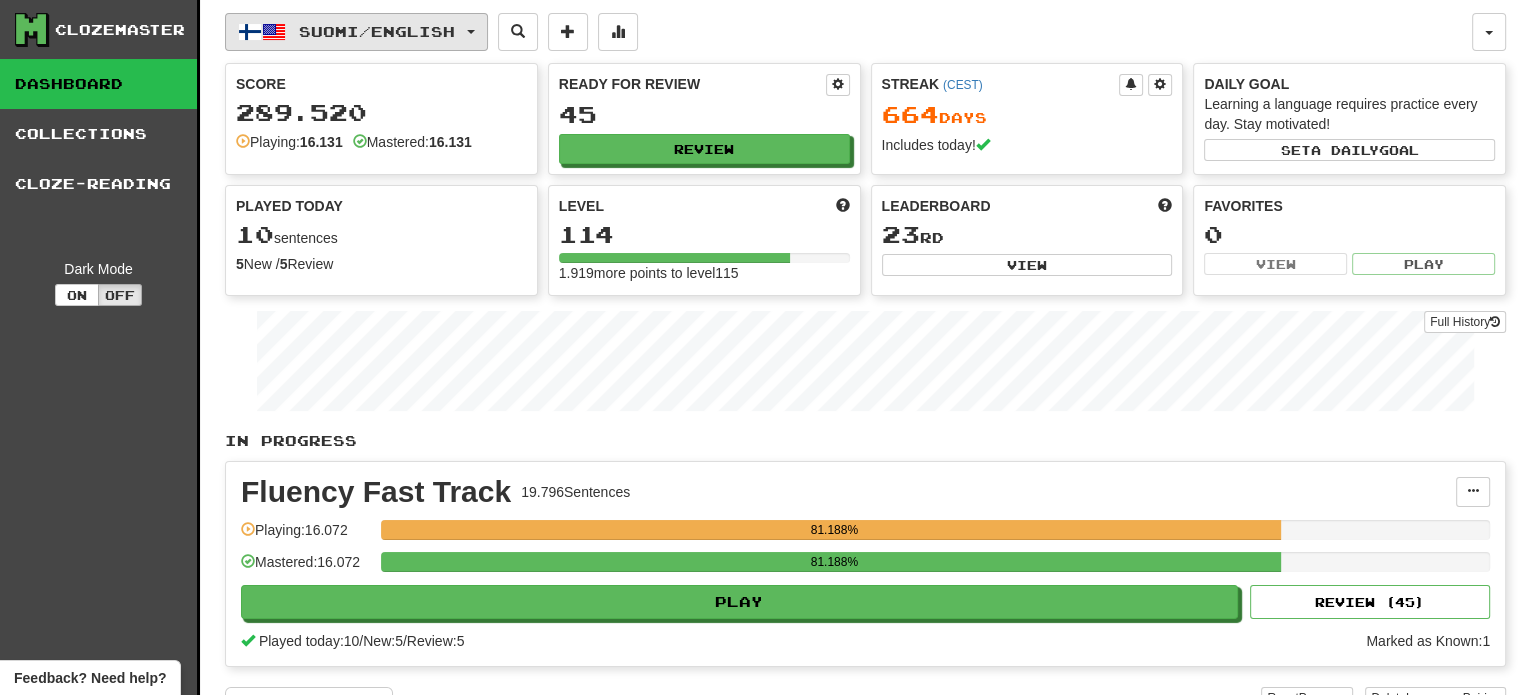 click on "Suomi  /  English" at bounding box center (377, 31) 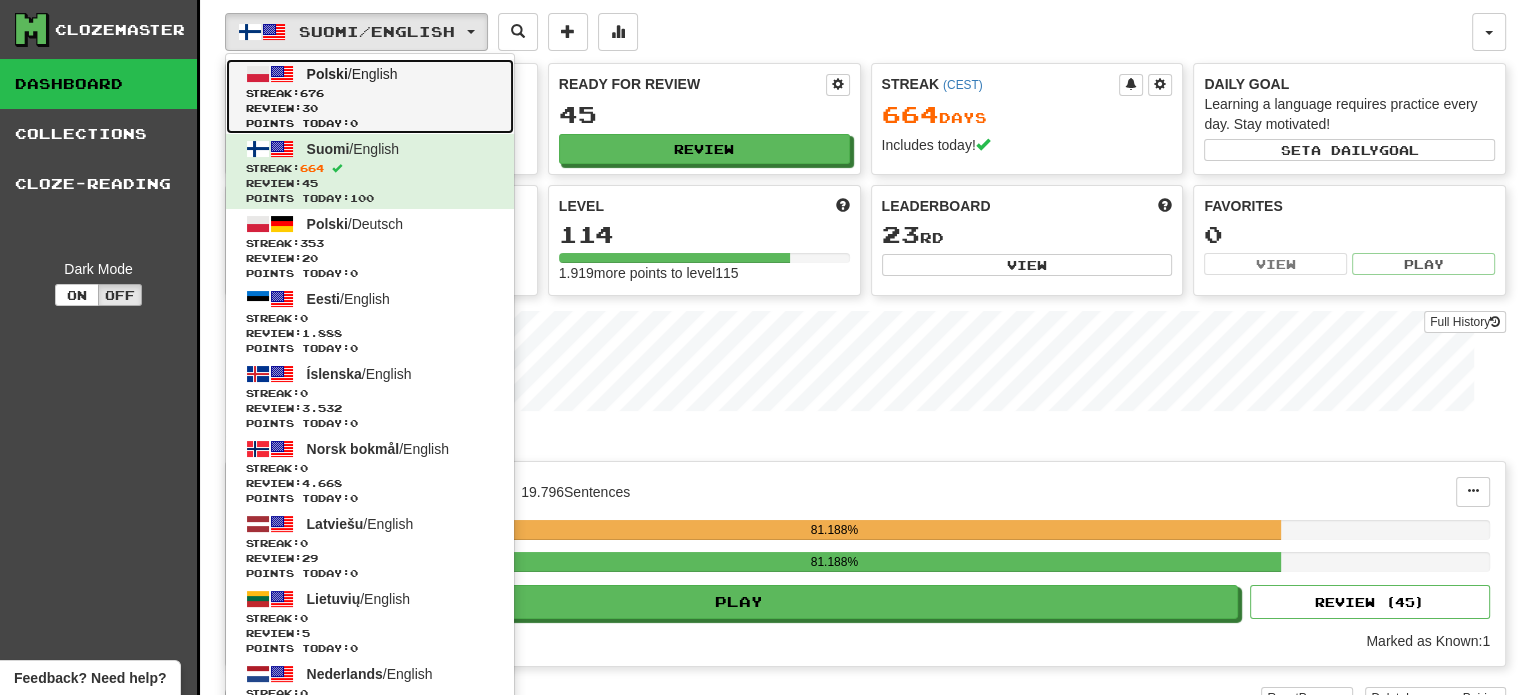 click on "Polski  /  English Streak:  676   Review:  30 Points today:  0" at bounding box center (370, 96) 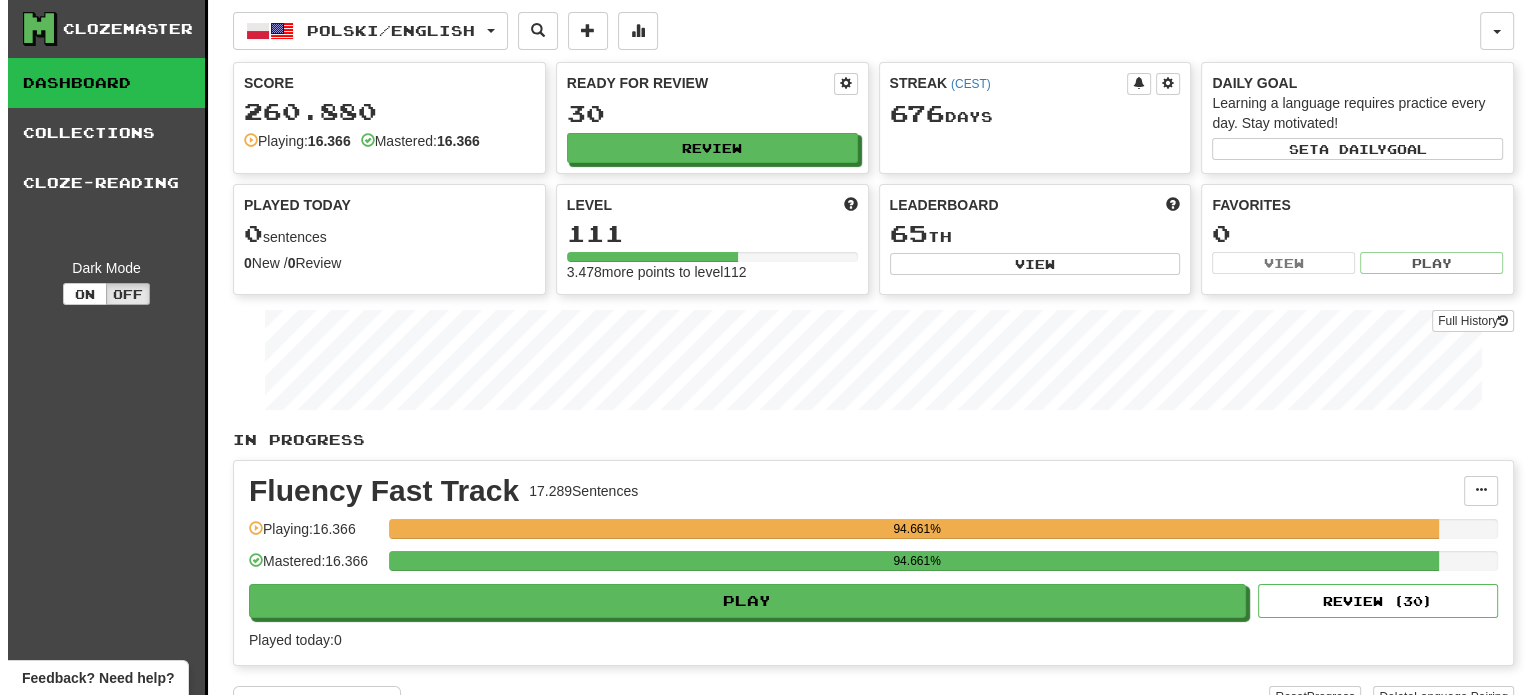 scroll, scrollTop: 0, scrollLeft: 0, axis: both 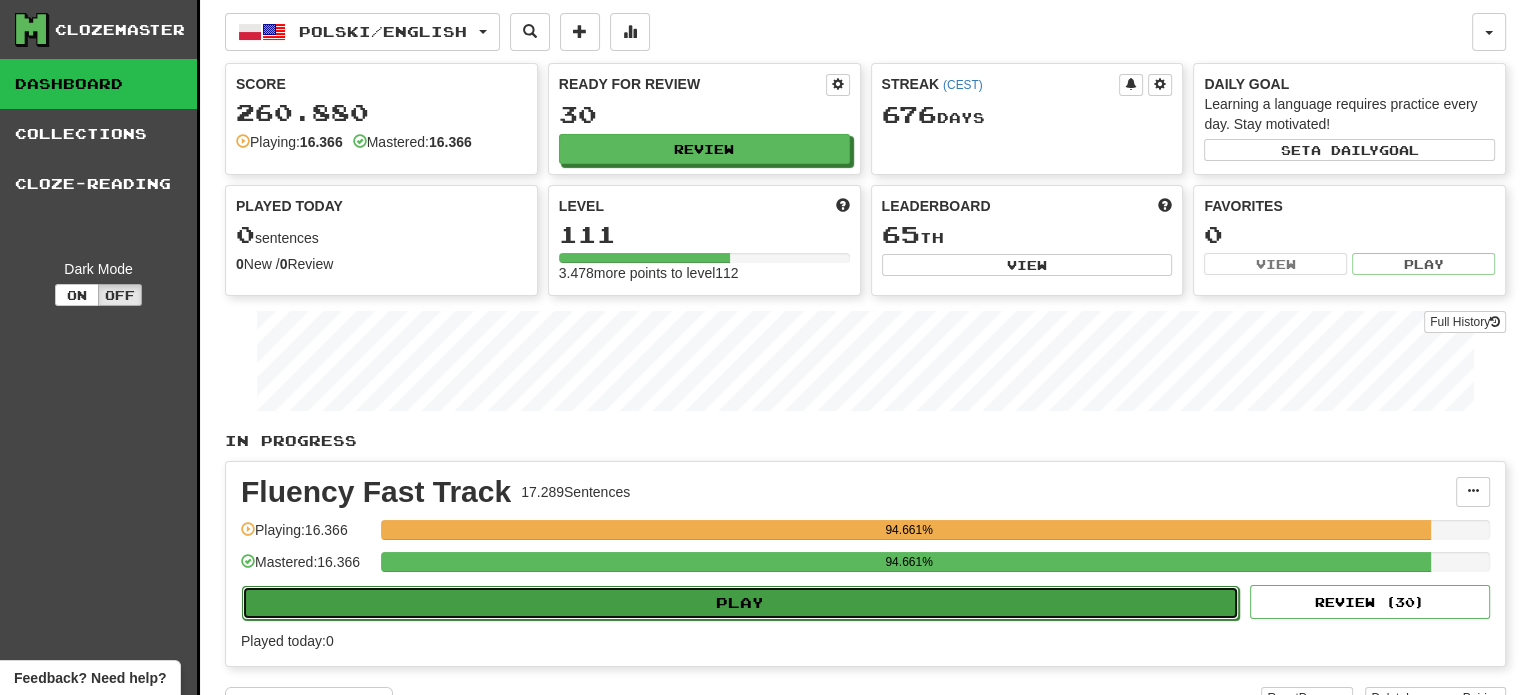 click on "Play" at bounding box center [740, 603] 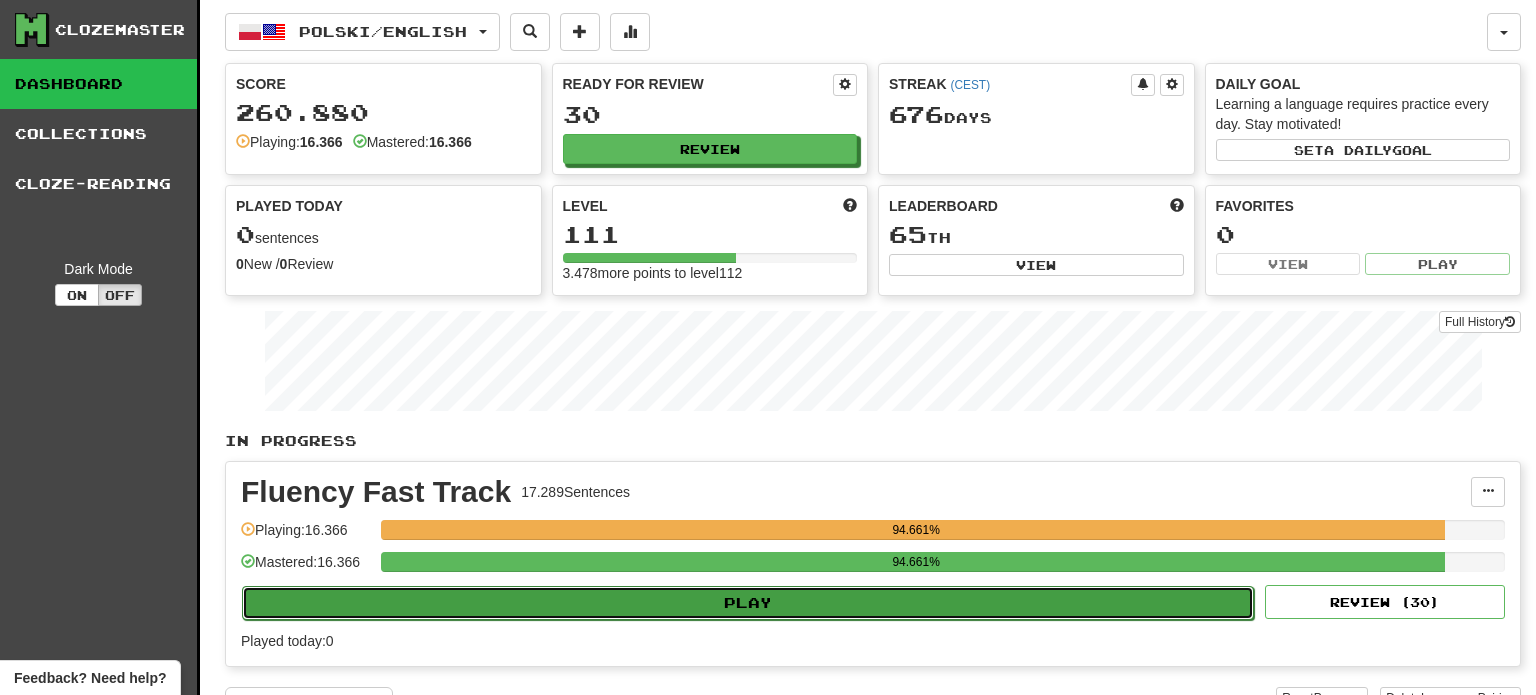 select on "**" 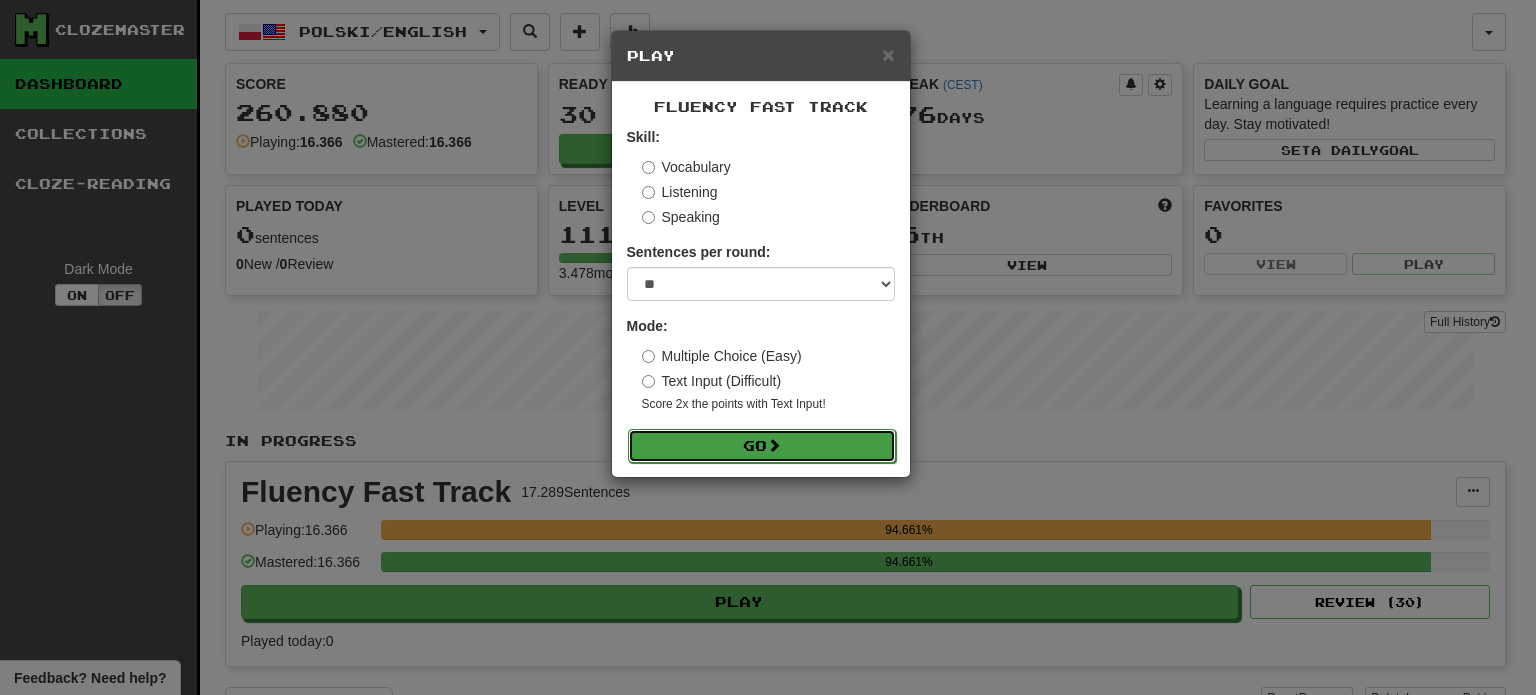 click at bounding box center (774, 445) 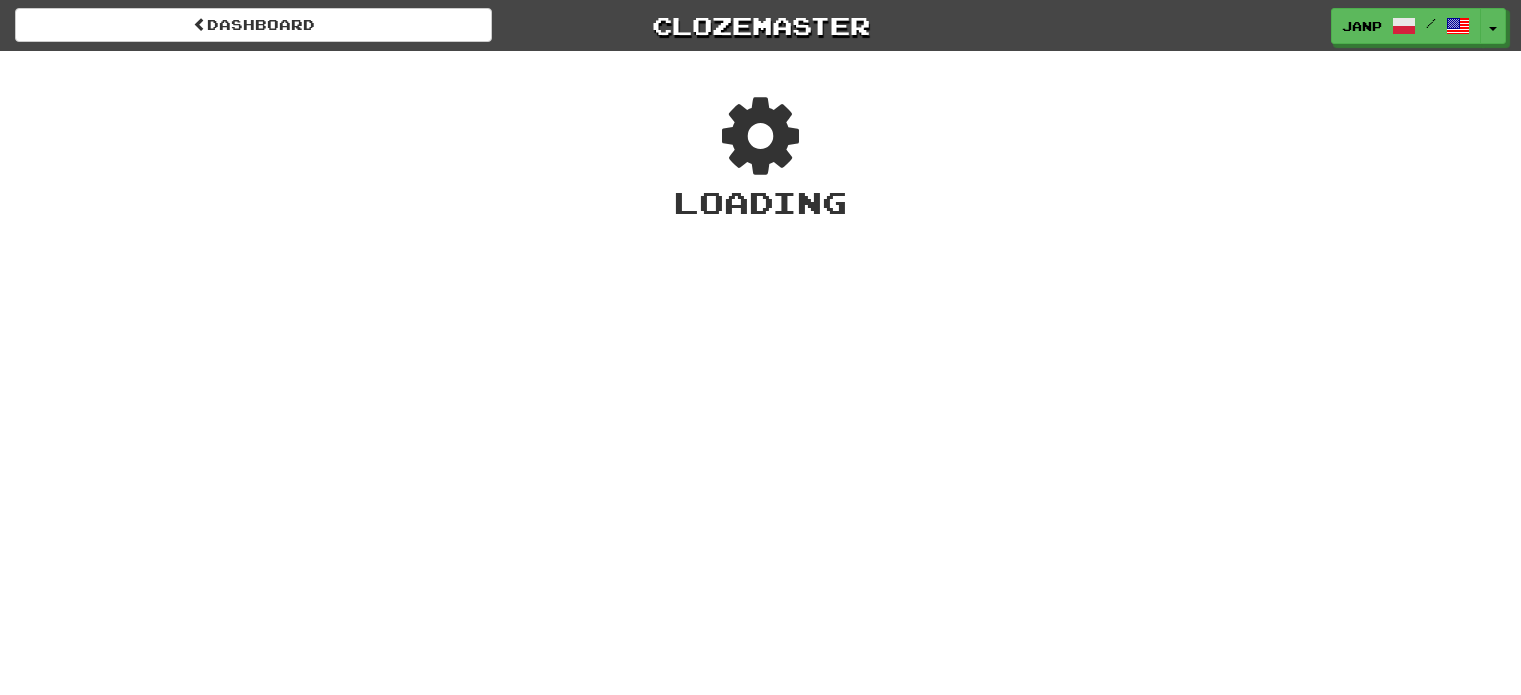 scroll, scrollTop: 0, scrollLeft: 0, axis: both 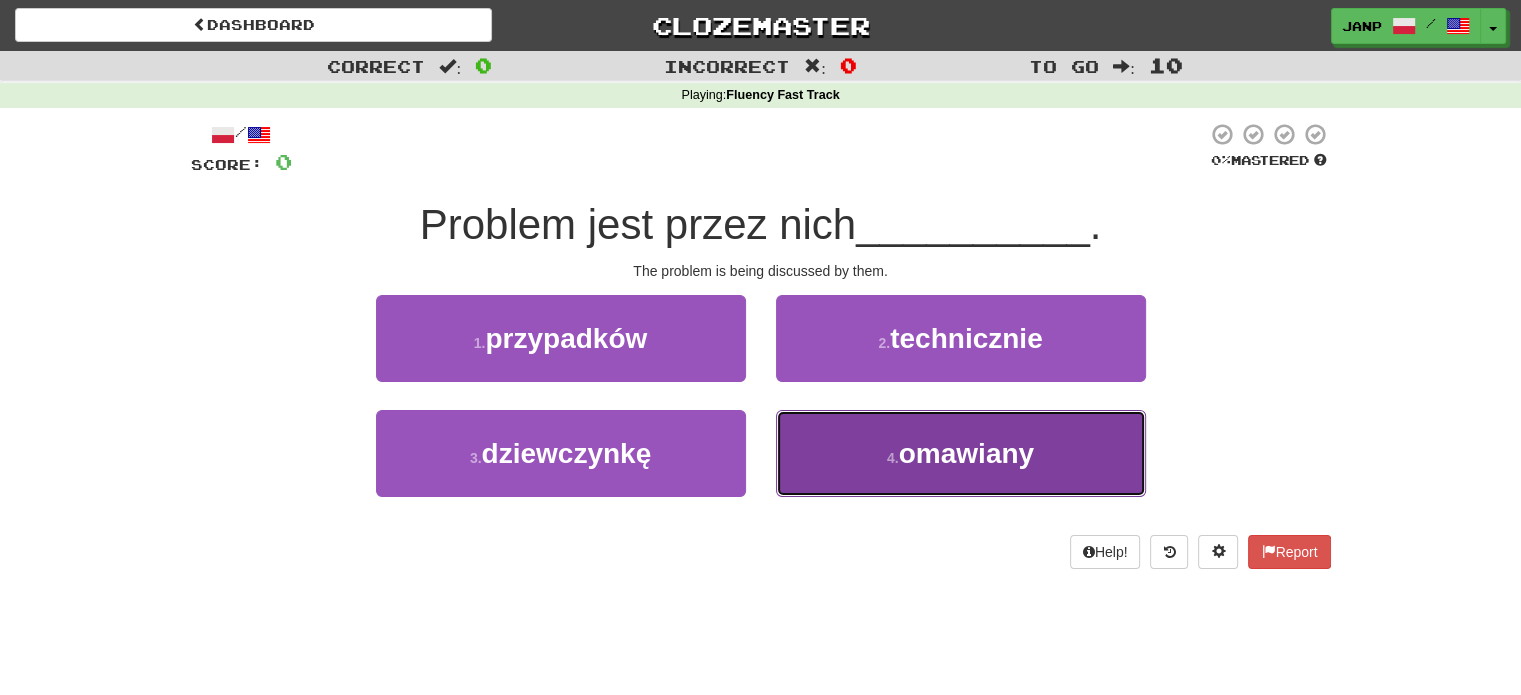 click on "4 .  omawiany" at bounding box center [961, 453] 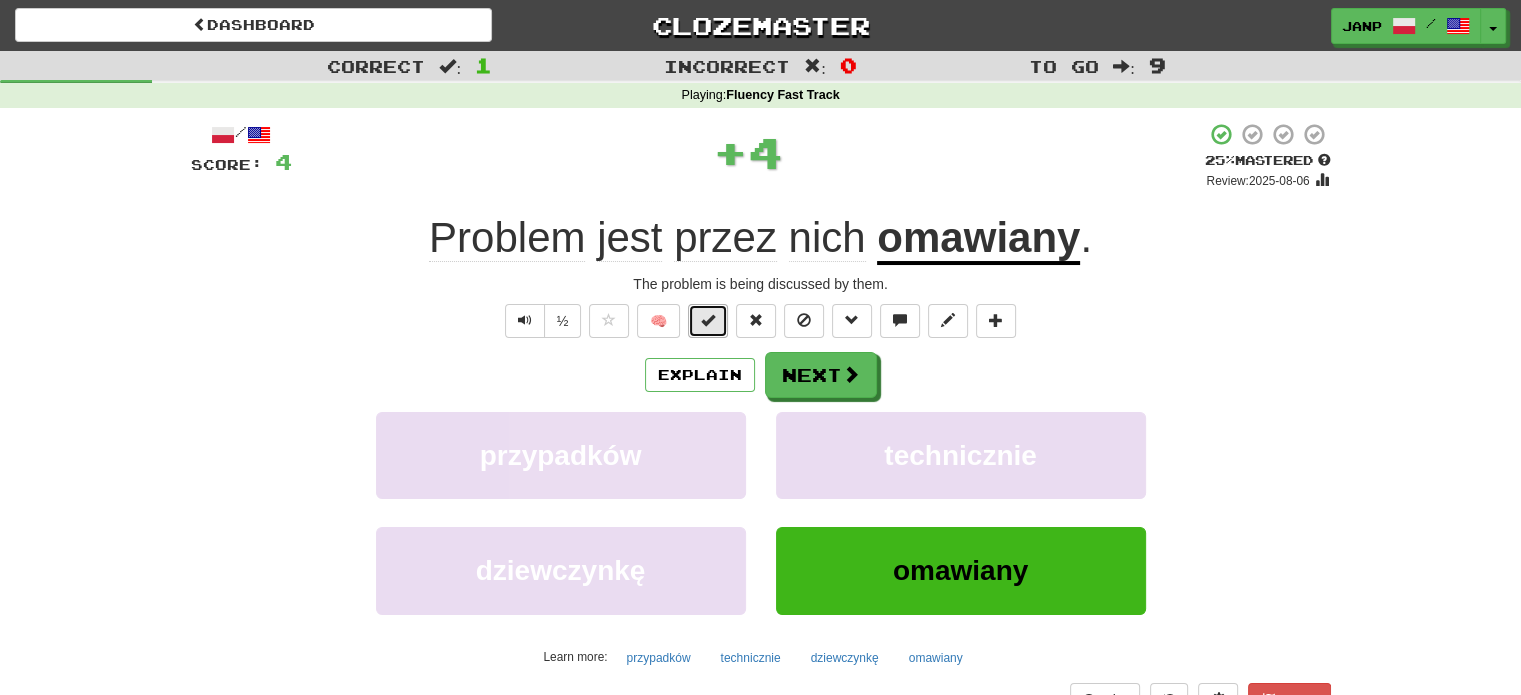 click at bounding box center (708, 321) 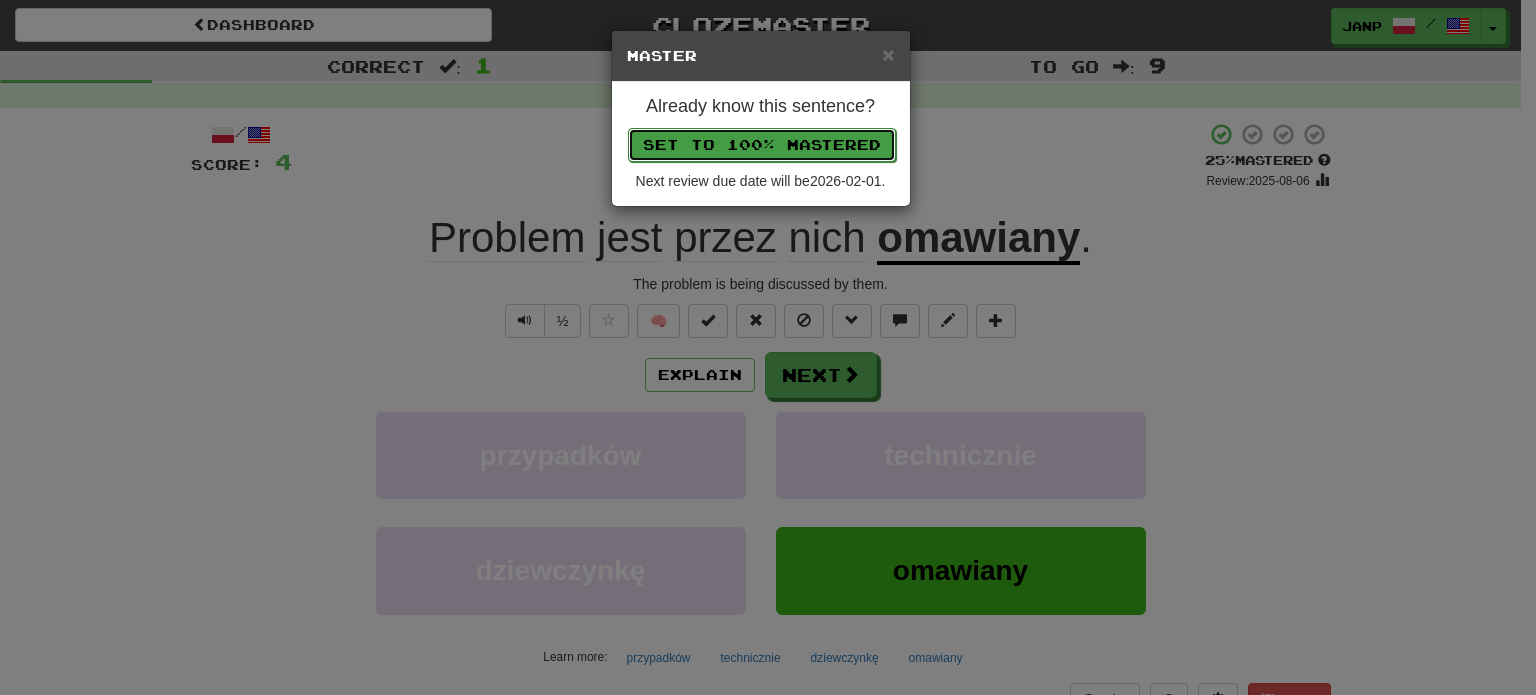 click on "Set to 100% Mastered" at bounding box center [762, 145] 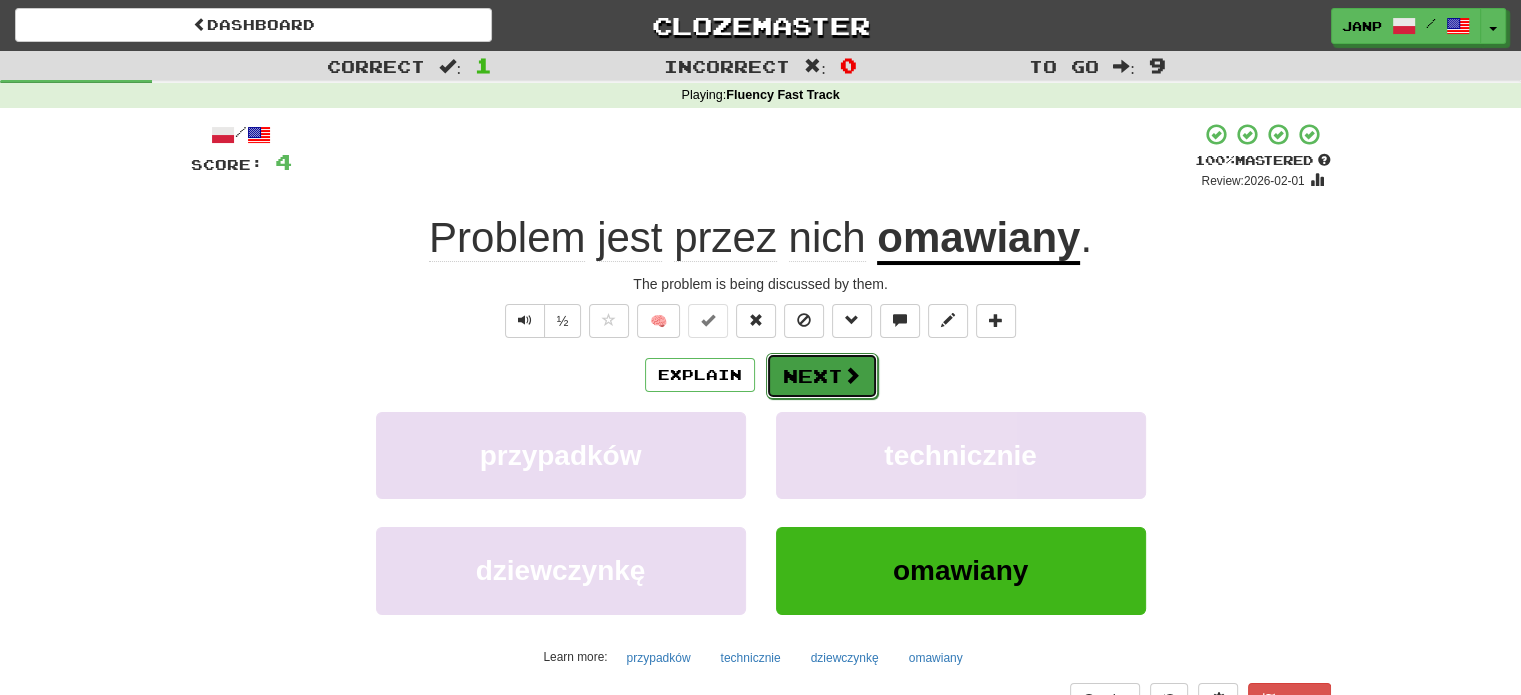 click on "Next" at bounding box center (822, 376) 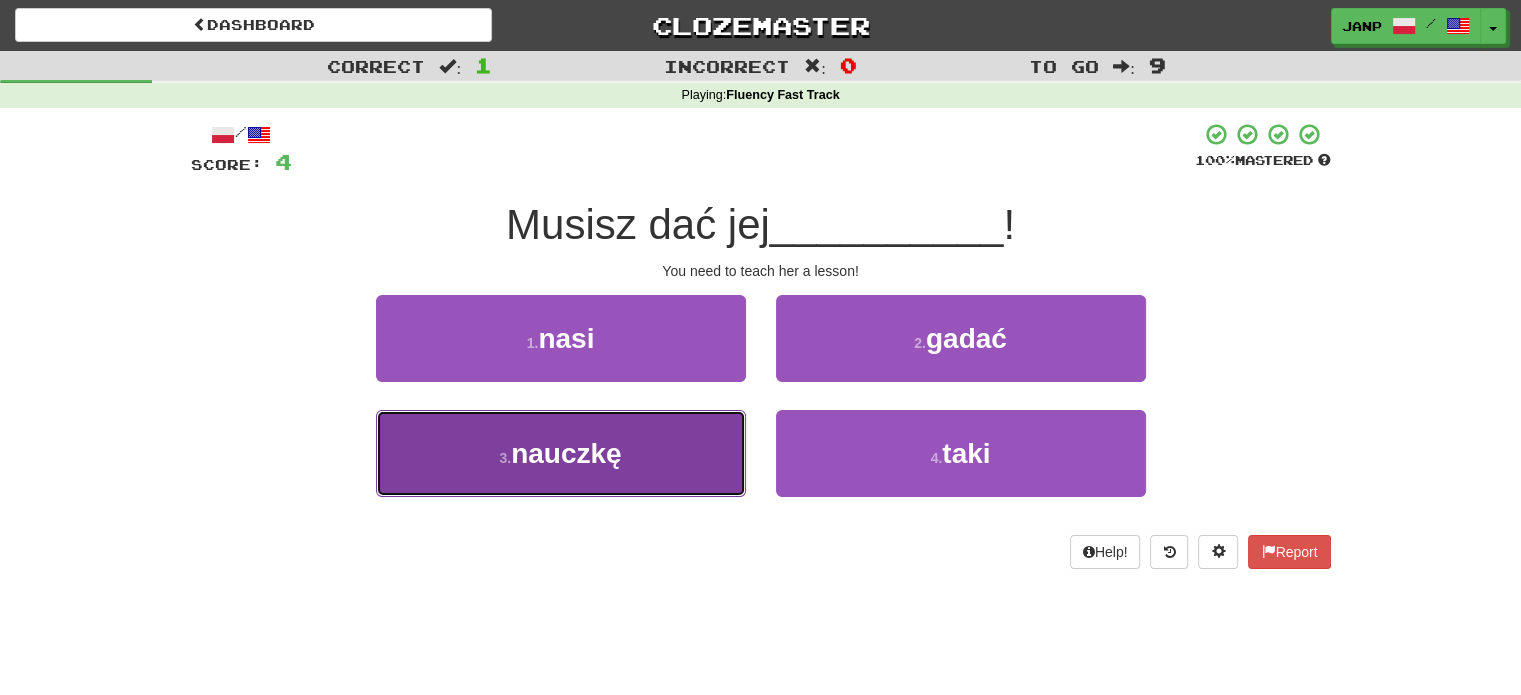 click on "3 .  nauczkę" at bounding box center [561, 453] 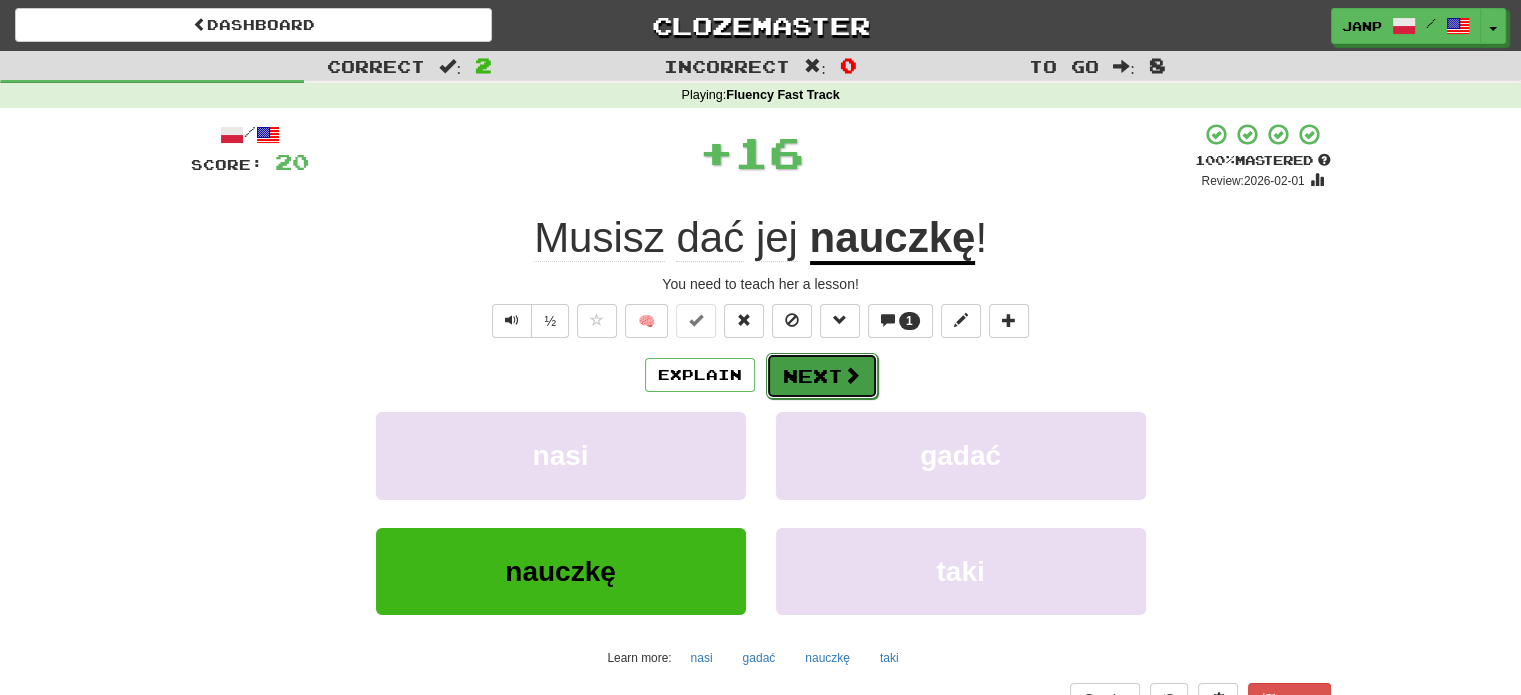 click on "Next" at bounding box center (822, 376) 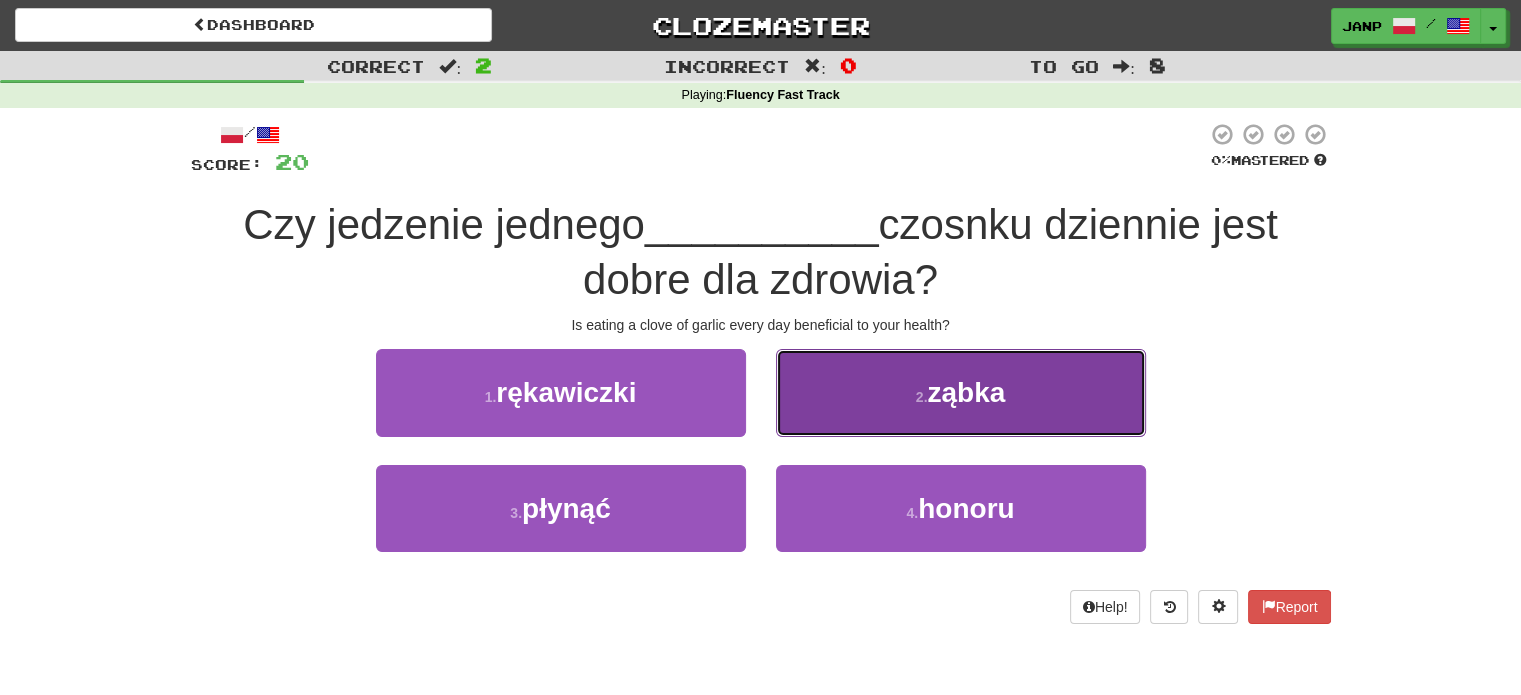 click on "2 .  ząbka" at bounding box center (961, 392) 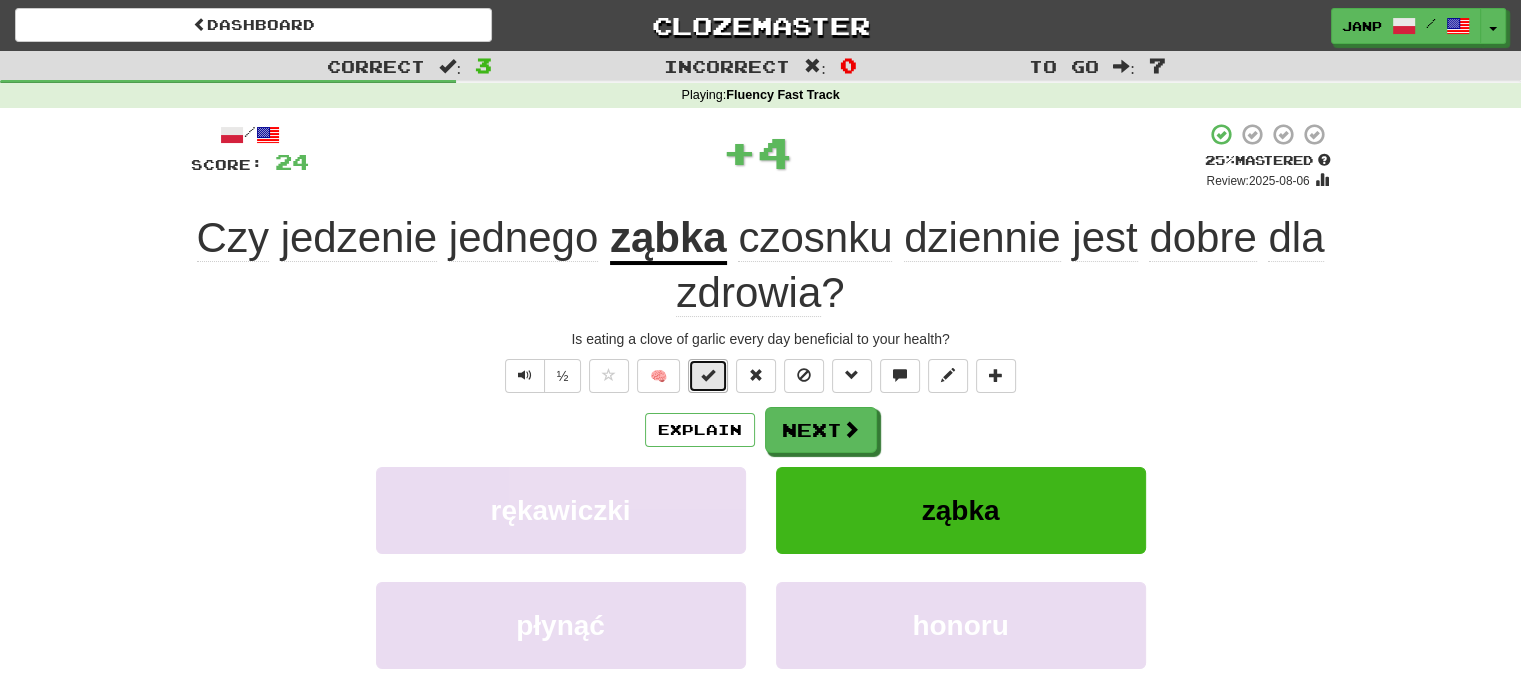 click at bounding box center [708, 376] 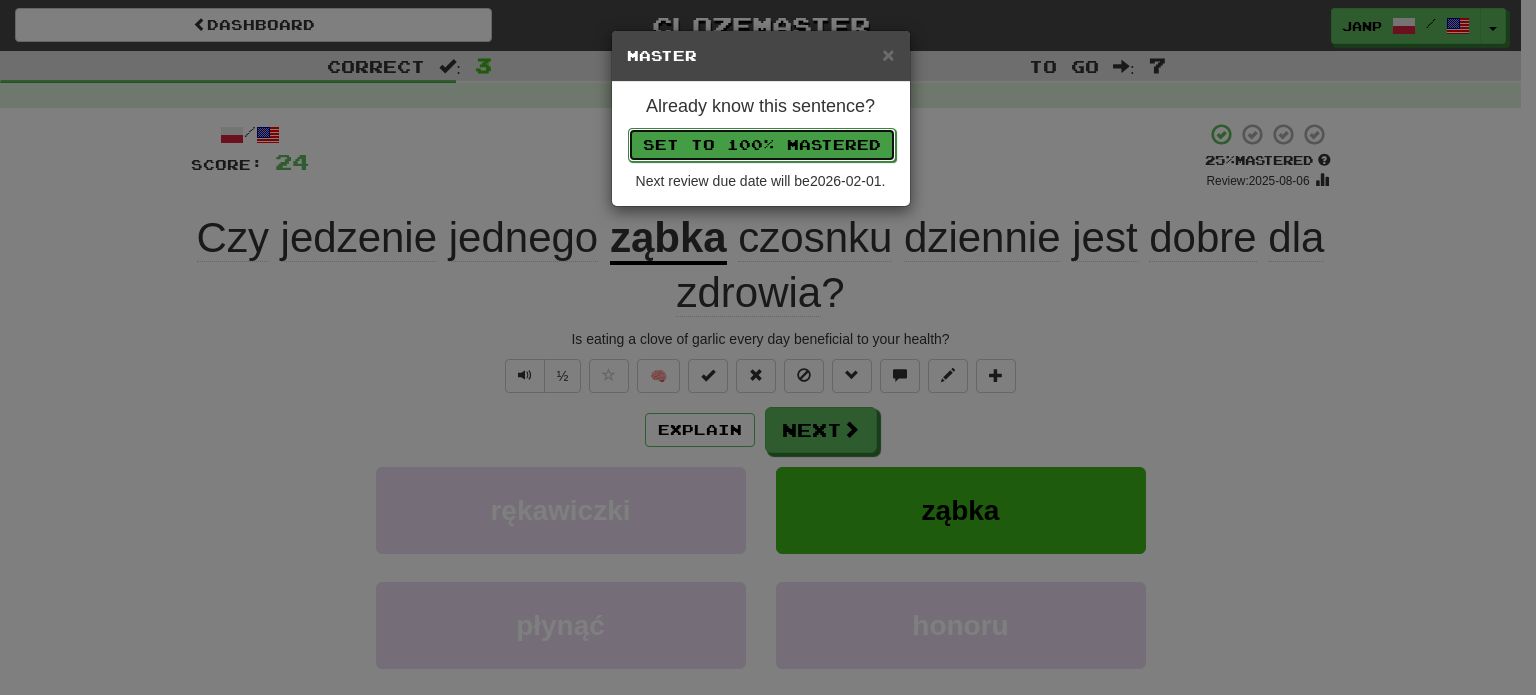 click on "Set to 100% Mastered" at bounding box center [762, 145] 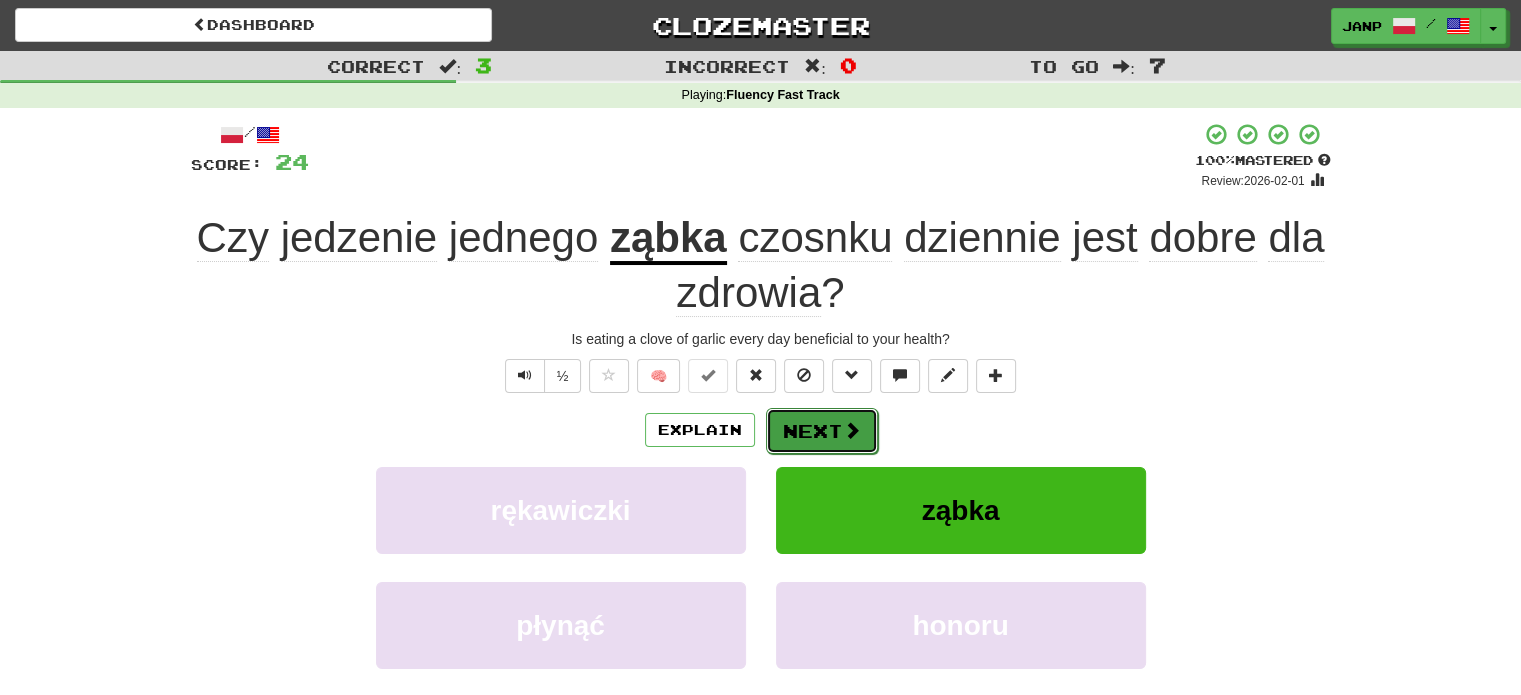 click on "Next" at bounding box center [822, 431] 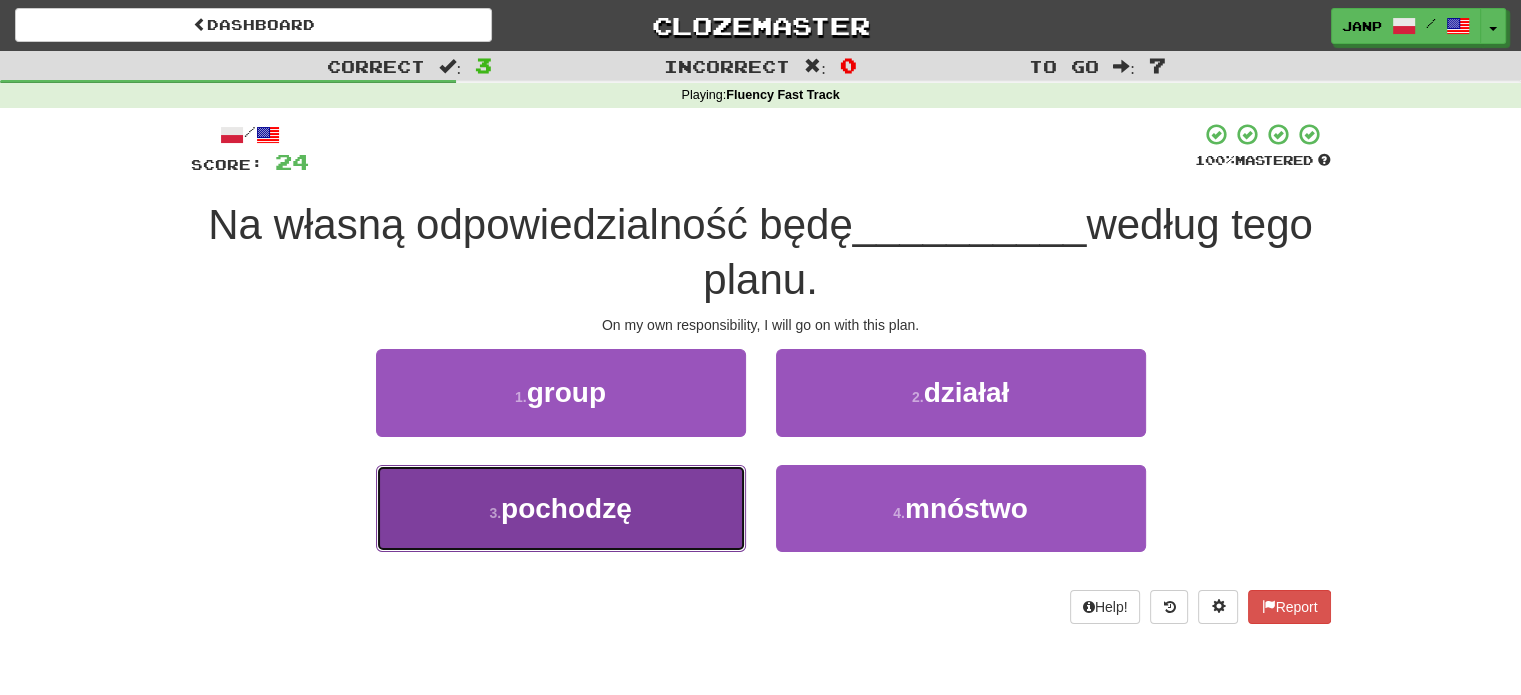 click on "3 .  pochodzę" at bounding box center (561, 508) 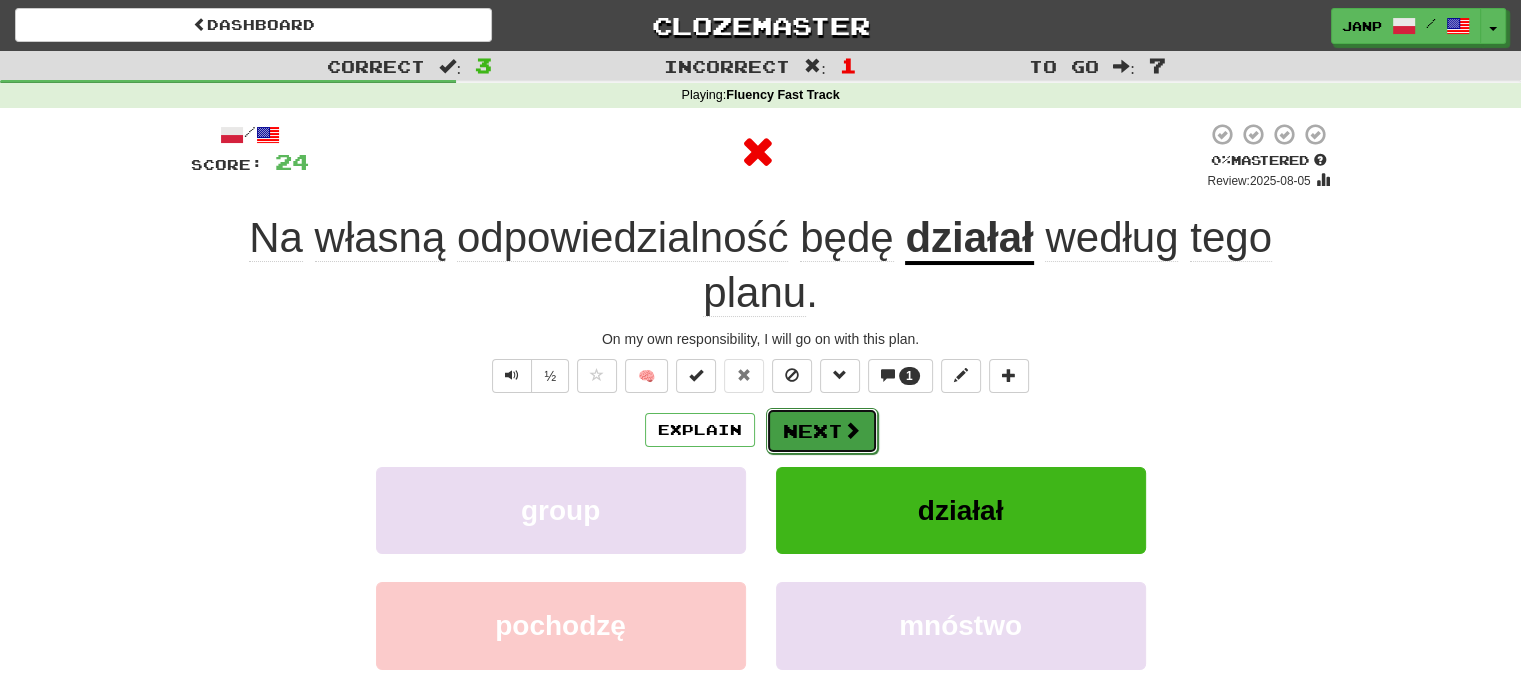 click on "Next" at bounding box center [822, 431] 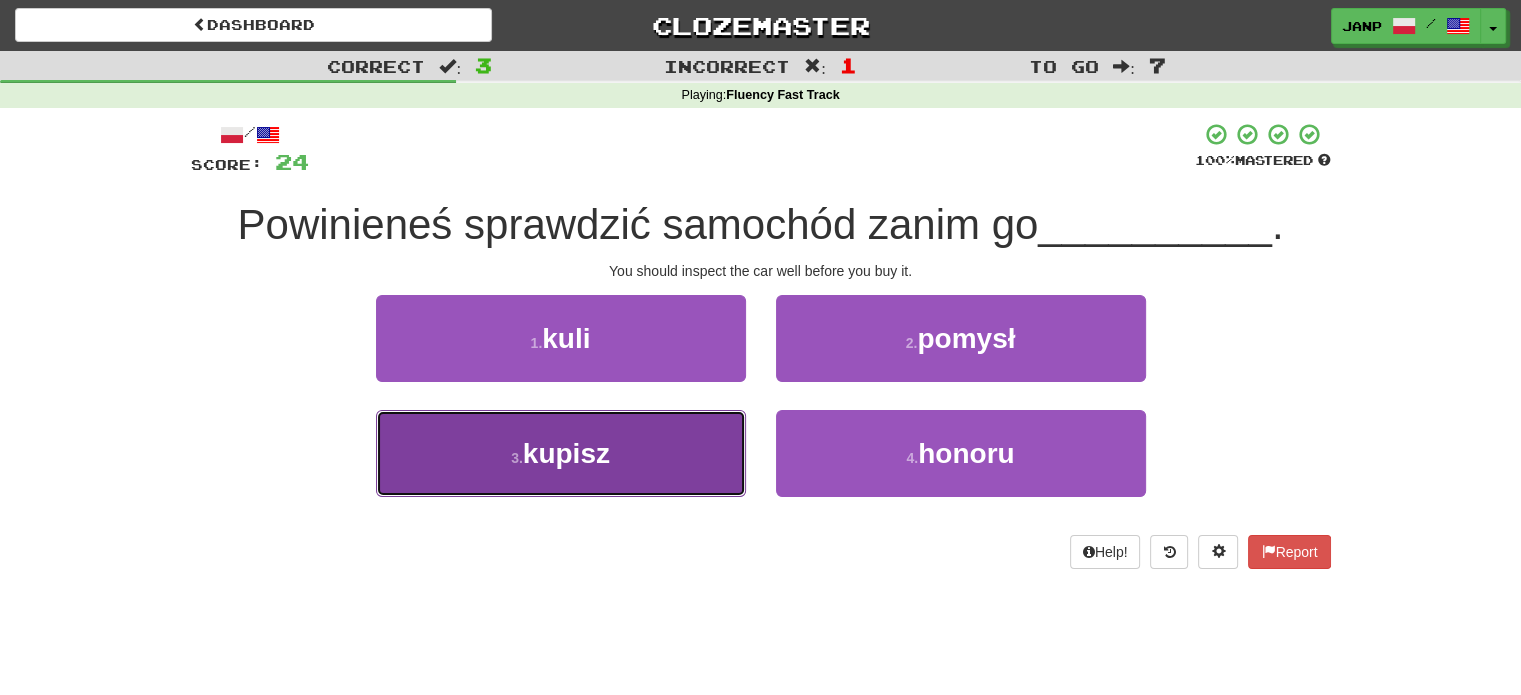 click on "3 .  kupisz" at bounding box center [561, 453] 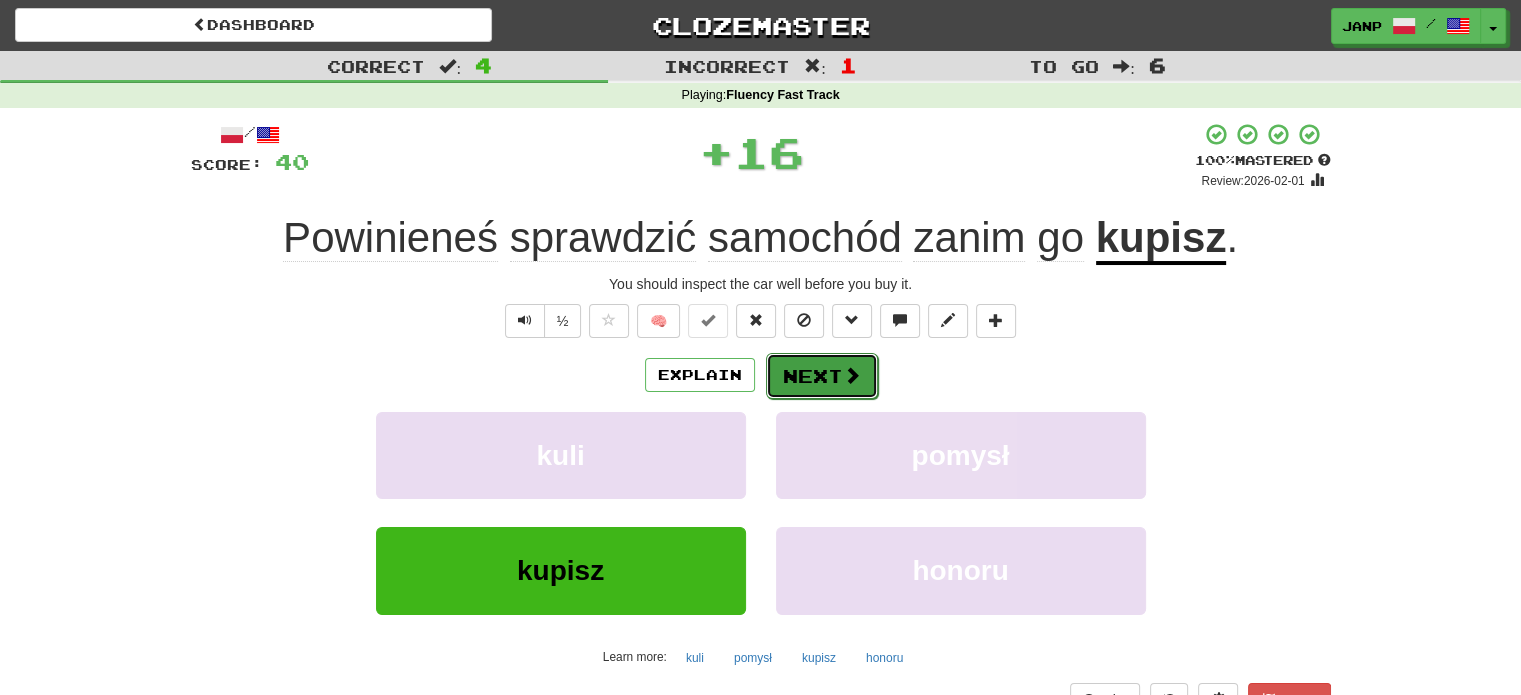 click on "Next" at bounding box center [822, 376] 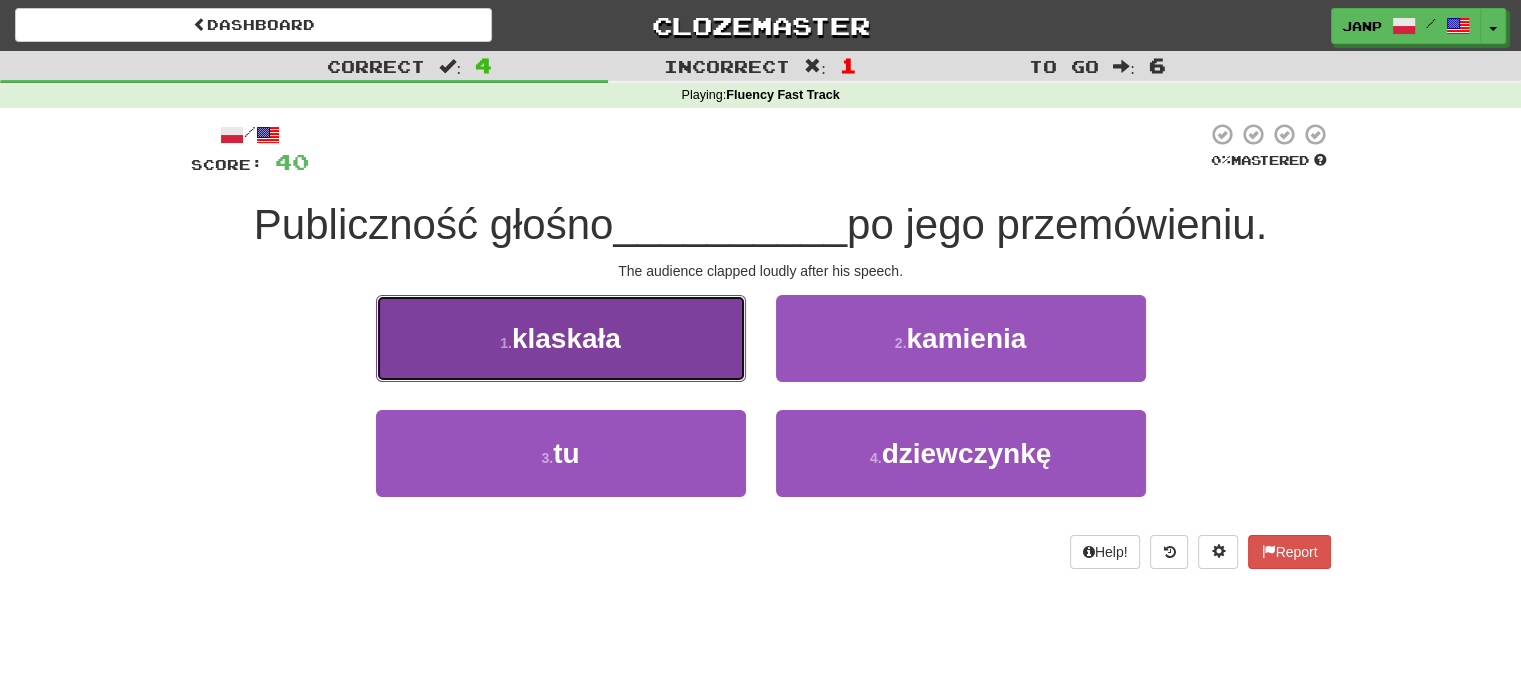 click on "1 .  klaskała" at bounding box center (561, 338) 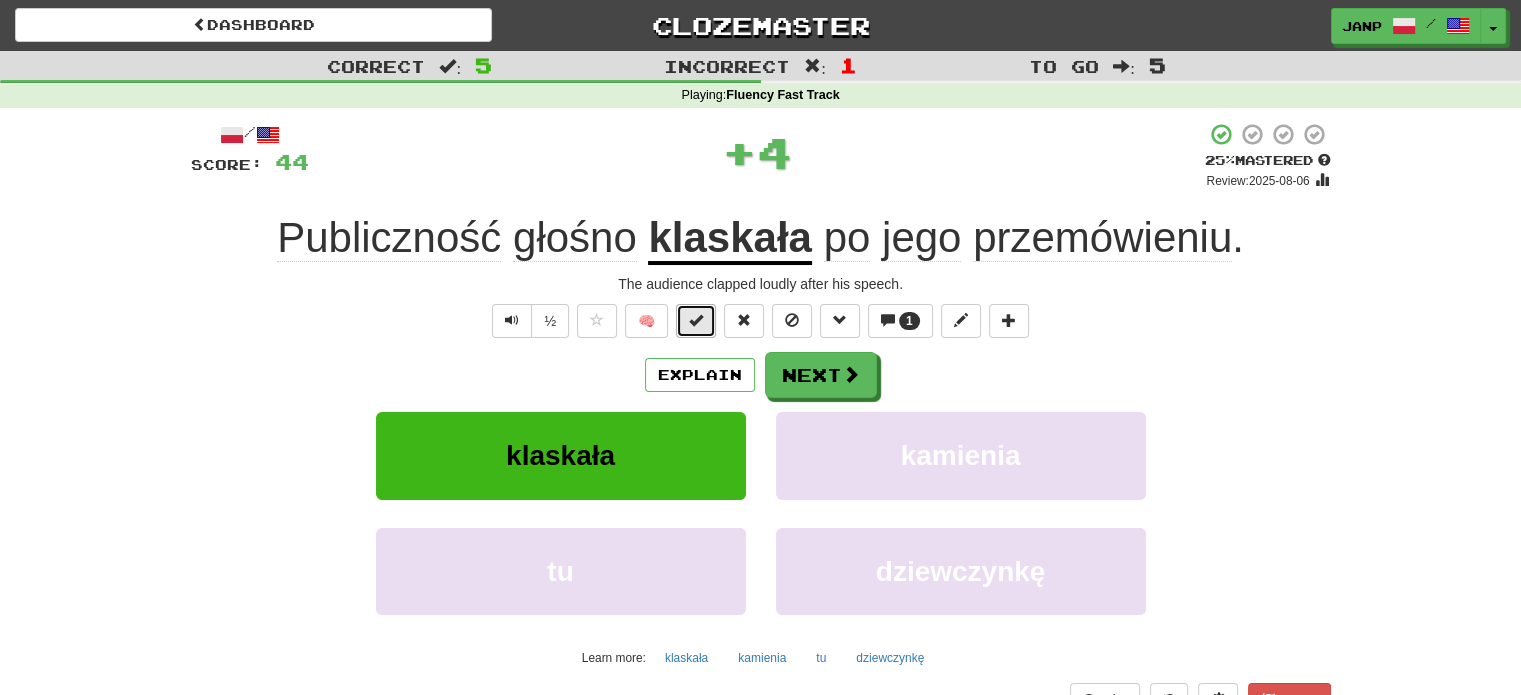click at bounding box center (696, 320) 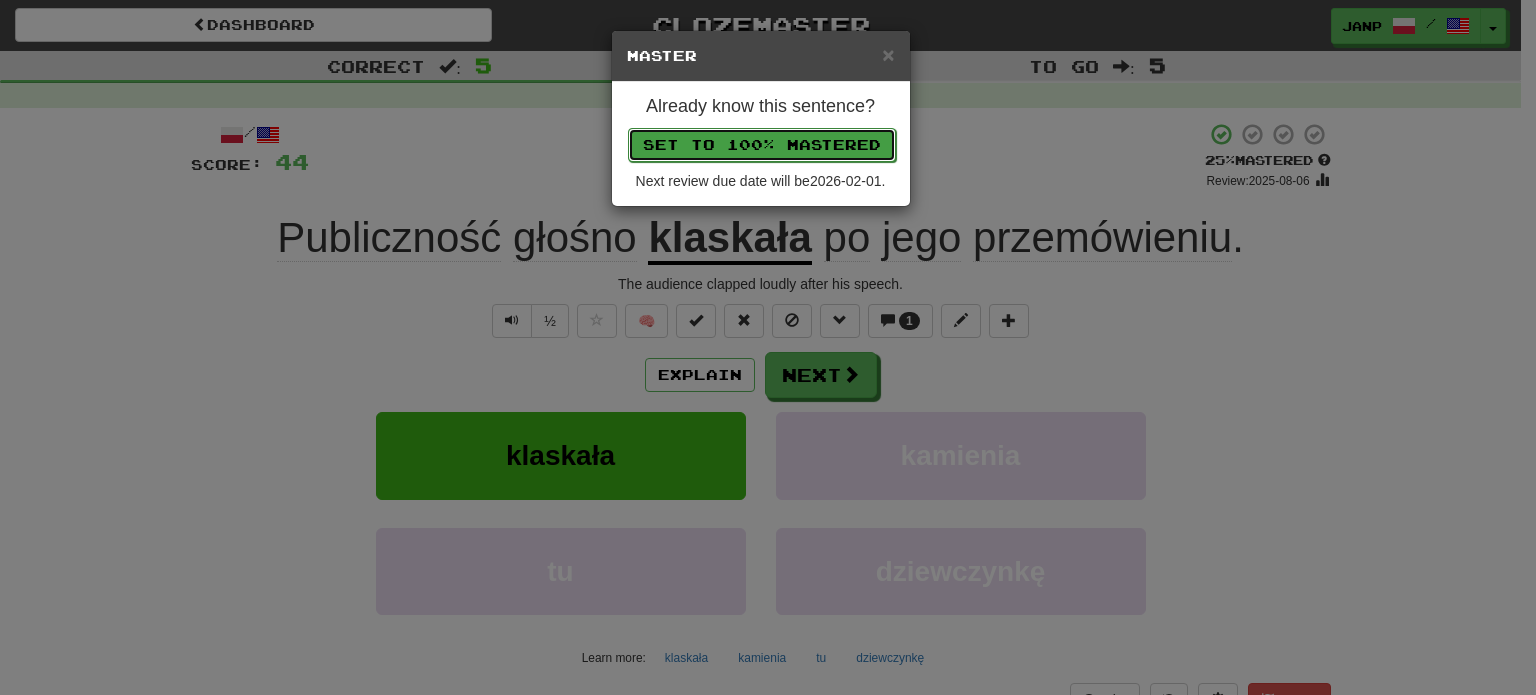click on "Set to 100% Mastered" at bounding box center (762, 145) 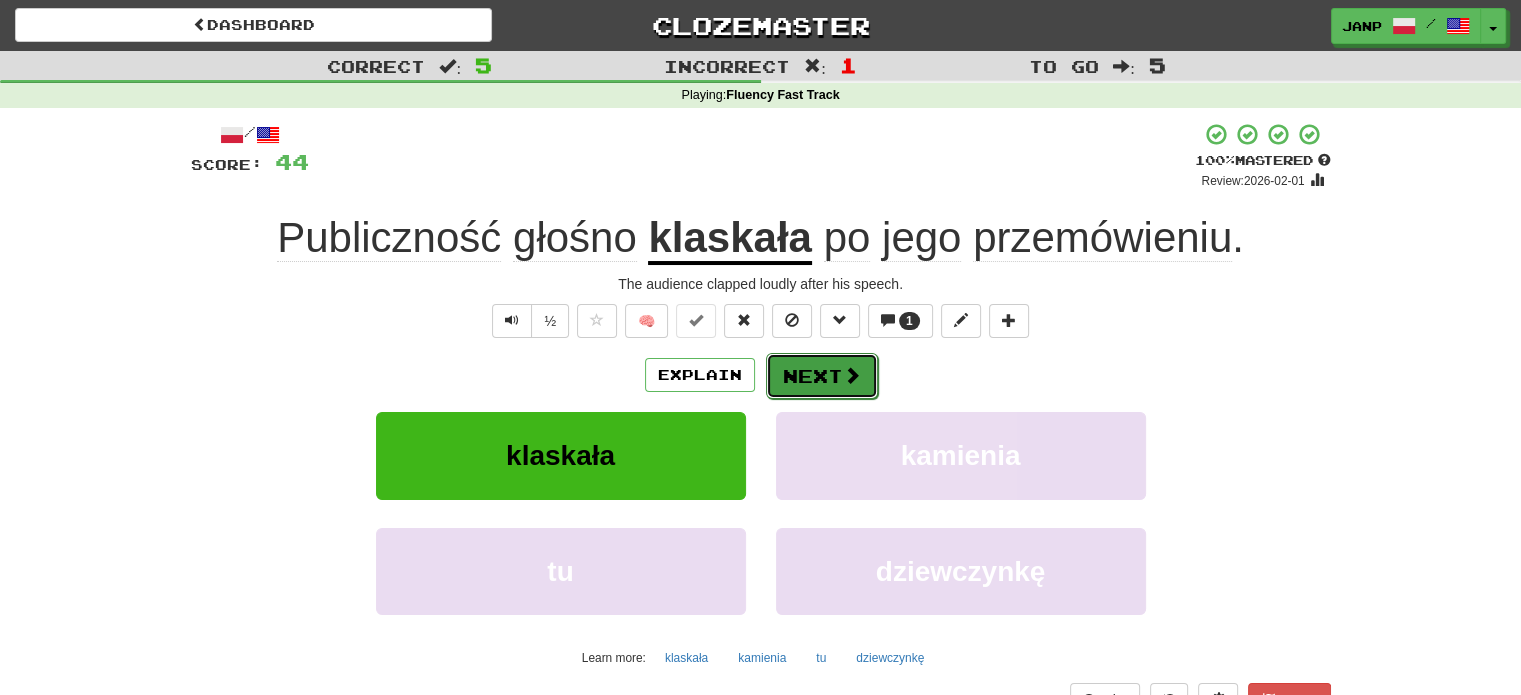 click on "Next" at bounding box center (822, 376) 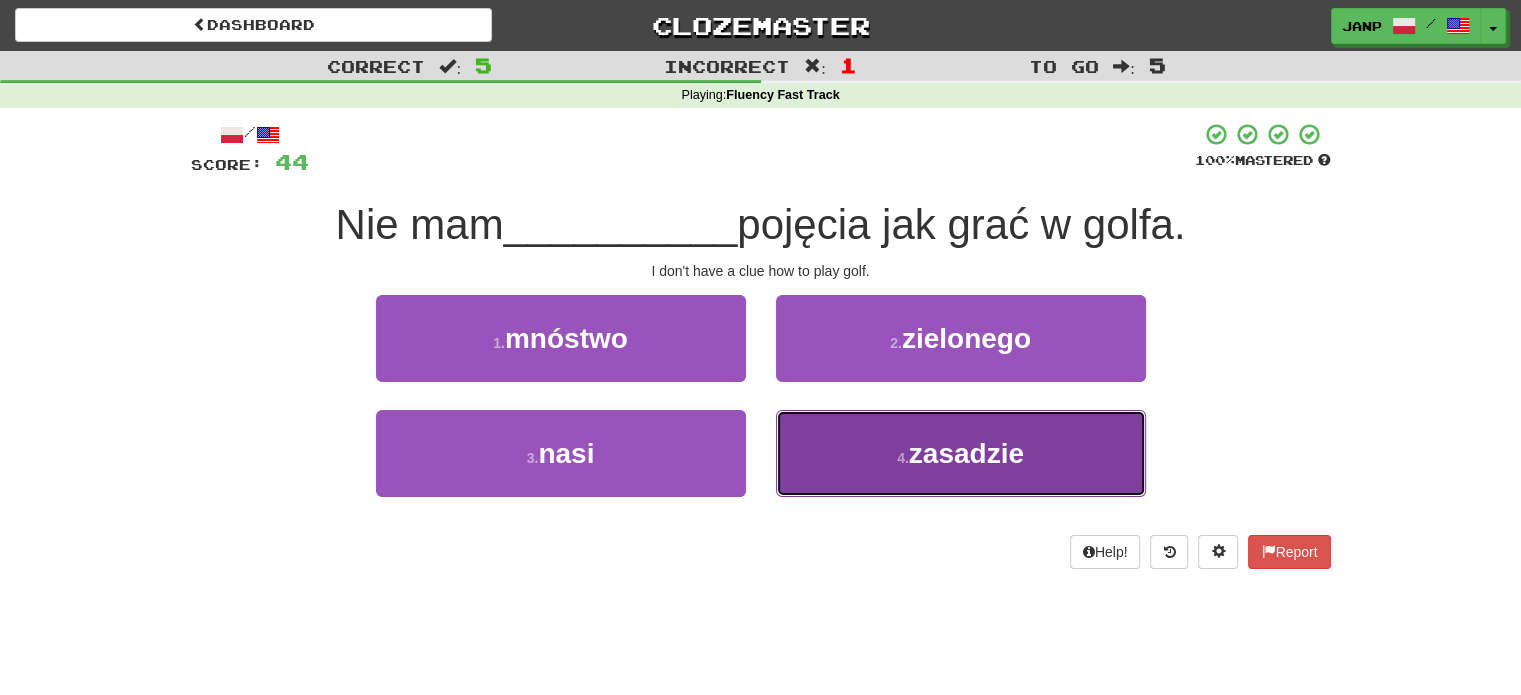 click on "4 .  zasadzie" at bounding box center (961, 453) 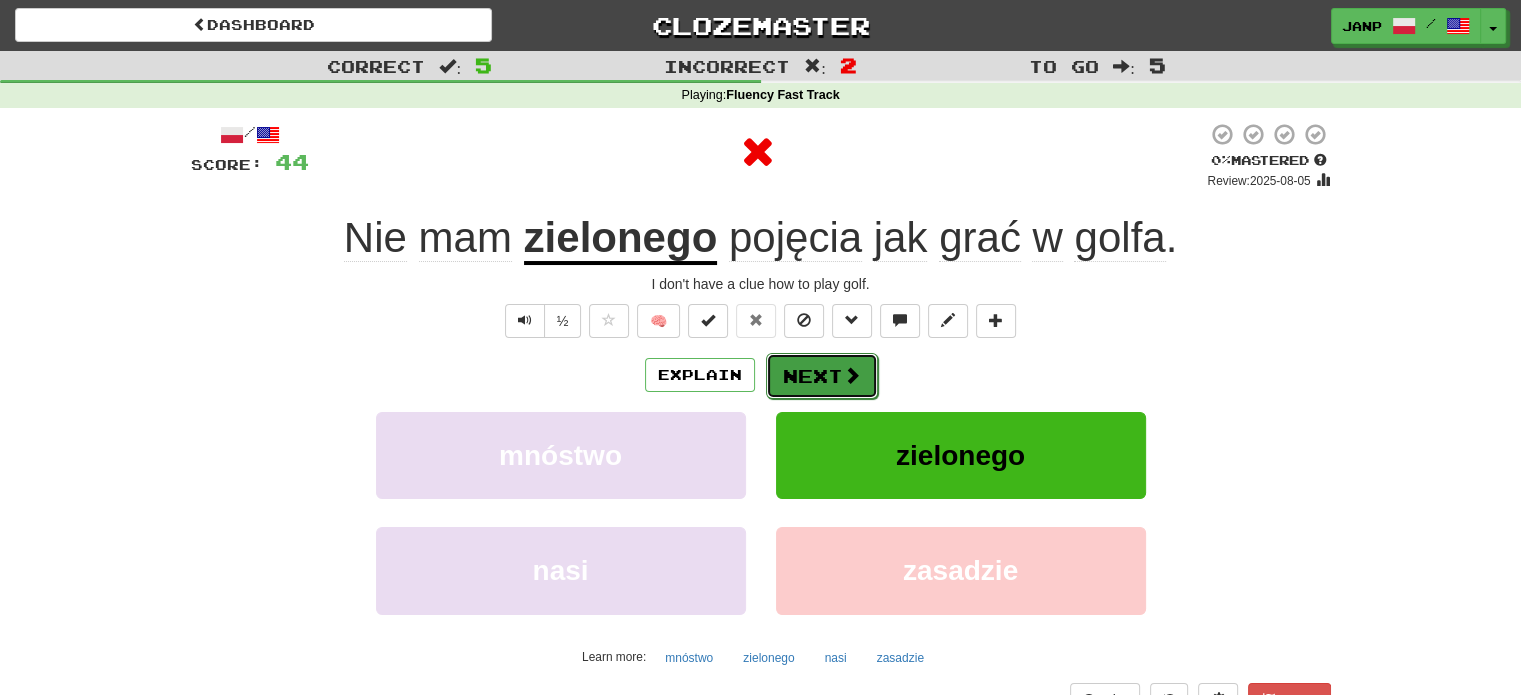 click on "Next" at bounding box center [822, 376] 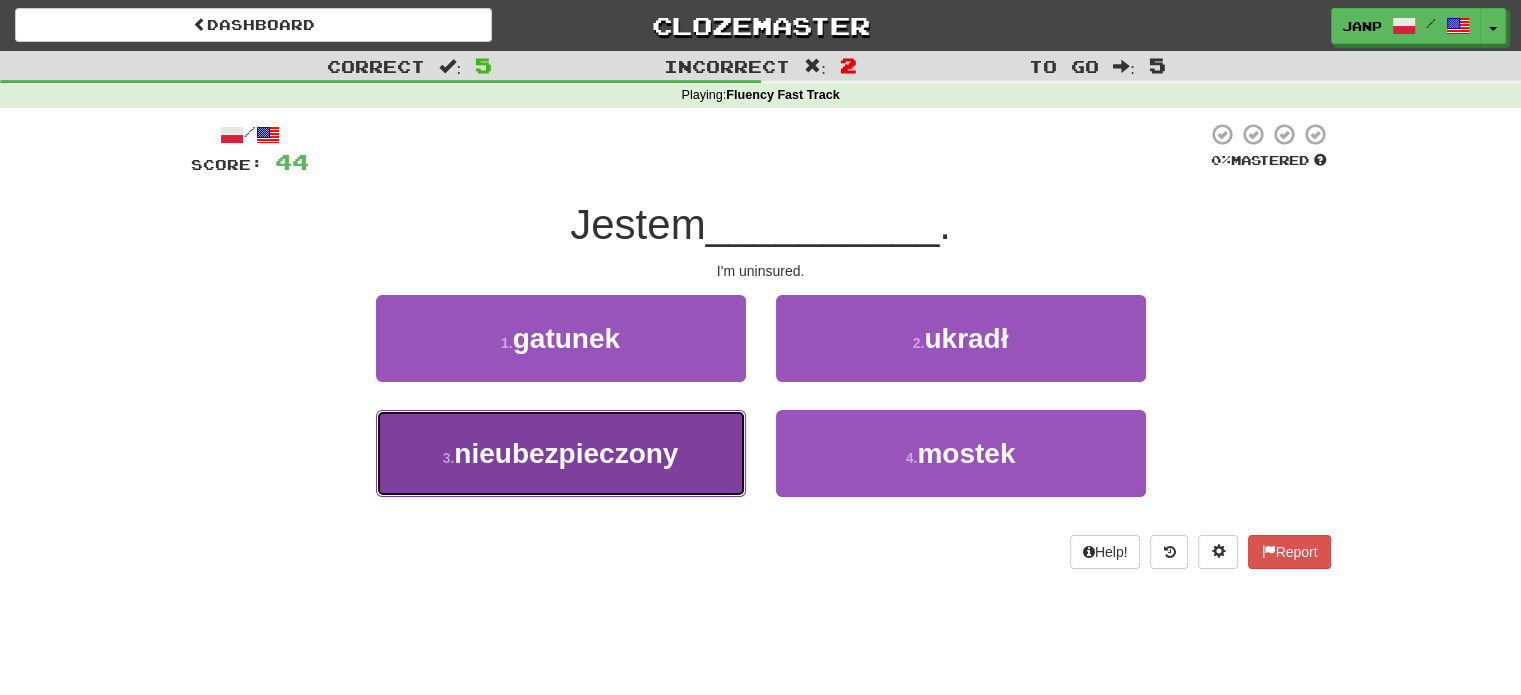 click on "3 .  nieubezpieczony" at bounding box center [561, 453] 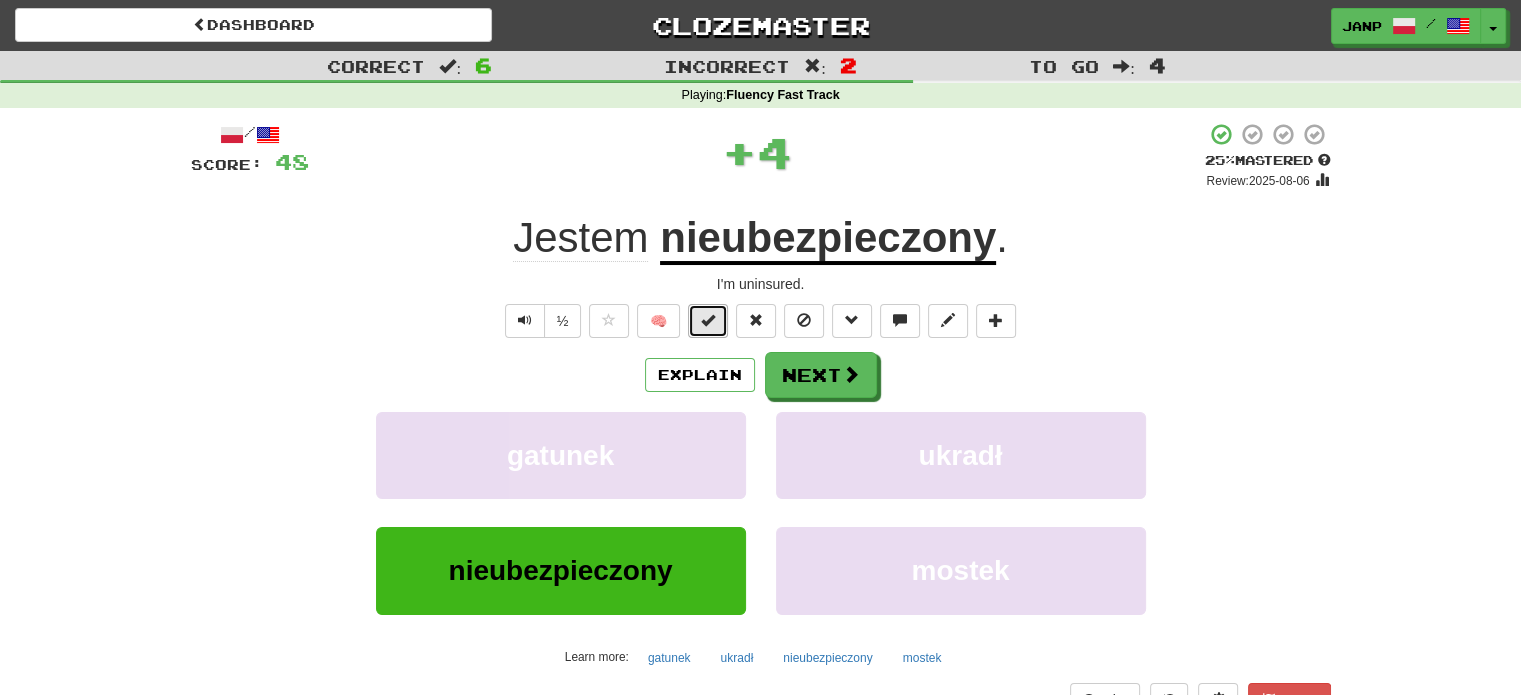 click at bounding box center [708, 320] 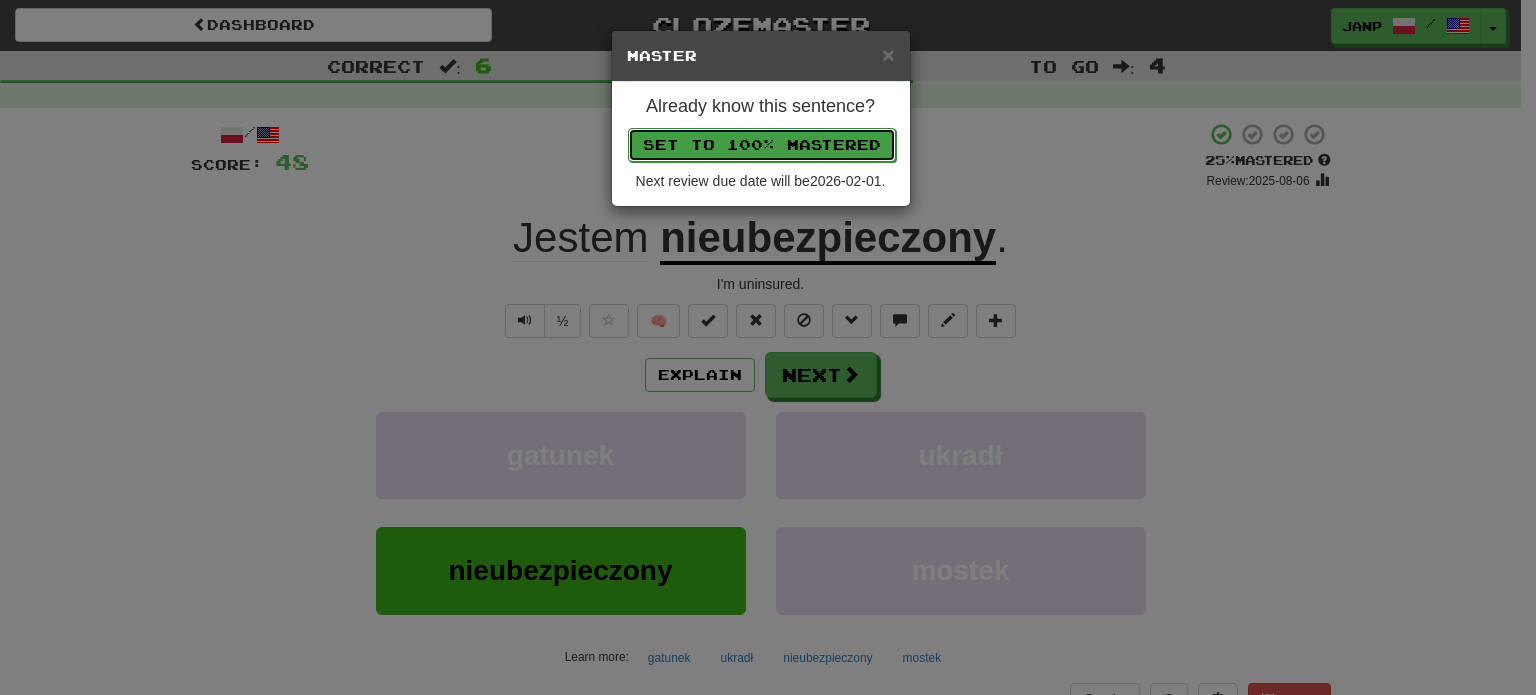 click on "Set to 100% Mastered" at bounding box center [762, 145] 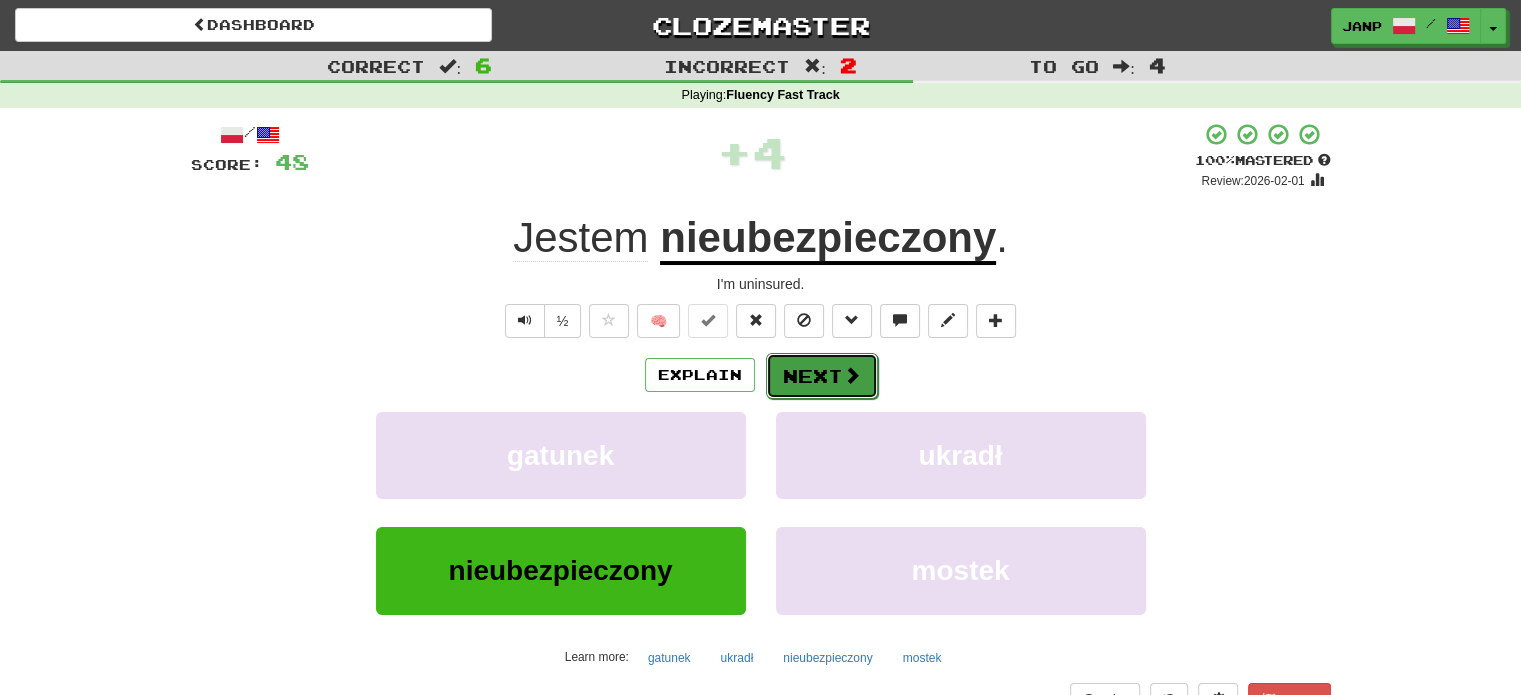 click on "Next" at bounding box center (822, 376) 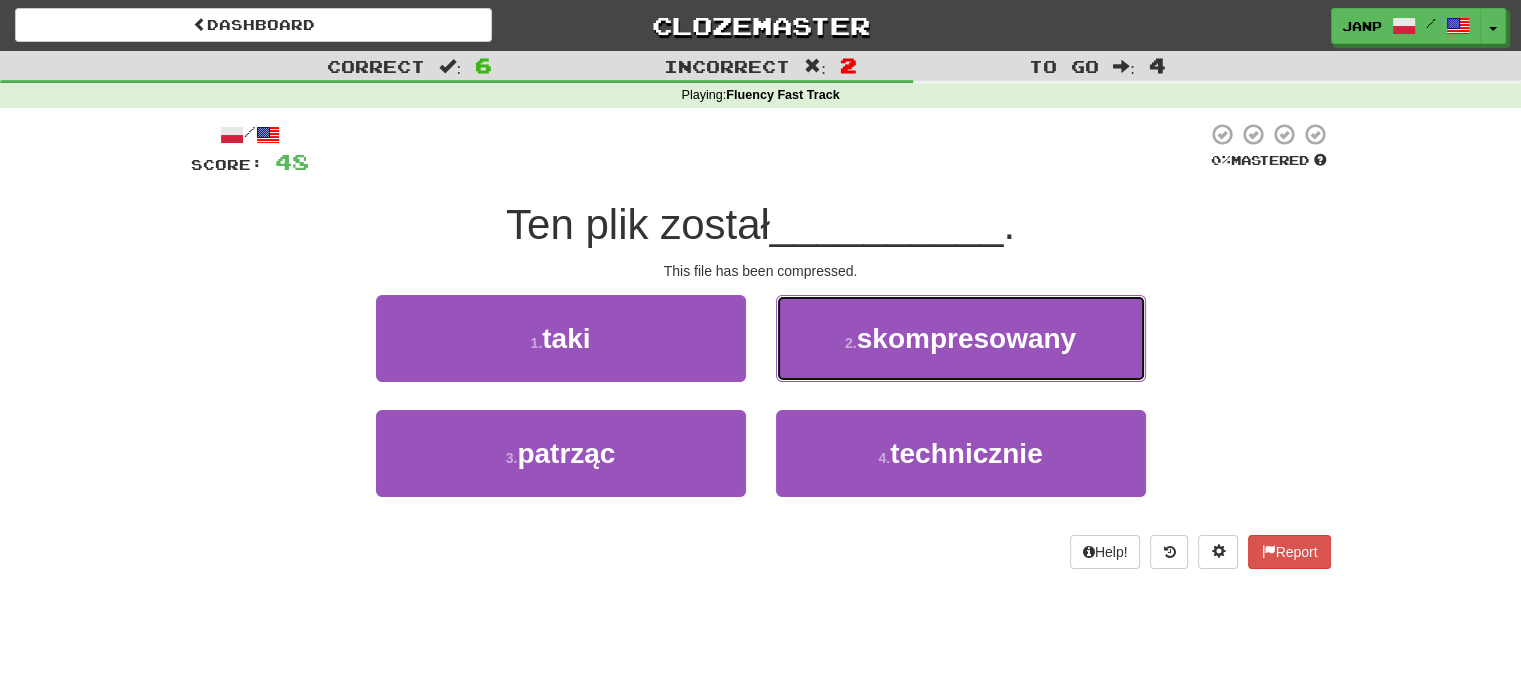 click on "2 .  skompresowany" at bounding box center (961, 338) 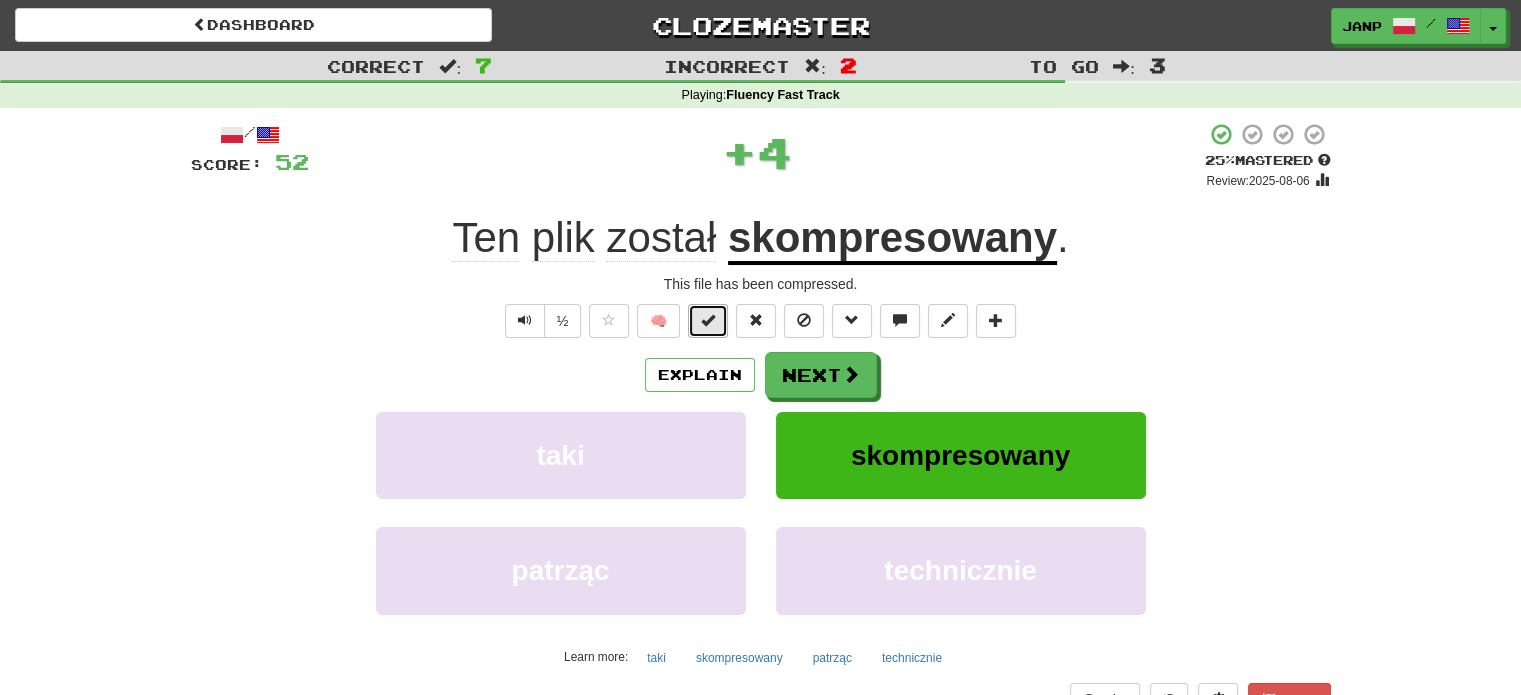 click at bounding box center [708, 320] 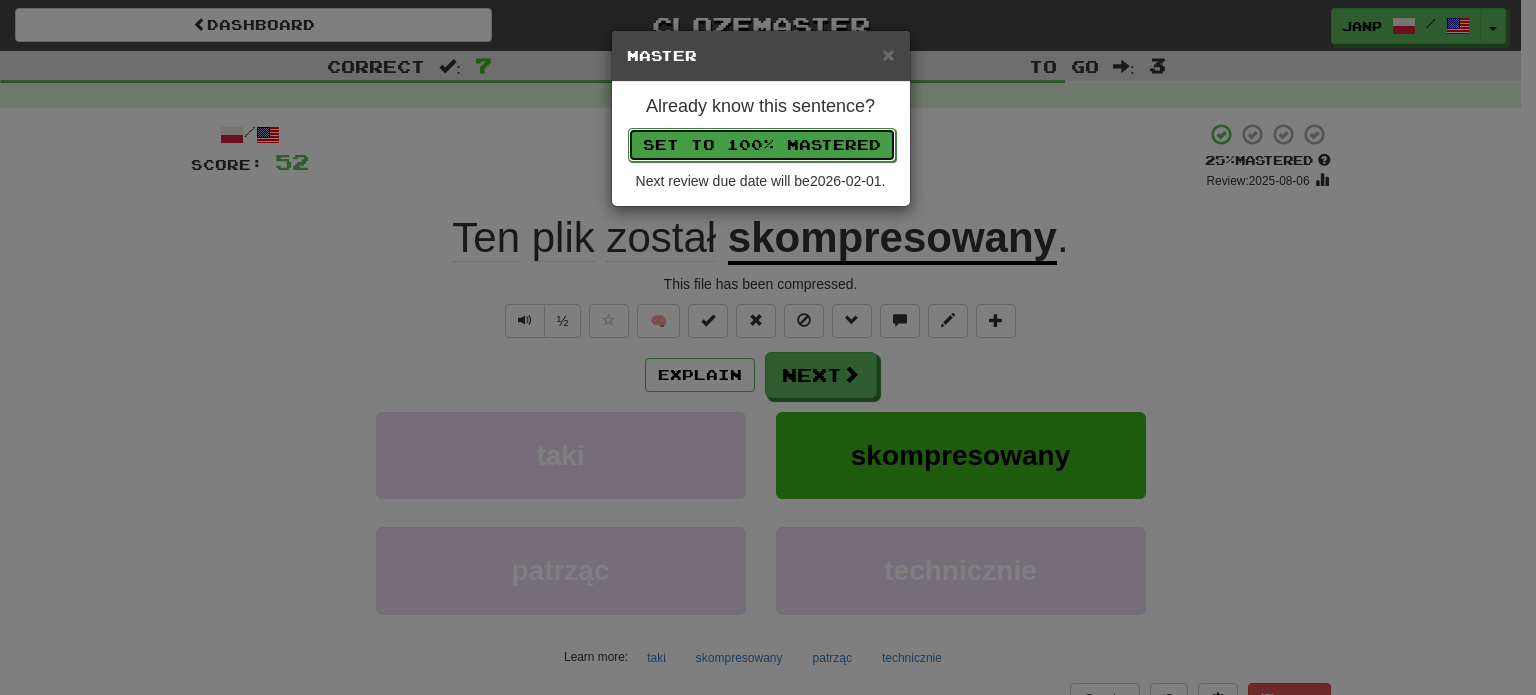 click on "Set to 100% Mastered" at bounding box center [762, 145] 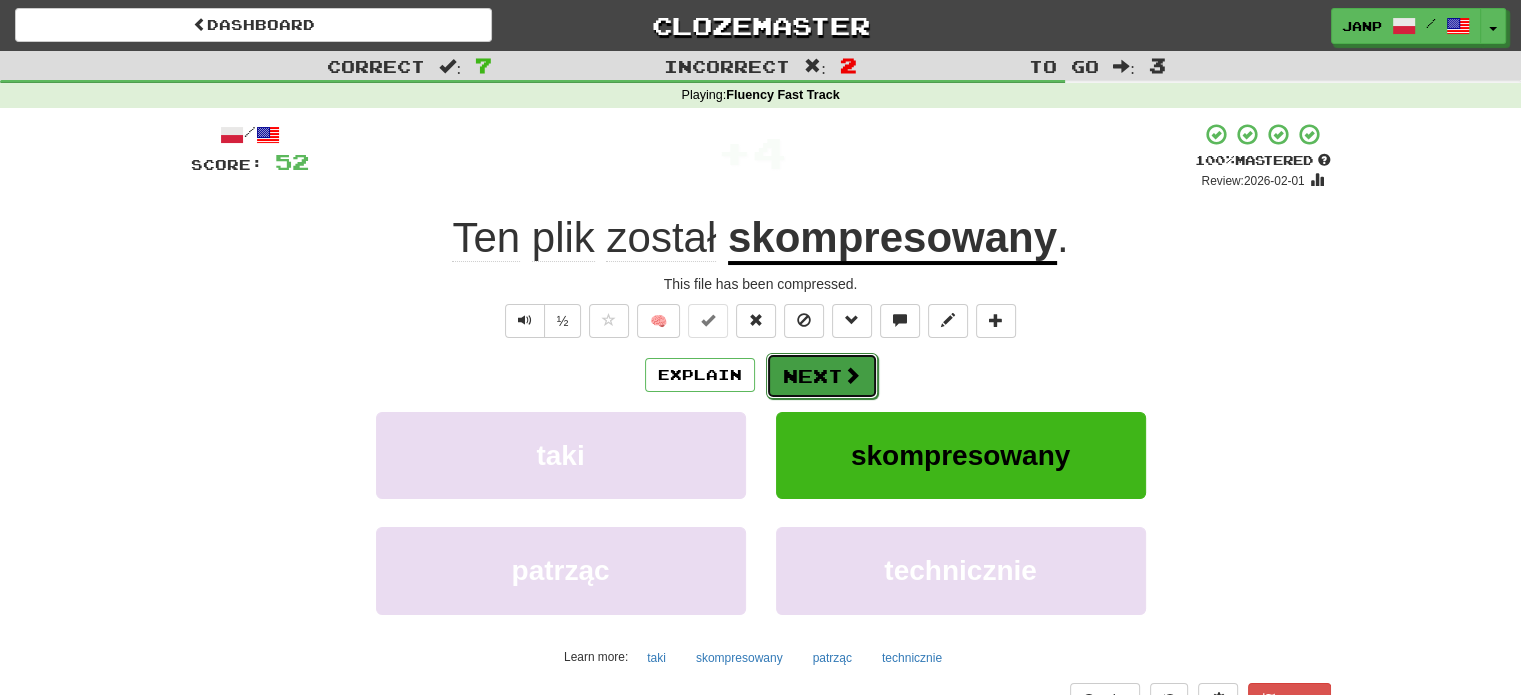 click on "Next" at bounding box center [822, 376] 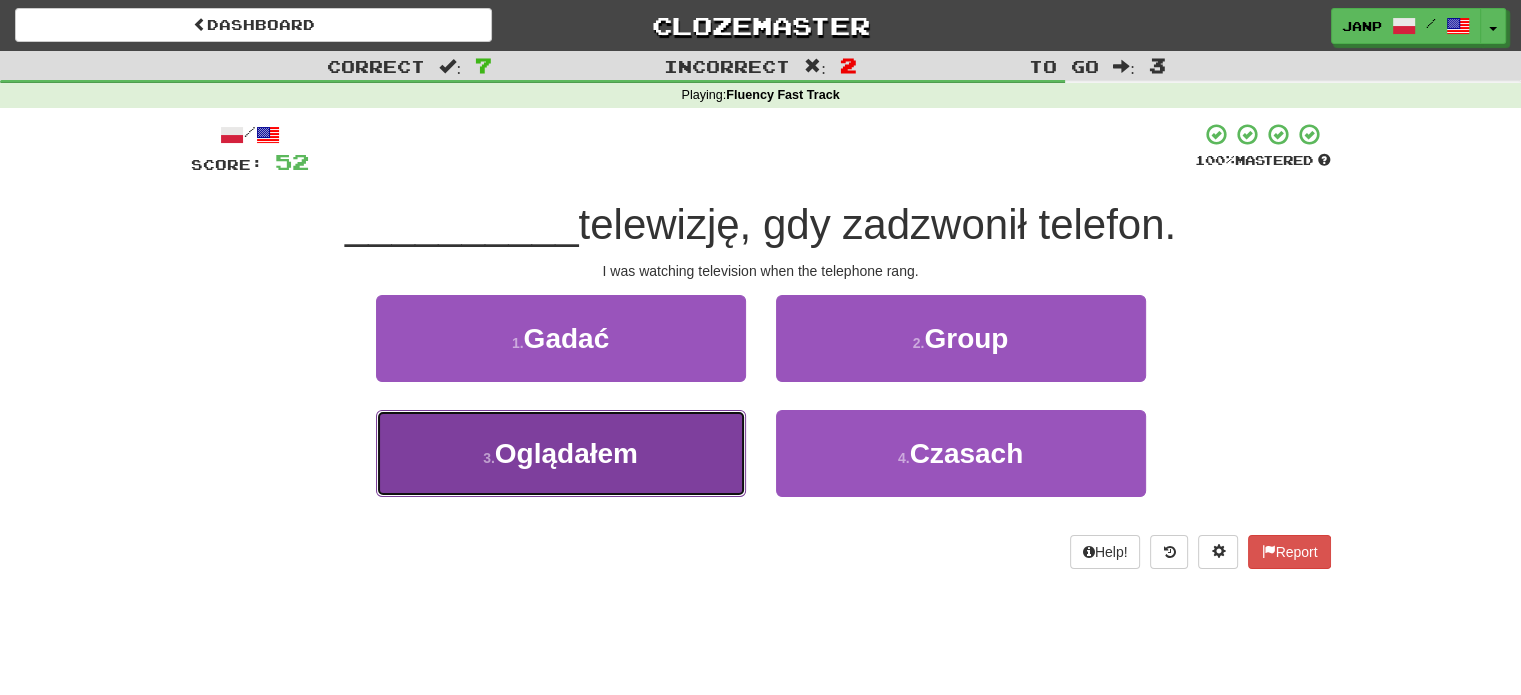 click on "3 .  Oglądałem" at bounding box center (561, 453) 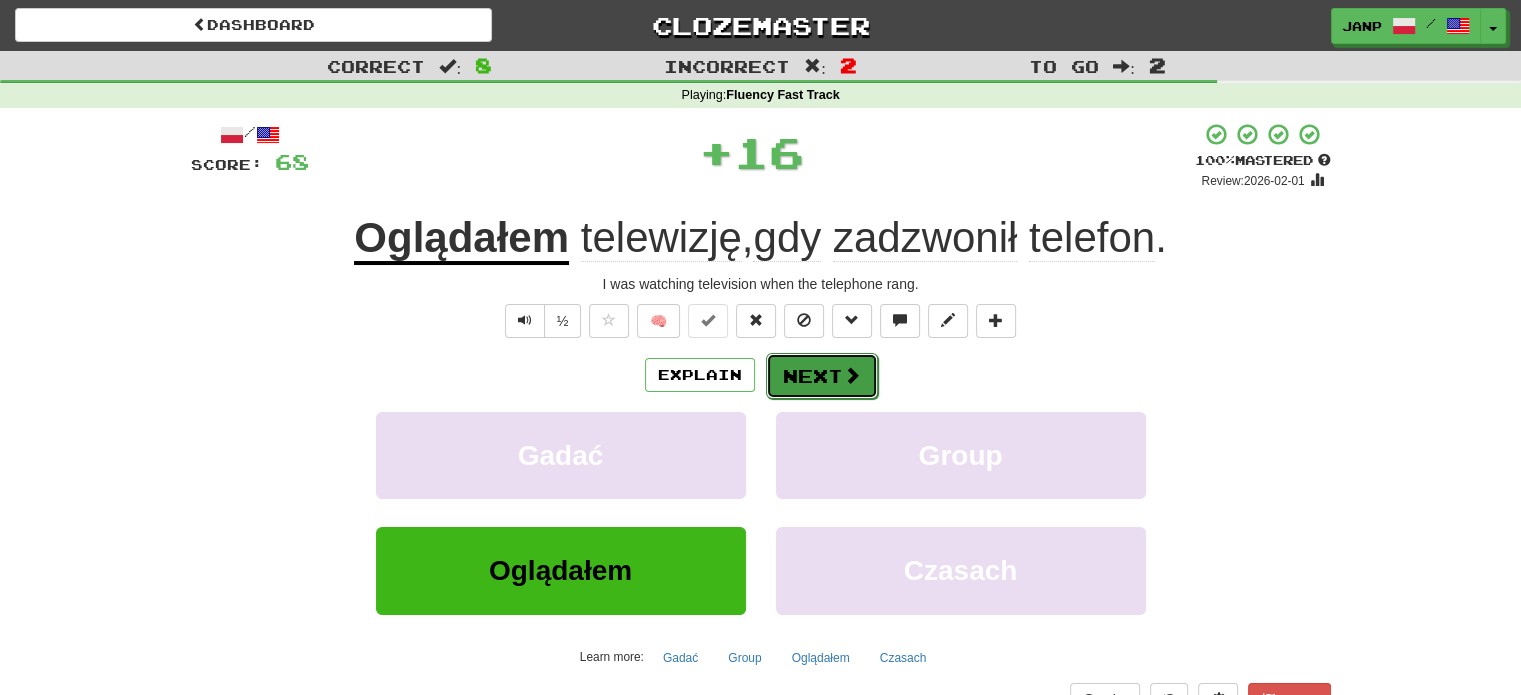 click on "Next" at bounding box center (822, 376) 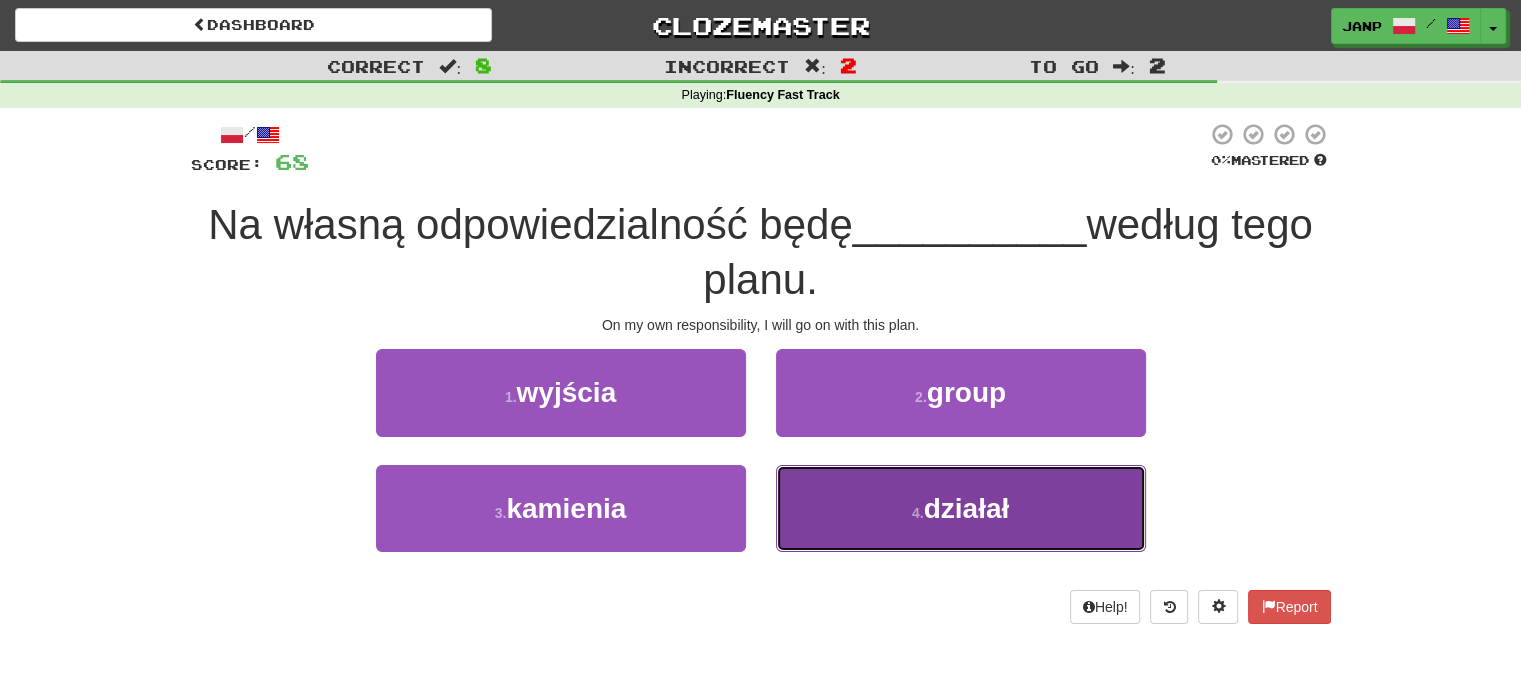 click on "4 .  działał" at bounding box center [961, 508] 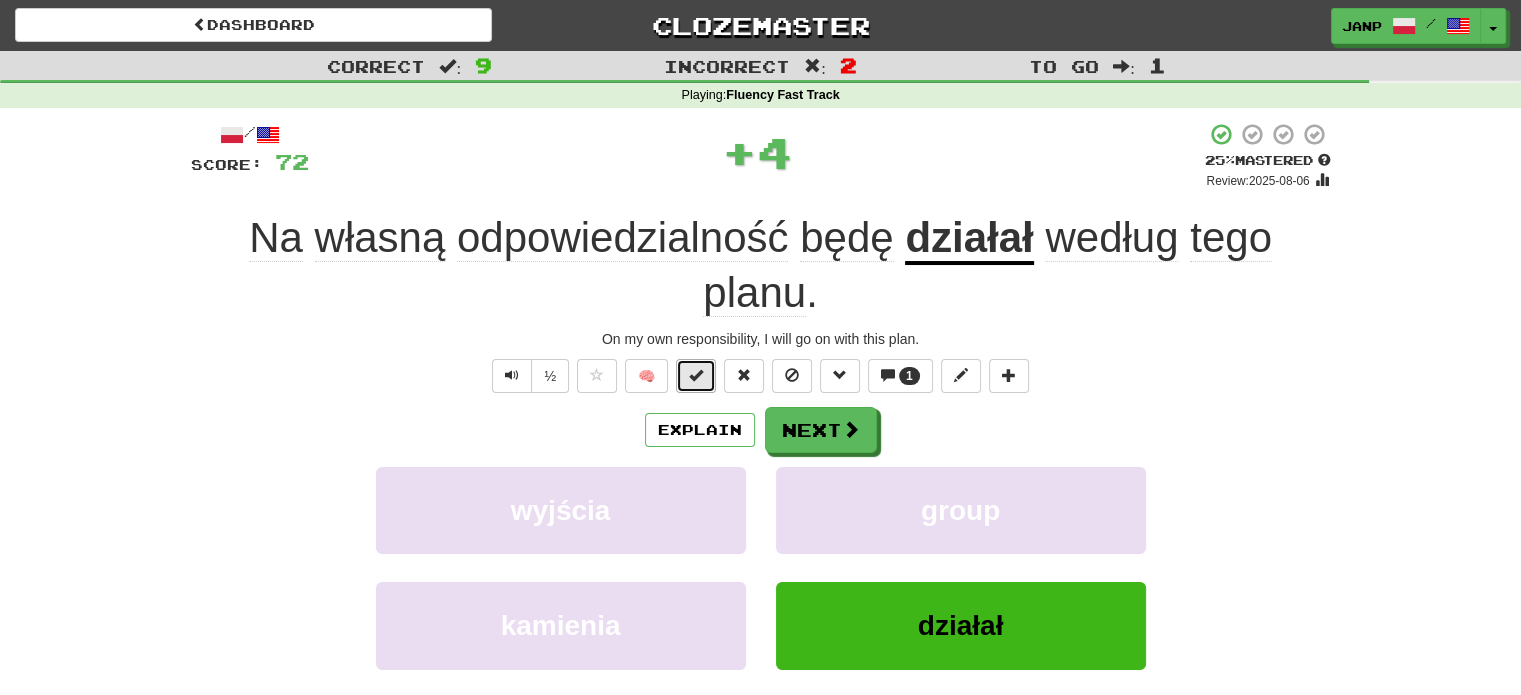 click at bounding box center (696, 376) 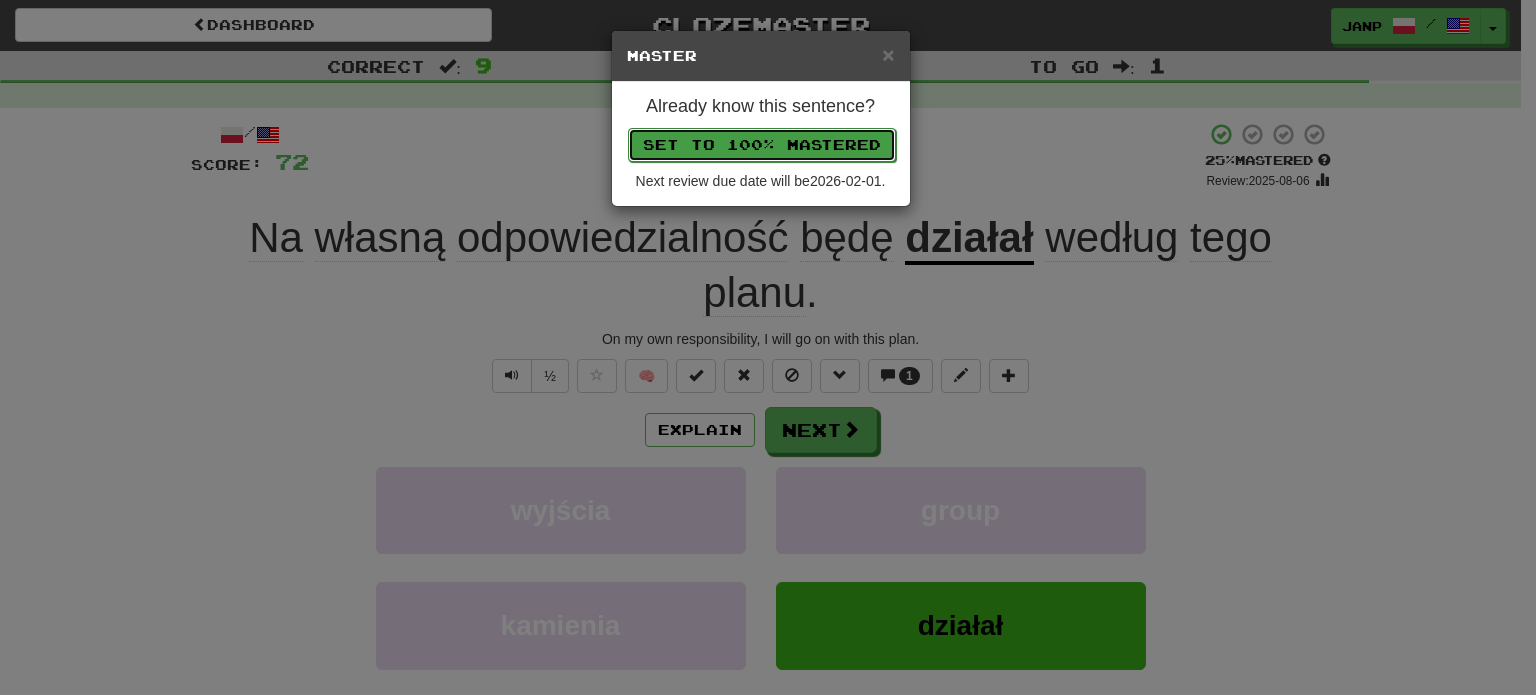 click on "Set to 100% Mastered" at bounding box center [762, 145] 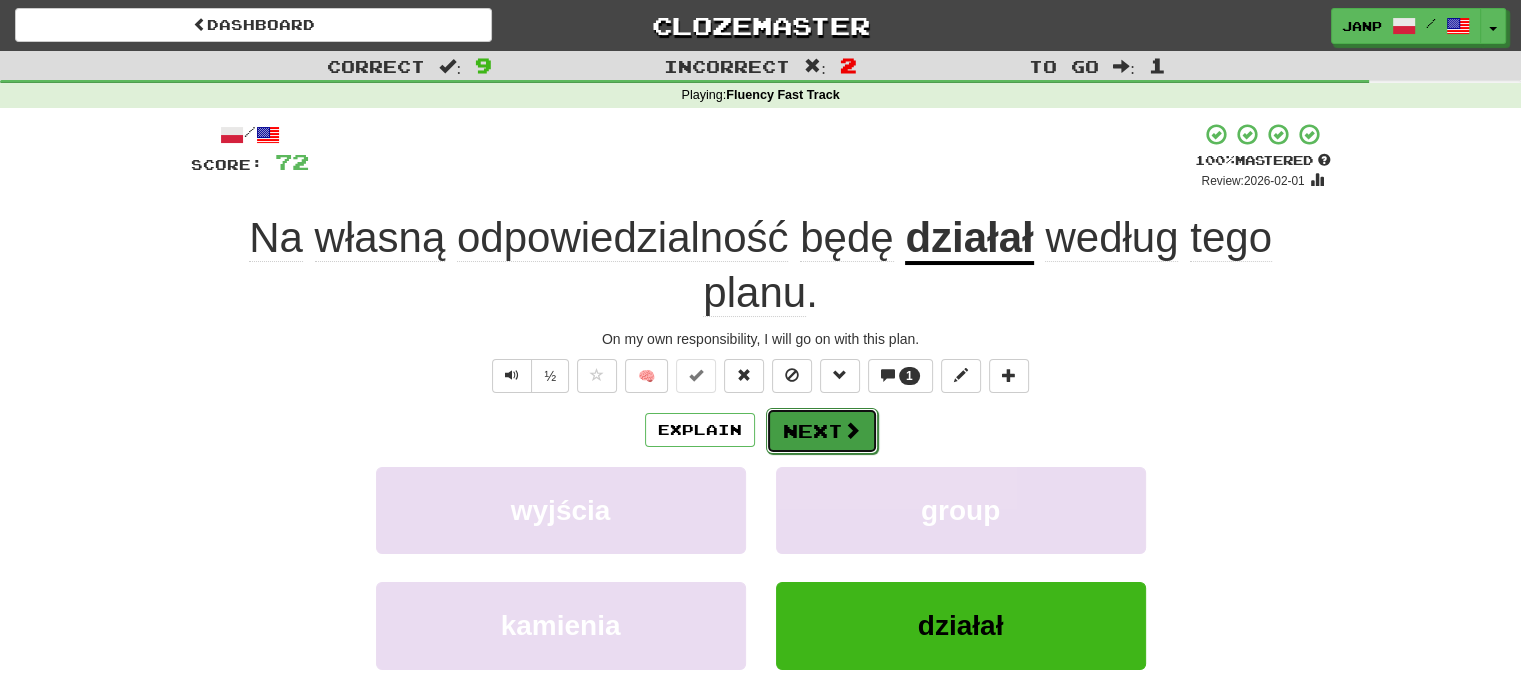 click on "Next" at bounding box center [822, 431] 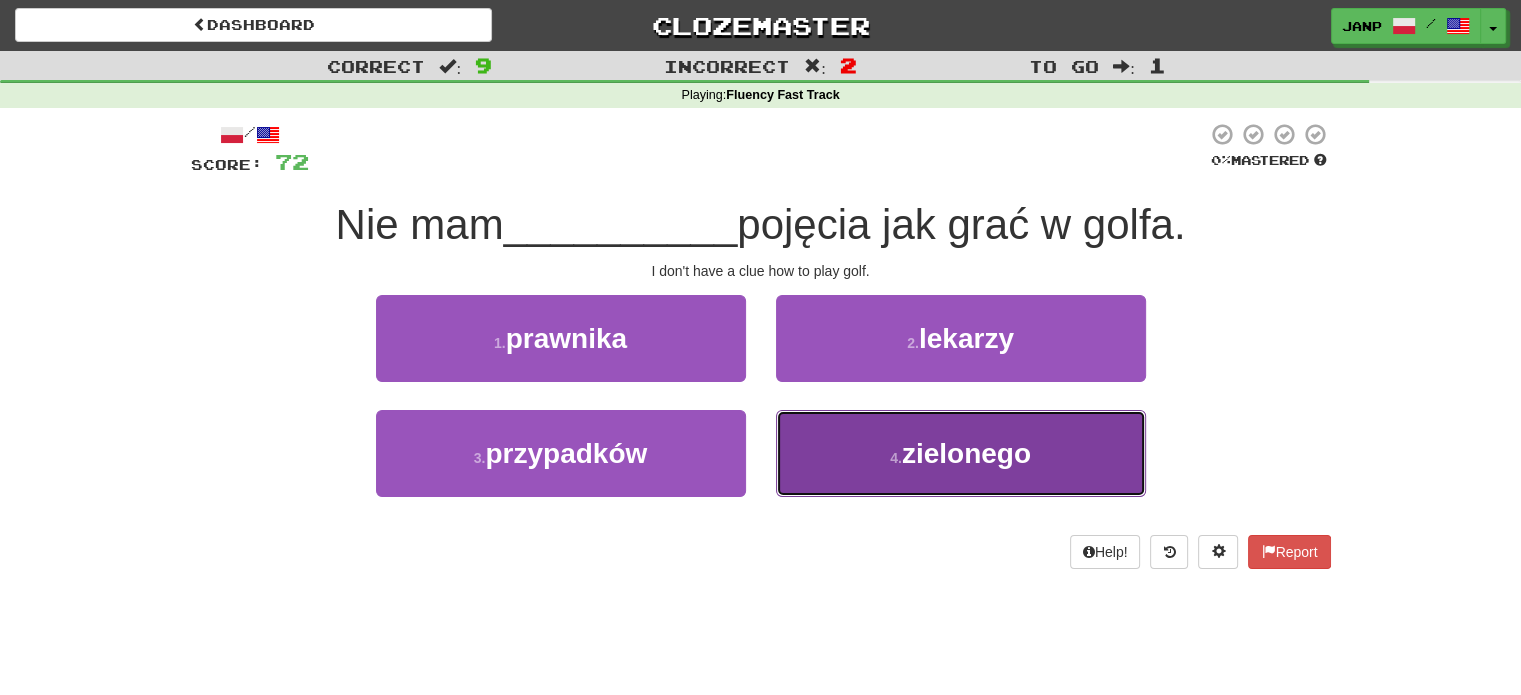 click on "4 .  zielonego" at bounding box center [961, 453] 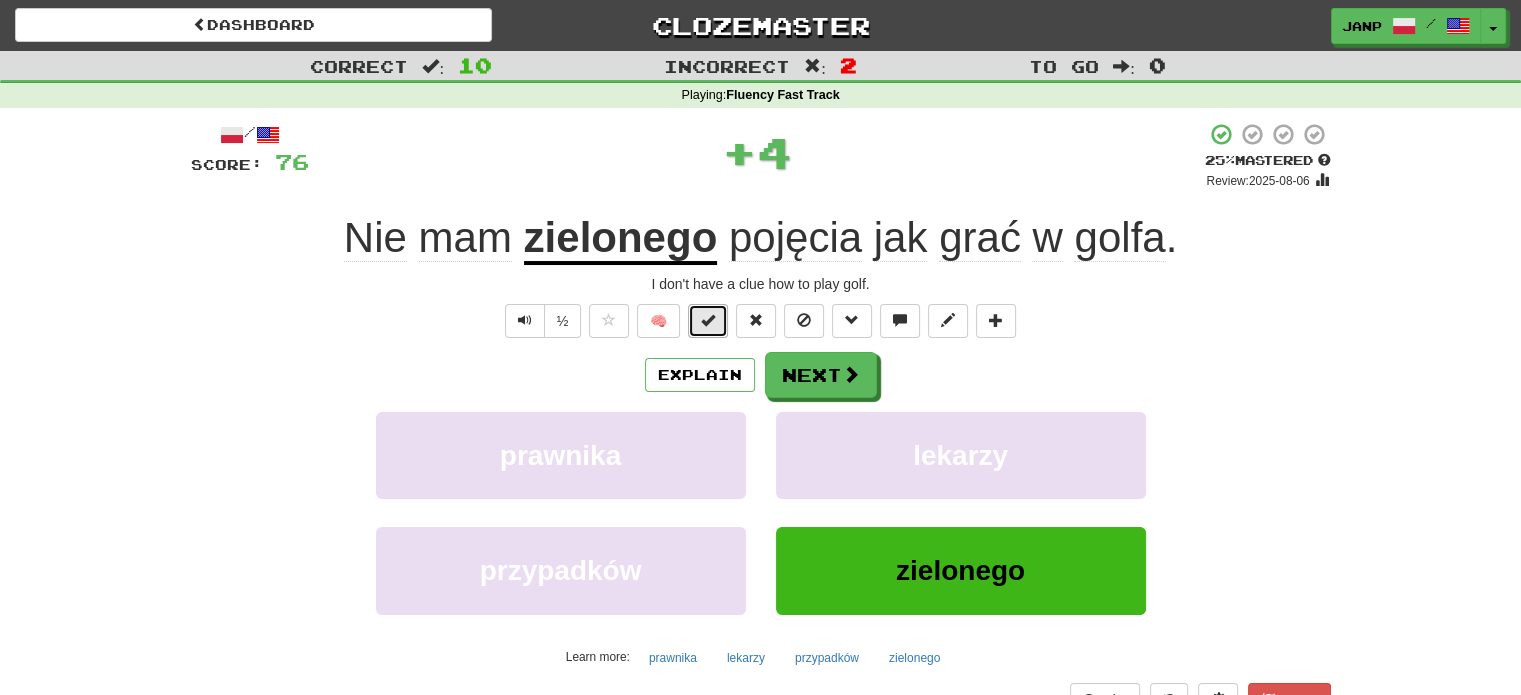 click at bounding box center [708, 320] 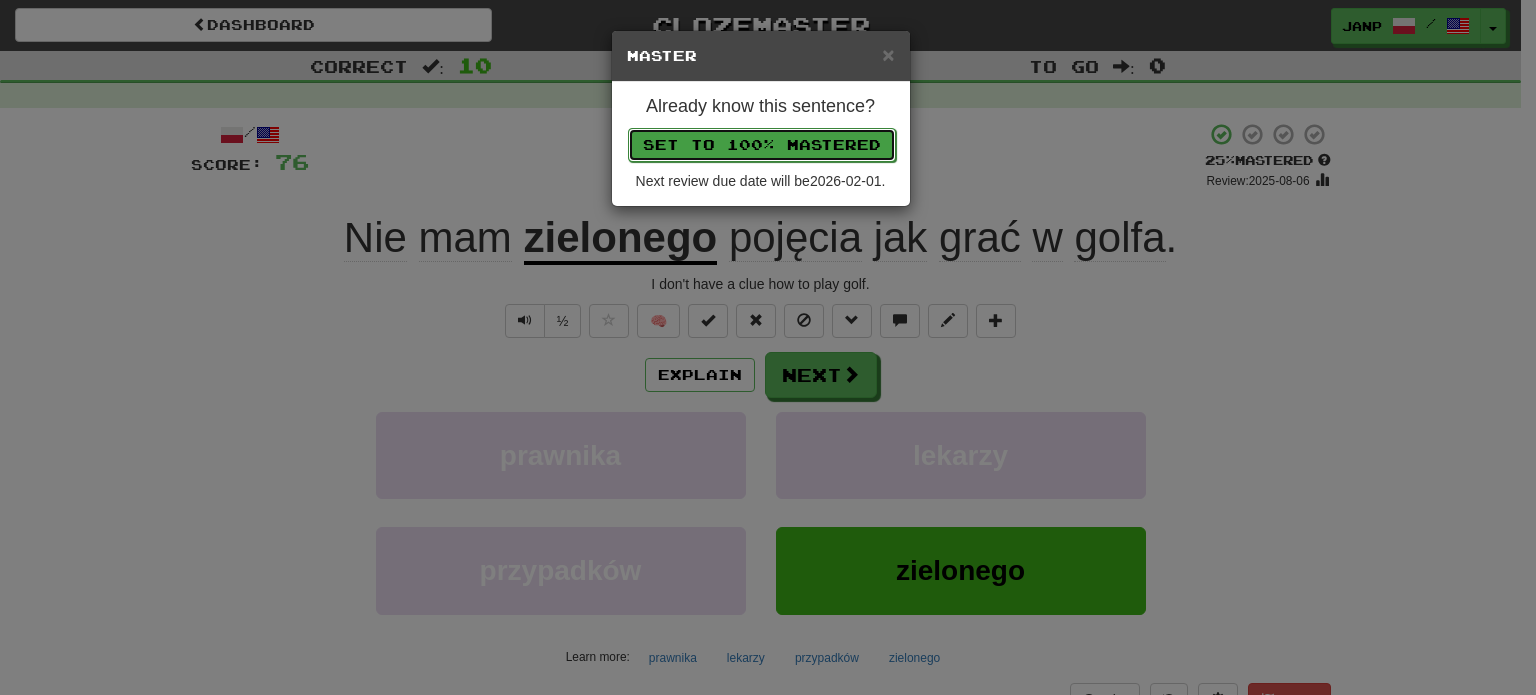 click on "Set to 100% Mastered" at bounding box center (762, 145) 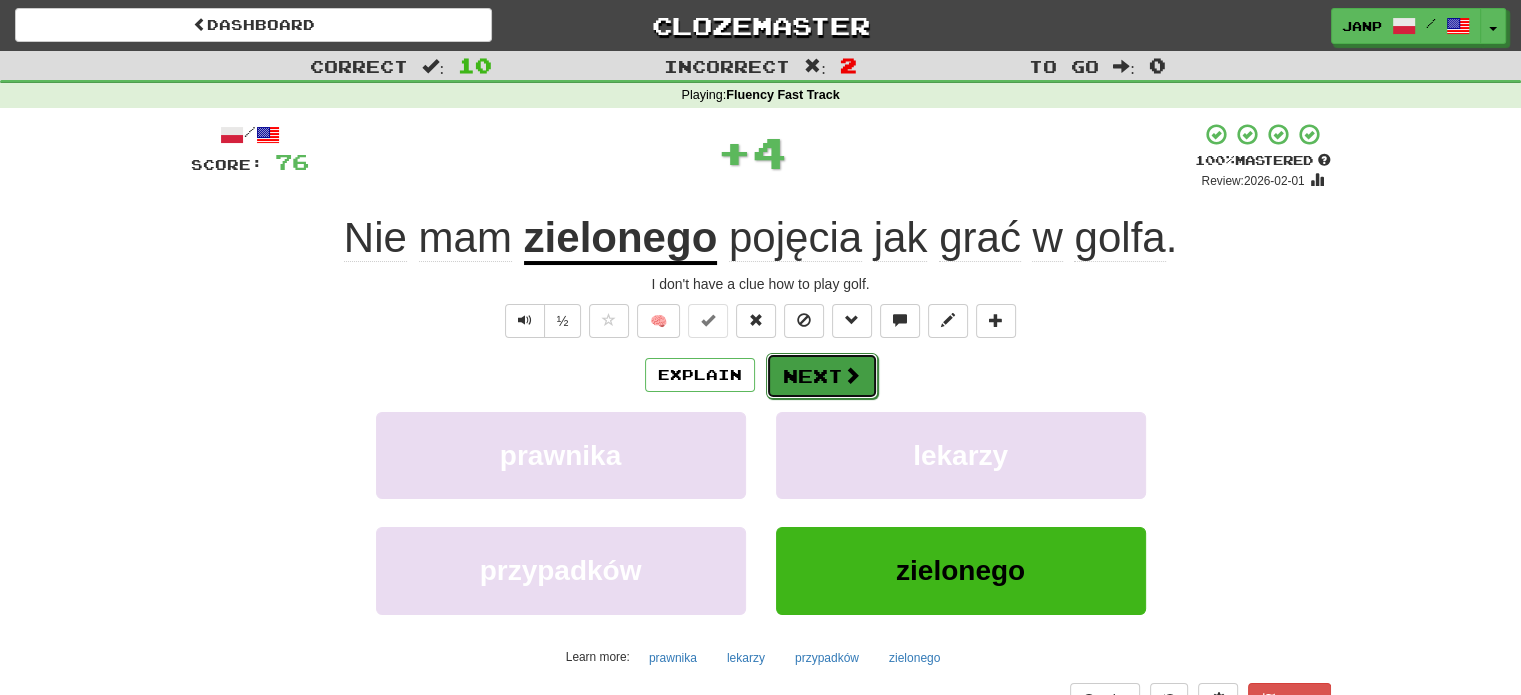 click on "Next" at bounding box center [822, 376] 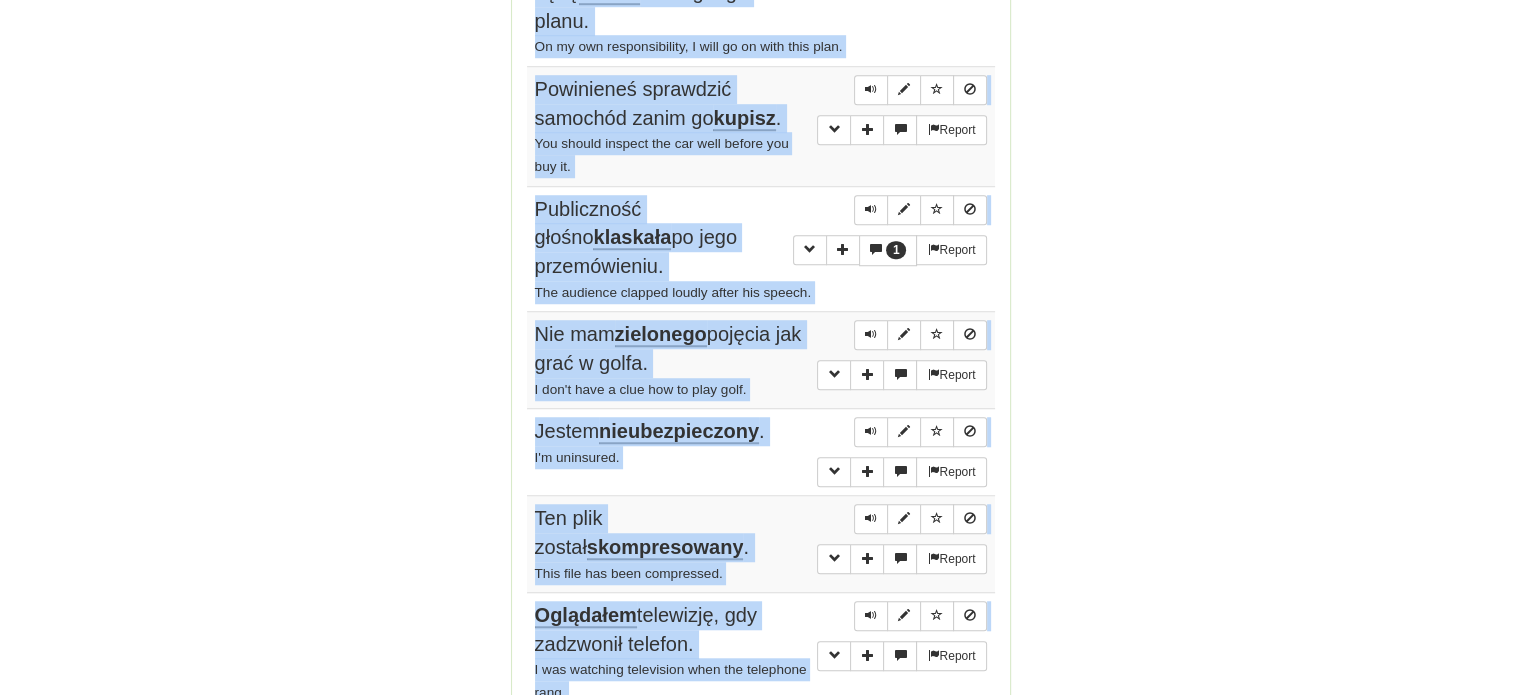 scroll, scrollTop: 1520, scrollLeft: 0, axis: vertical 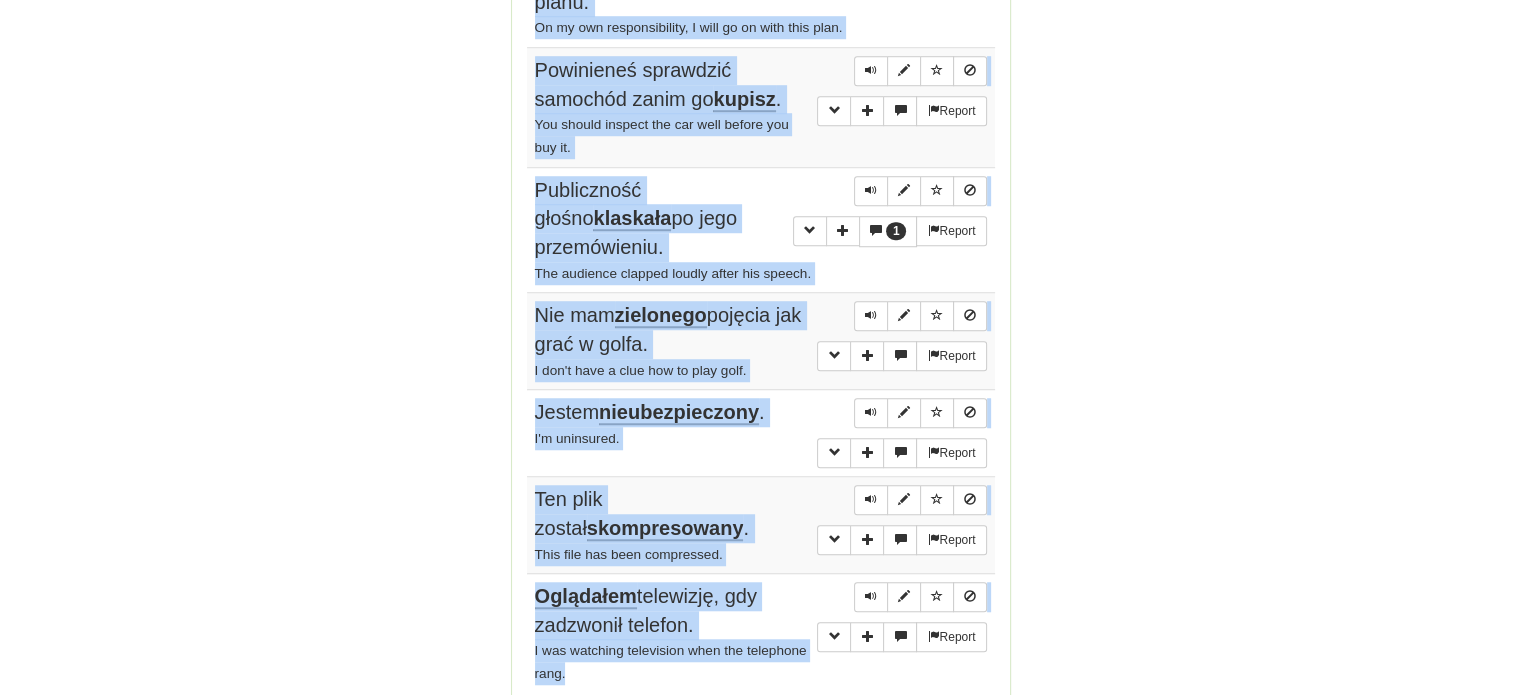drag, startPoint x: 531, startPoint y: 287, endPoint x: 709, endPoint y: 615, distance: 373.18628 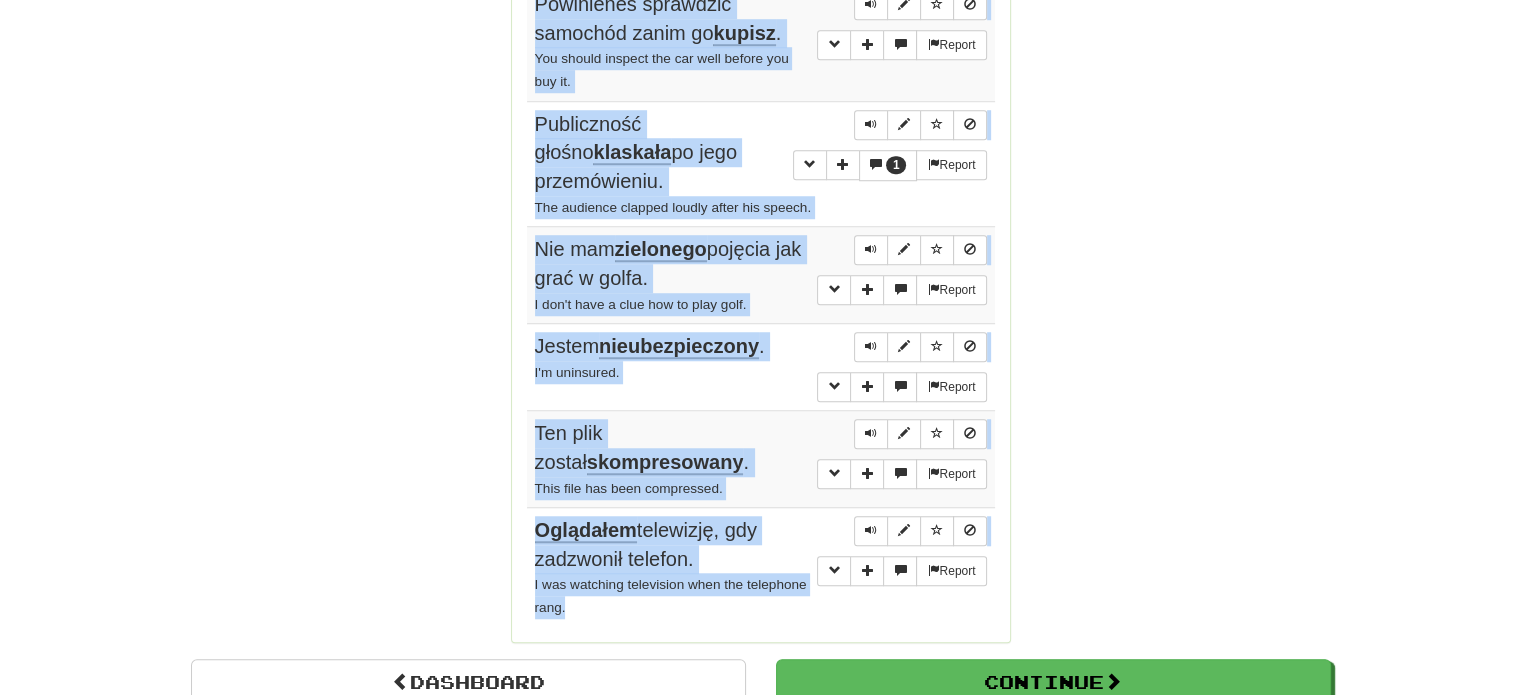 scroll, scrollTop: 1620, scrollLeft: 0, axis: vertical 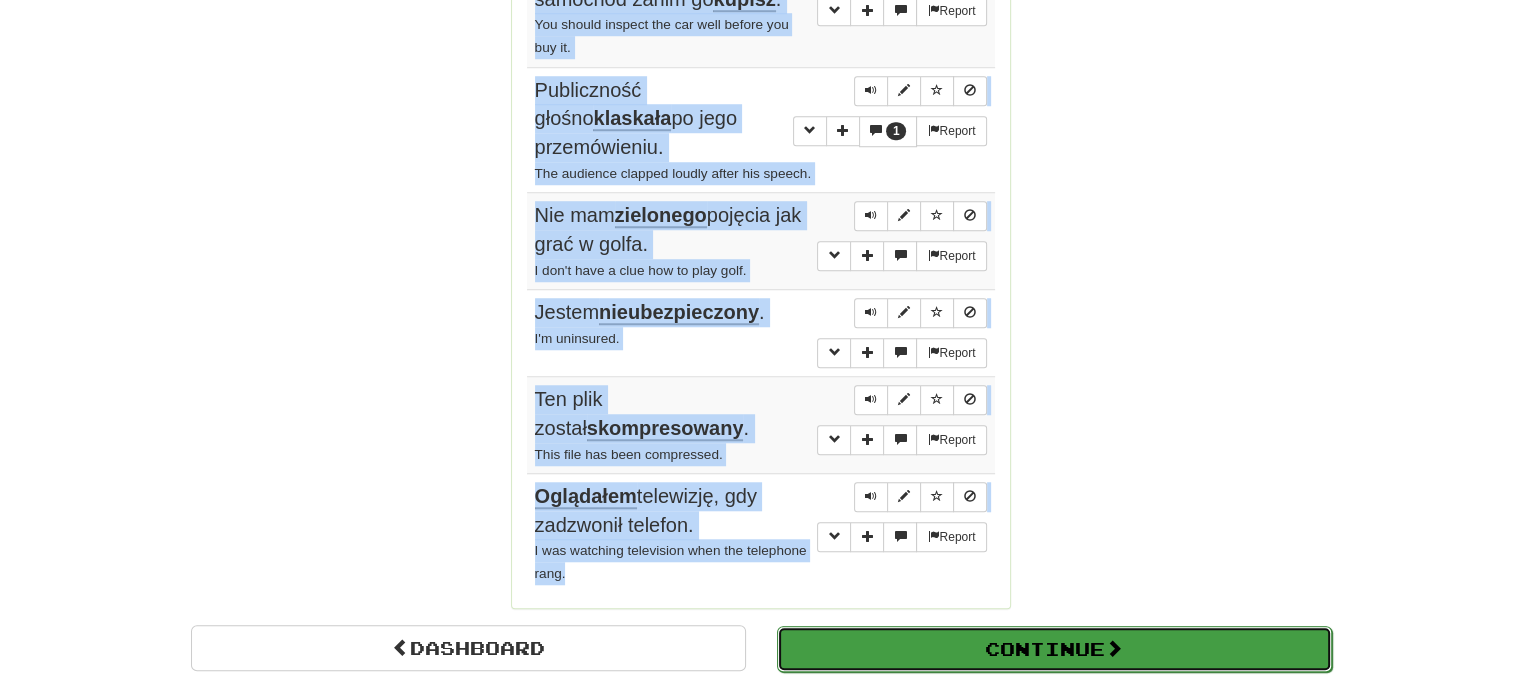 click on "Continue" at bounding box center (1054, 649) 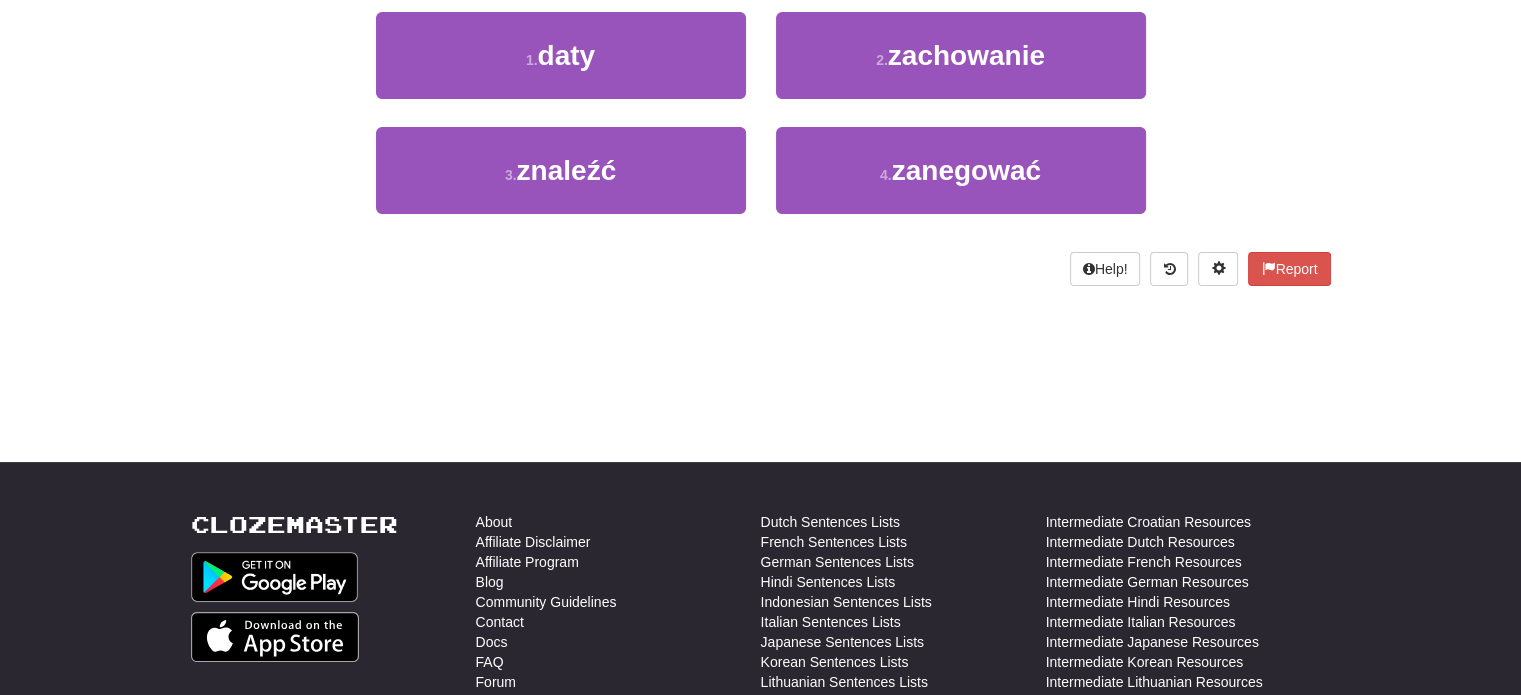 scroll, scrollTop: 10, scrollLeft: 0, axis: vertical 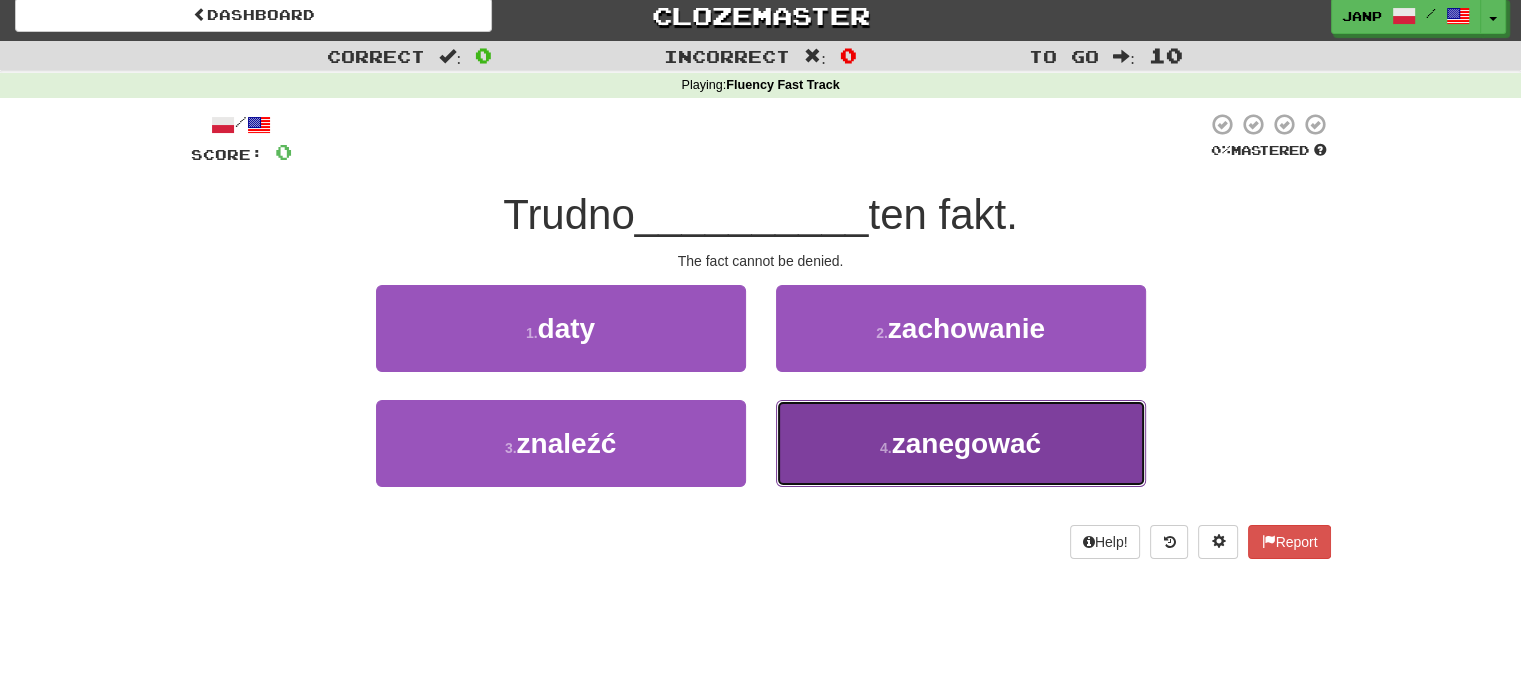 click on "4 .  zanegować" at bounding box center [961, 443] 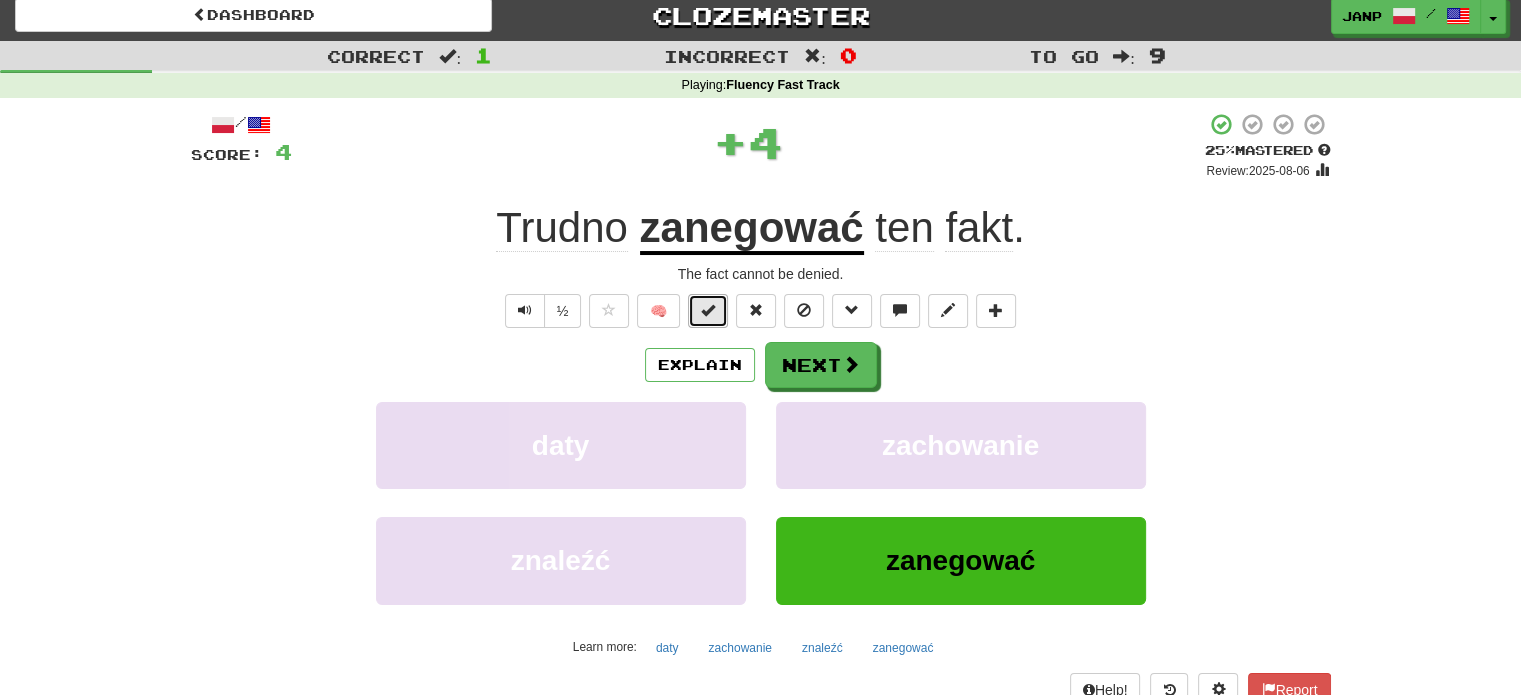 click at bounding box center (708, 311) 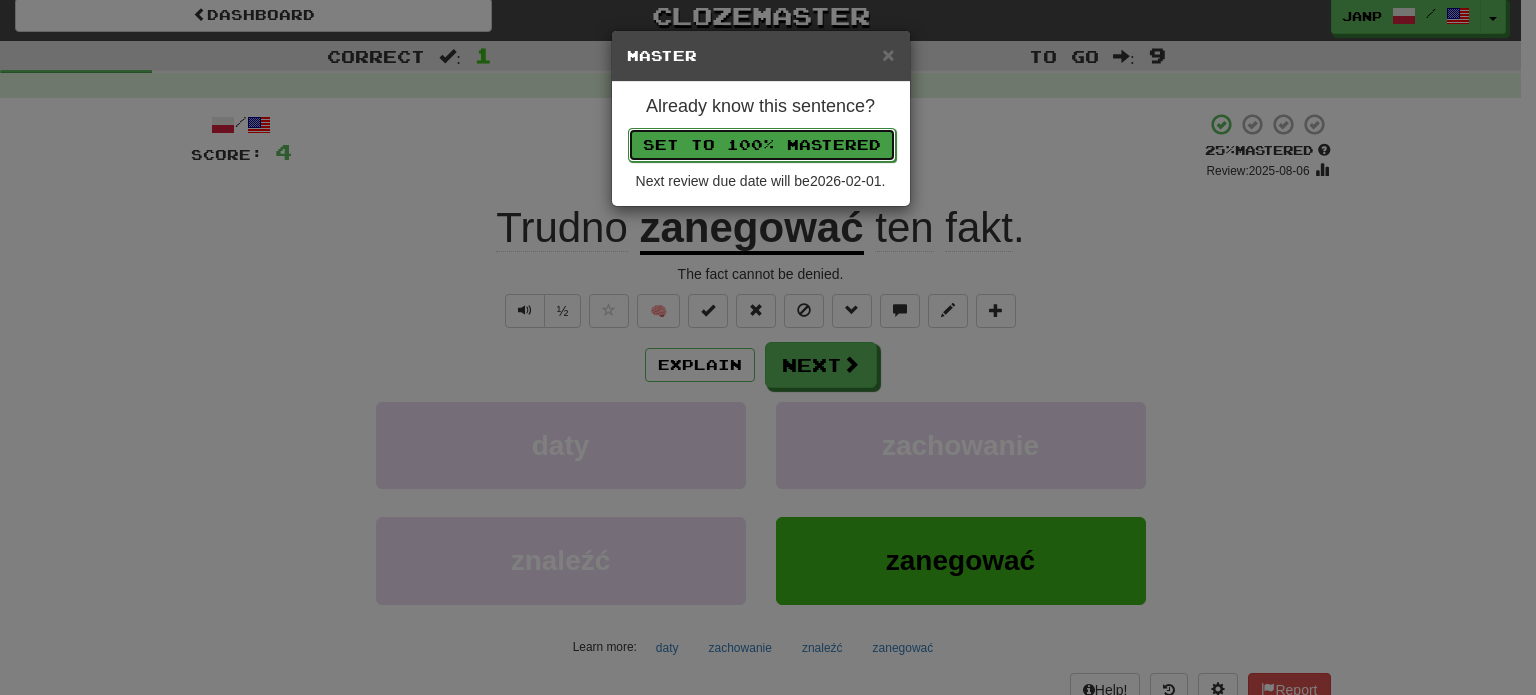 click on "Set to 100% Mastered" at bounding box center (762, 145) 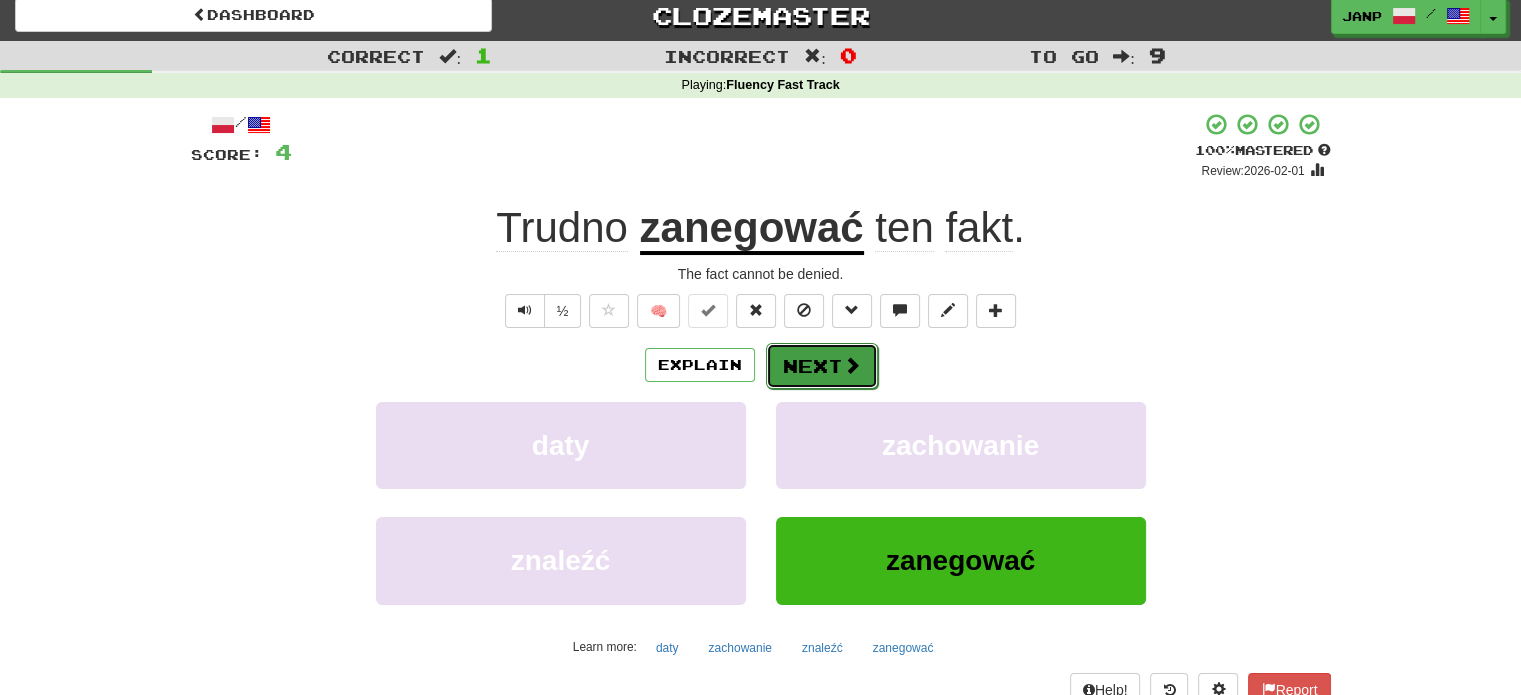 click on "Next" at bounding box center [822, 366] 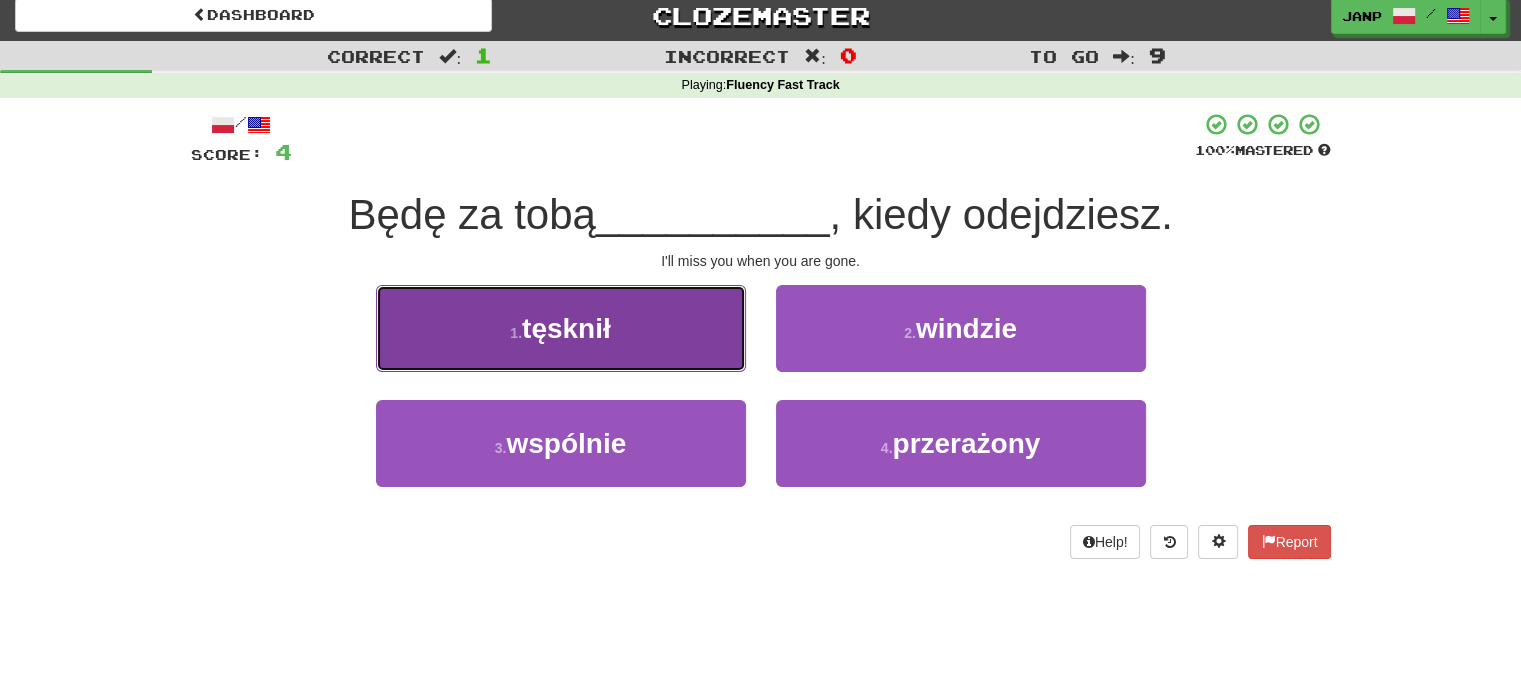 click on "1 .  tęsknił" at bounding box center (561, 328) 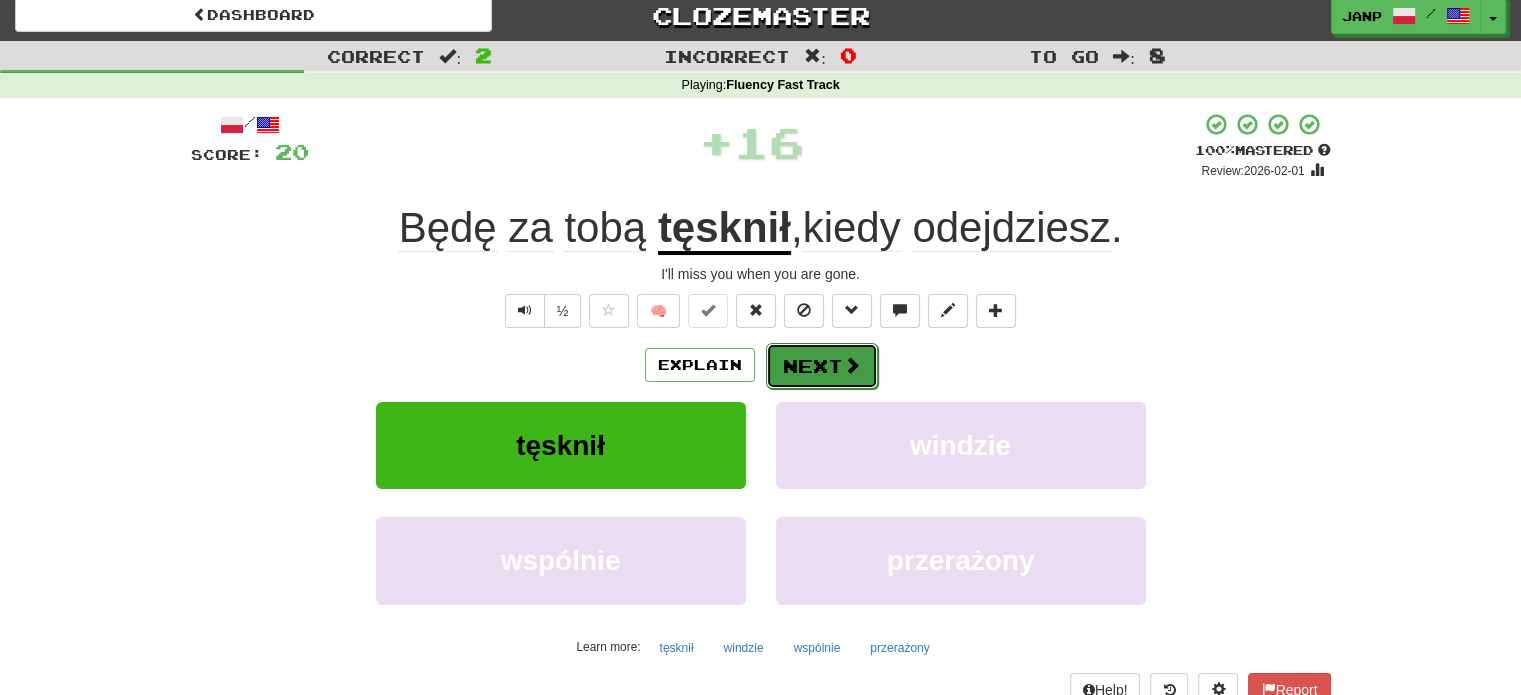 click on "Next" at bounding box center (822, 366) 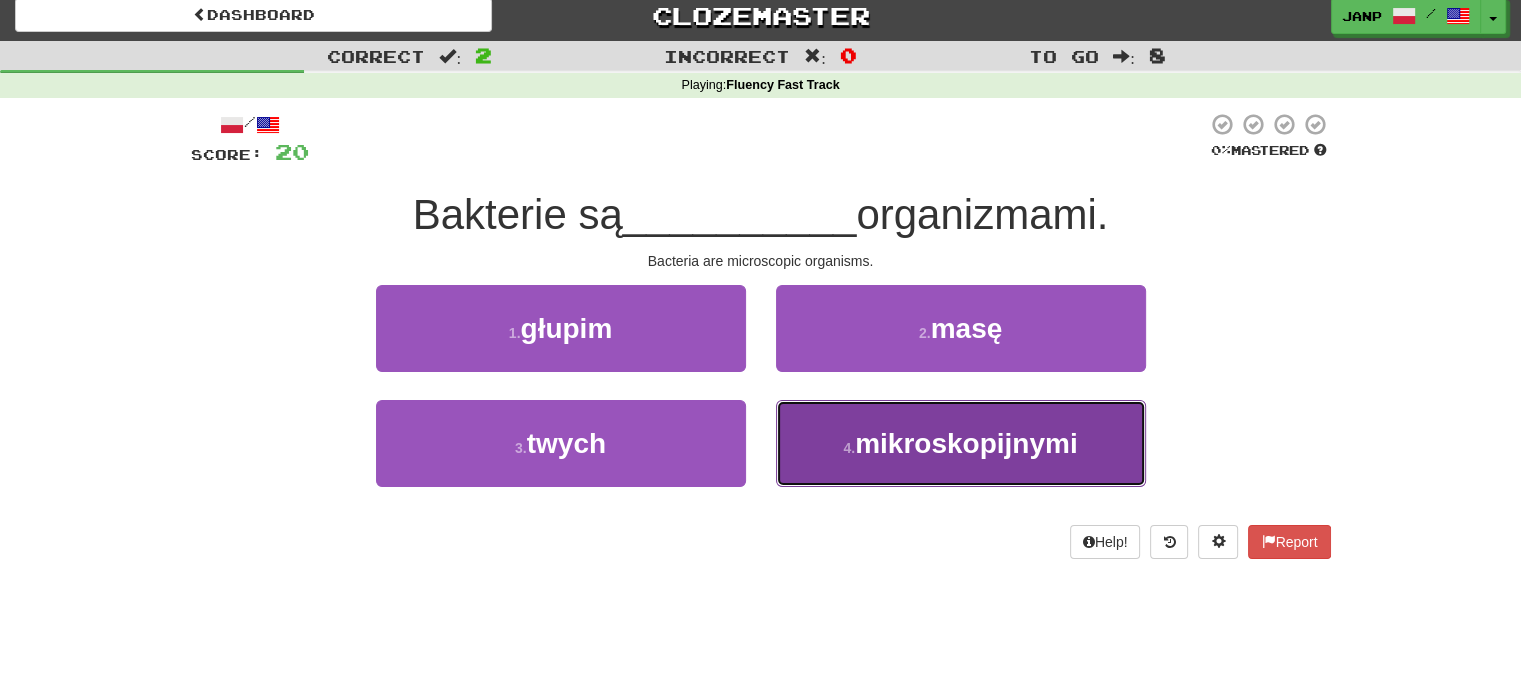 click on "4 .  mikroskopijnymi" at bounding box center [961, 443] 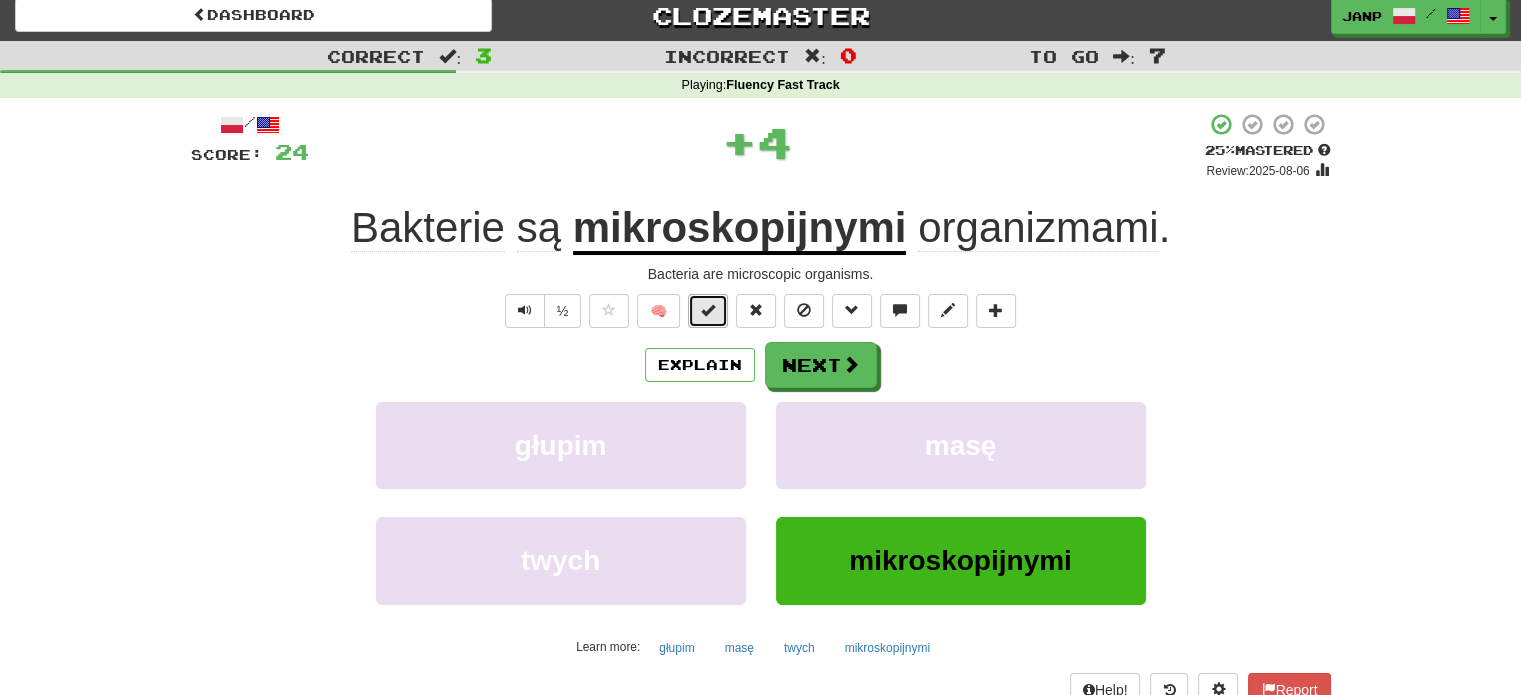click at bounding box center (708, 310) 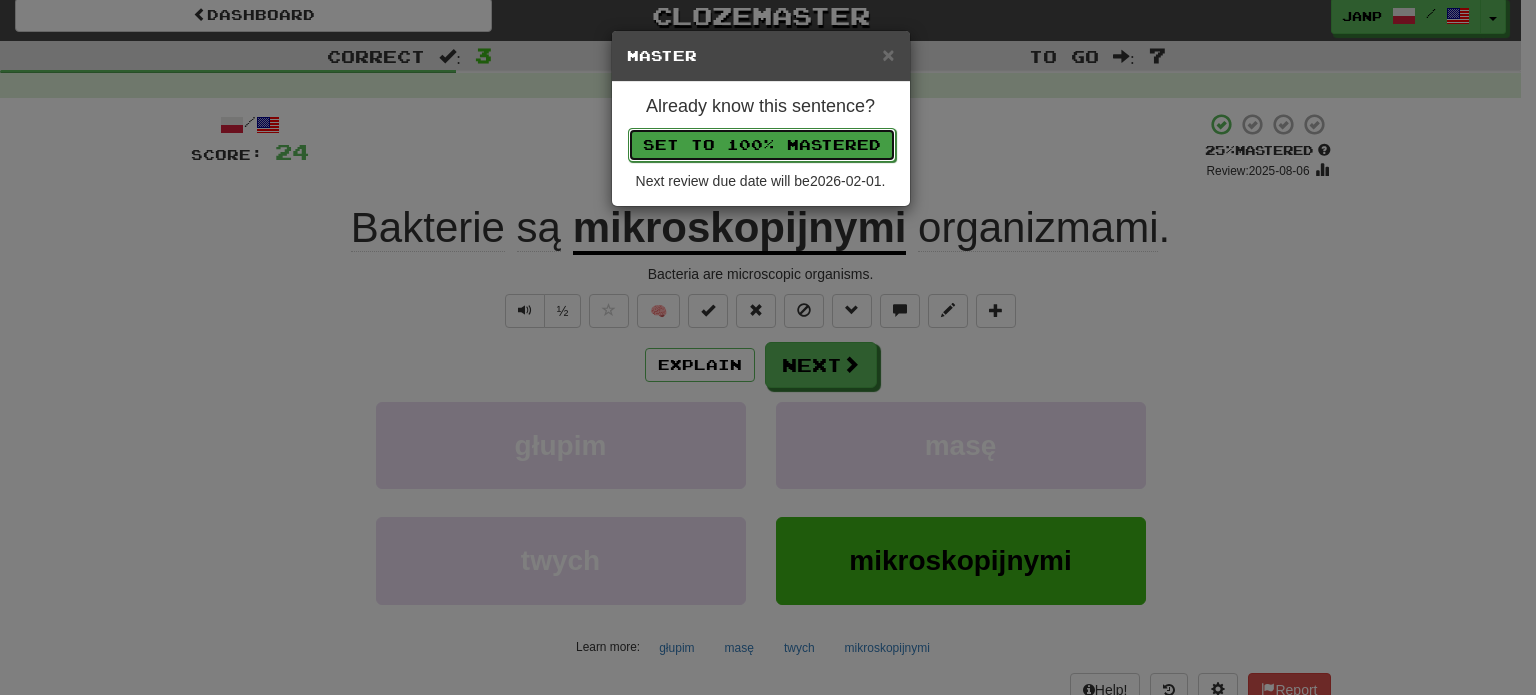 click on "Set to 100% Mastered" at bounding box center (762, 145) 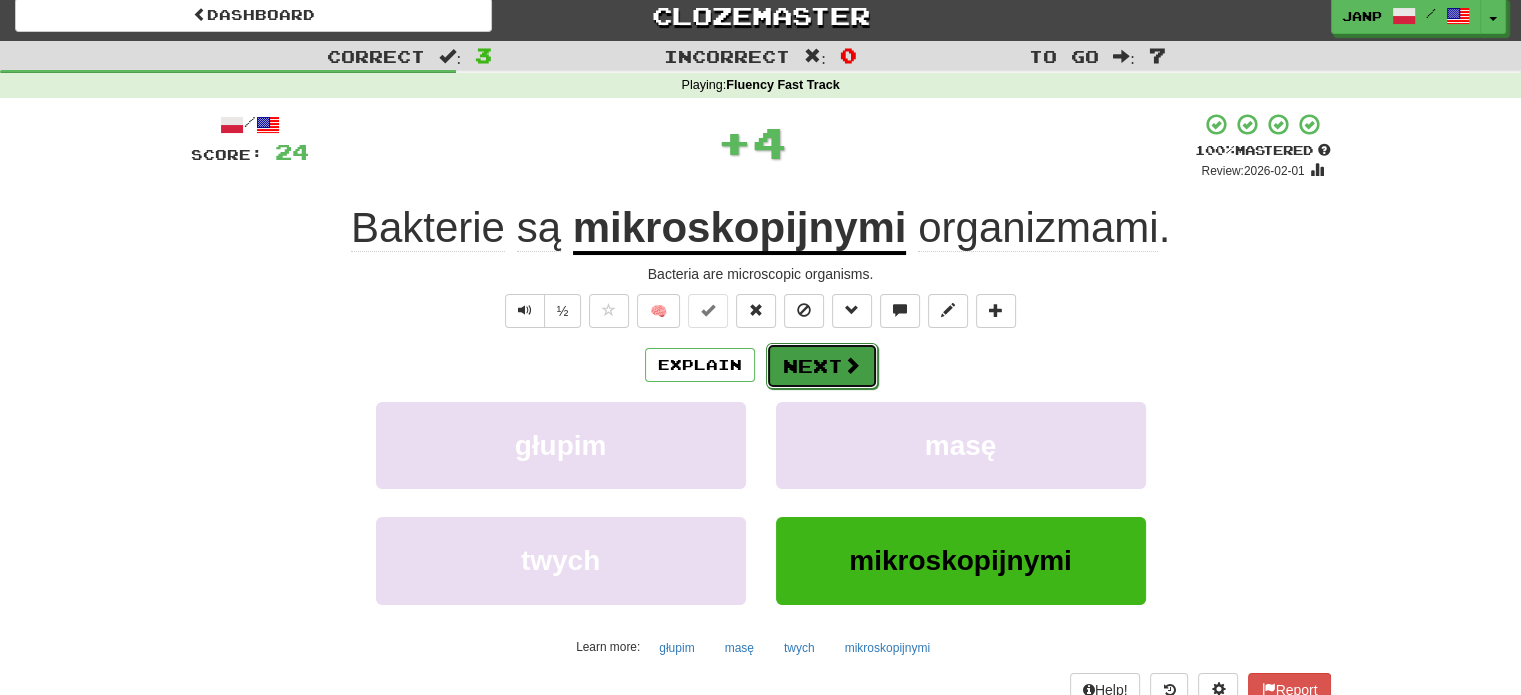 click on "Next" at bounding box center [822, 366] 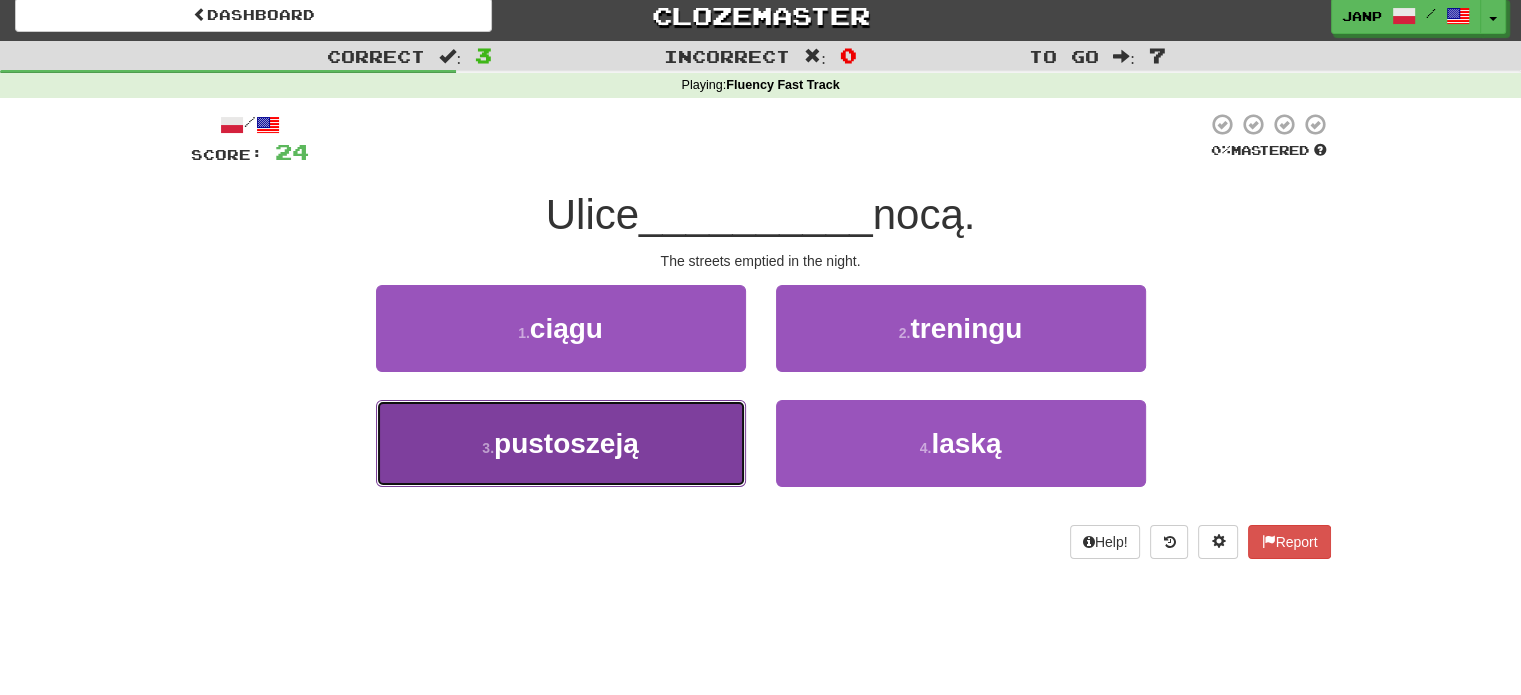 click on "3 .  pustoszeją" at bounding box center [561, 443] 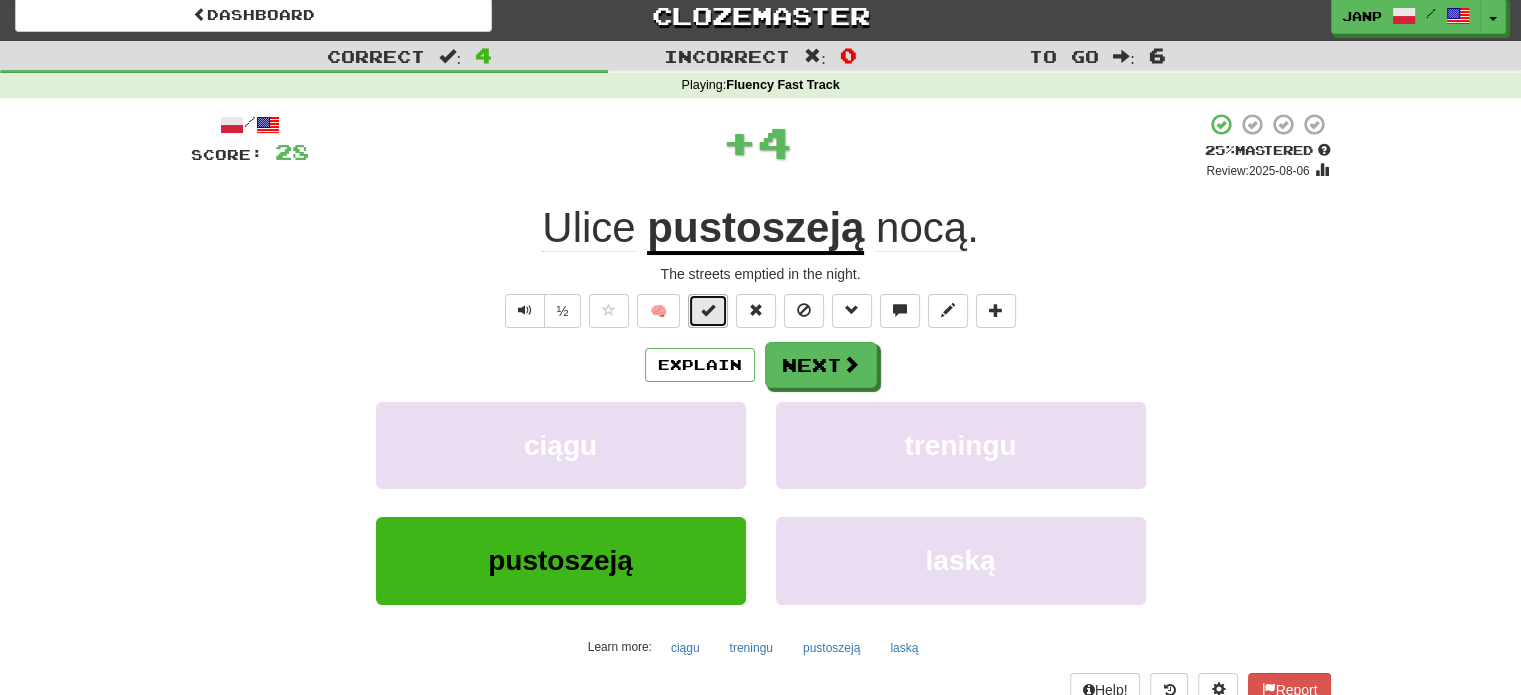 click at bounding box center (708, 311) 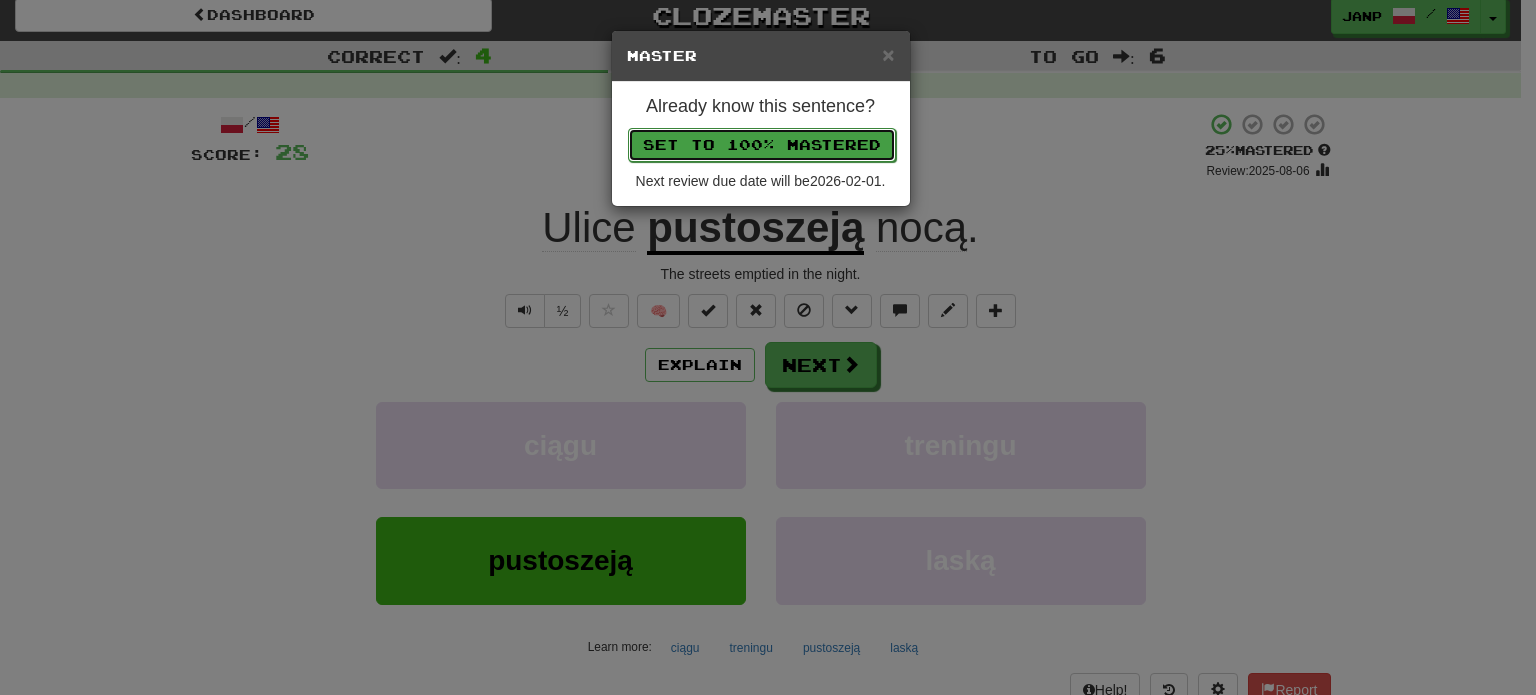 click on "Set to 100% Mastered" at bounding box center (762, 145) 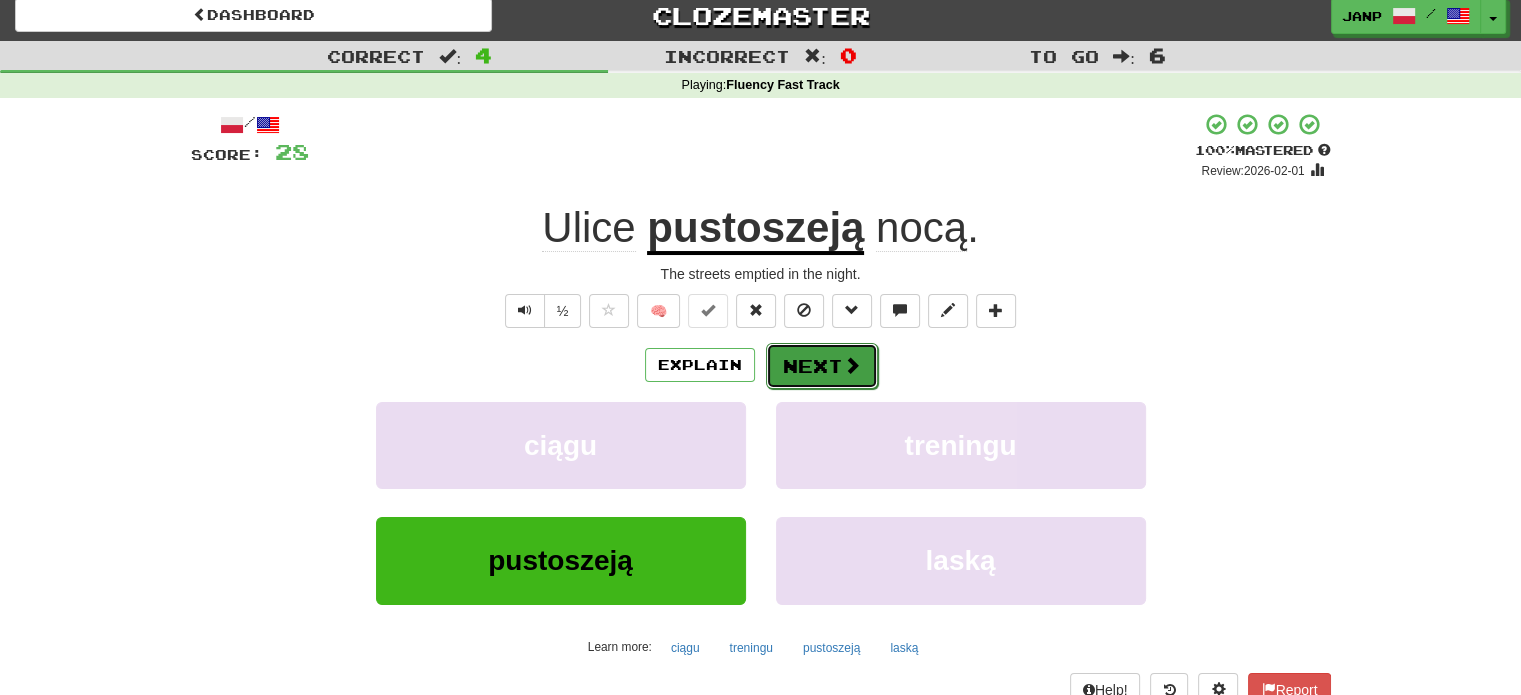 click on "Next" at bounding box center [822, 366] 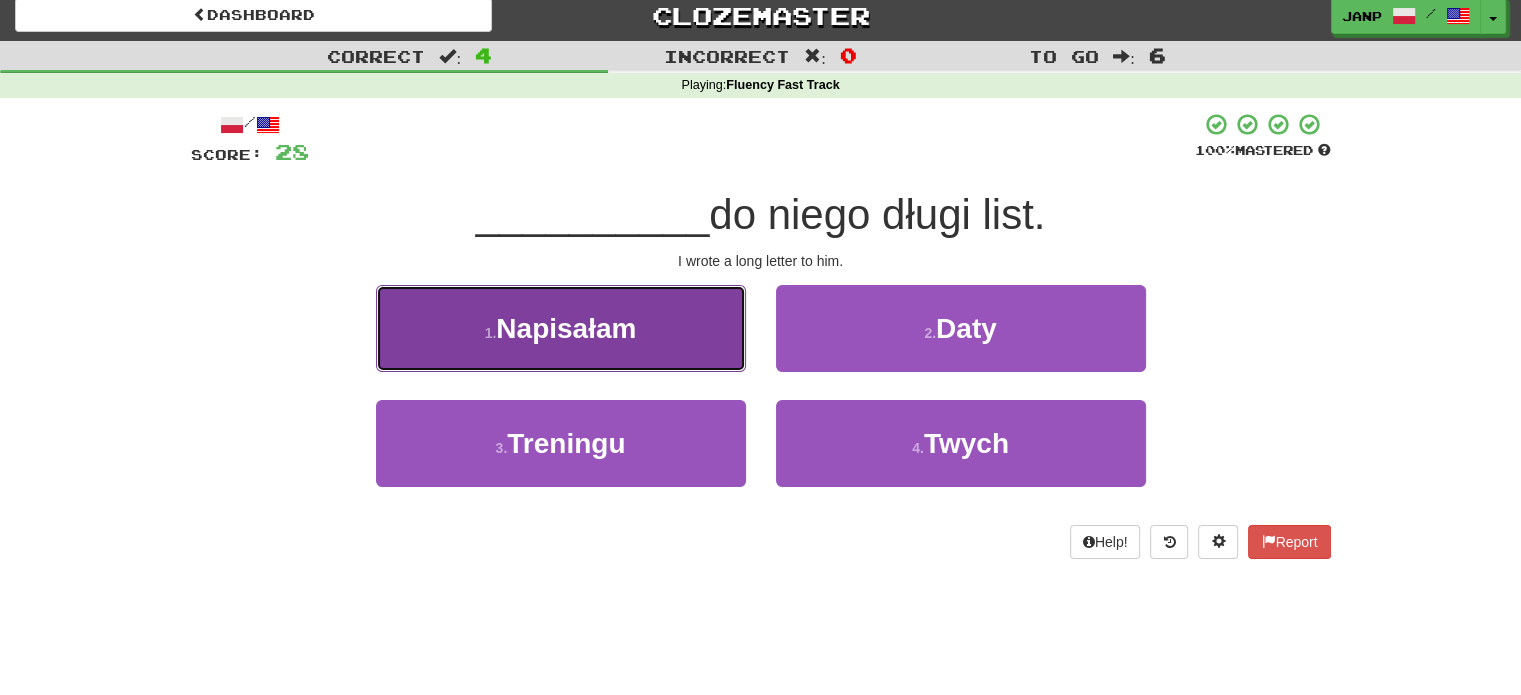 click on "1 .  Napisałam" at bounding box center [561, 328] 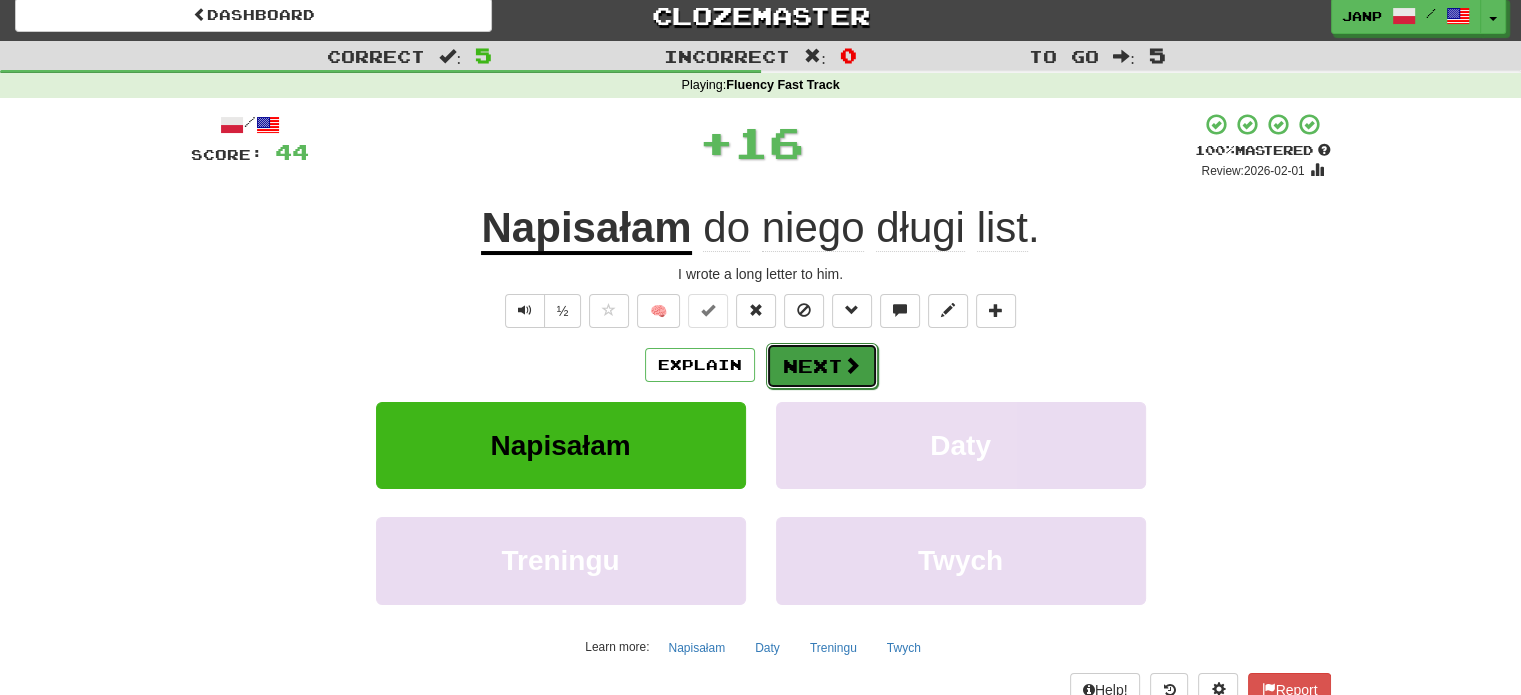 click on "Next" at bounding box center [822, 366] 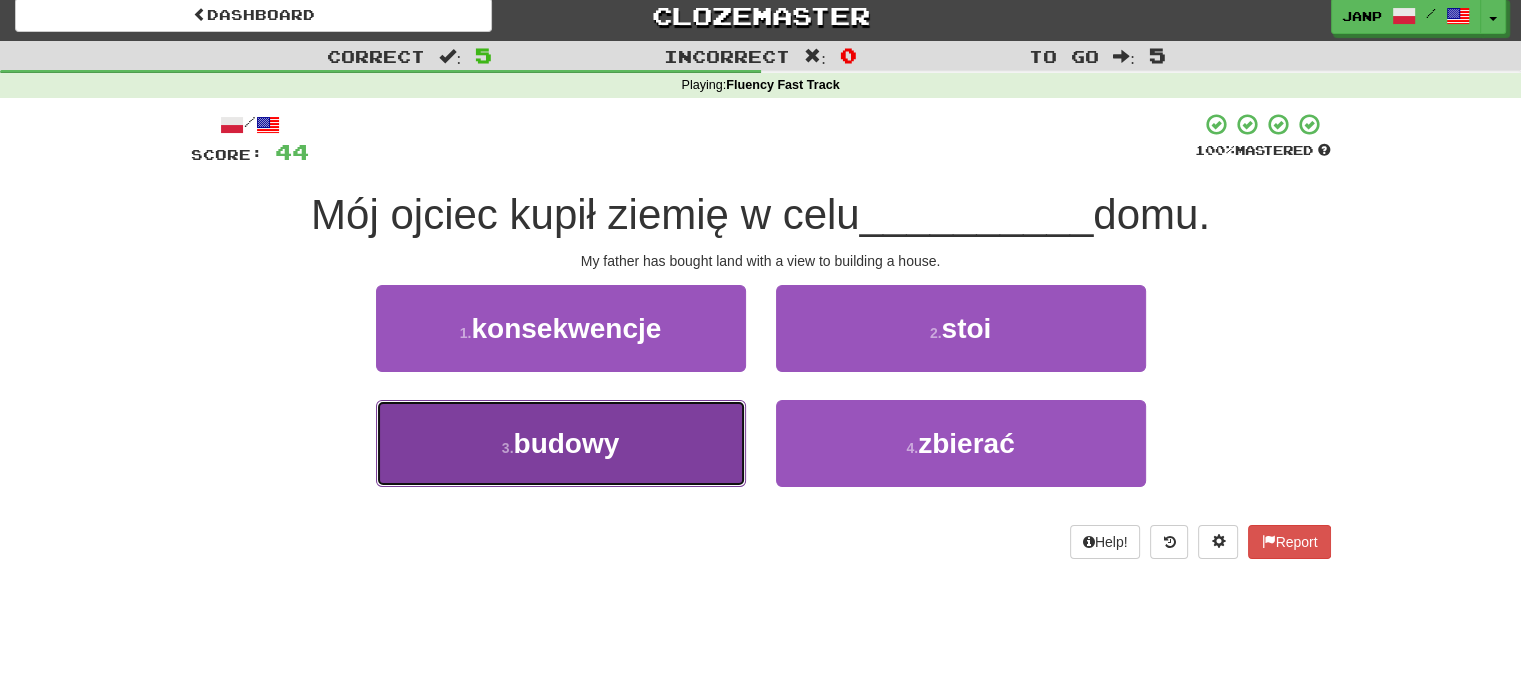 click on "3 .  budowy" at bounding box center (561, 443) 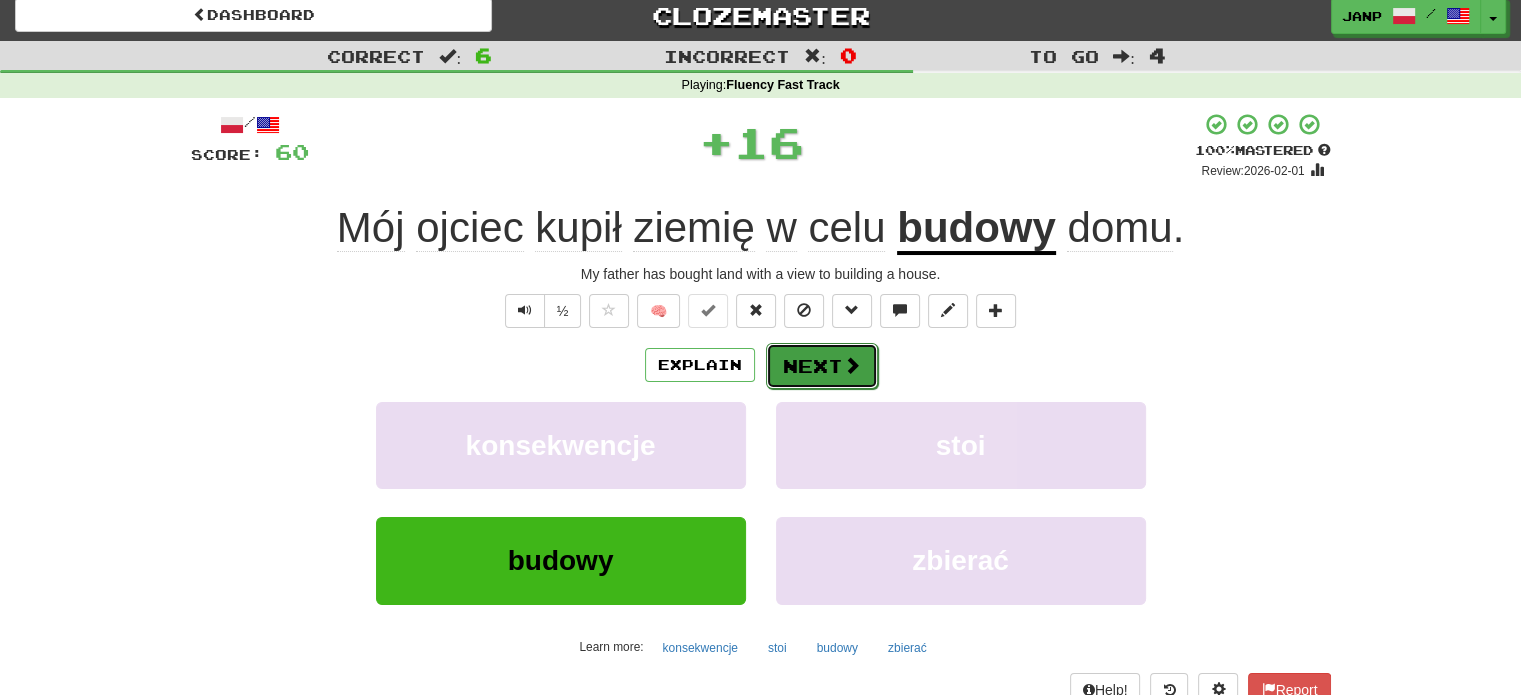 click on "Next" at bounding box center (822, 366) 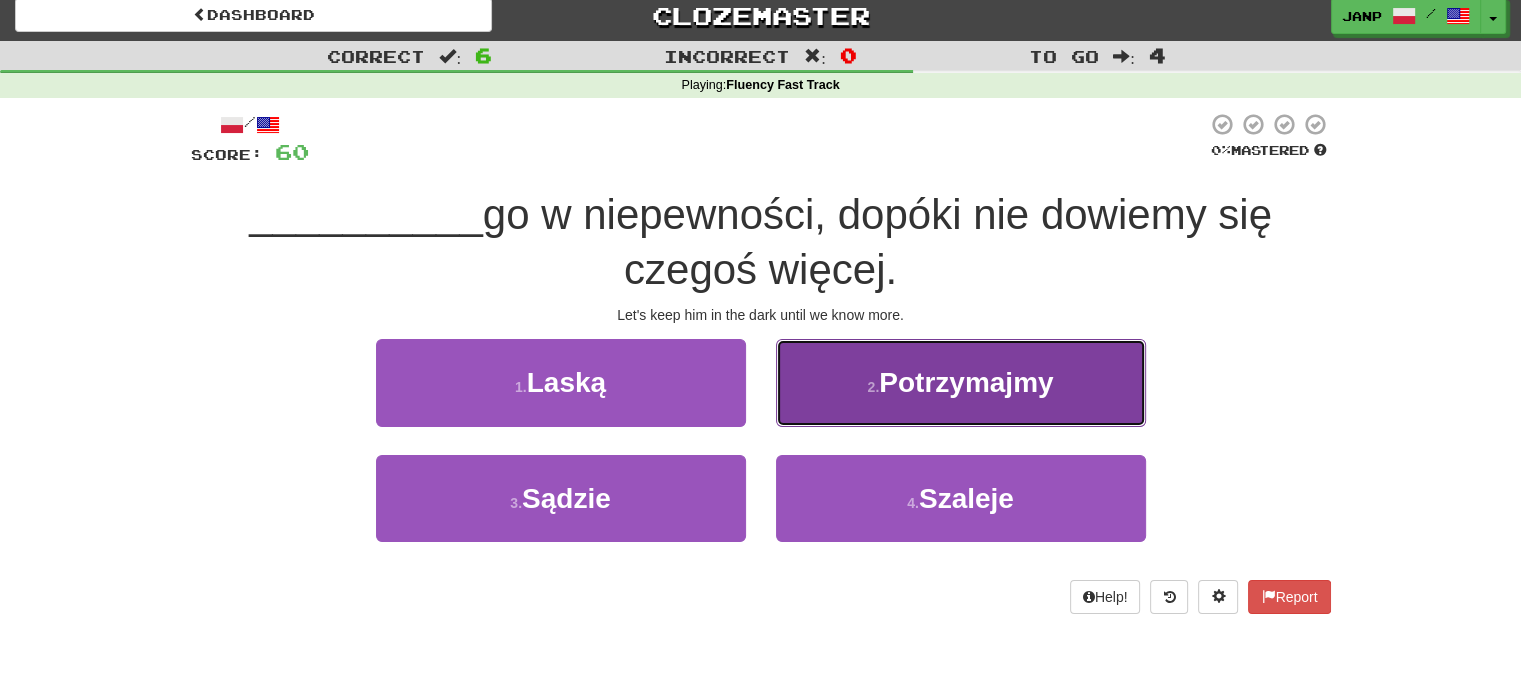 click on "2 .  Potrzymajmy" at bounding box center [961, 382] 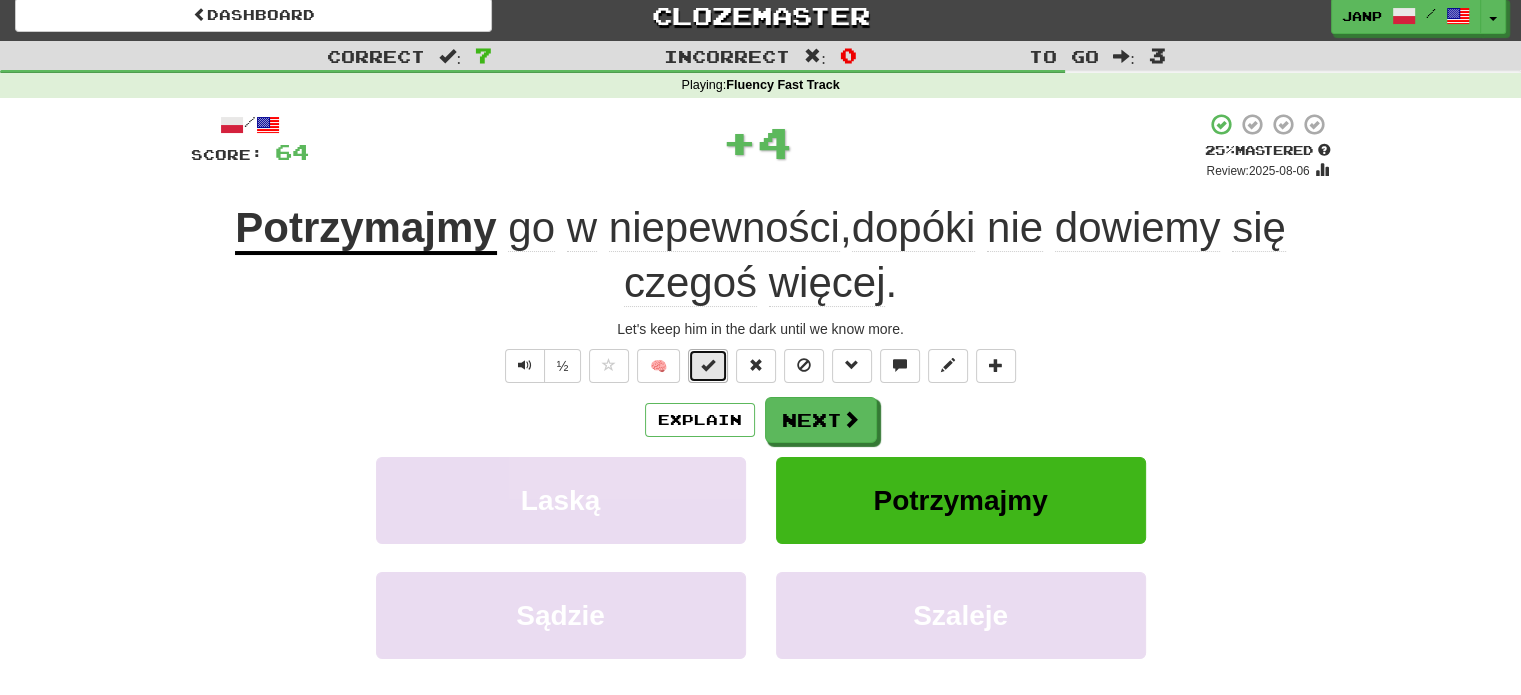 click at bounding box center [708, 365] 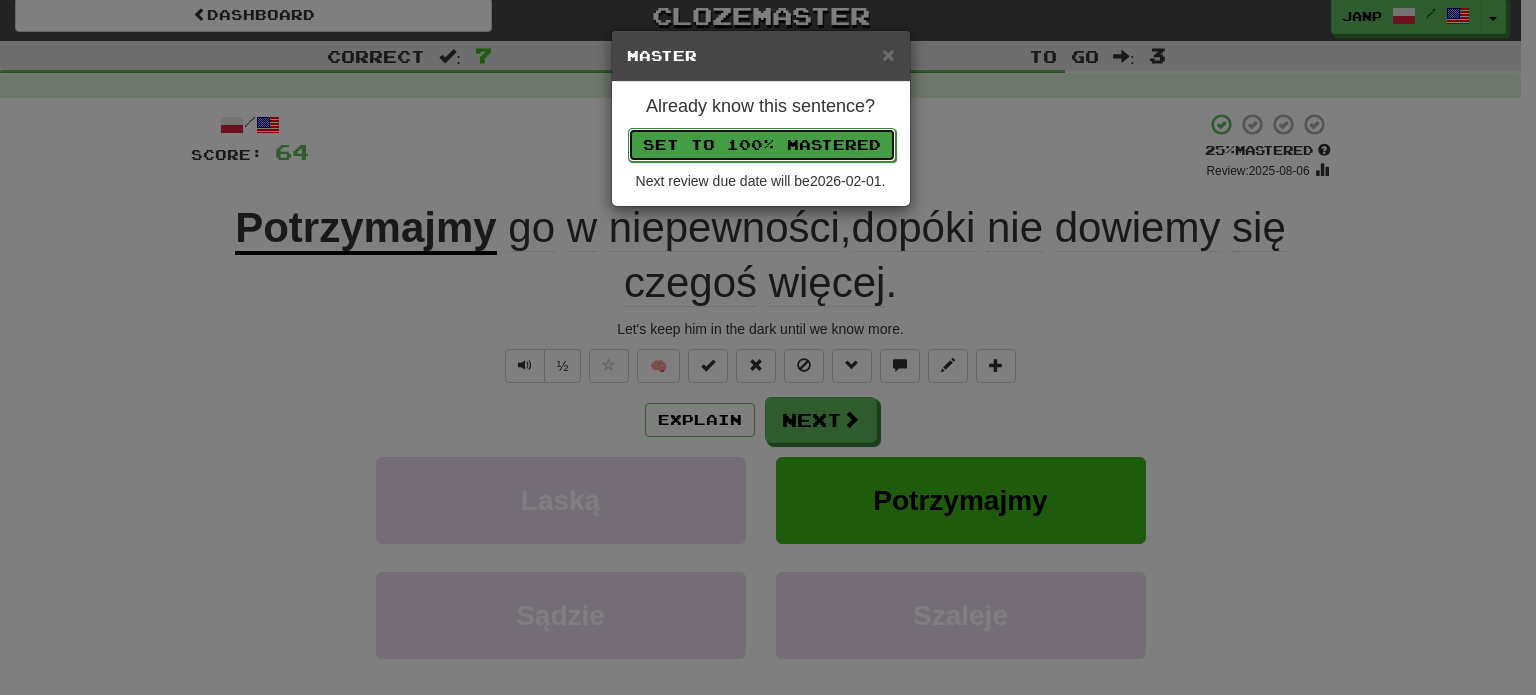 click on "Set to 100% Mastered" at bounding box center (762, 145) 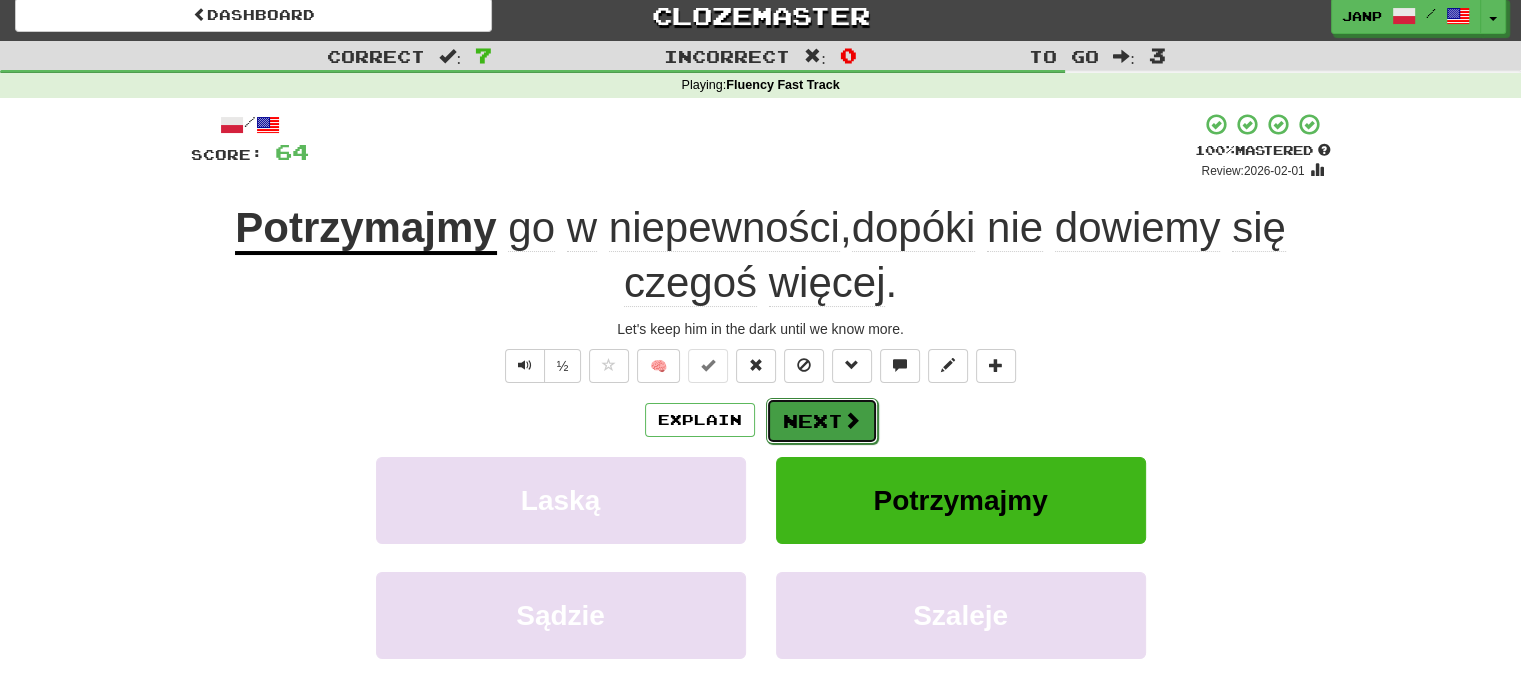 click on "Next" at bounding box center (822, 421) 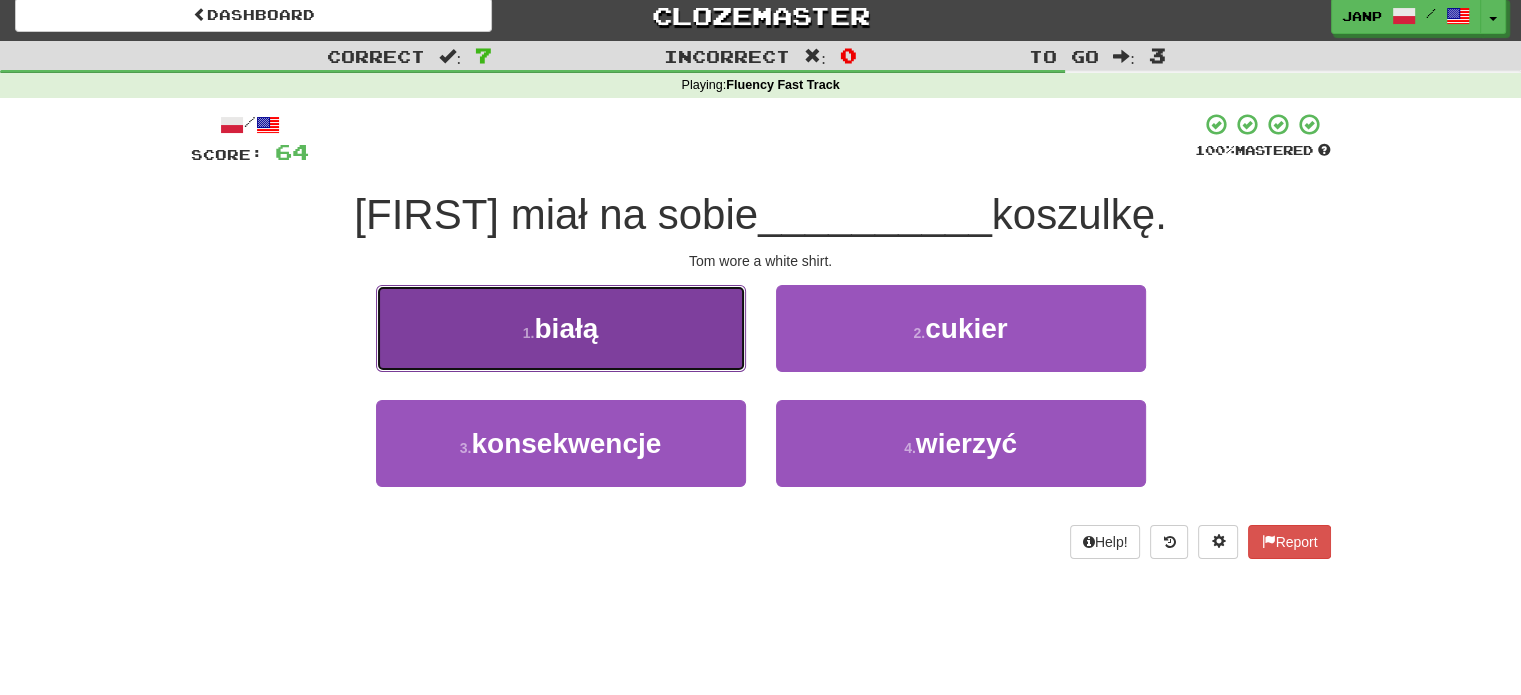 click on "1 .  białą" at bounding box center (561, 328) 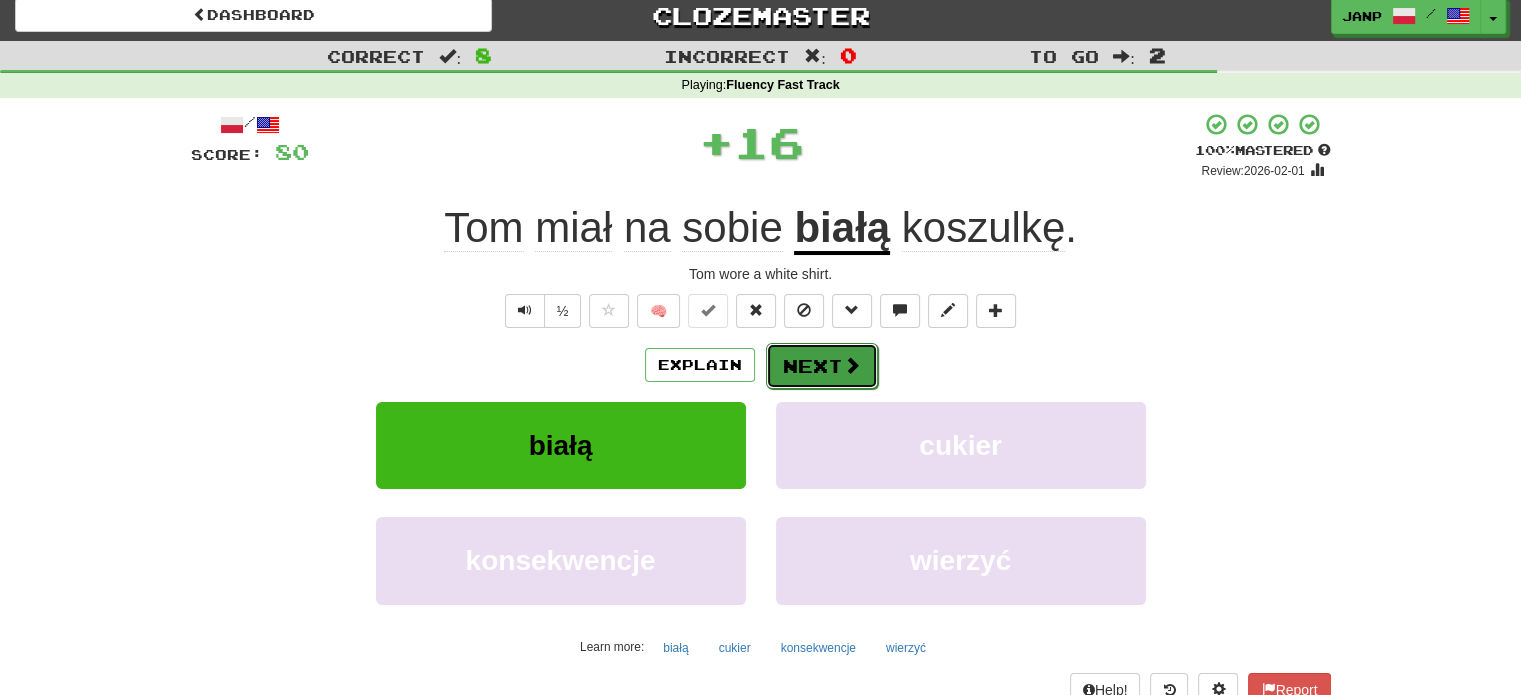 click on "Next" at bounding box center [822, 366] 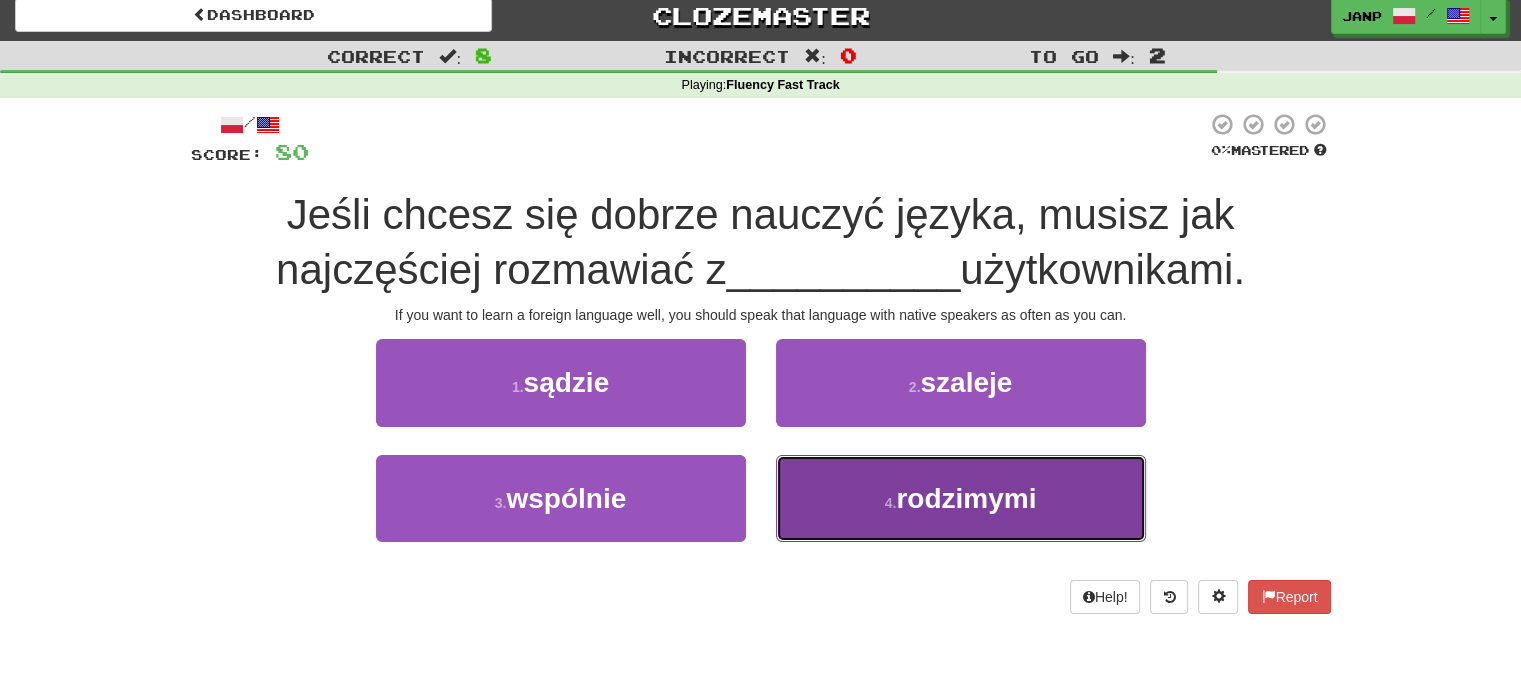 click on "4 .  rodzimymi" at bounding box center [961, 498] 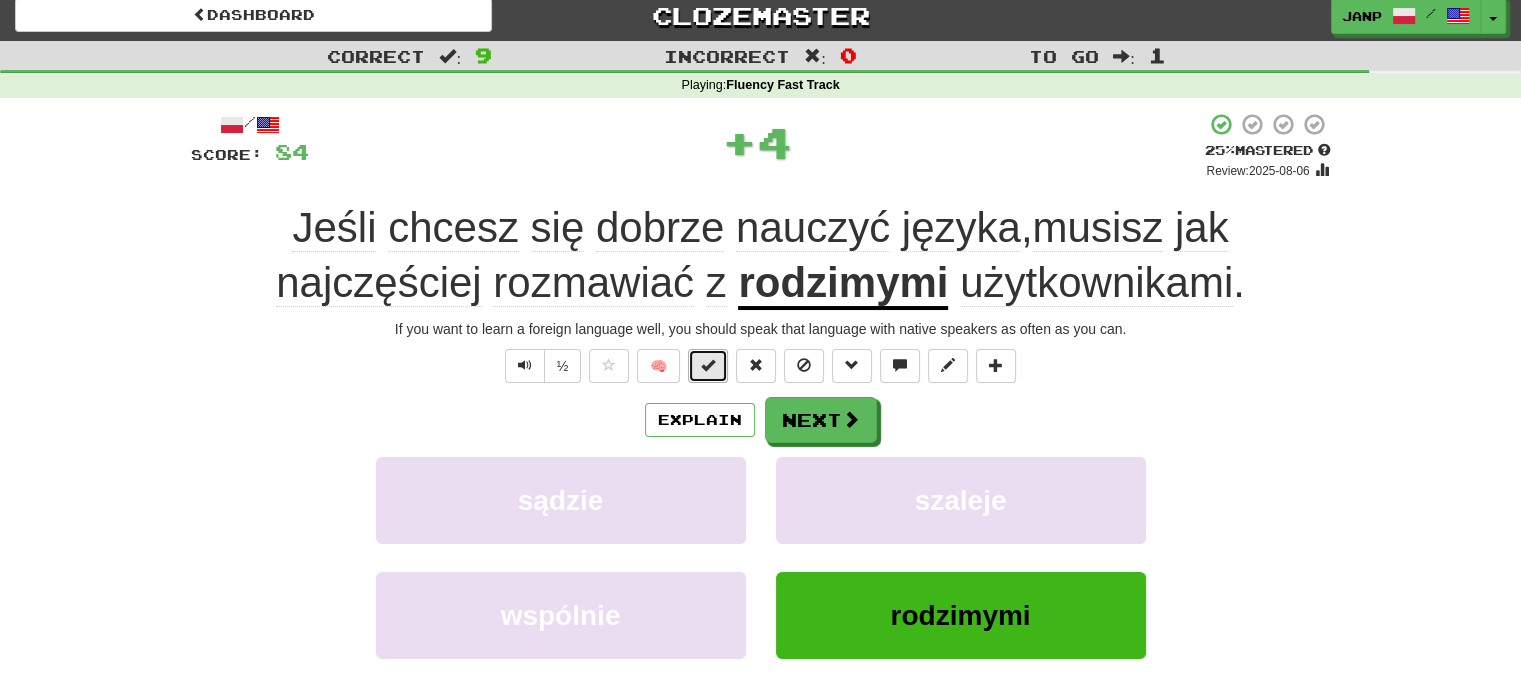 click at bounding box center [708, 366] 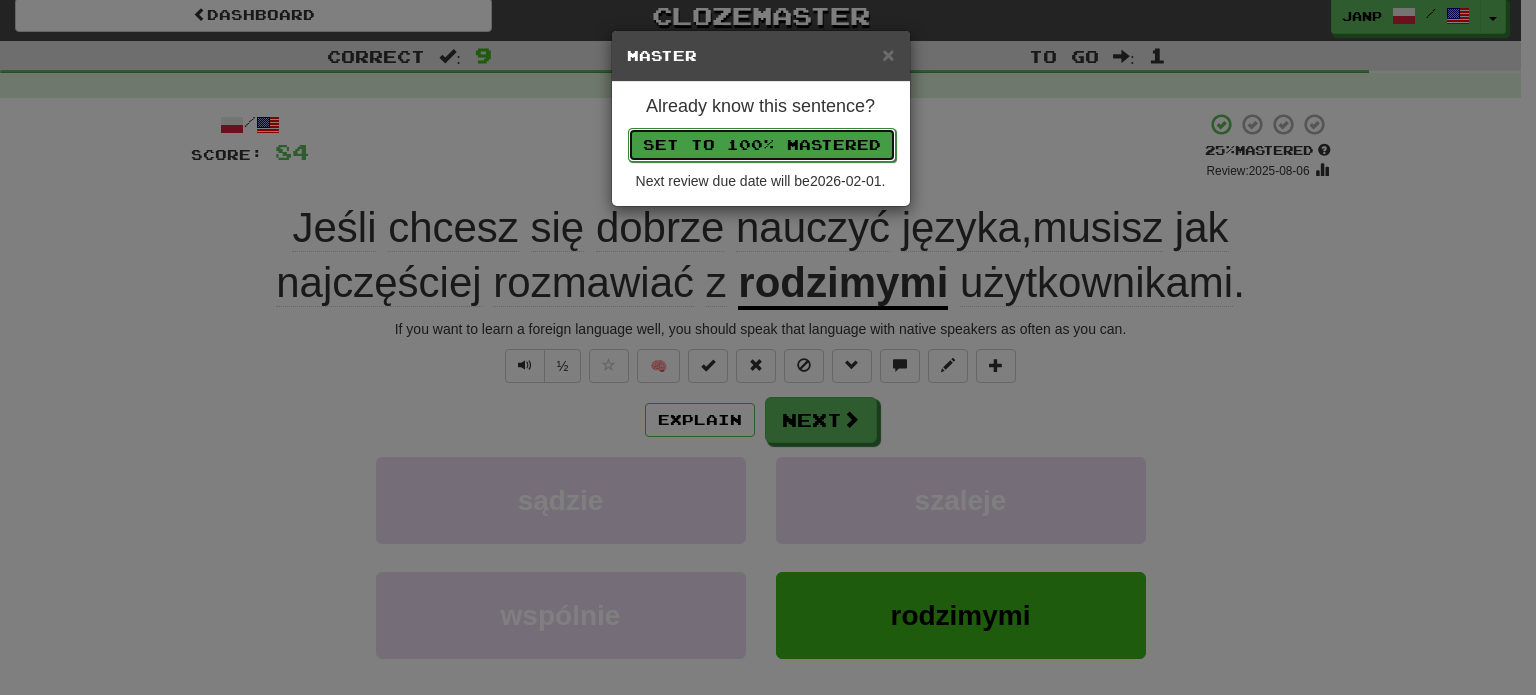 click on "Set to 100% Mastered" at bounding box center [762, 145] 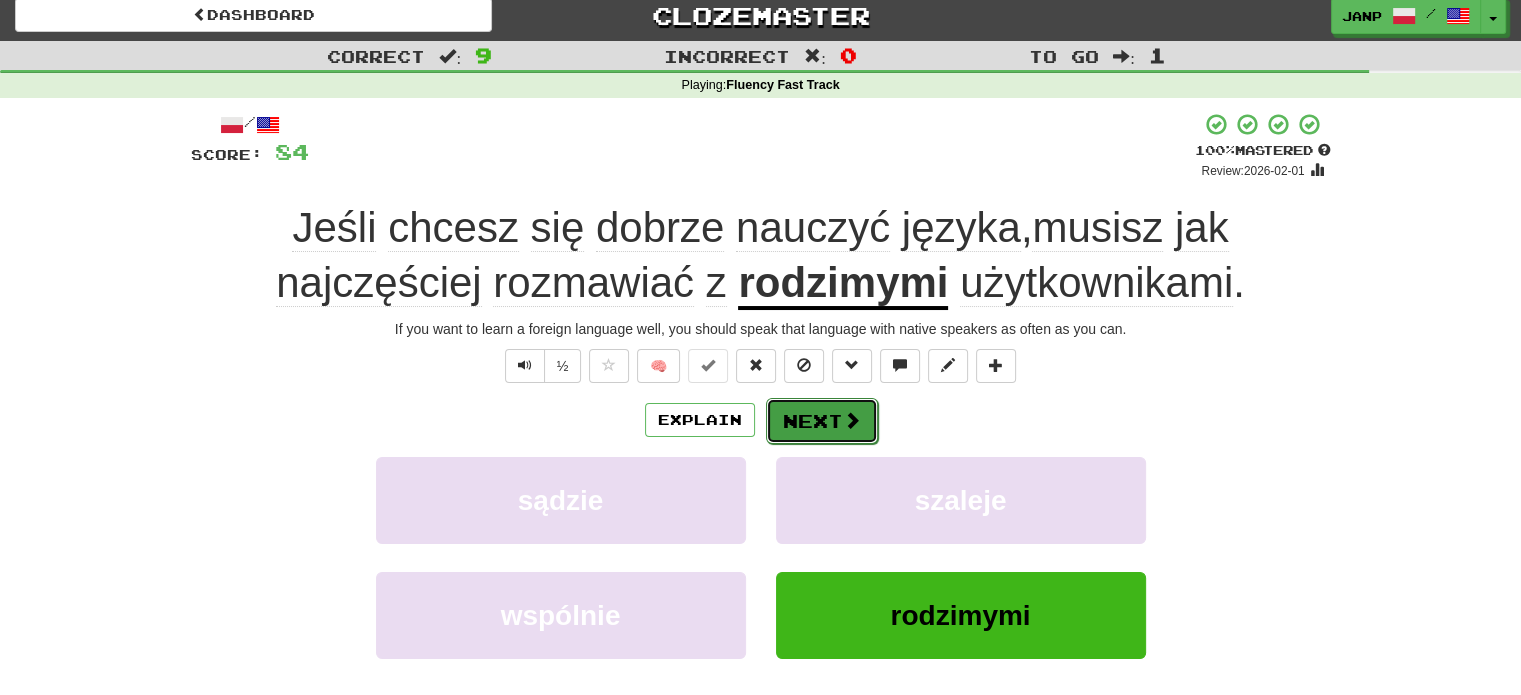 click on "Next" at bounding box center (822, 421) 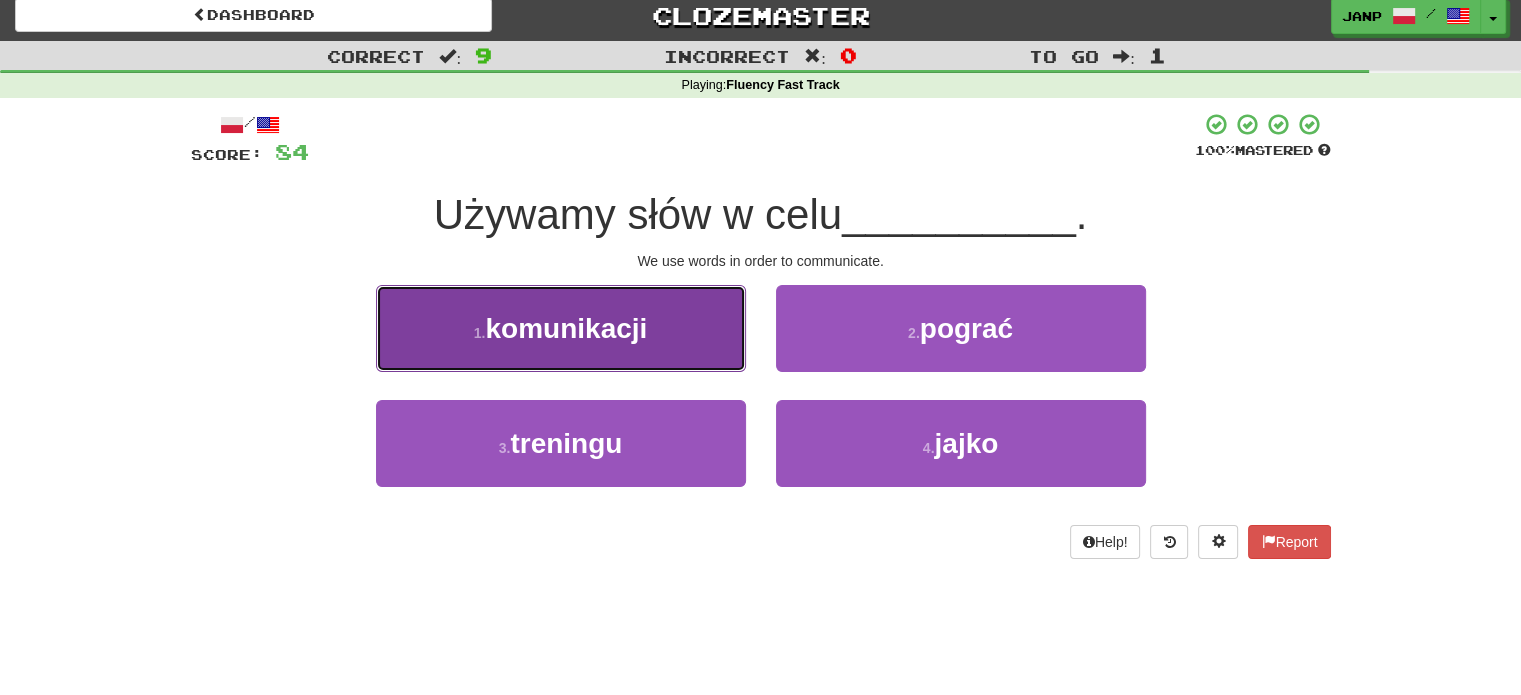 click on "1 .  komunikacji" at bounding box center [561, 328] 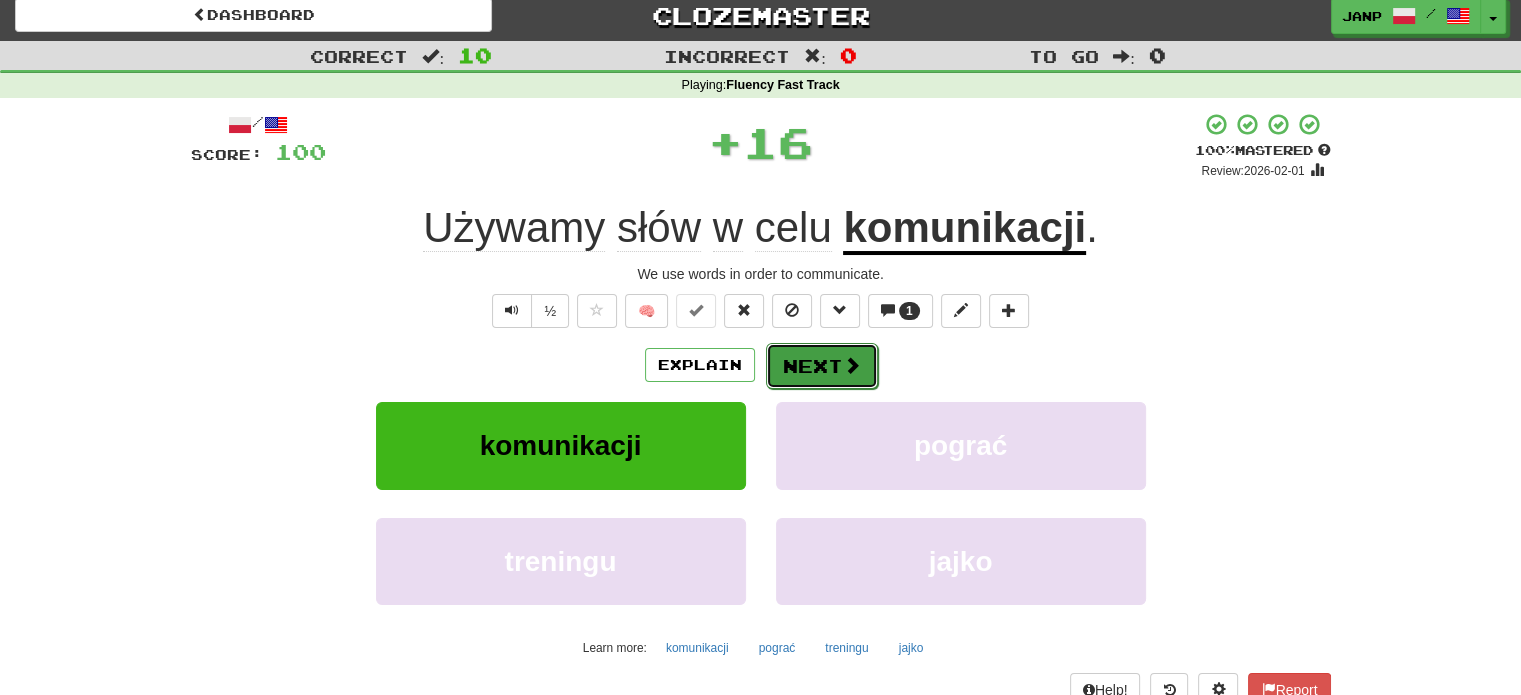 click on "Next" at bounding box center (822, 366) 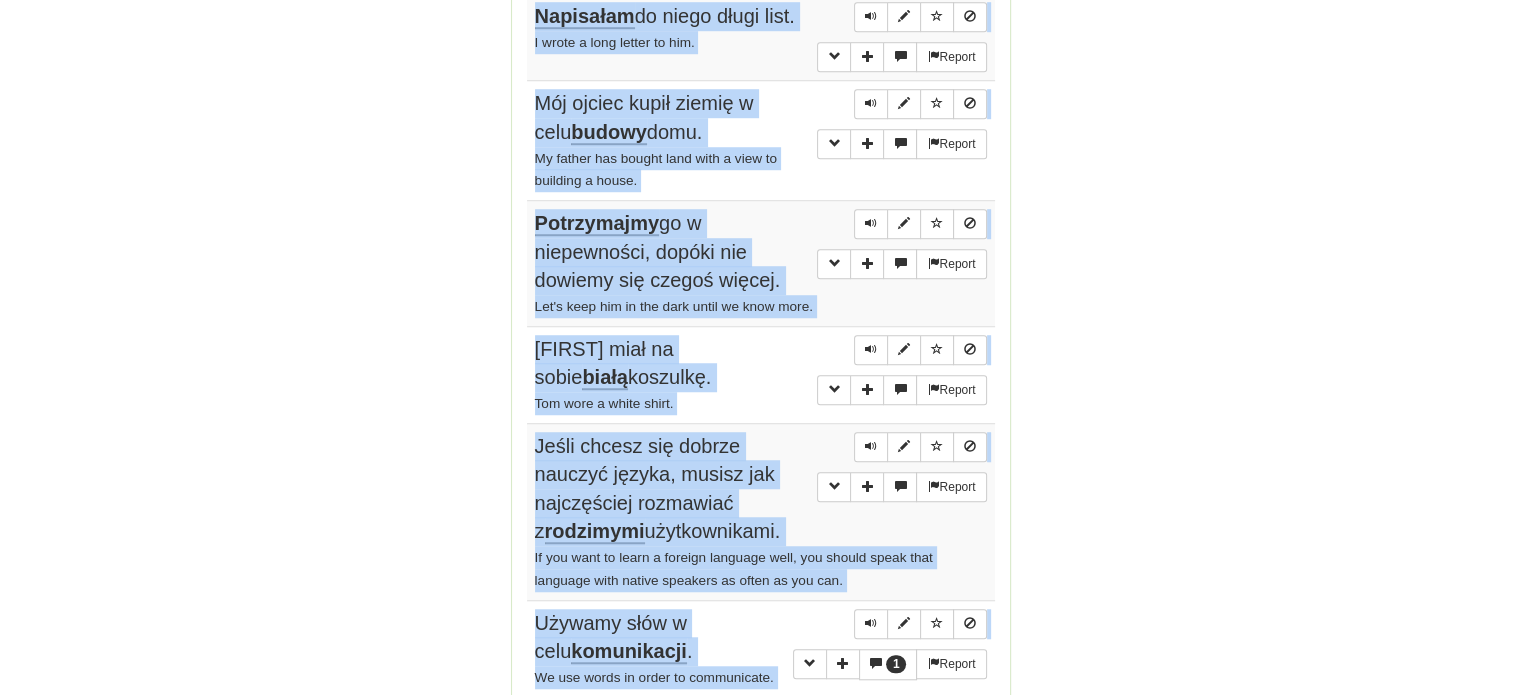 scroll, scrollTop: 1609, scrollLeft: 0, axis: vertical 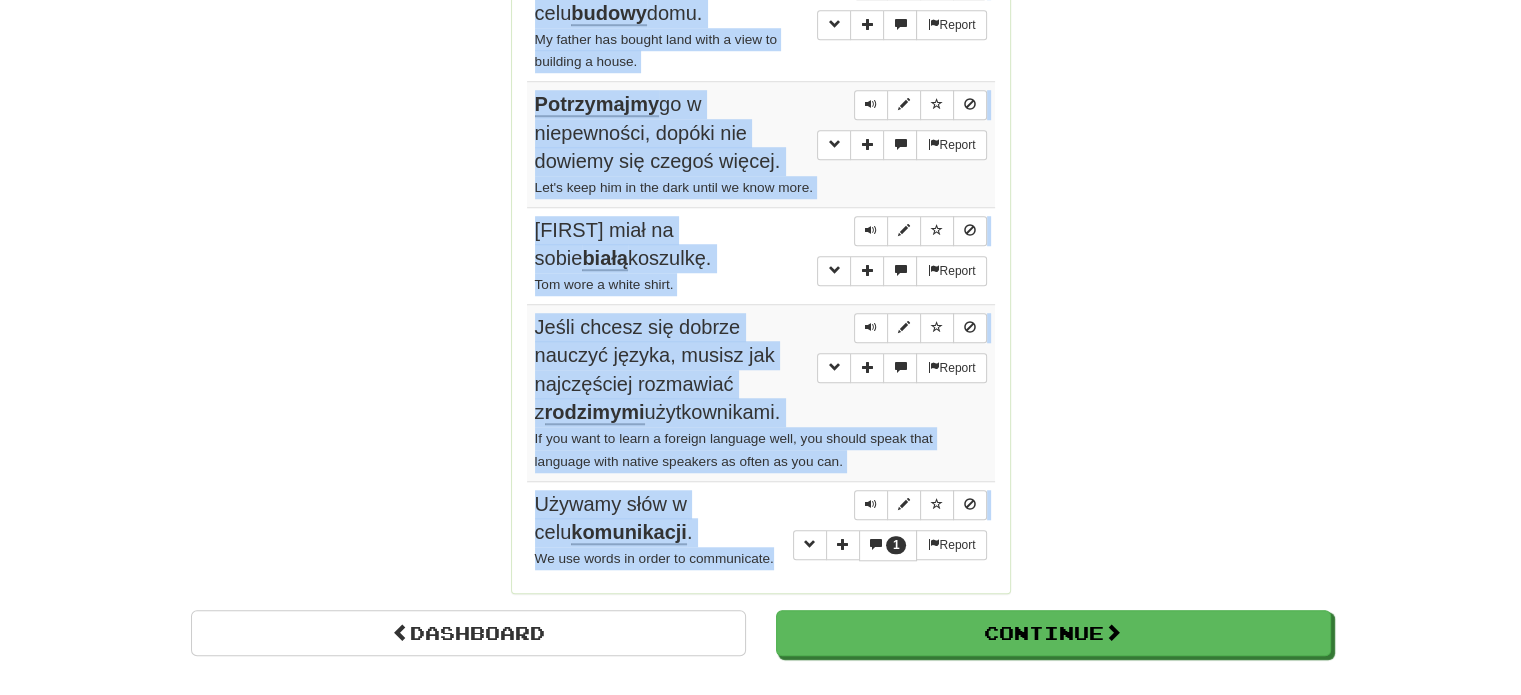 drag, startPoint x: 536, startPoint y: 177, endPoint x: 787, endPoint y: 519, distance: 424.2228 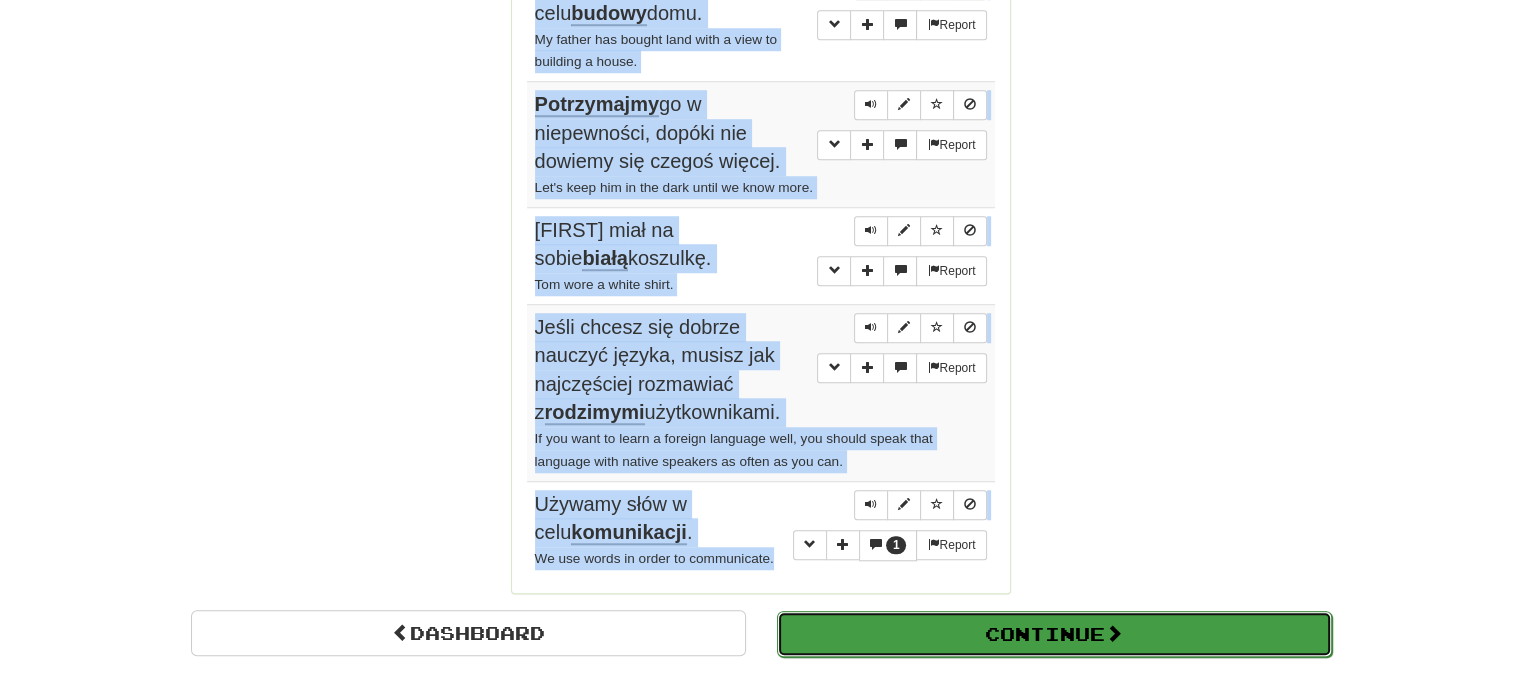 click on "Continue" at bounding box center [1054, 634] 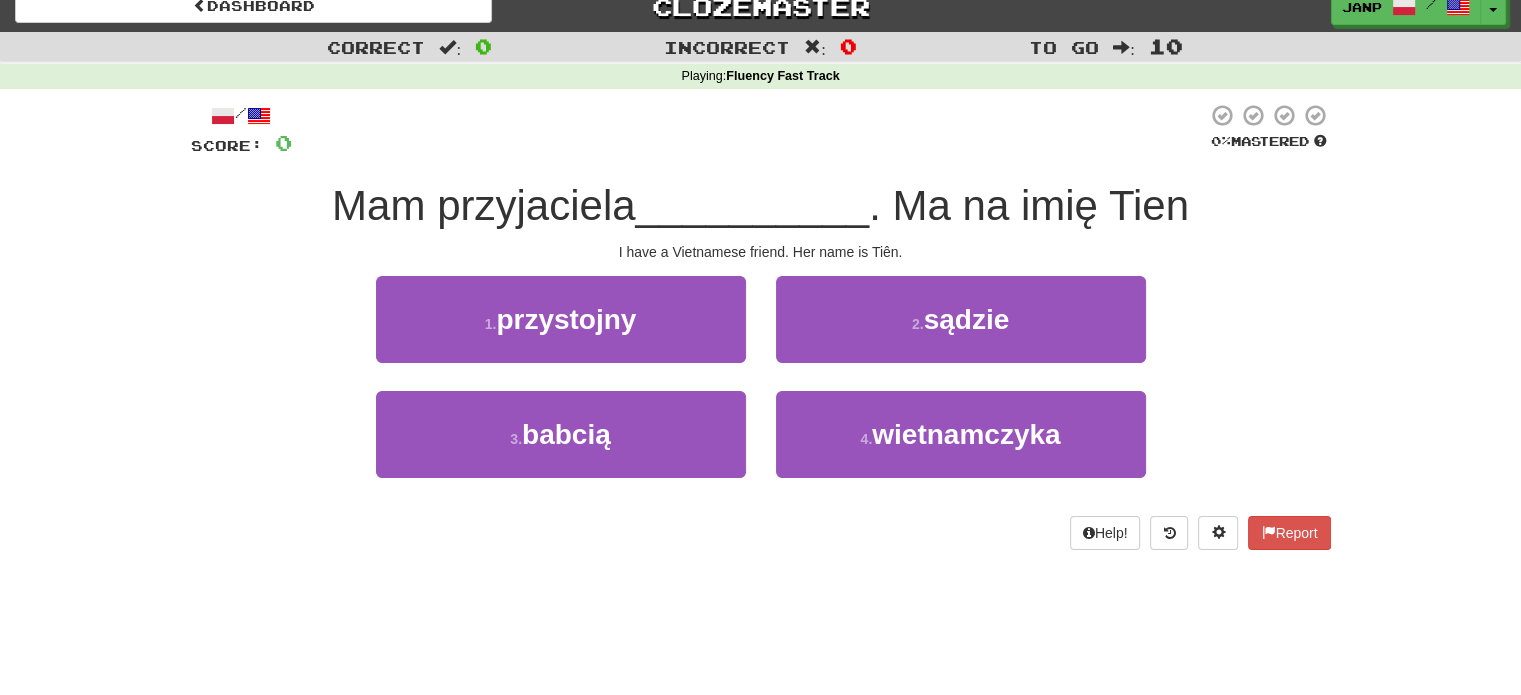 scroll, scrollTop: 0, scrollLeft: 0, axis: both 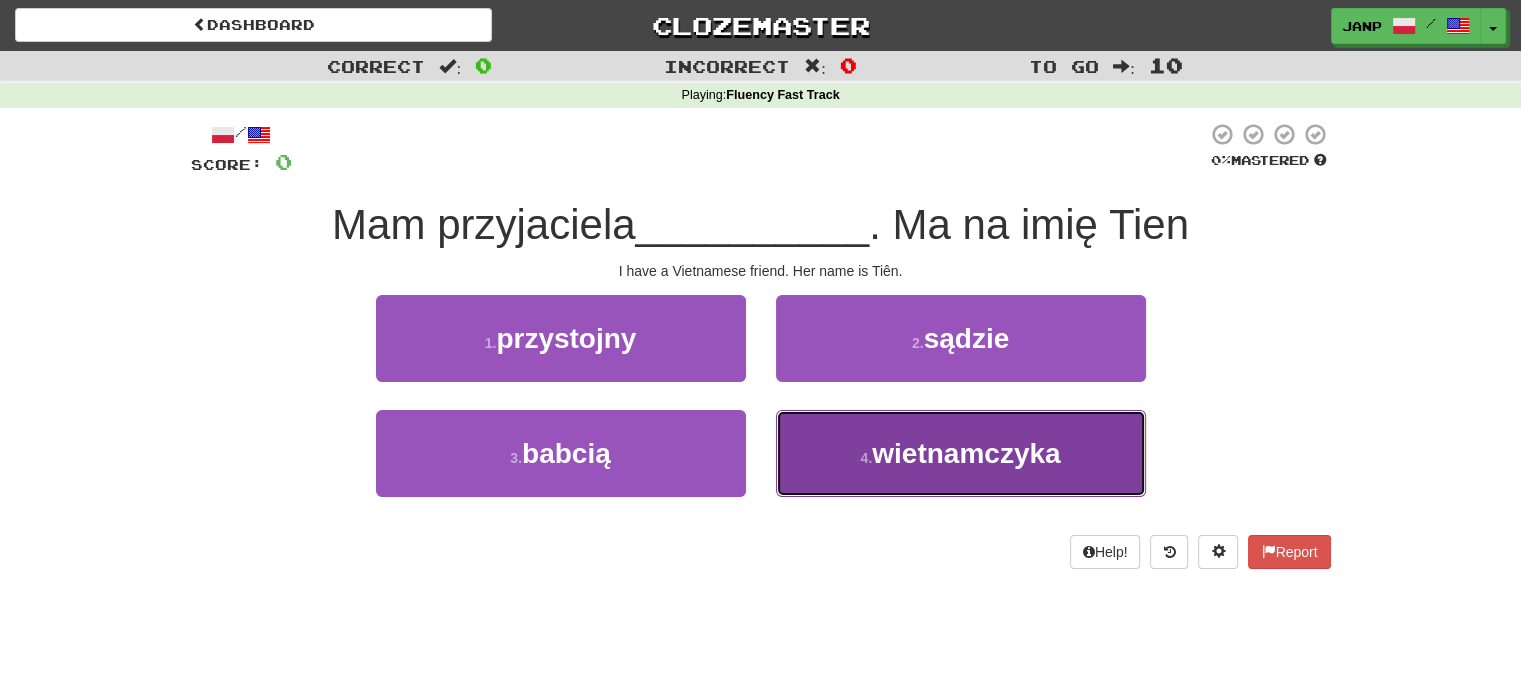 click on "4 .  wietnamczyka" at bounding box center [961, 453] 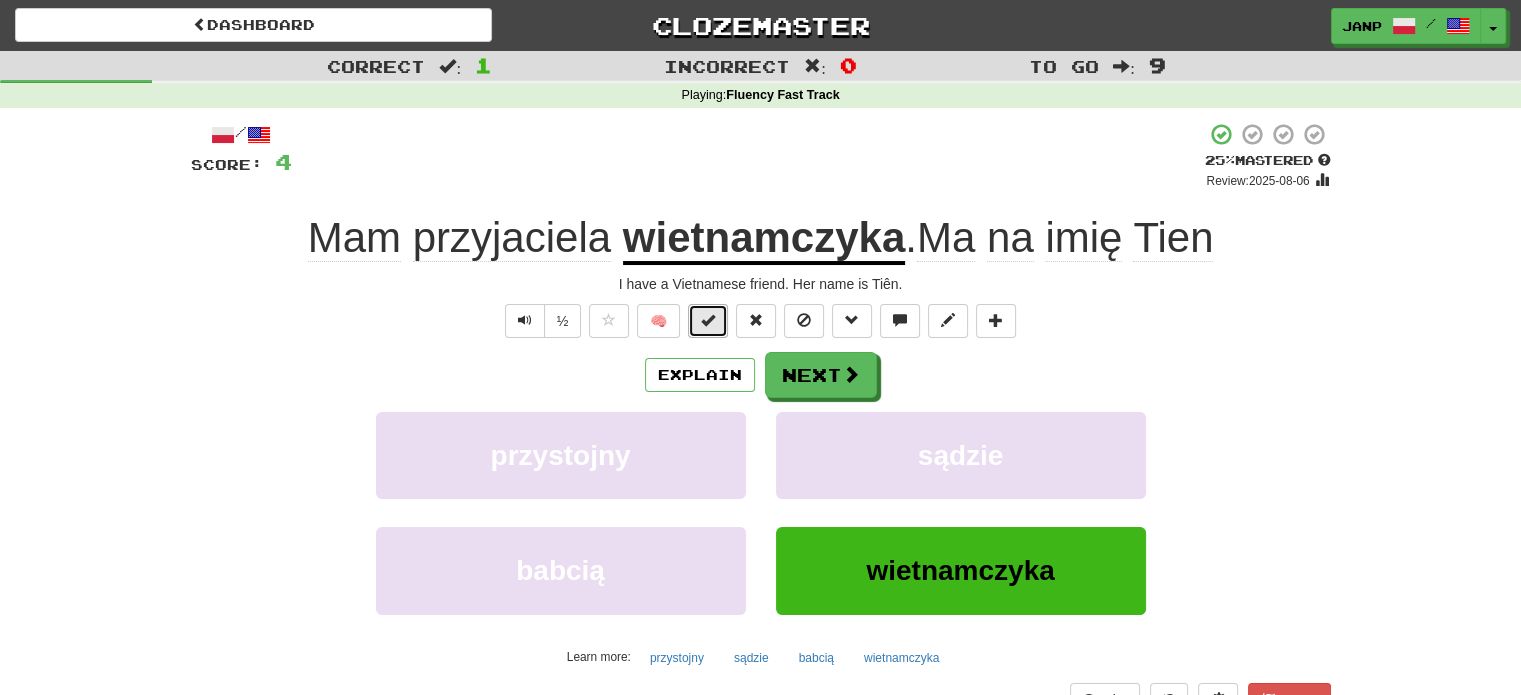 click at bounding box center [708, 320] 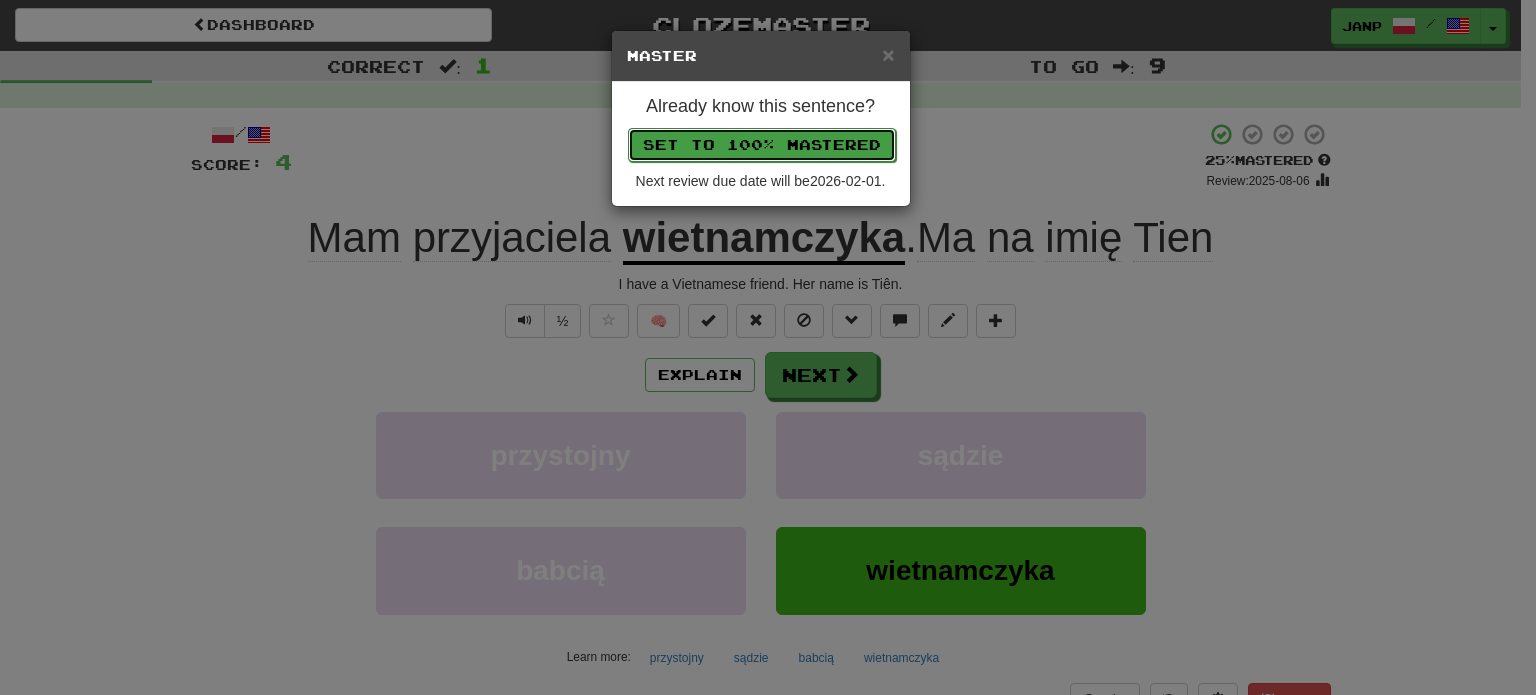 click on "Set to 100% Mastered" at bounding box center [762, 145] 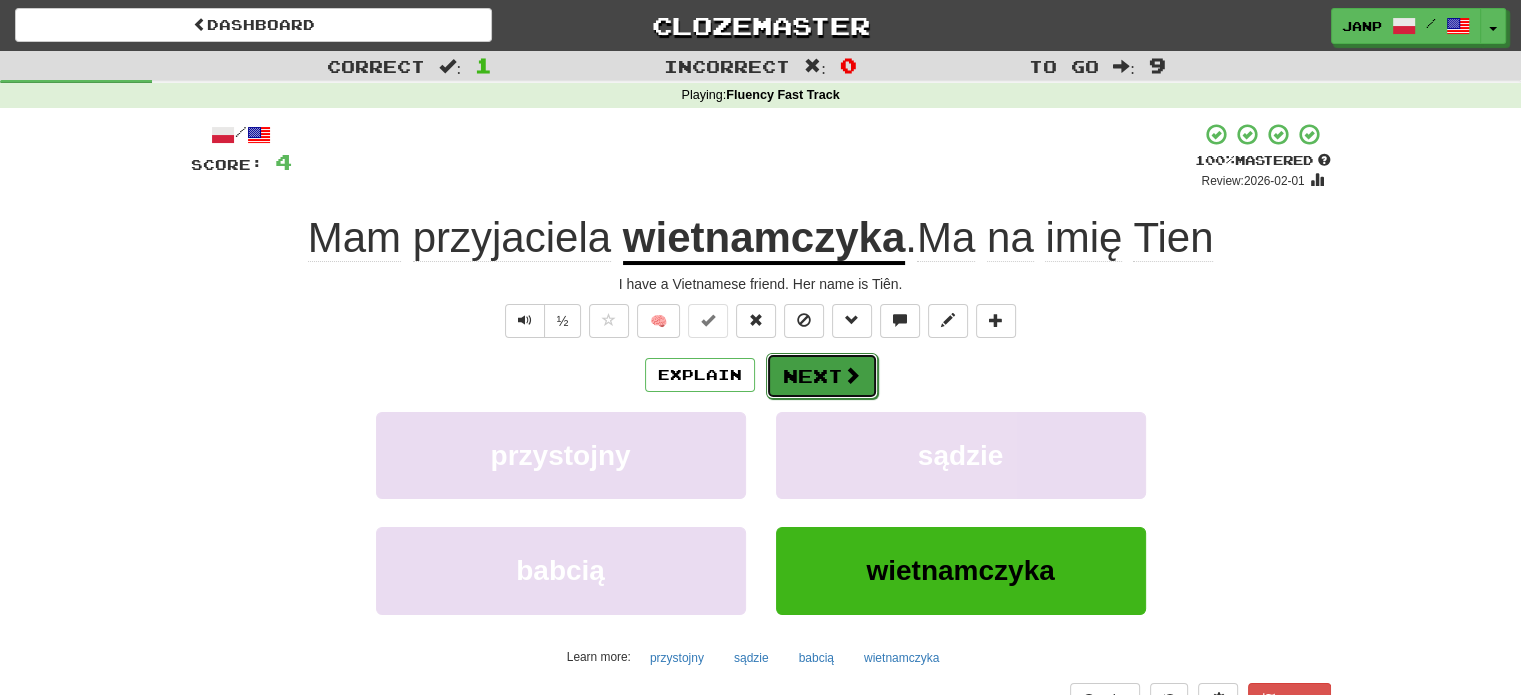 click on "Next" at bounding box center (822, 376) 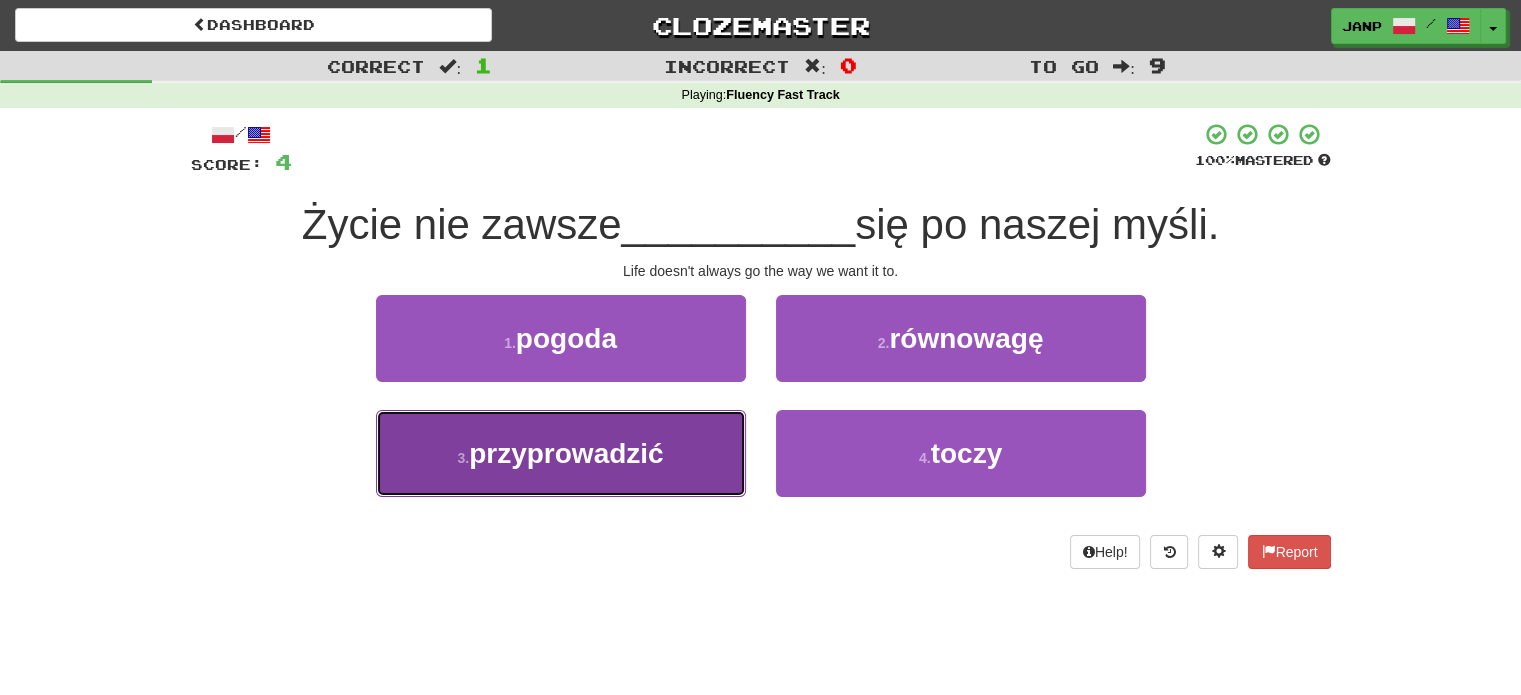 click on "3 .  przyprowadzić" at bounding box center [561, 453] 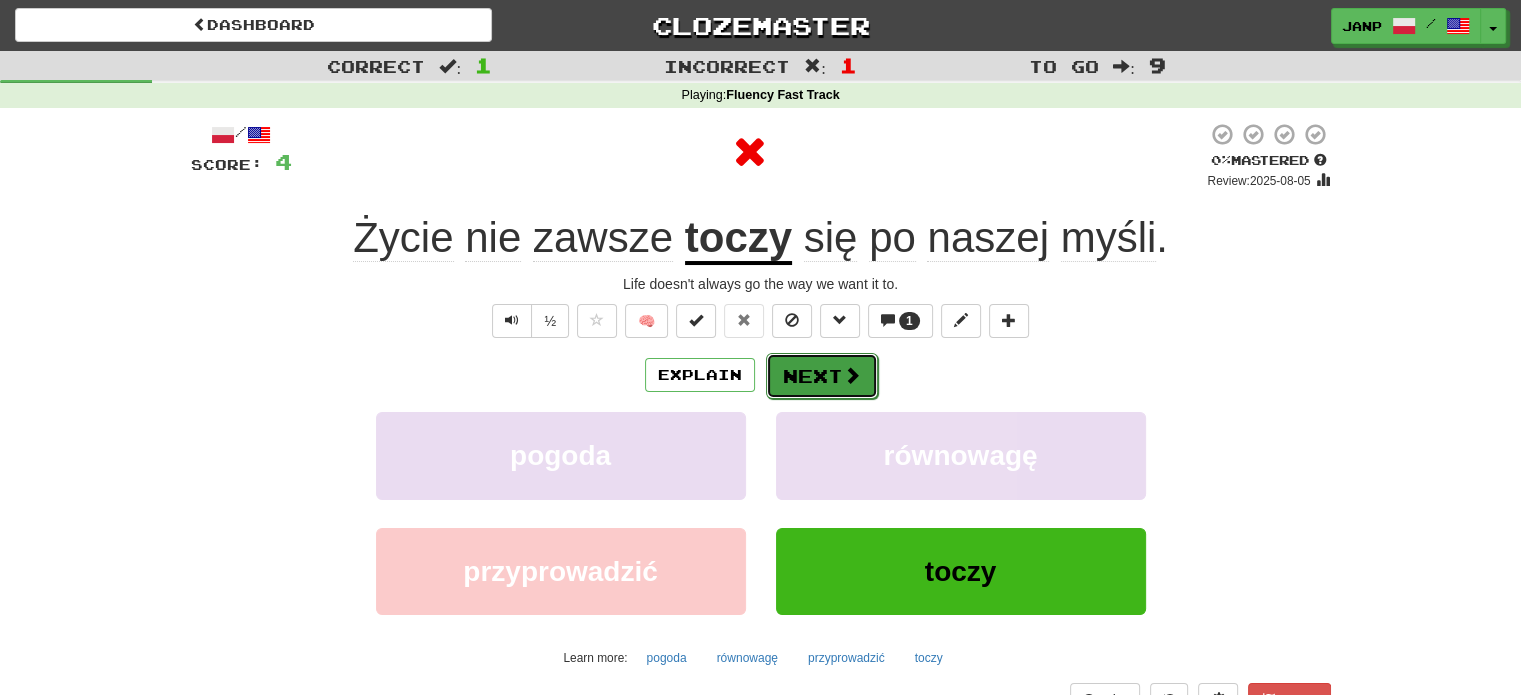 click on "Next" at bounding box center (822, 376) 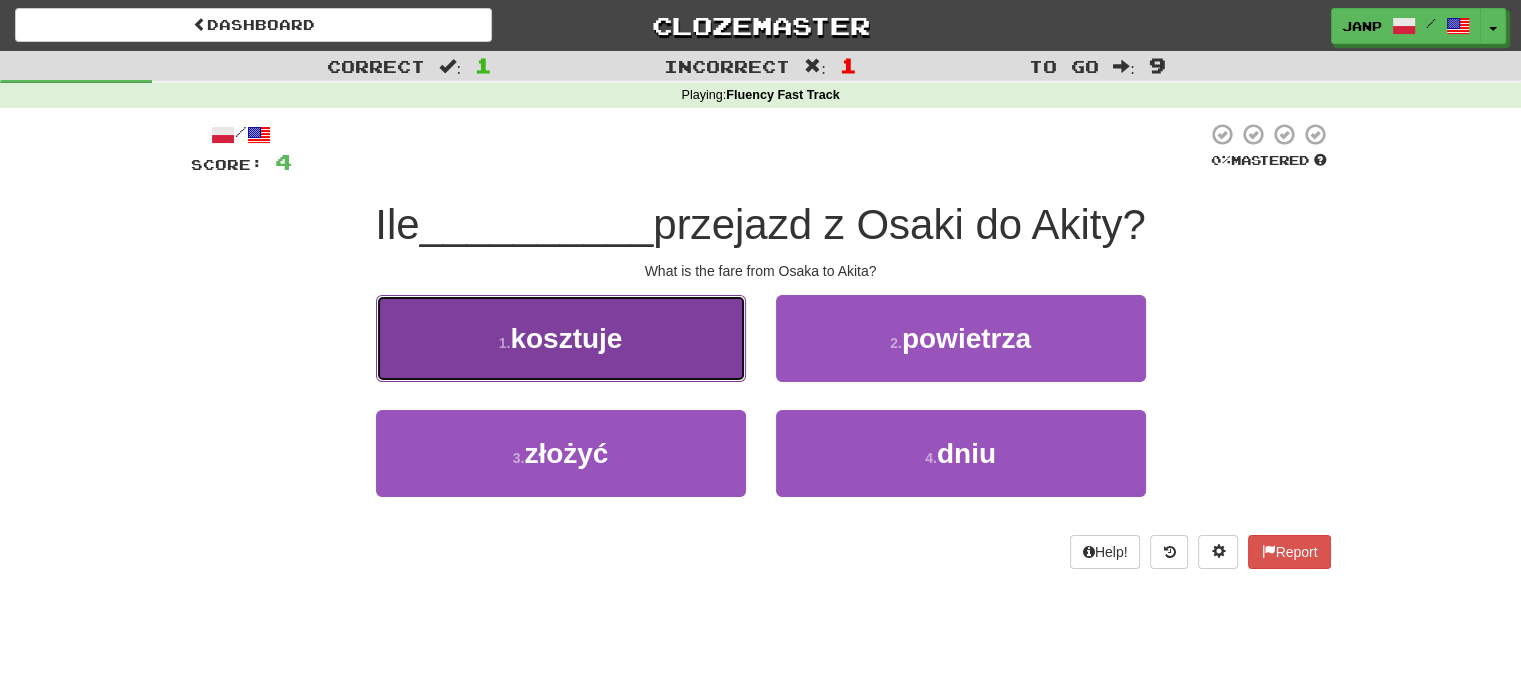 click on "1 .  kosztuje" at bounding box center [561, 338] 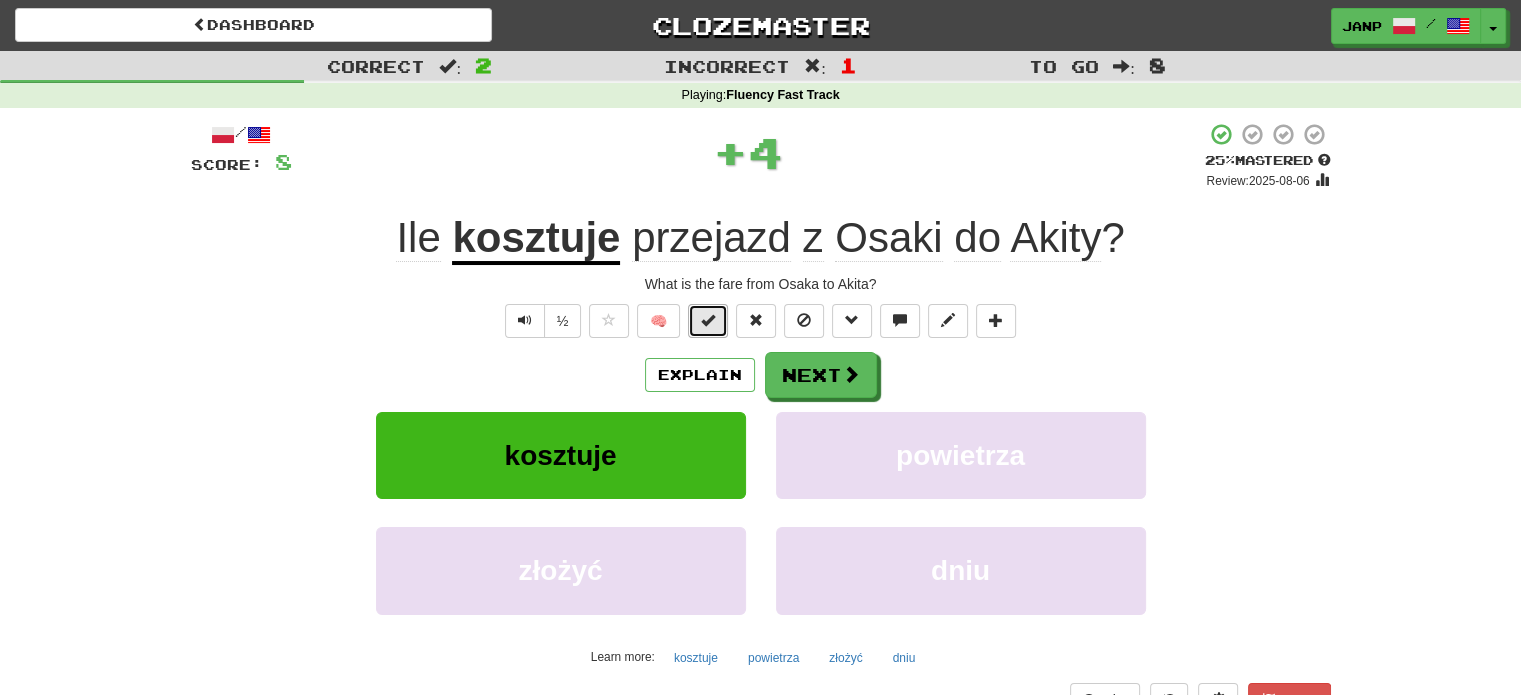 click at bounding box center (708, 320) 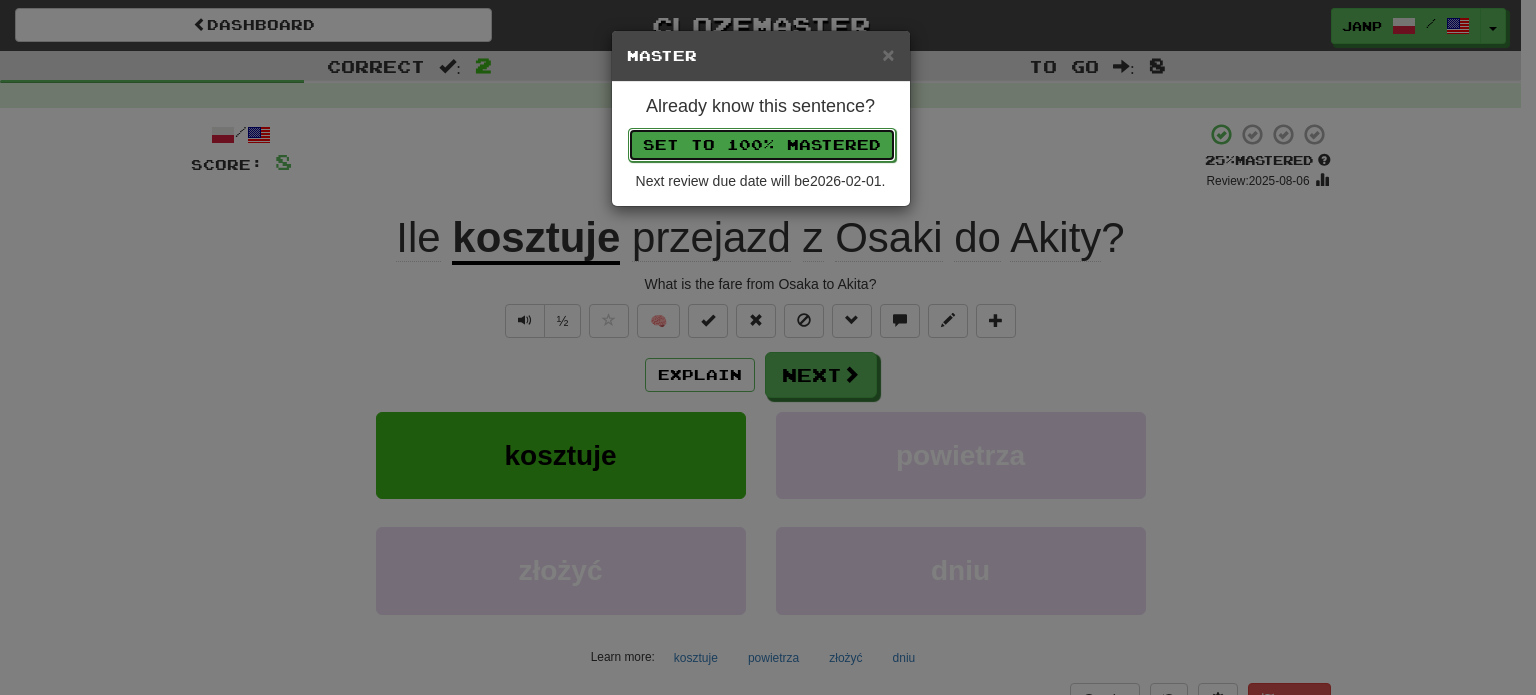 click on "Set to 100% Mastered" at bounding box center (762, 145) 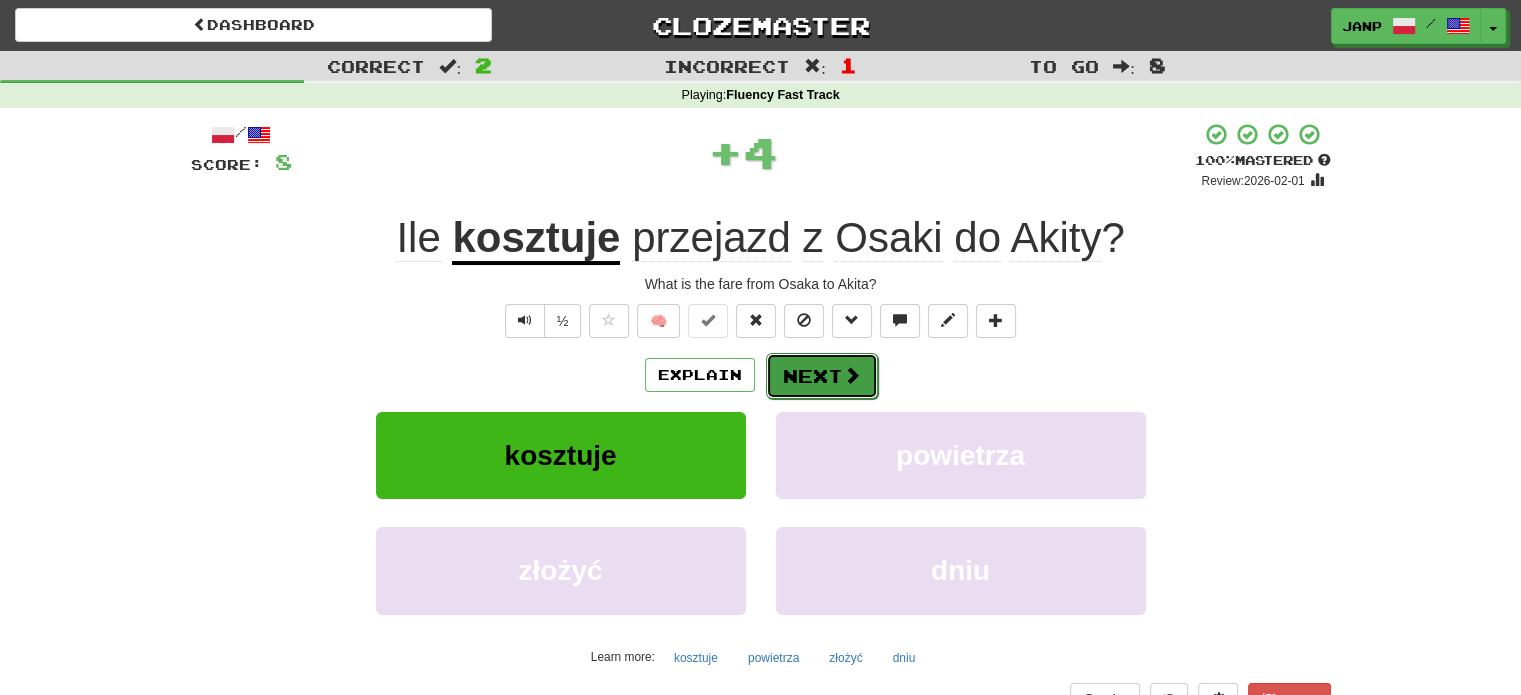 click on "Next" at bounding box center [822, 376] 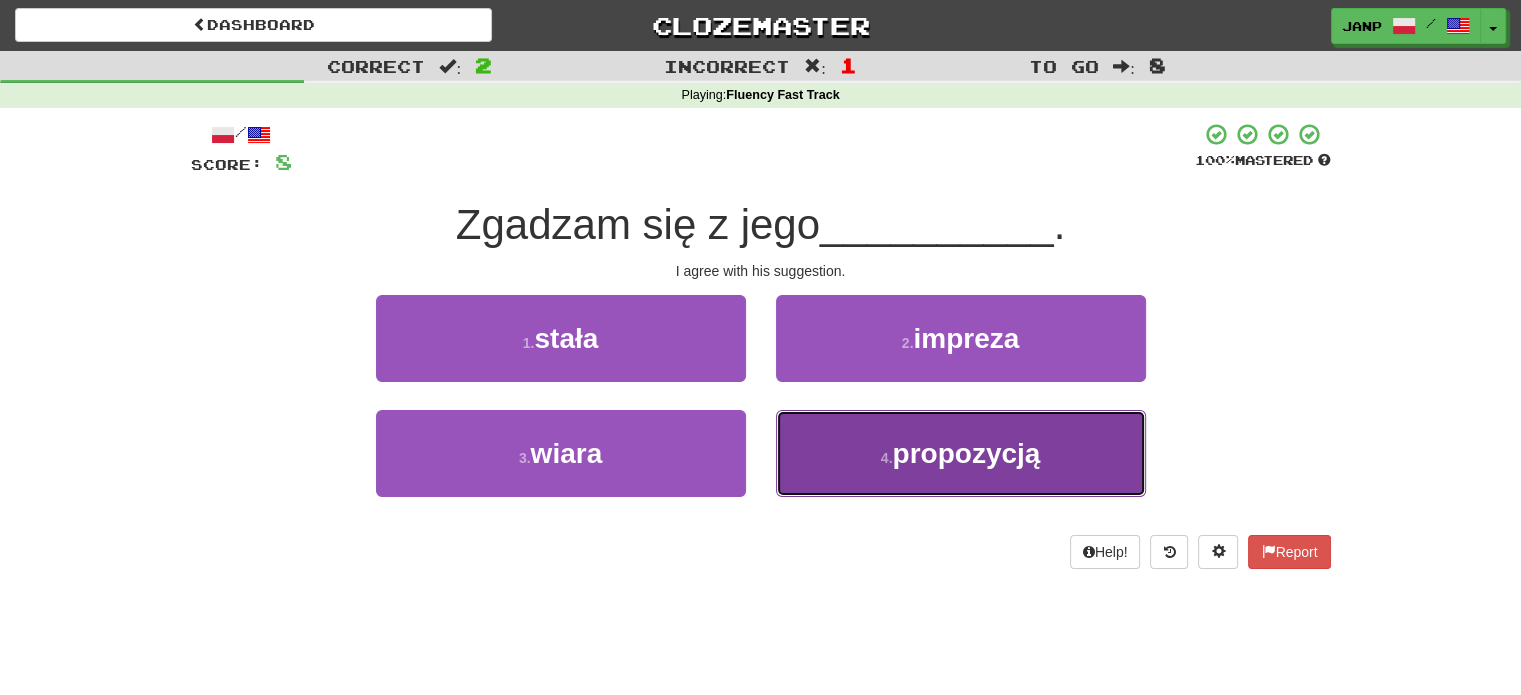 click on "4 .  propozycją" at bounding box center [961, 453] 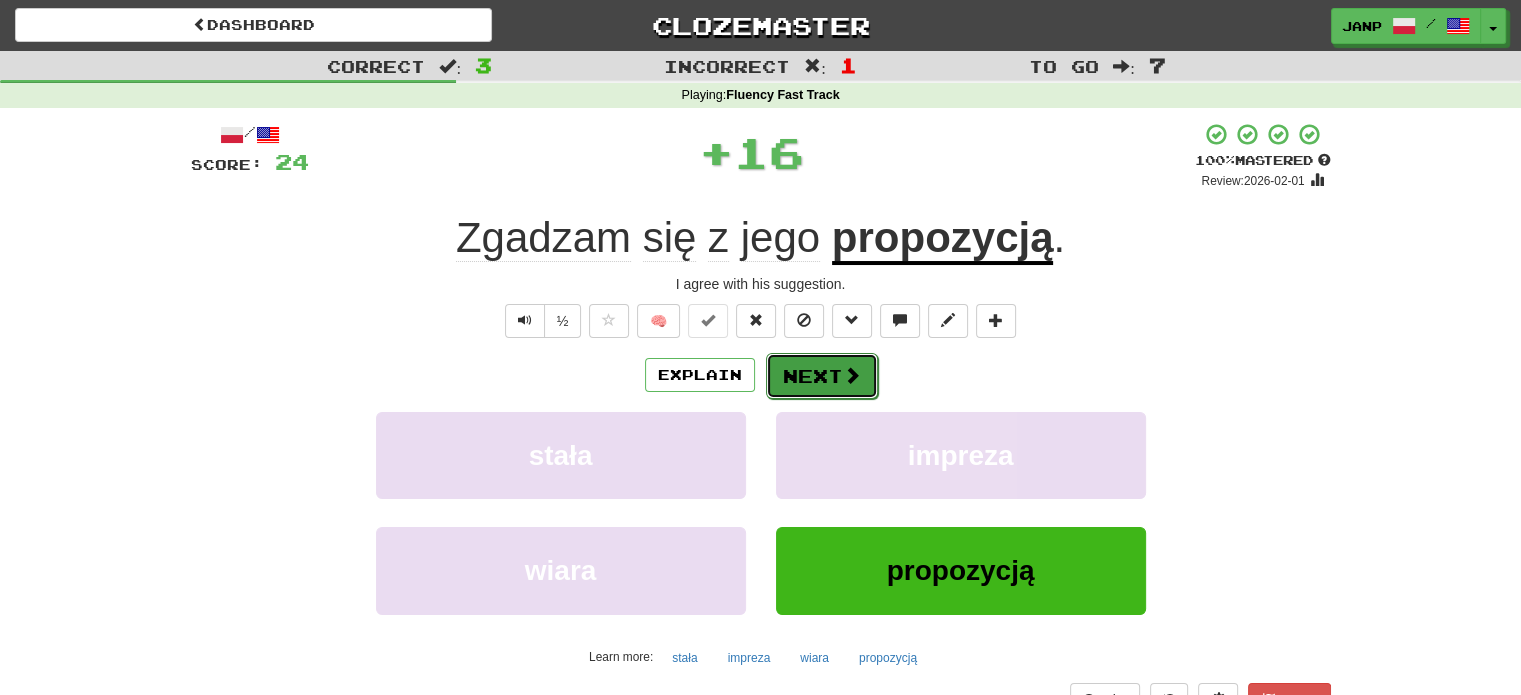 click at bounding box center (852, 375) 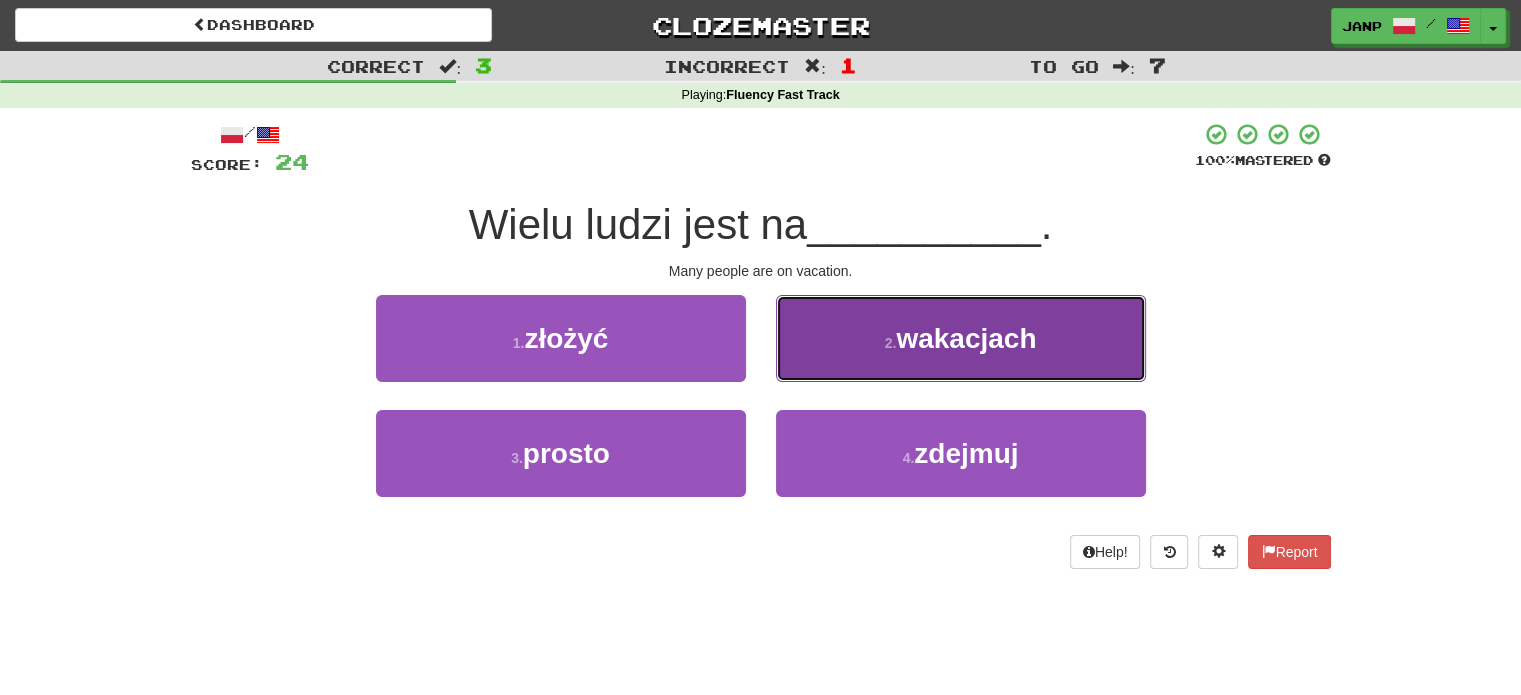click on "2 .  wakacjach" at bounding box center (961, 338) 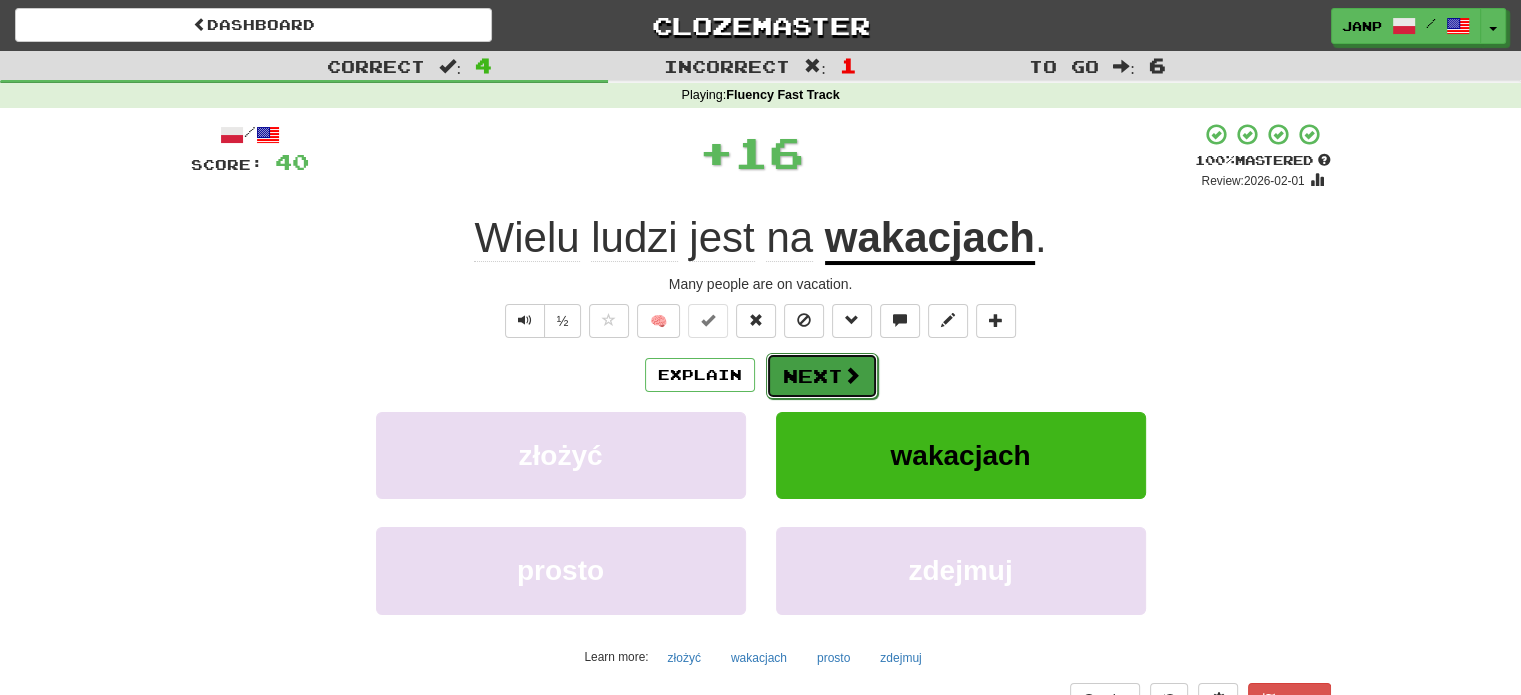 click on "Next" at bounding box center [822, 376] 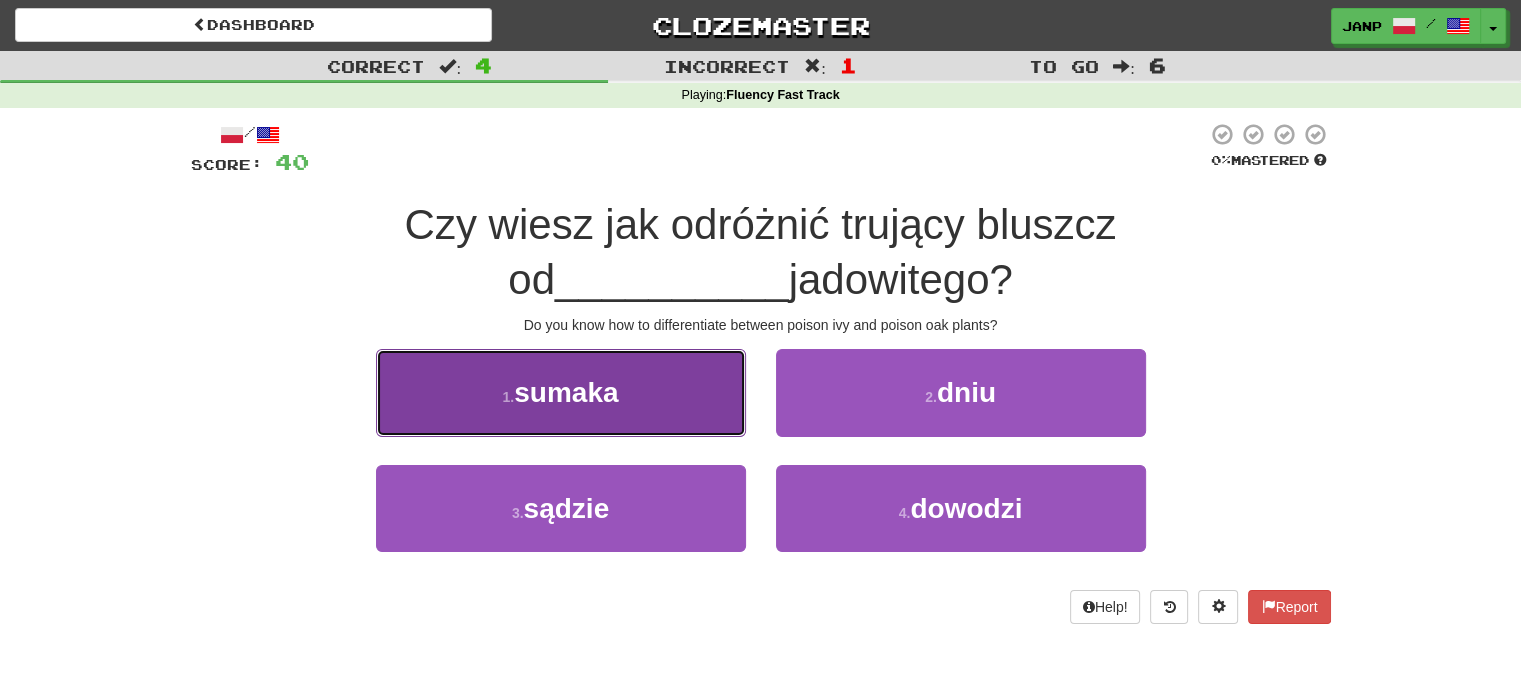 click on "1 .  sumaka" at bounding box center (561, 392) 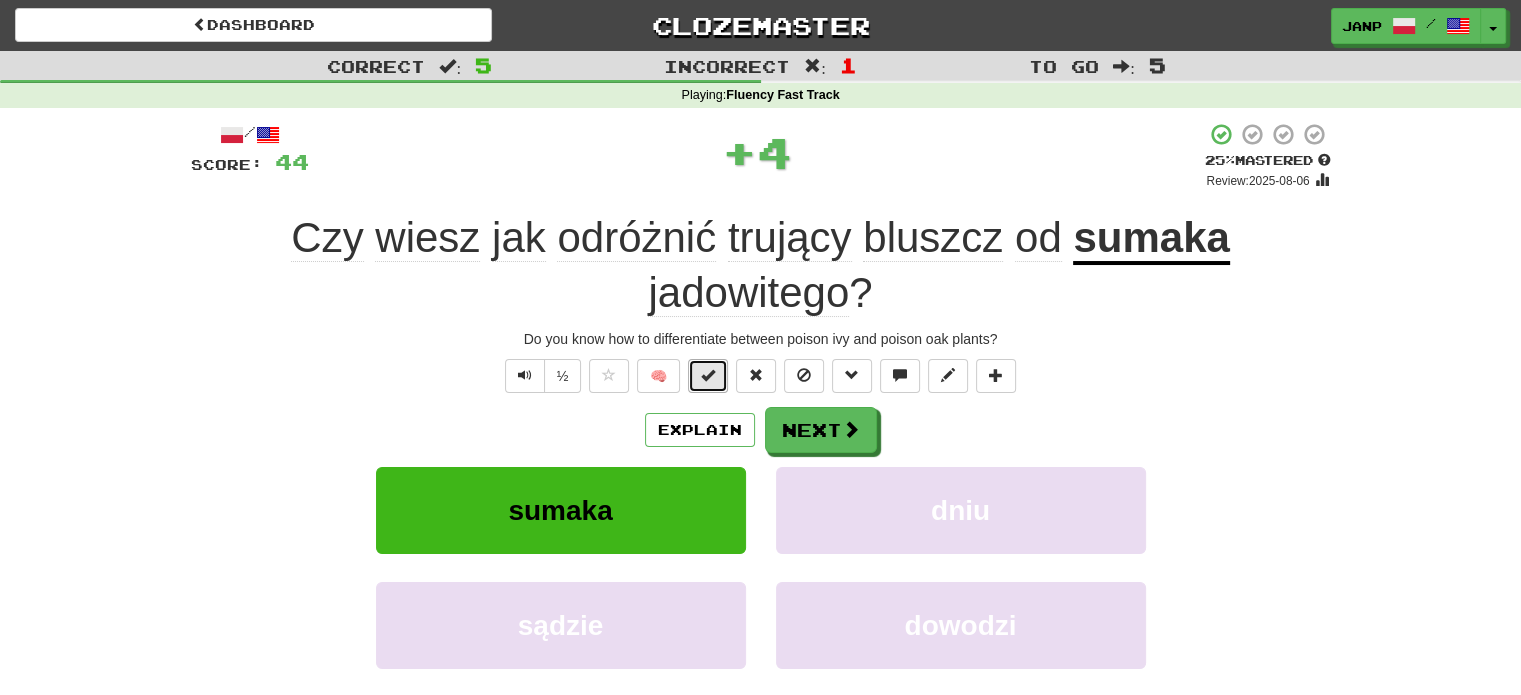 click at bounding box center (708, 375) 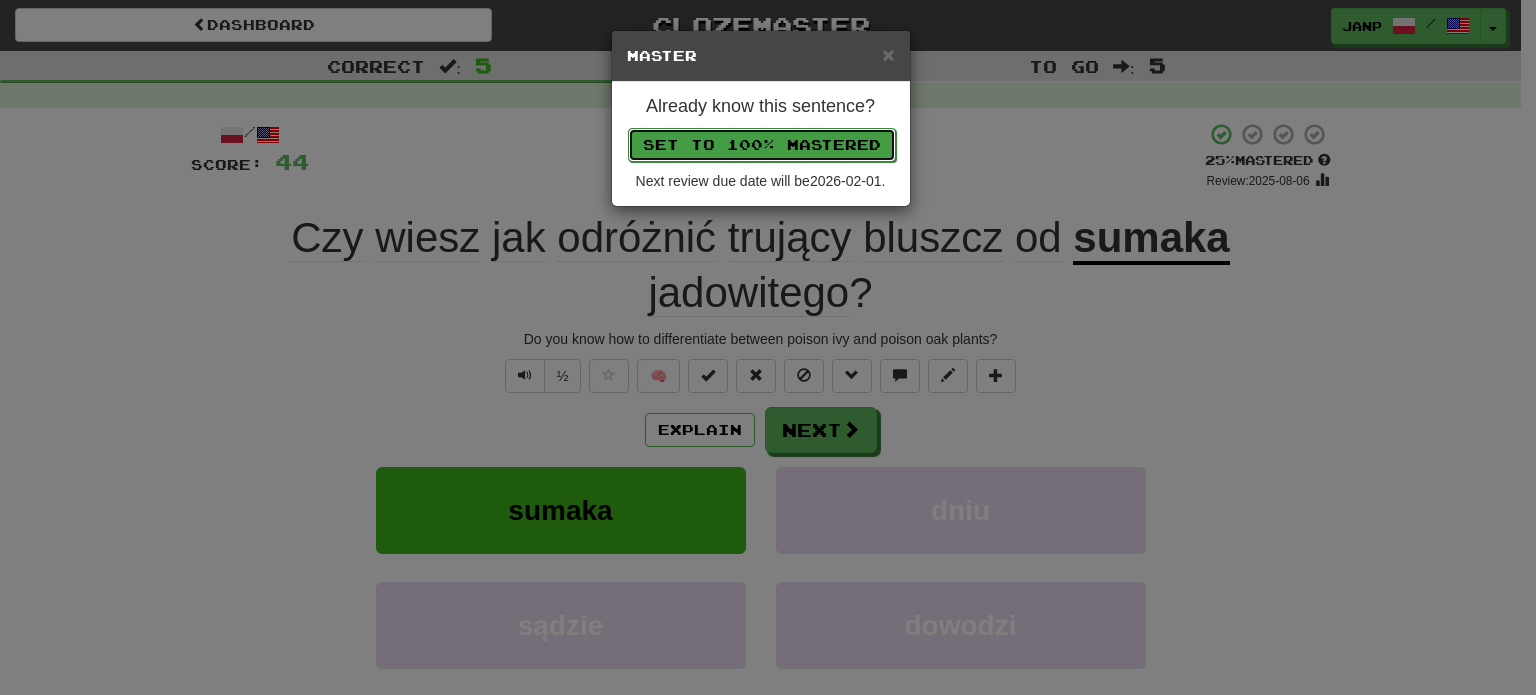 click on "Set to 100% Mastered" at bounding box center (762, 145) 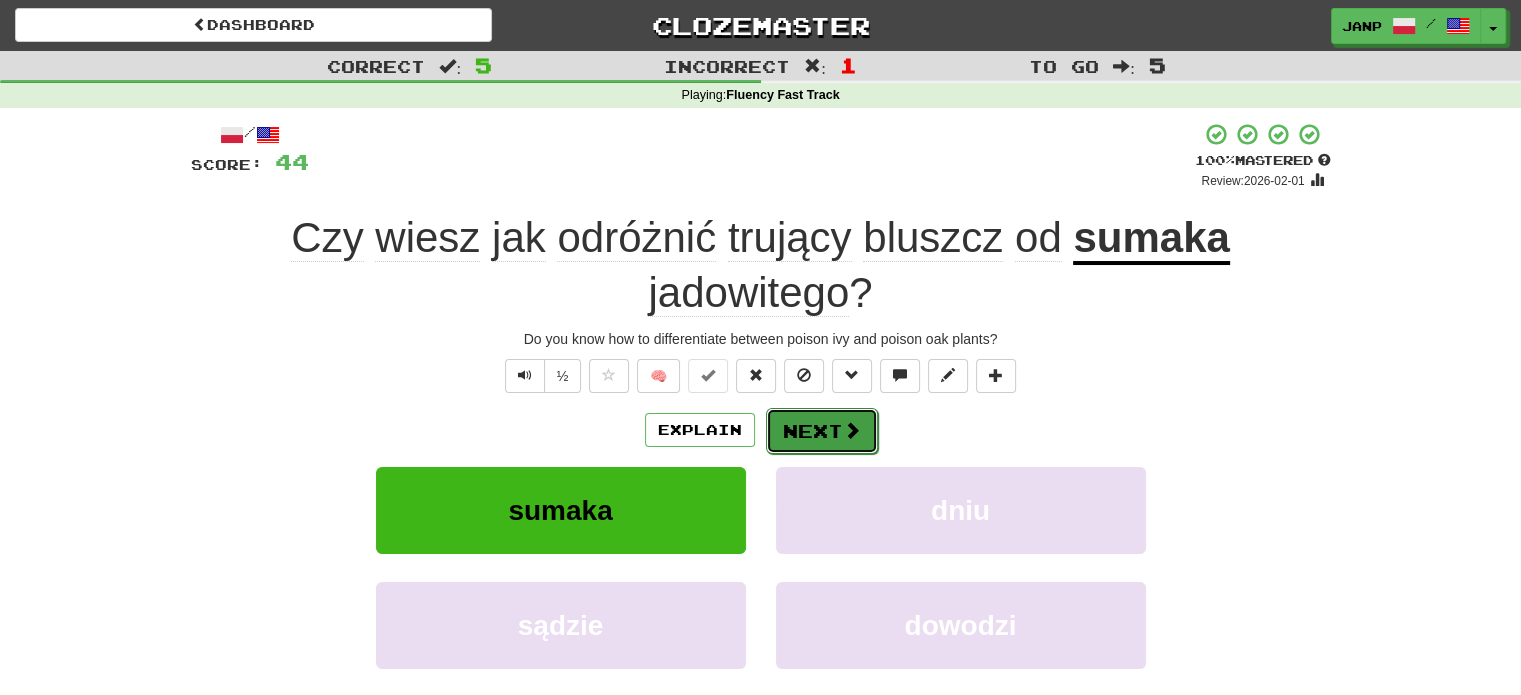 click on "Next" at bounding box center (822, 431) 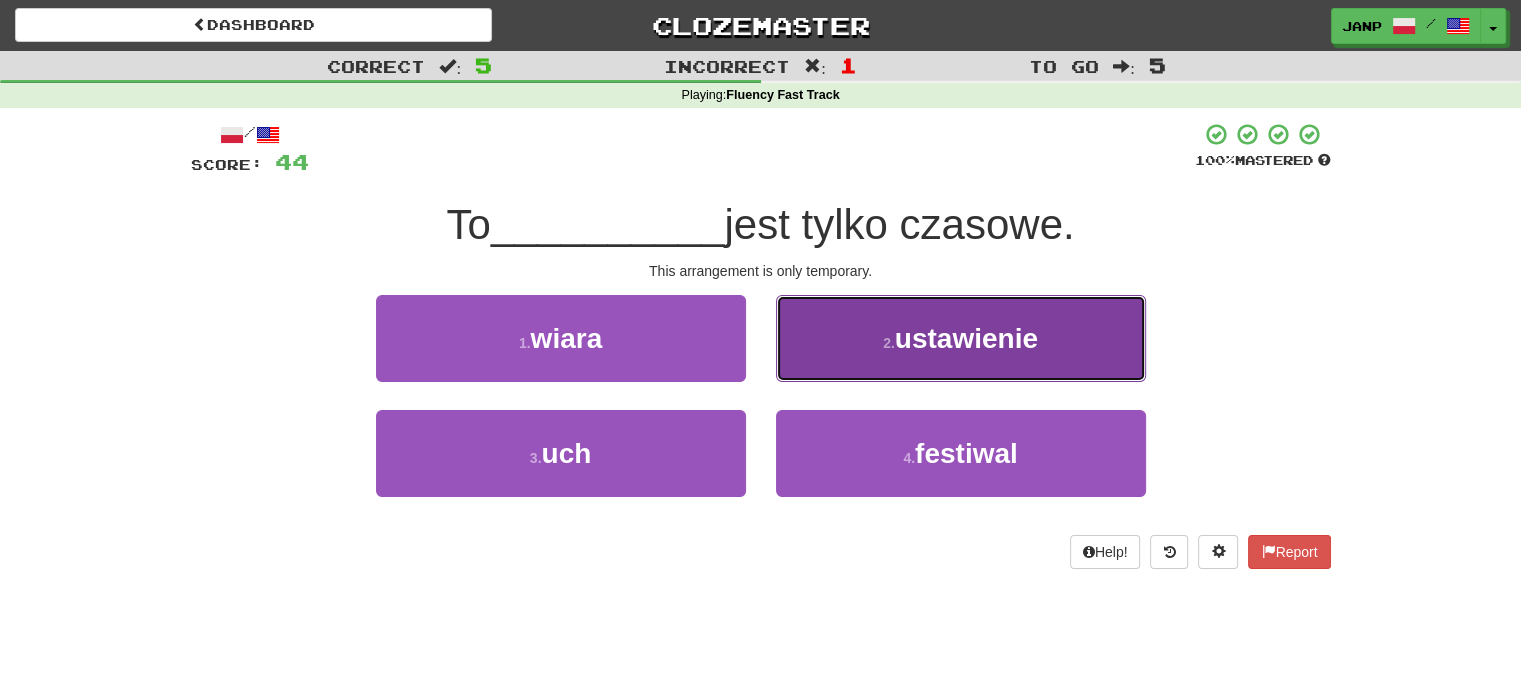 click on "2 .  ustawienie" at bounding box center (961, 338) 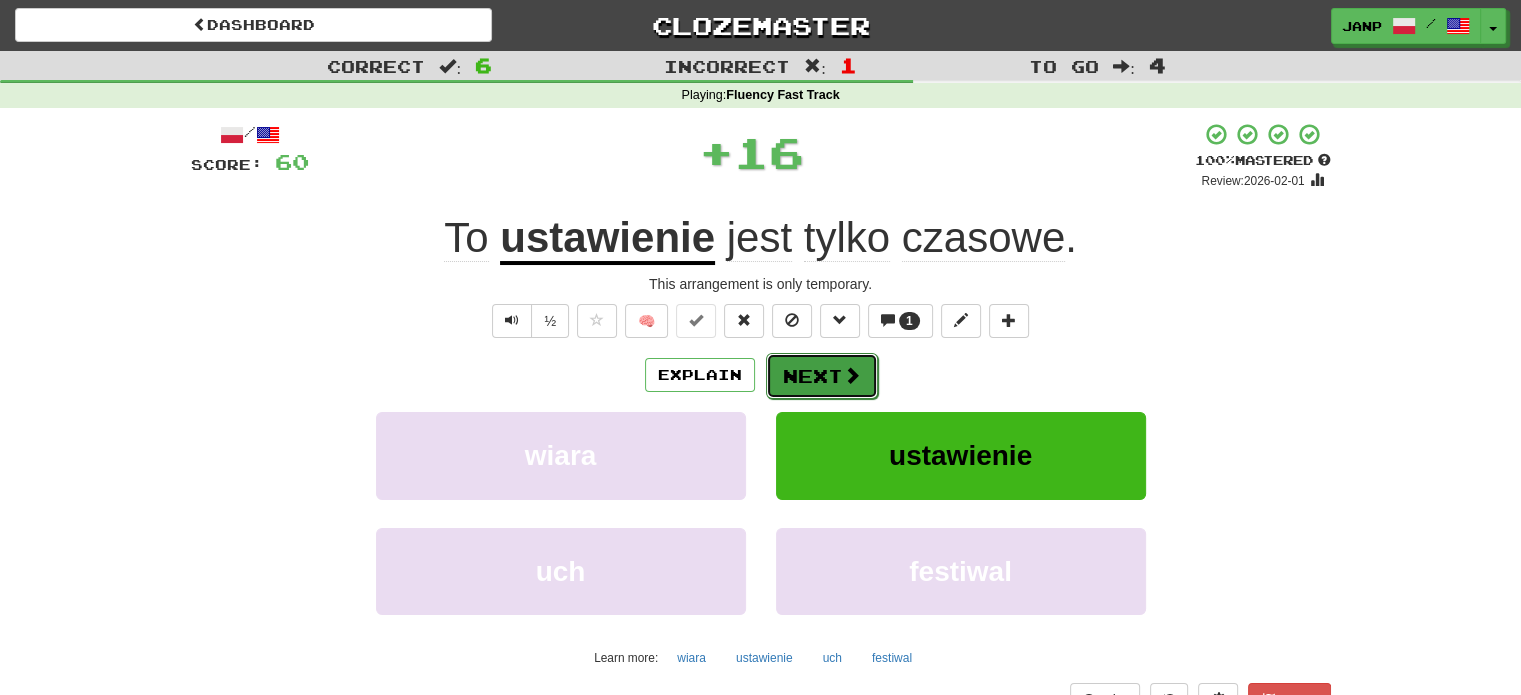click on "Next" at bounding box center (822, 376) 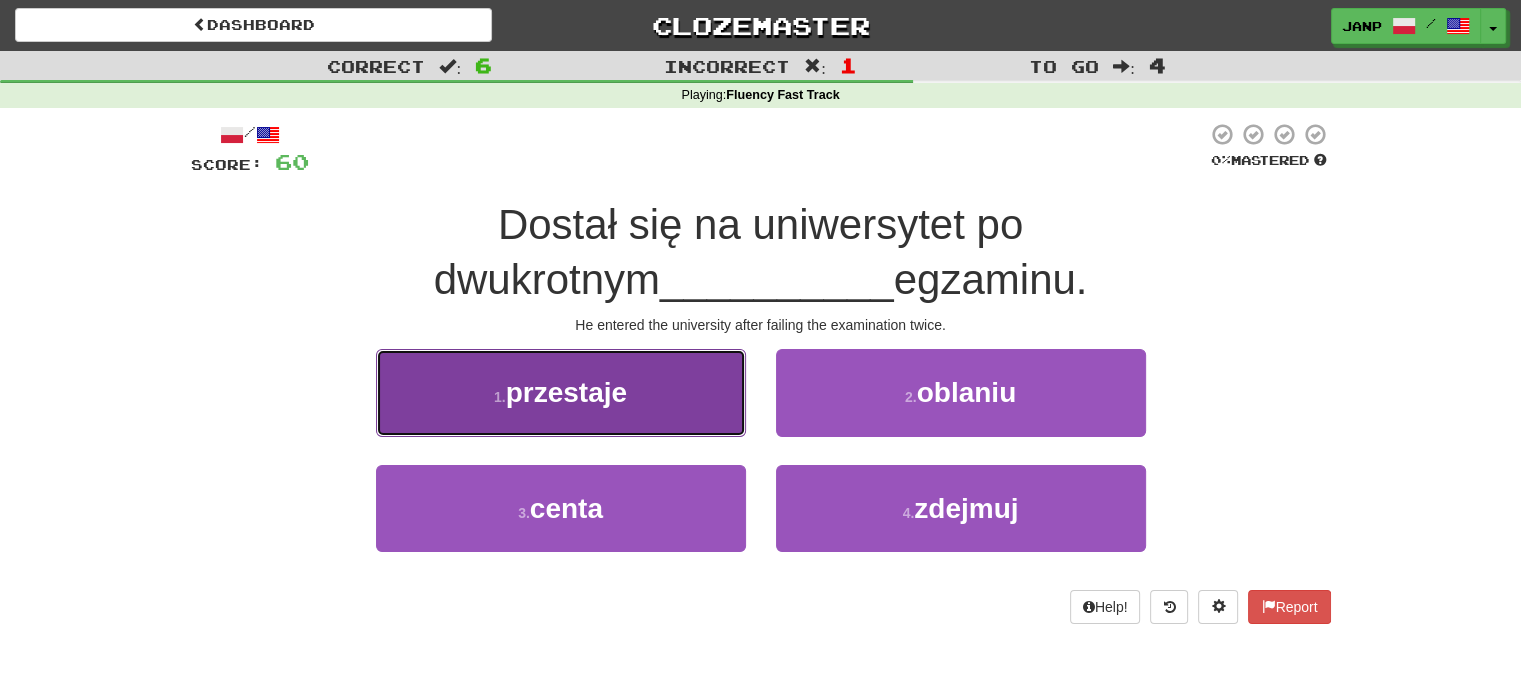 click on "1 .  przestaje" at bounding box center [561, 392] 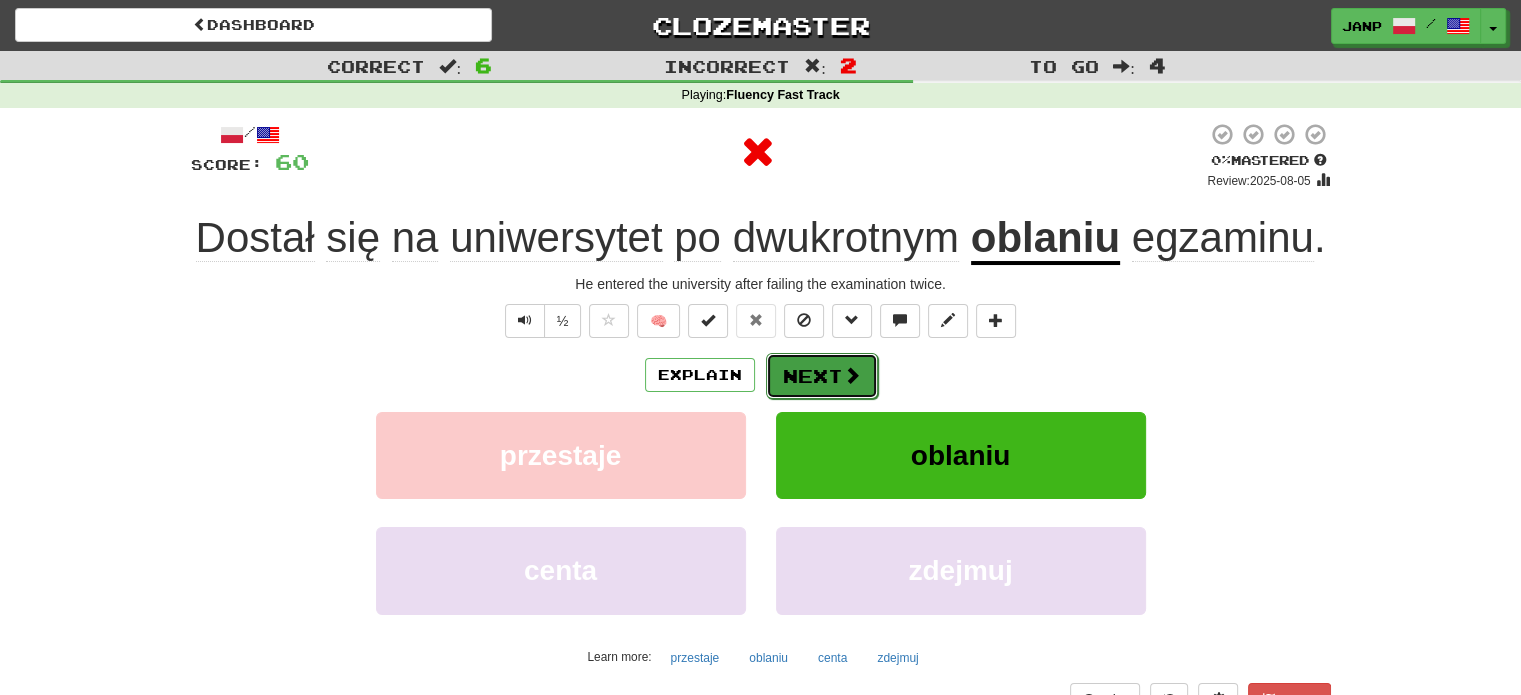 click on "Next" at bounding box center (822, 376) 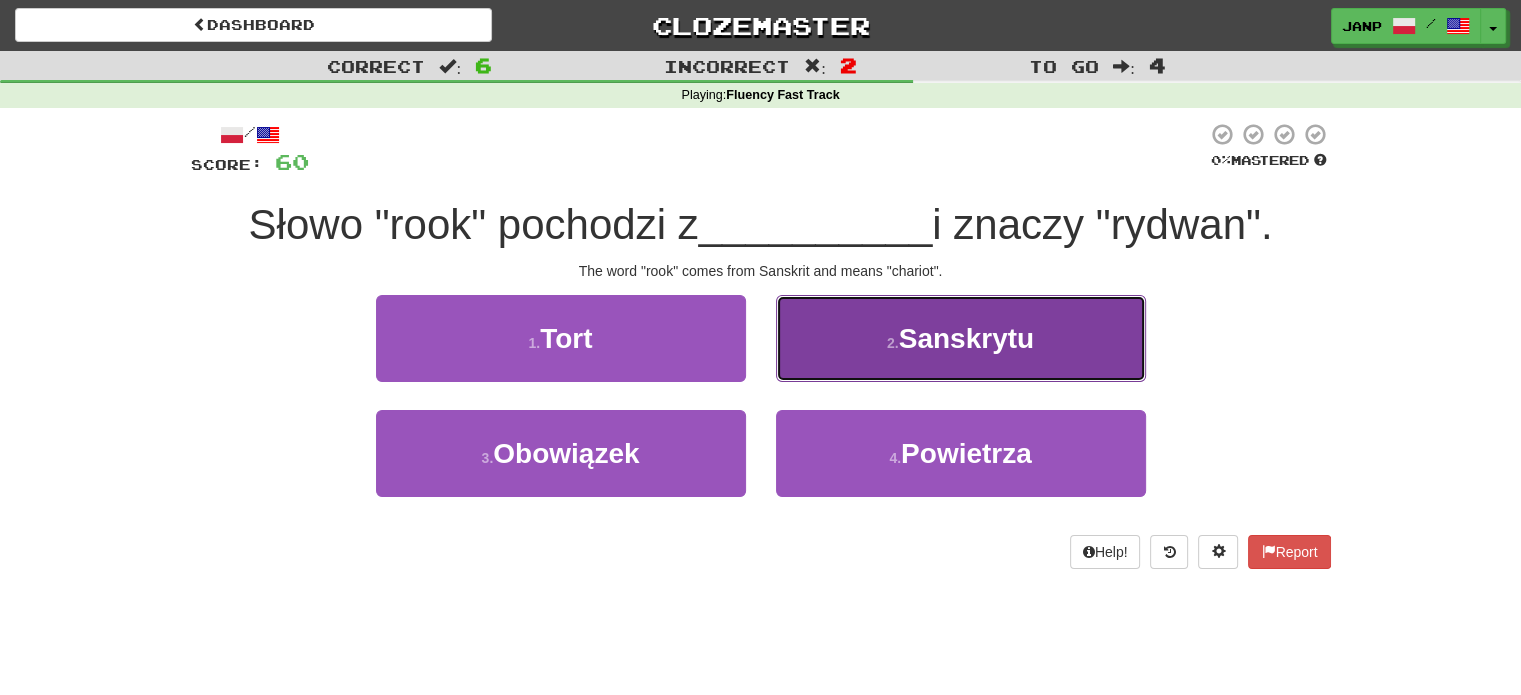 click on "2 .  Sanskrytu" at bounding box center (961, 338) 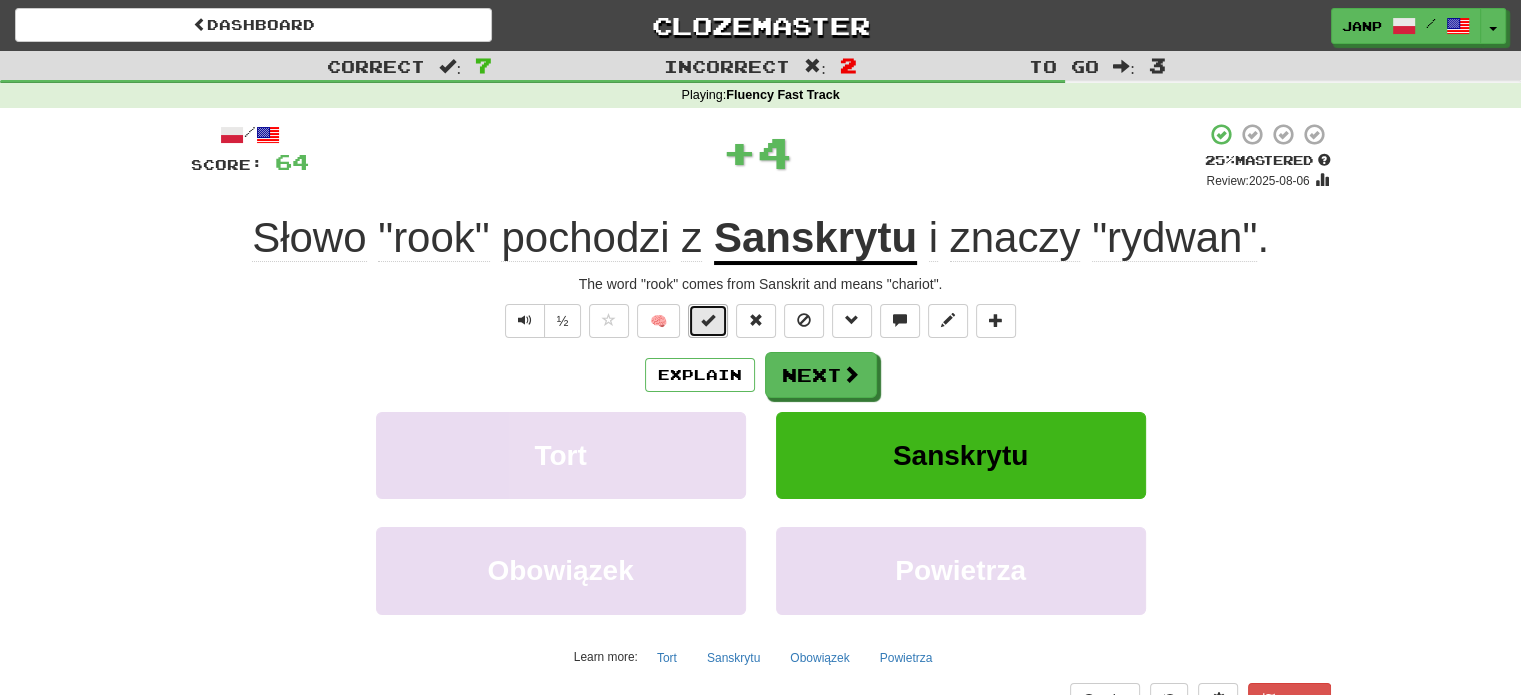 click at bounding box center (708, 321) 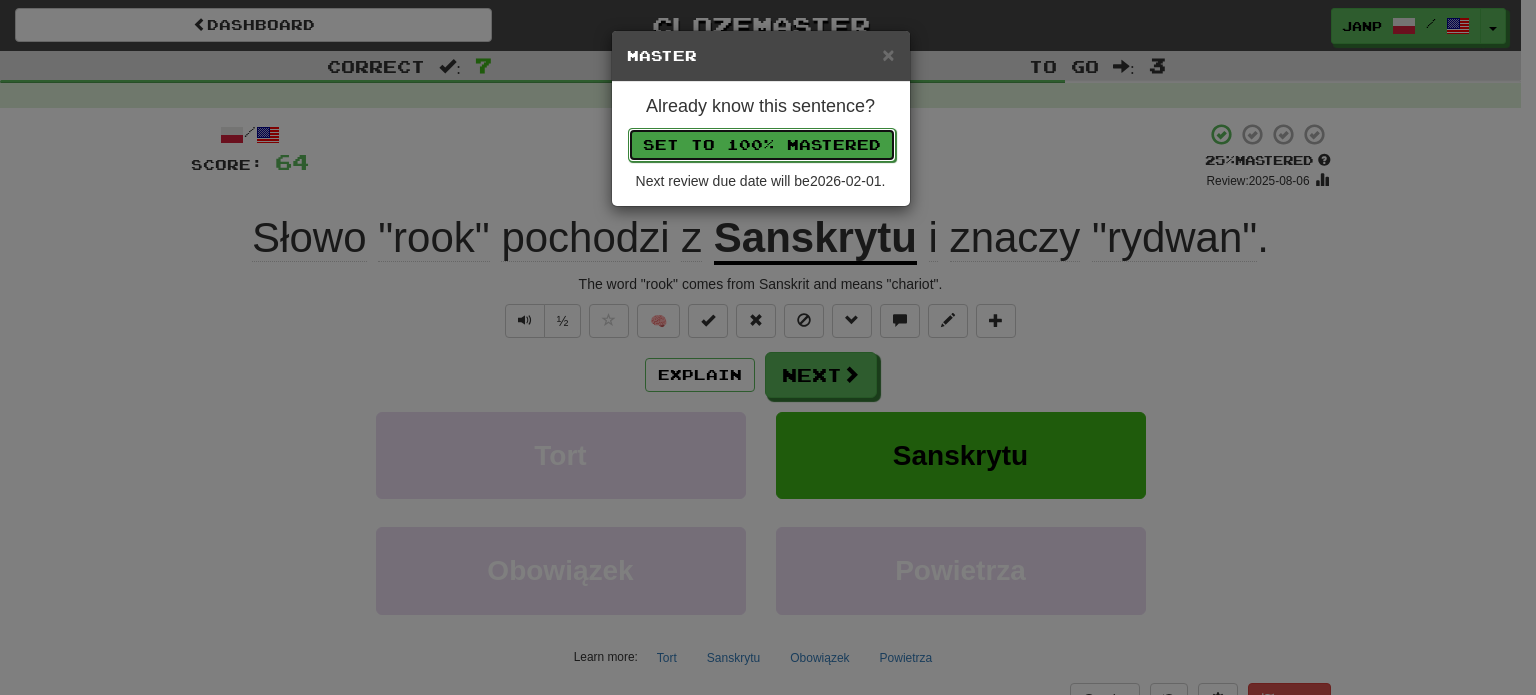 click on "Set to 100% Mastered" at bounding box center (762, 145) 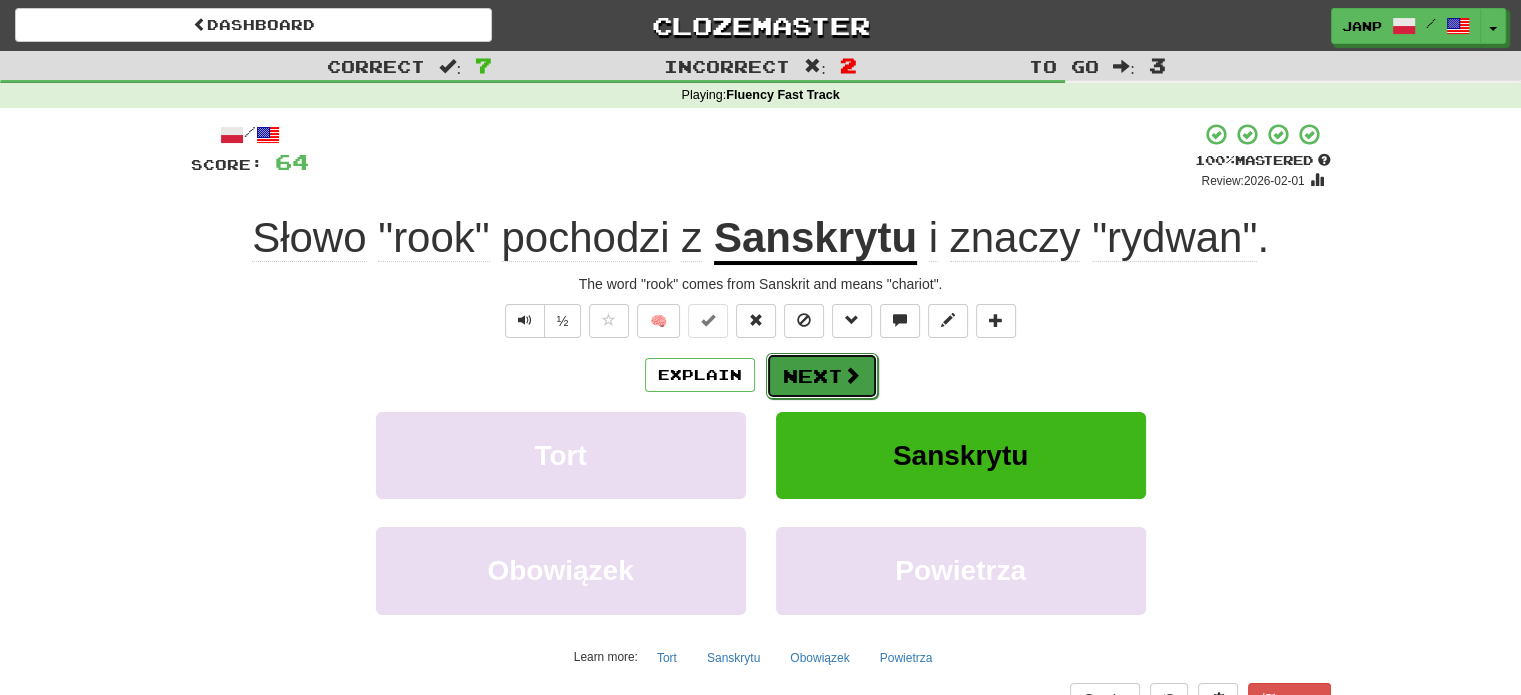 click on "Next" at bounding box center (822, 376) 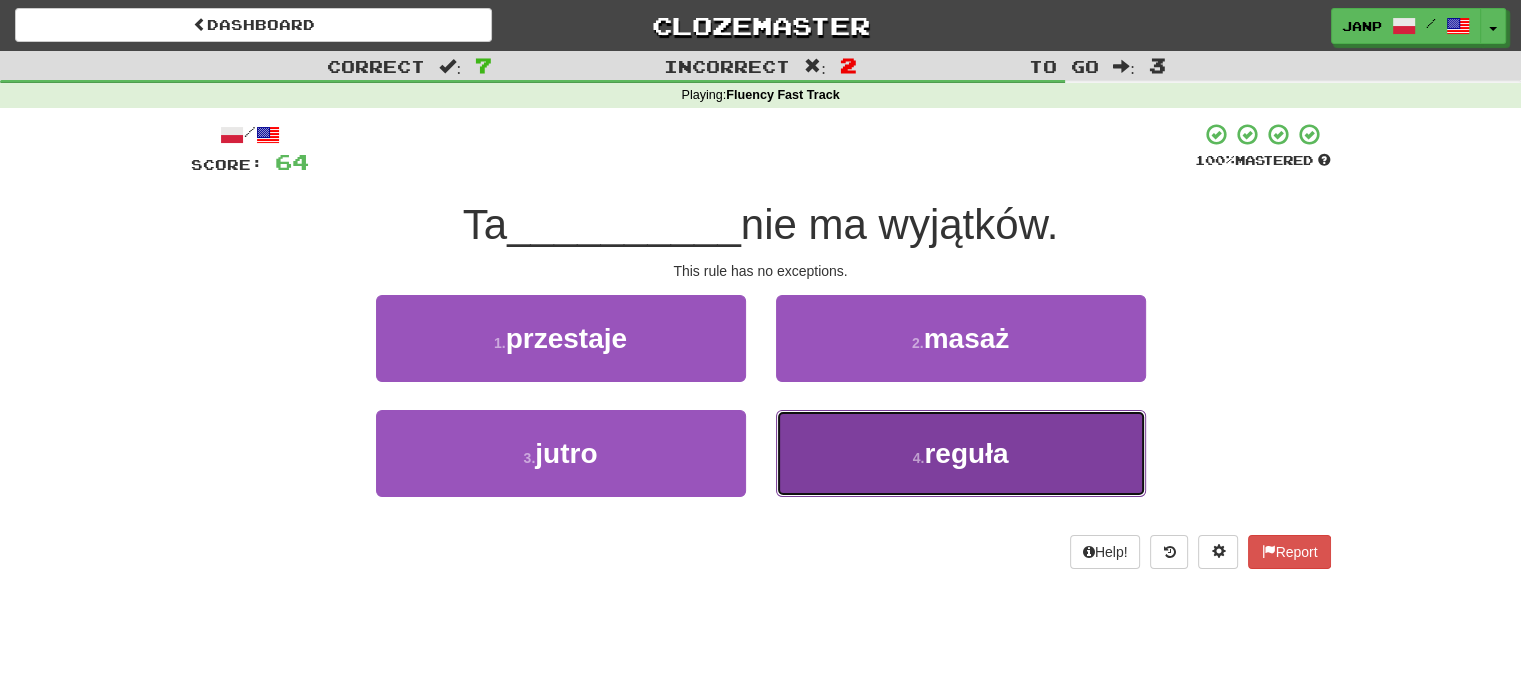 click on "4 .  reguła" at bounding box center [961, 453] 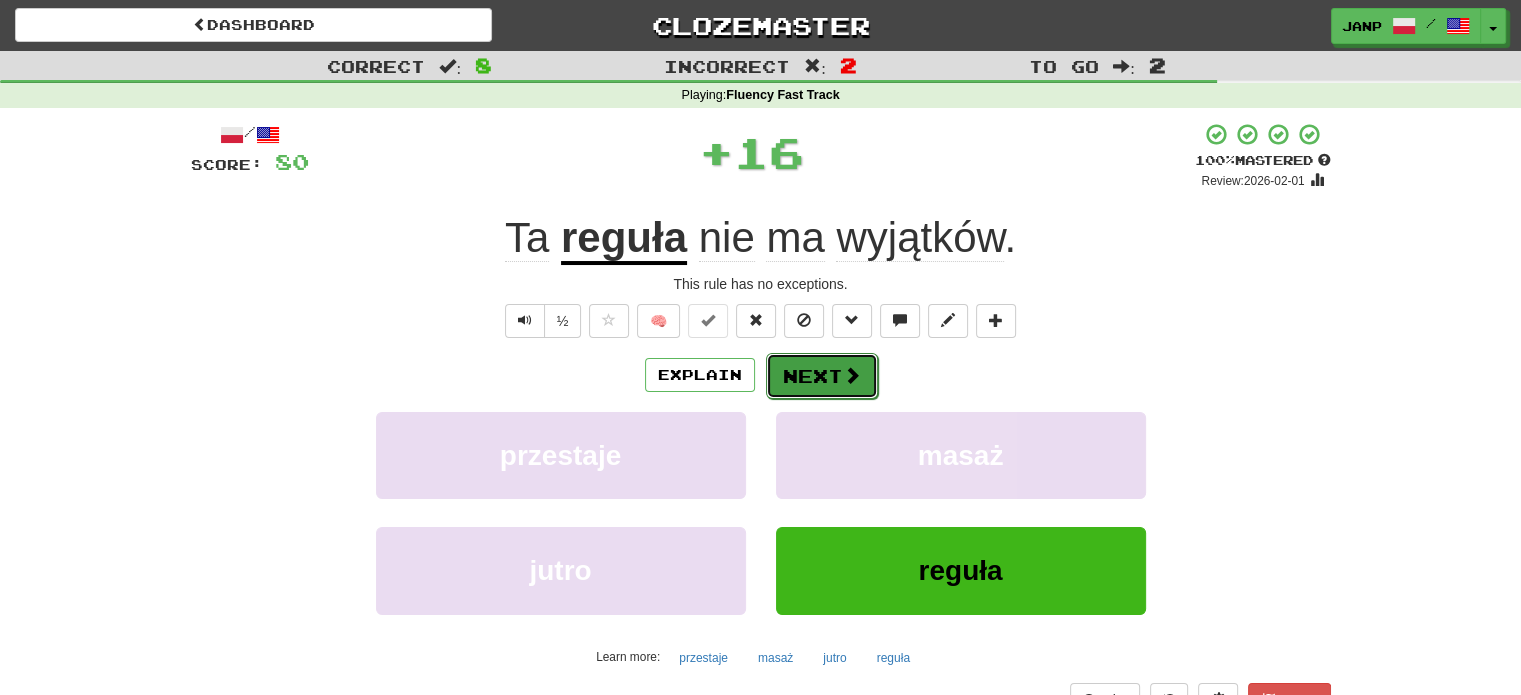 click on "Next" at bounding box center (822, 376) 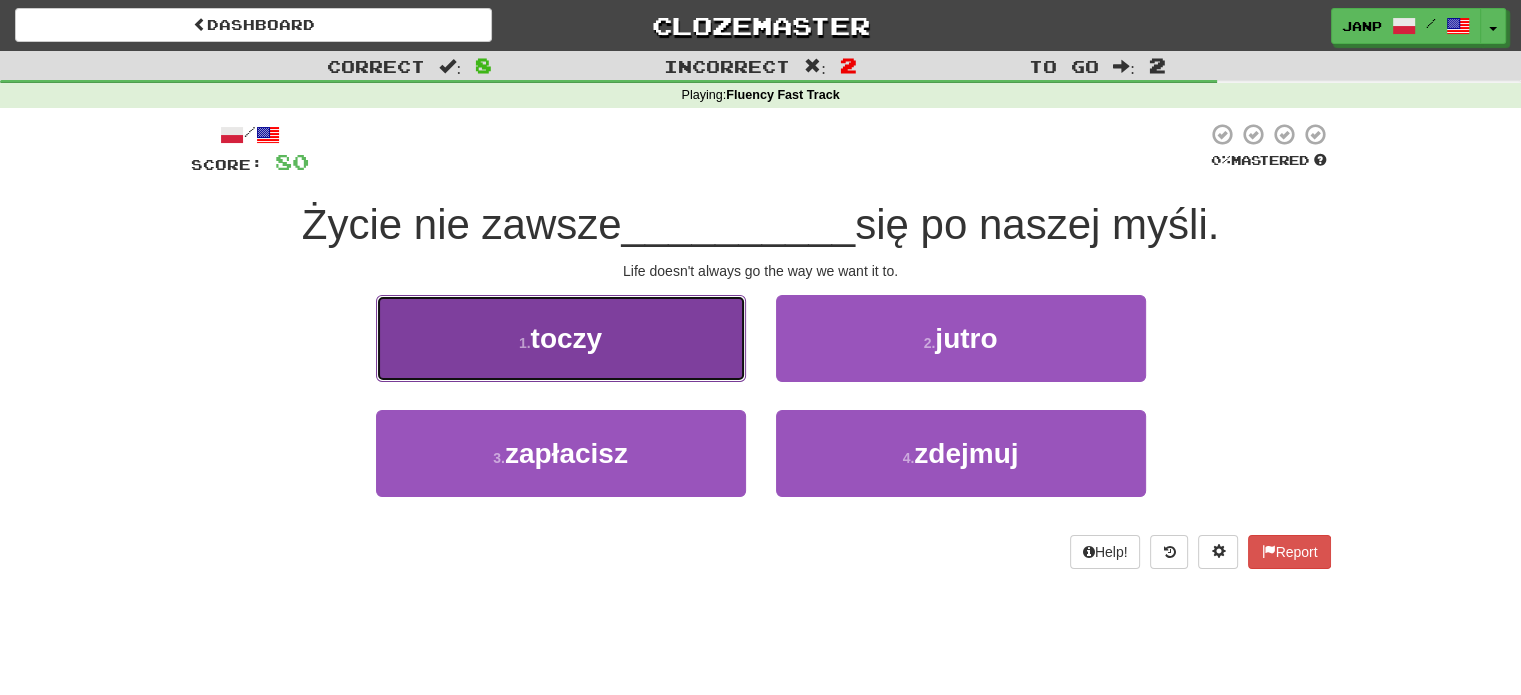 click on "1 .  toczy" at bounding box center (561, 338) 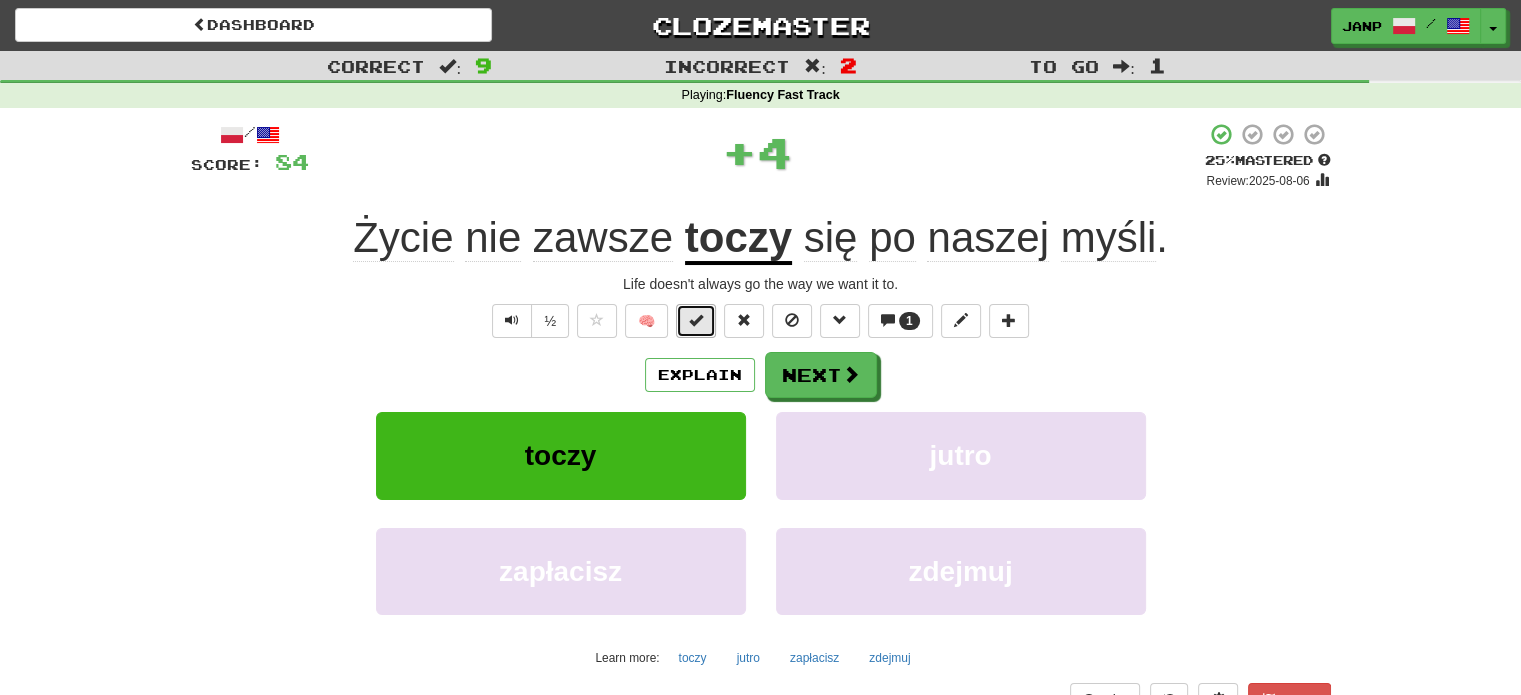 click at bounding box center [696, 321] 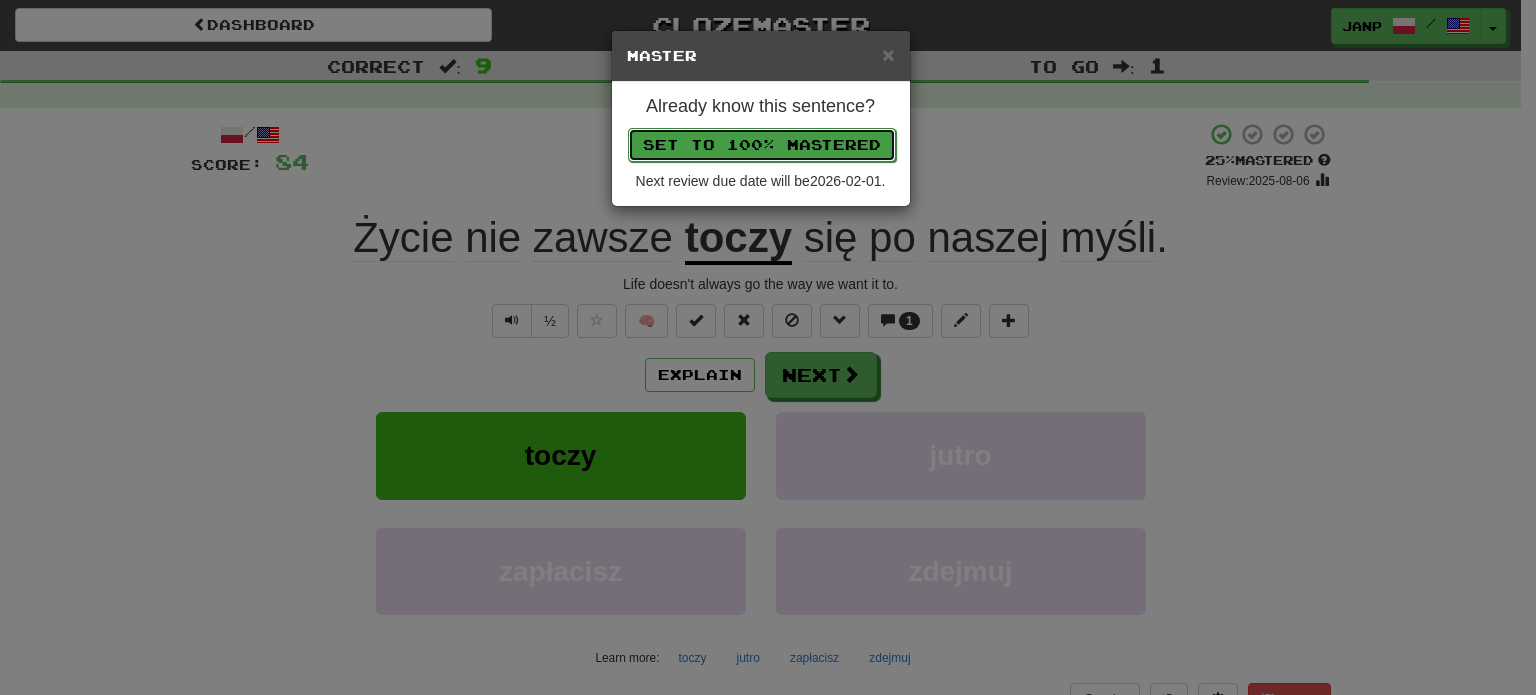 click on "Set to 100% Mastered" at bounding box center (762, 145) 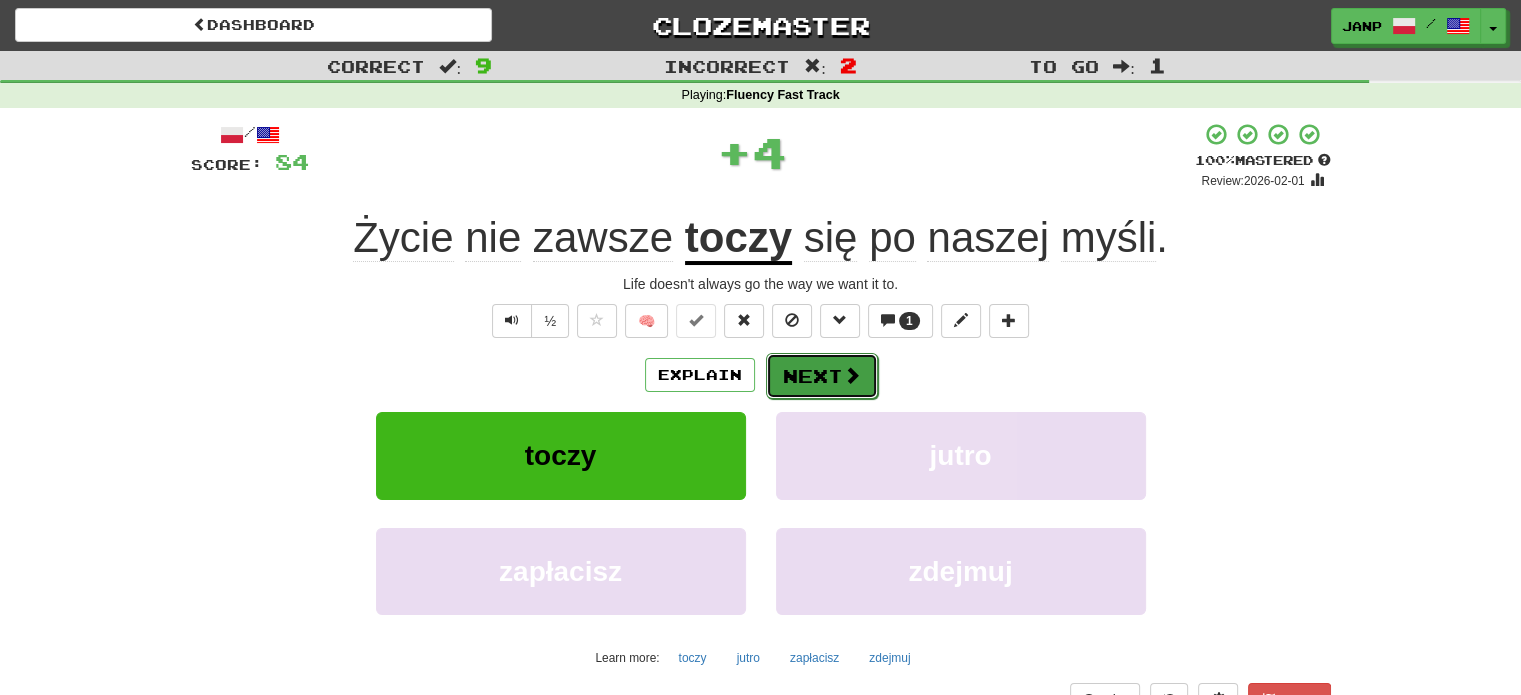 click on "Next" at bounding box center [822, 376] 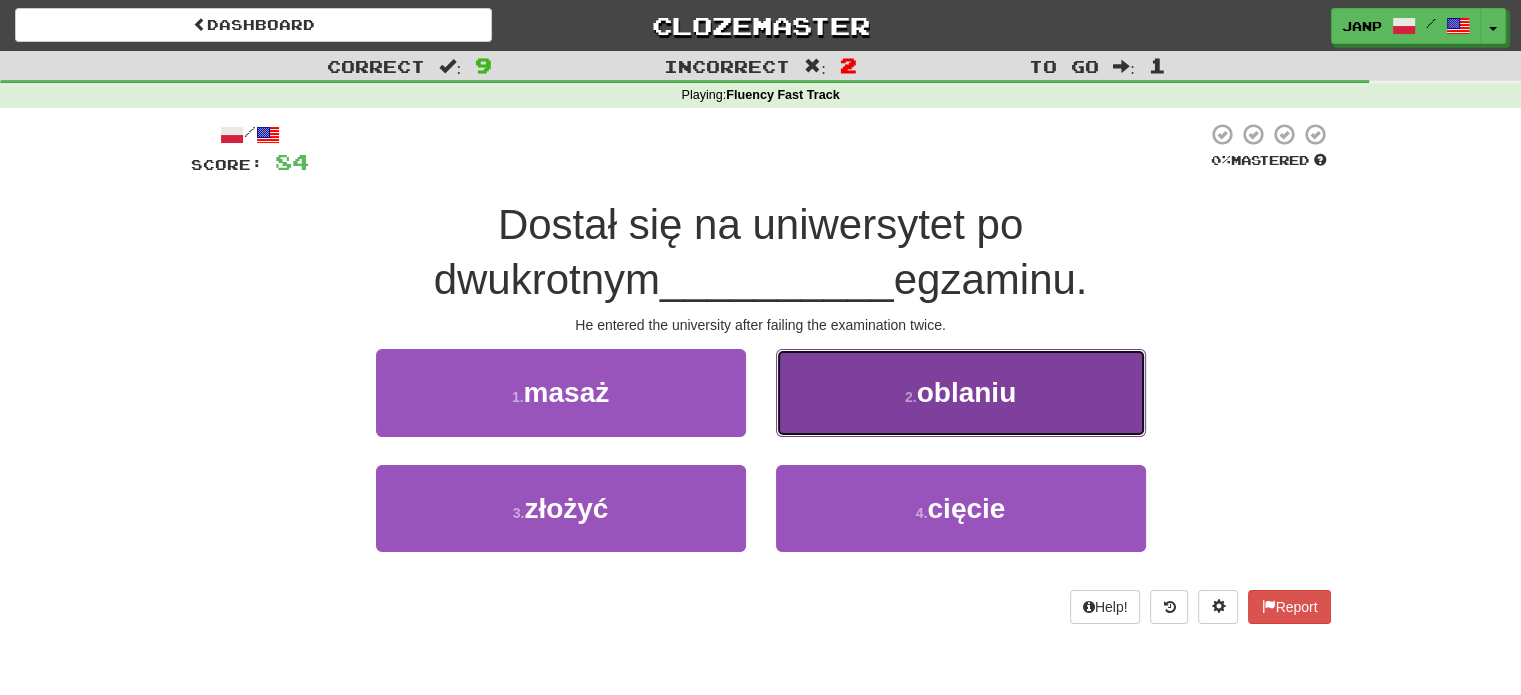 click on "2 .  oblaniu" at bounding box center [961, 392] 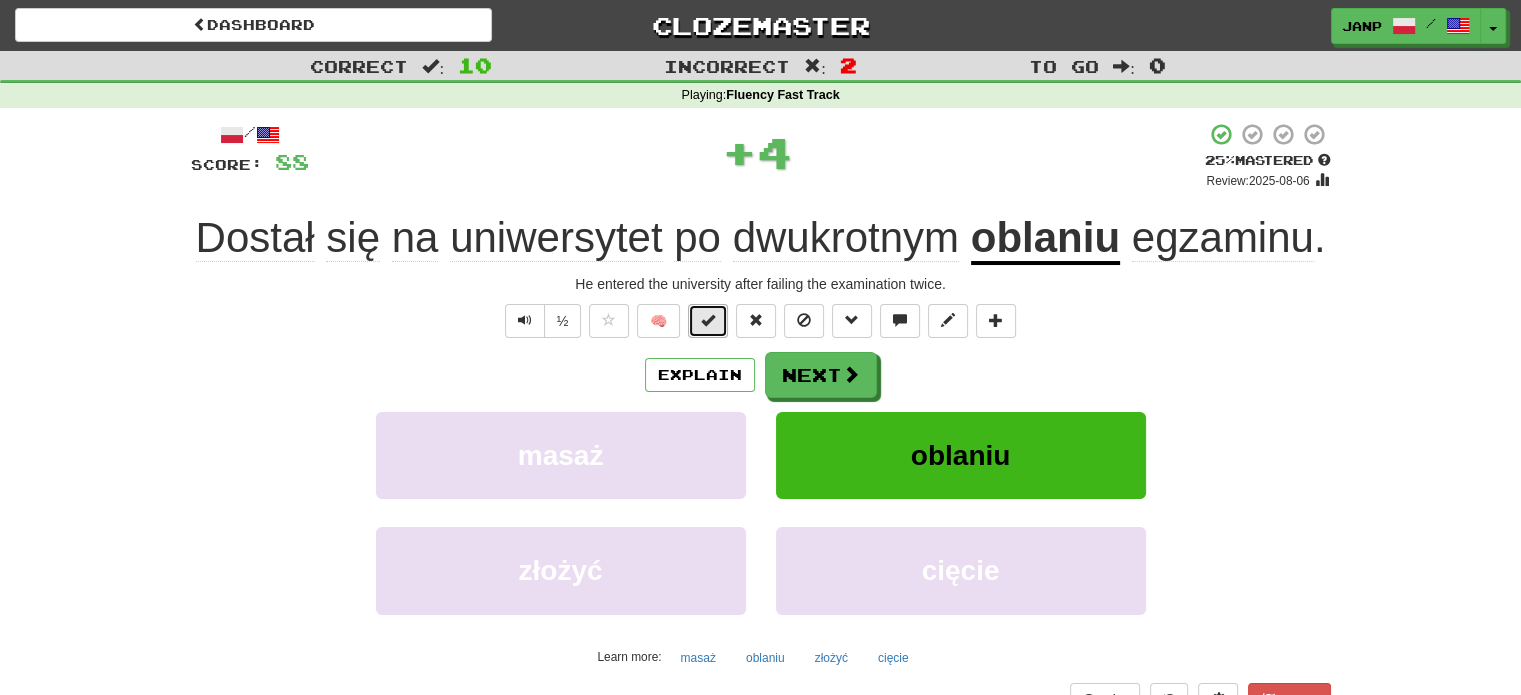 click at bounding box center [708, 320] 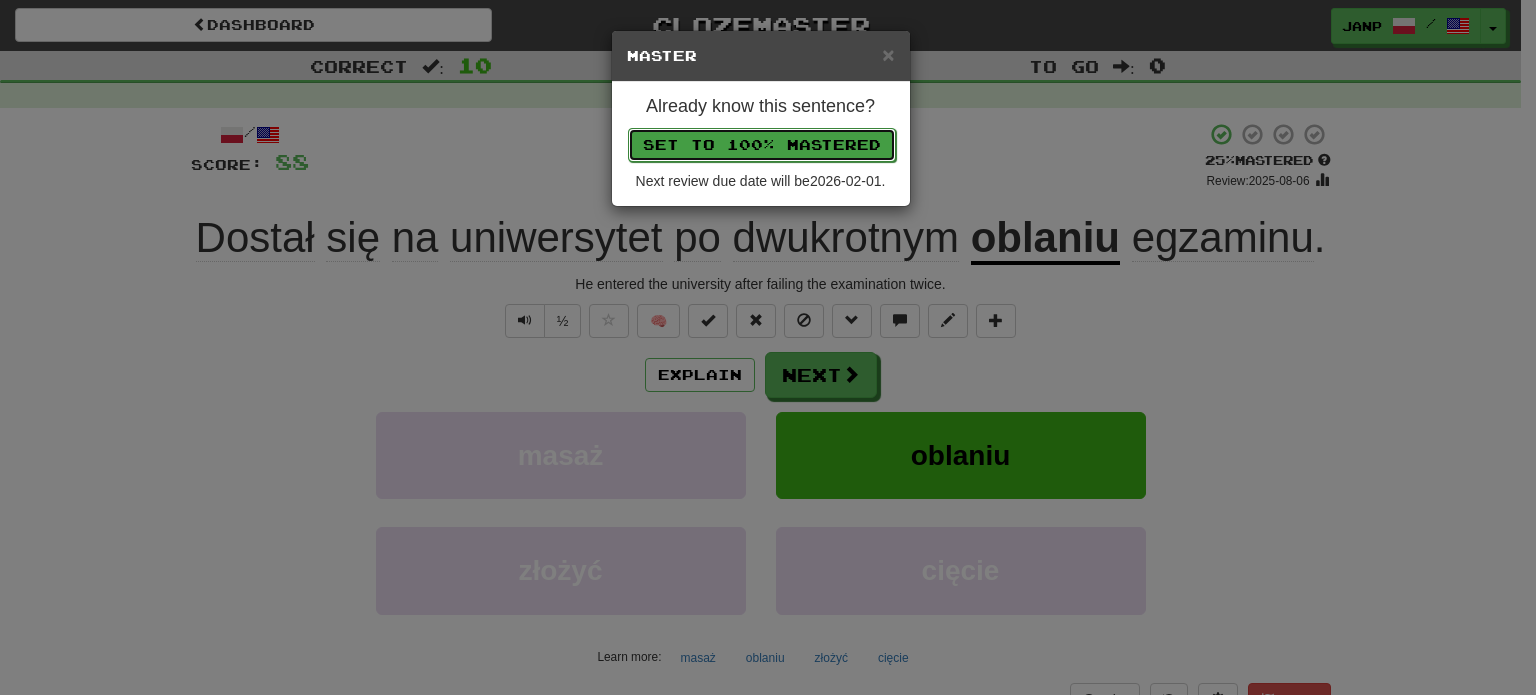 click on "Set to 100% Mastered" at bounding box center [762, 145] 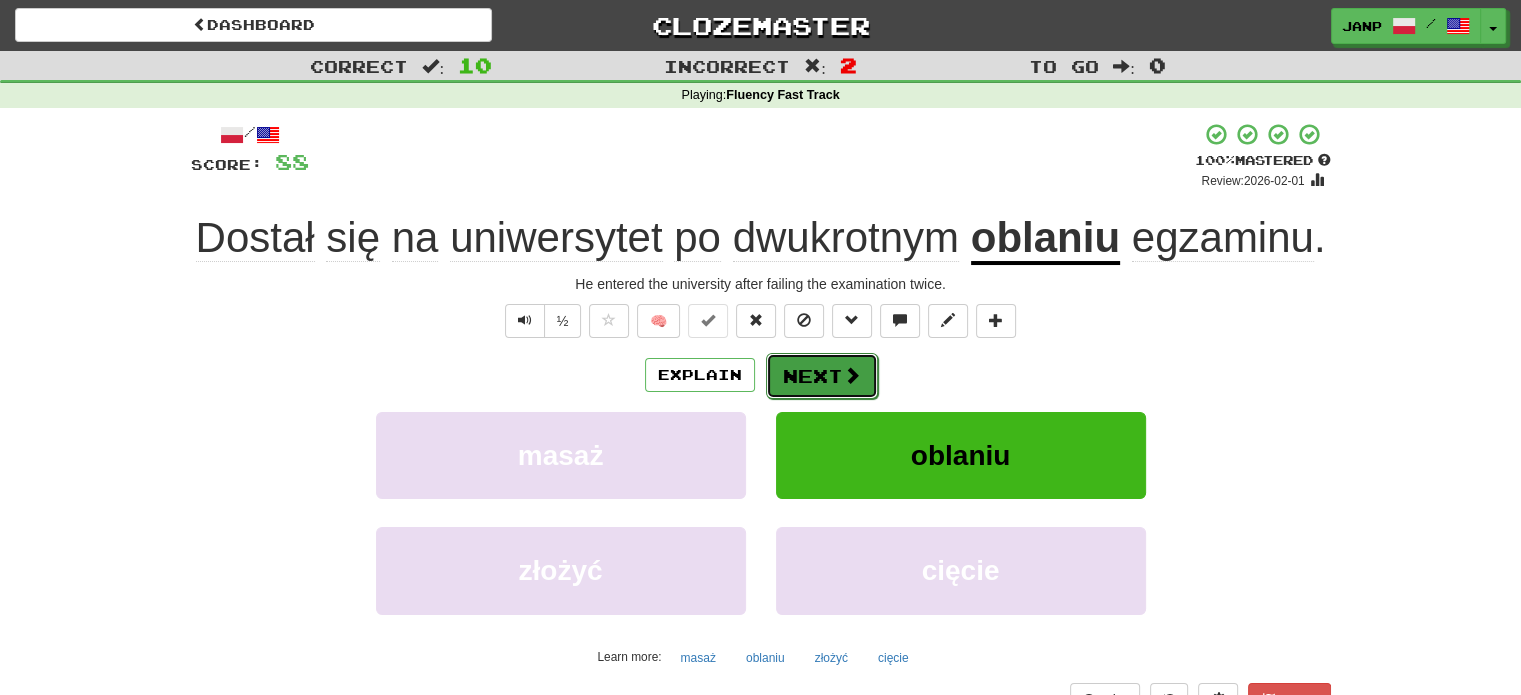 click on "Next" at bounding box center [822, 376] 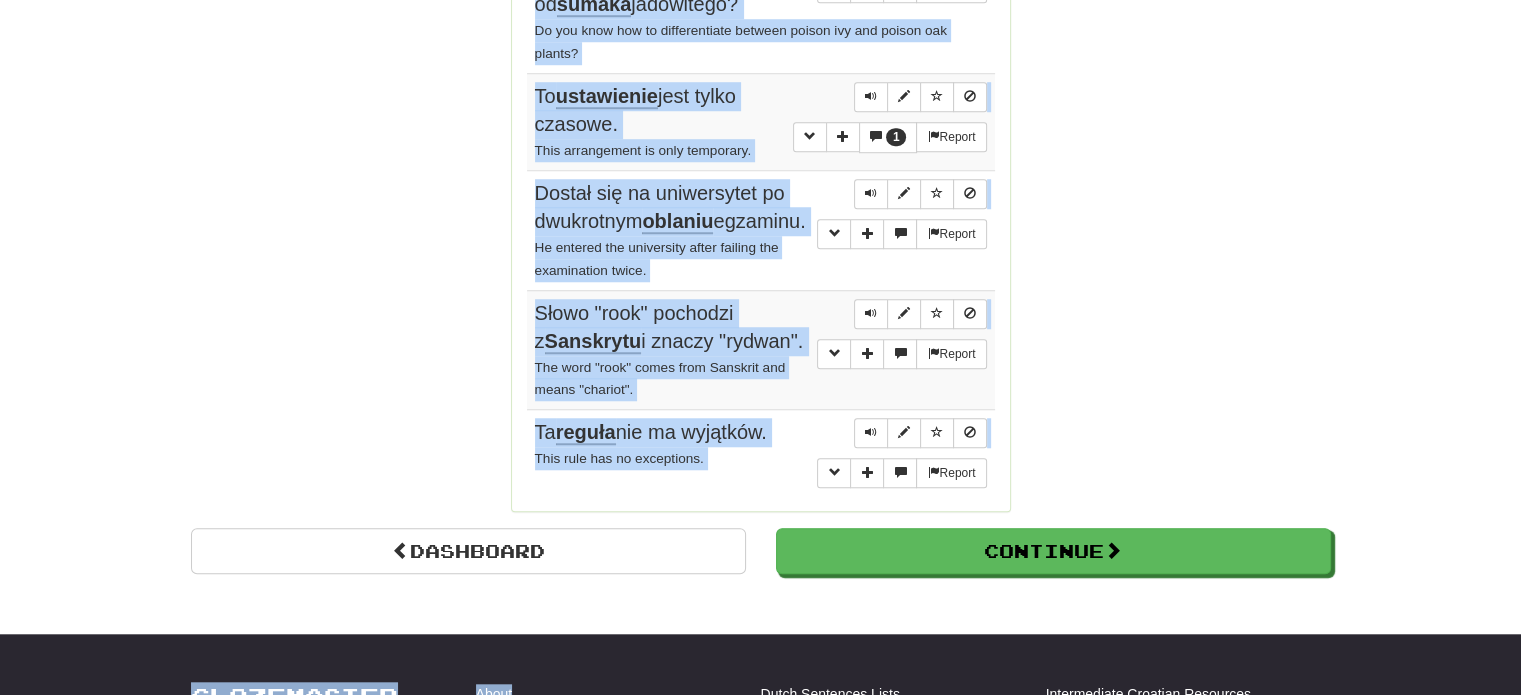 scroll, scrollTop: 1739, scrollLeft: 0, axis: vertical 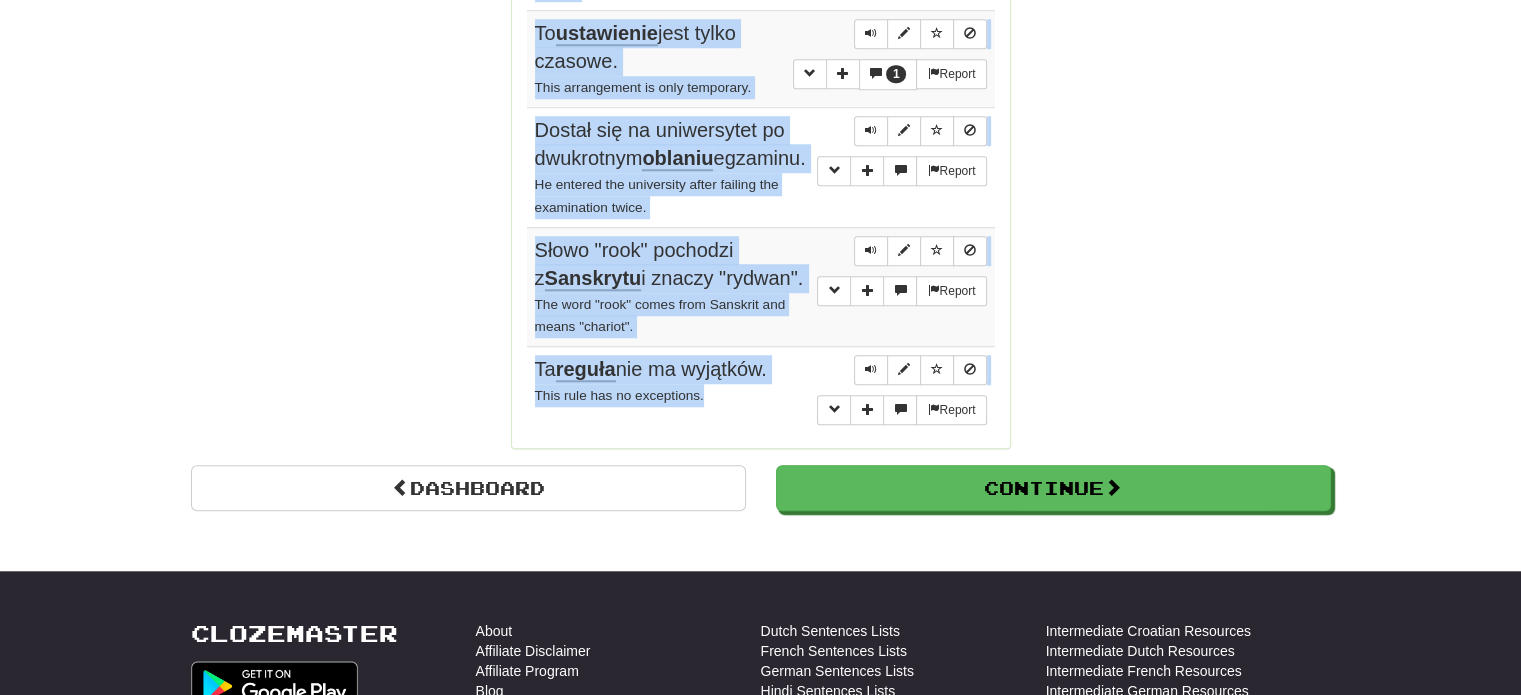 drag, startPoint x: 533, startPoint y: 292, endPoint x: 748, endPoint y: 415, distance: 247.6974 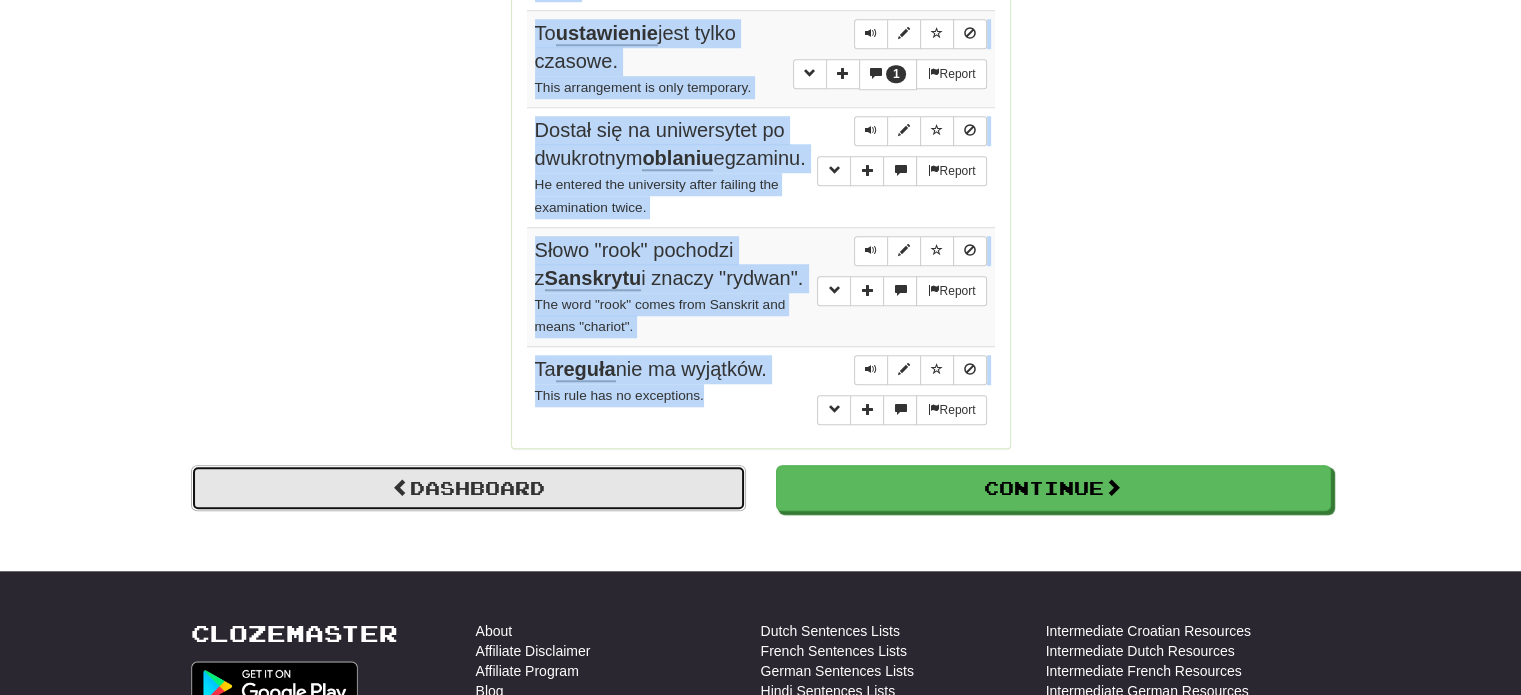 click on "Dashboard" at bounding box center [468, 488] 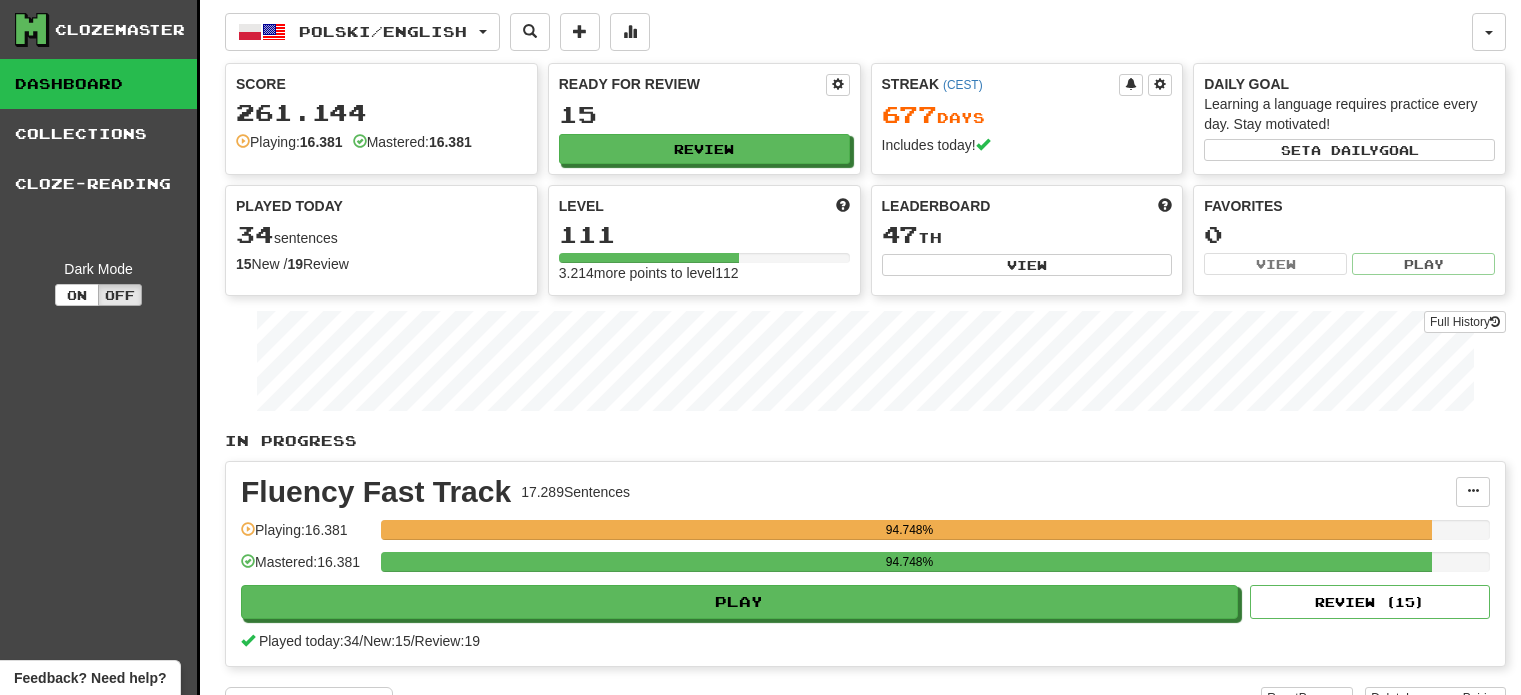 scroll, scrollTop: 0, scrollLeft: 0, axis: both 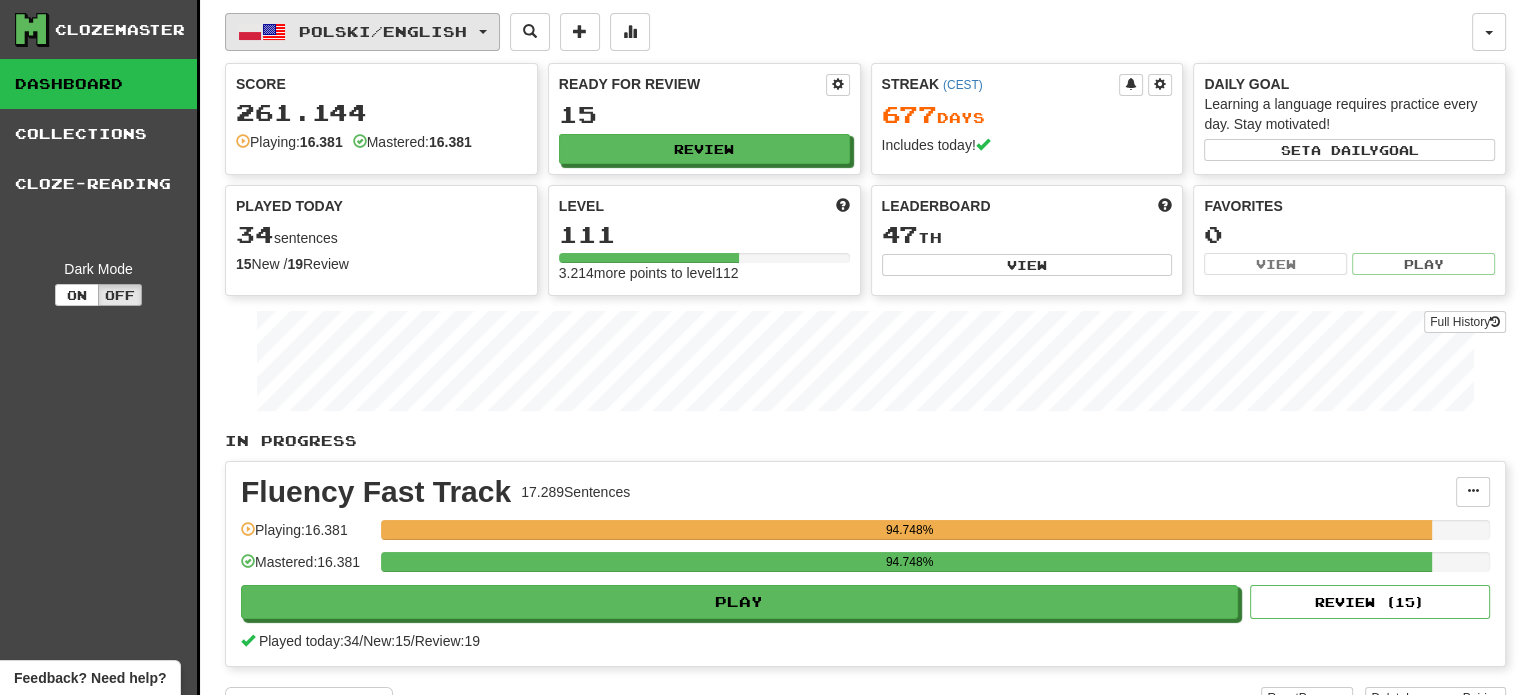 click on "Polski  /  English" at bounding box center (383, 31) 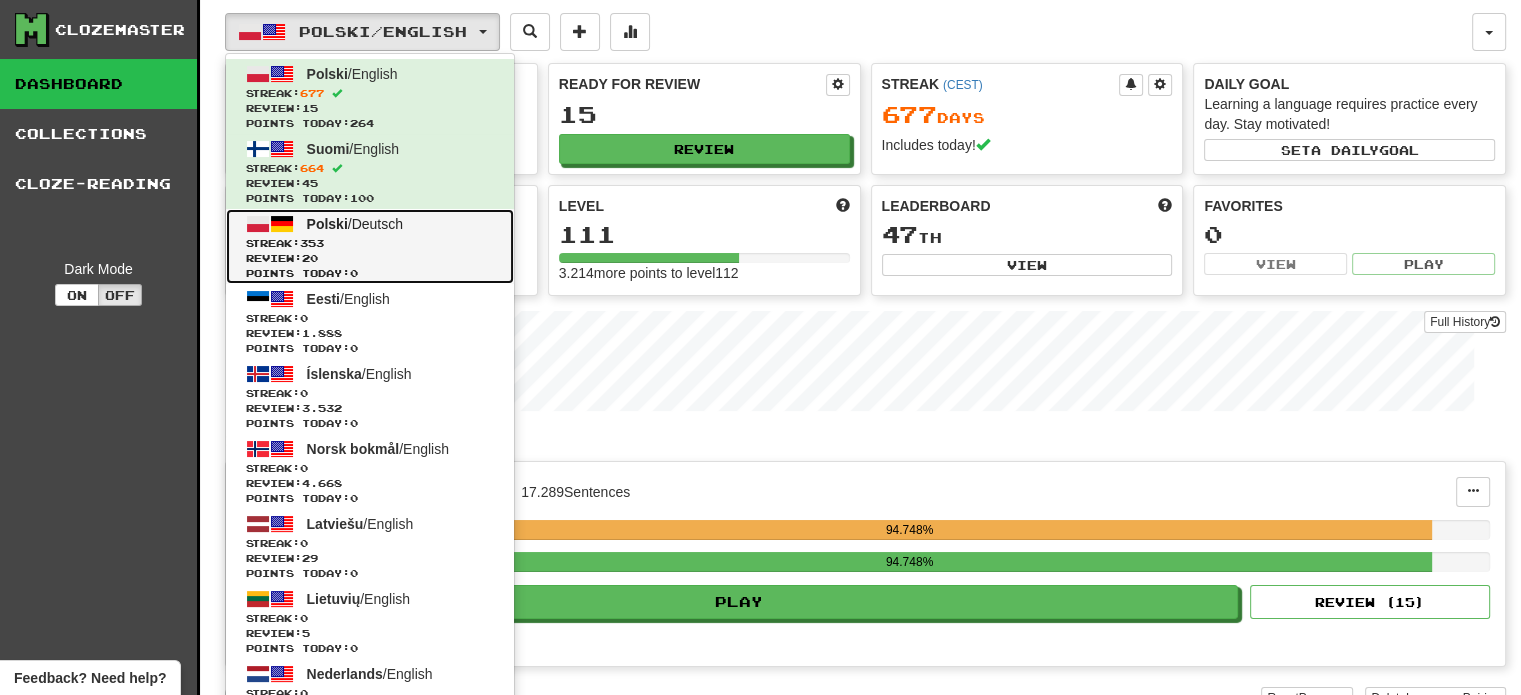 click on "Streak:  353" at bounding box center (370, 243) 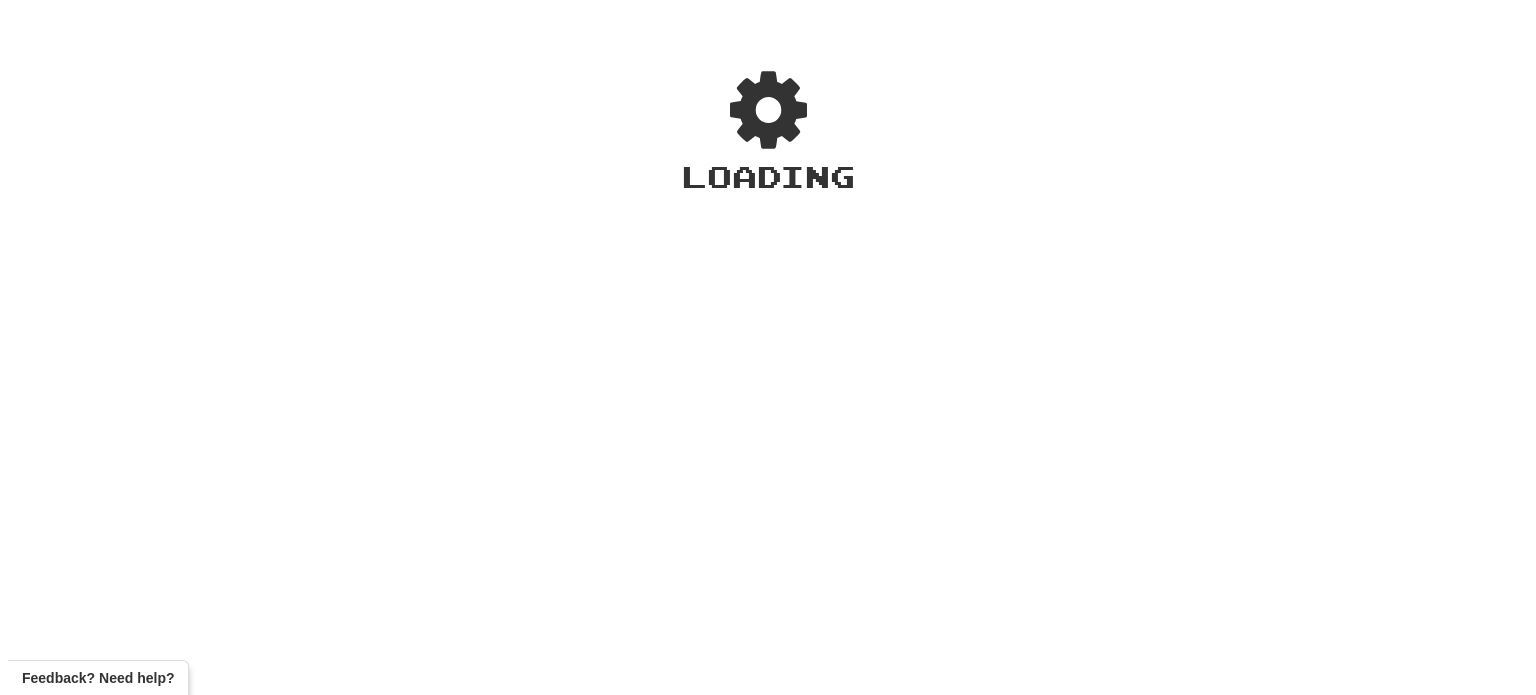 scroll, scrollTop: 0, scrollLeft: 0, axis: both 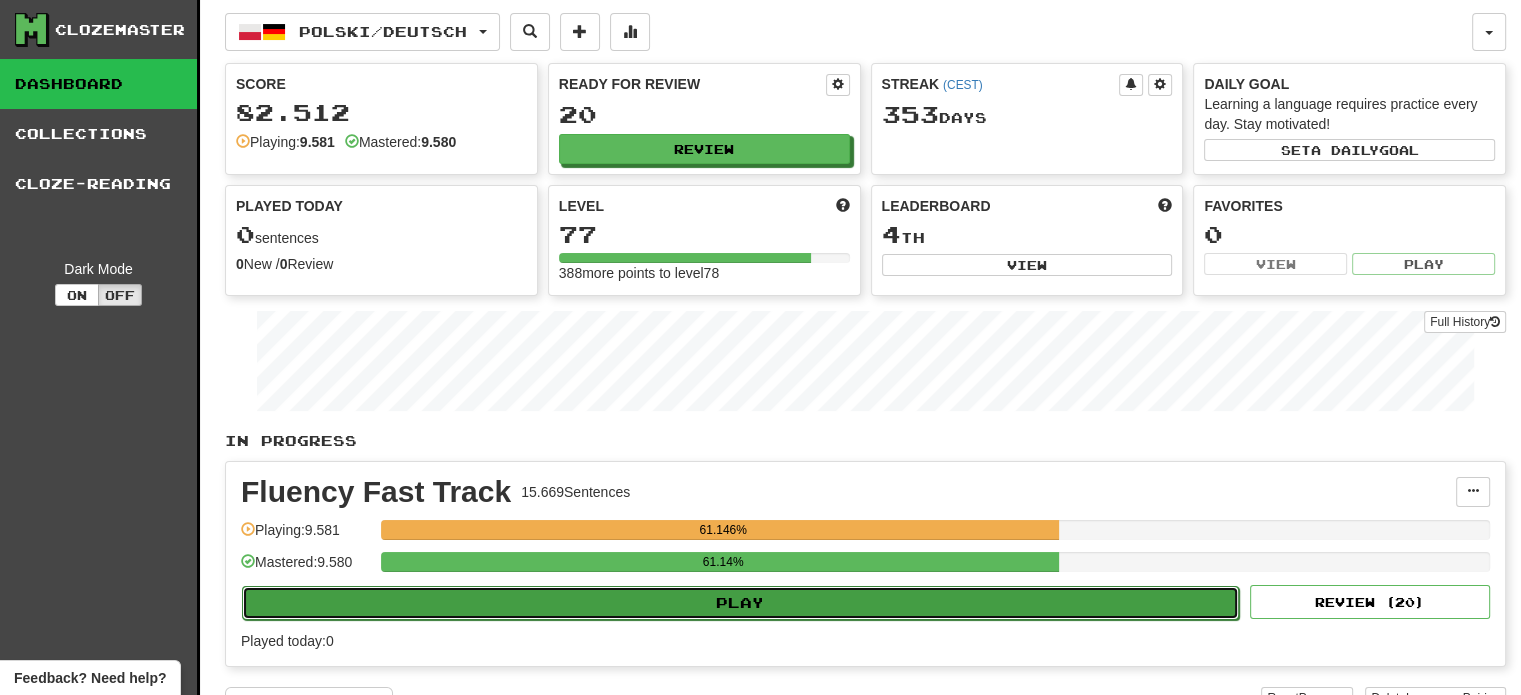click on "Play" at bounding box center [740, 603] 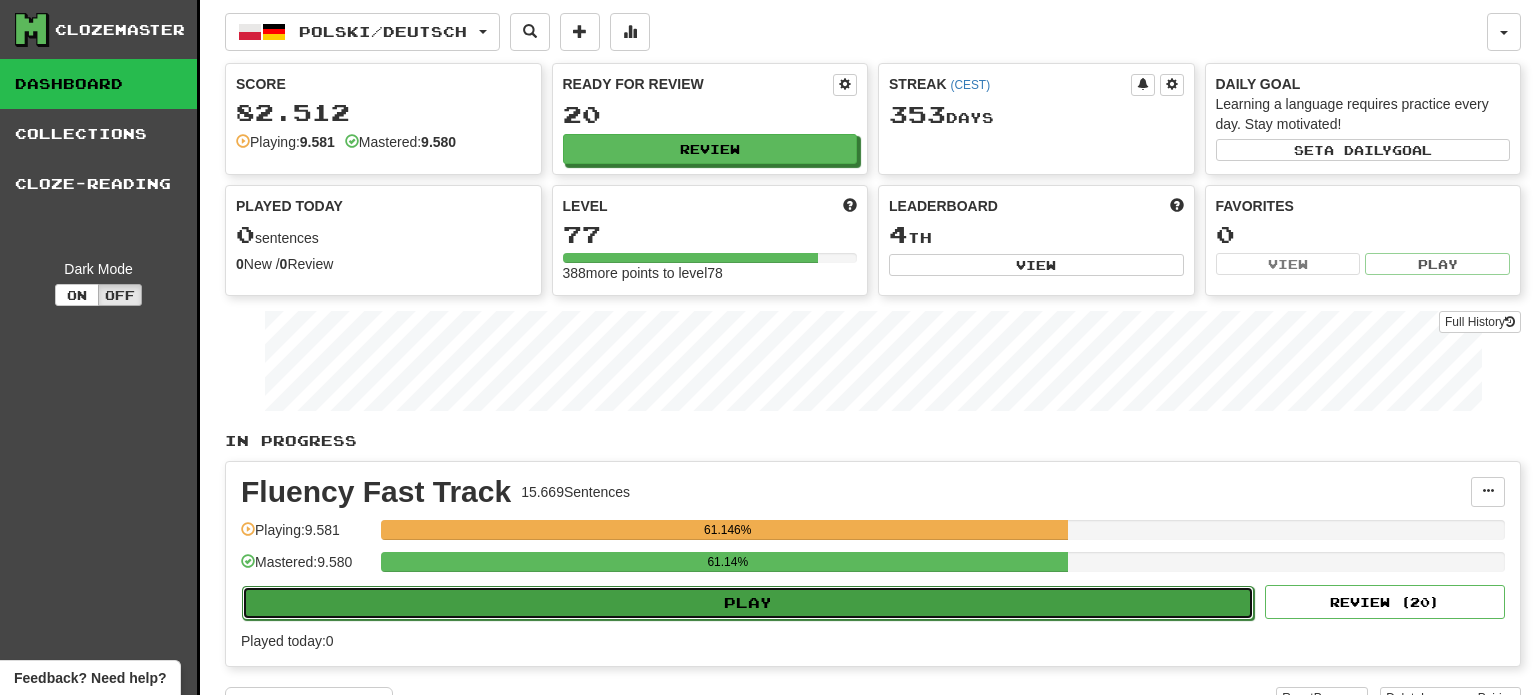 select on "**" 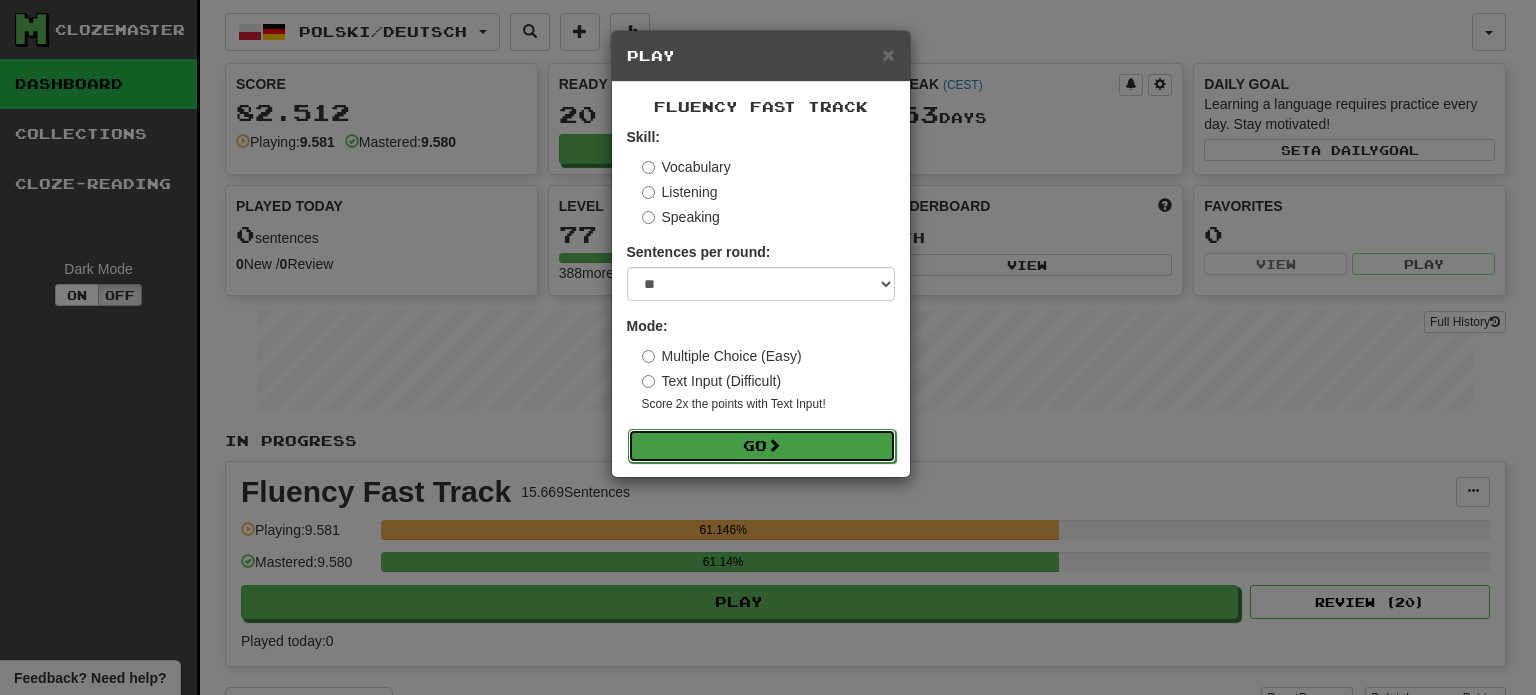 click on "Go" at bounding box center (762, 446) 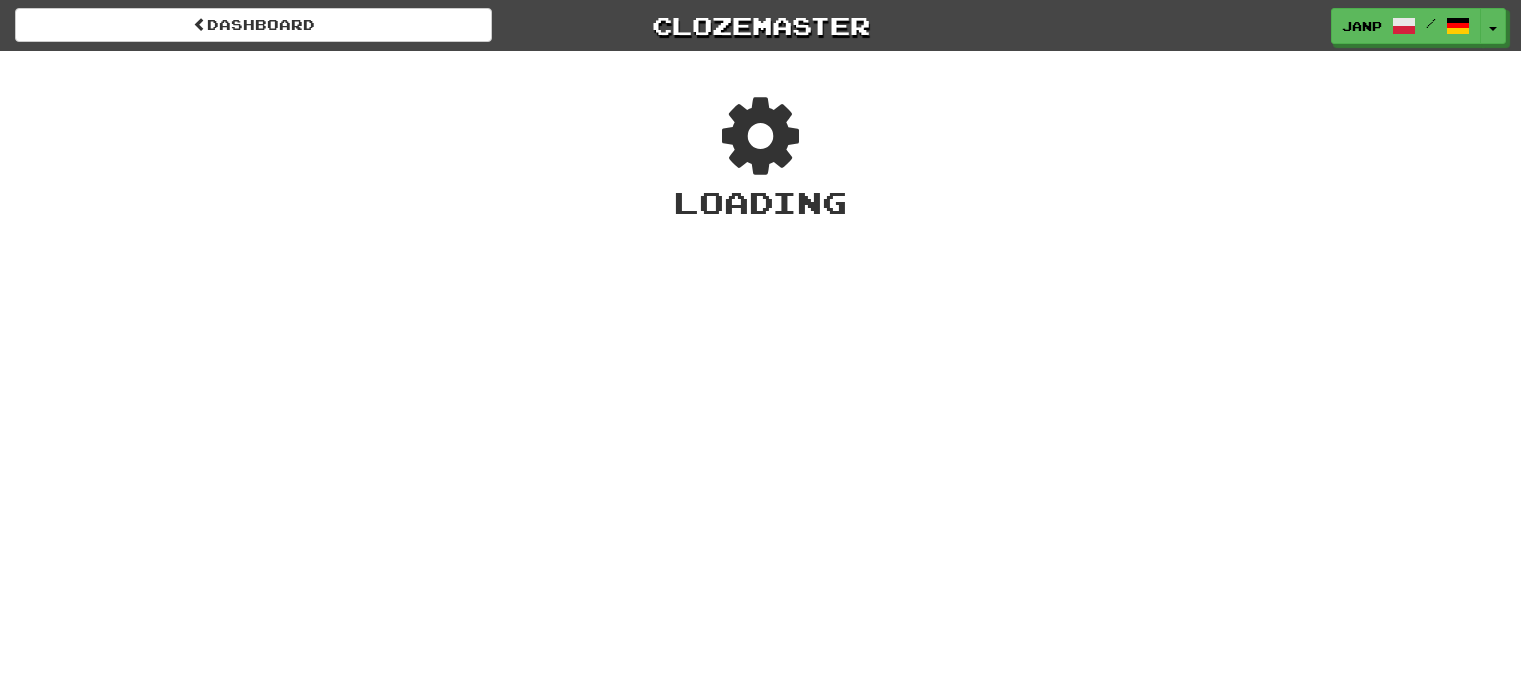 scroll, scrollTop: 0, scrollLeft: 0, axis: both 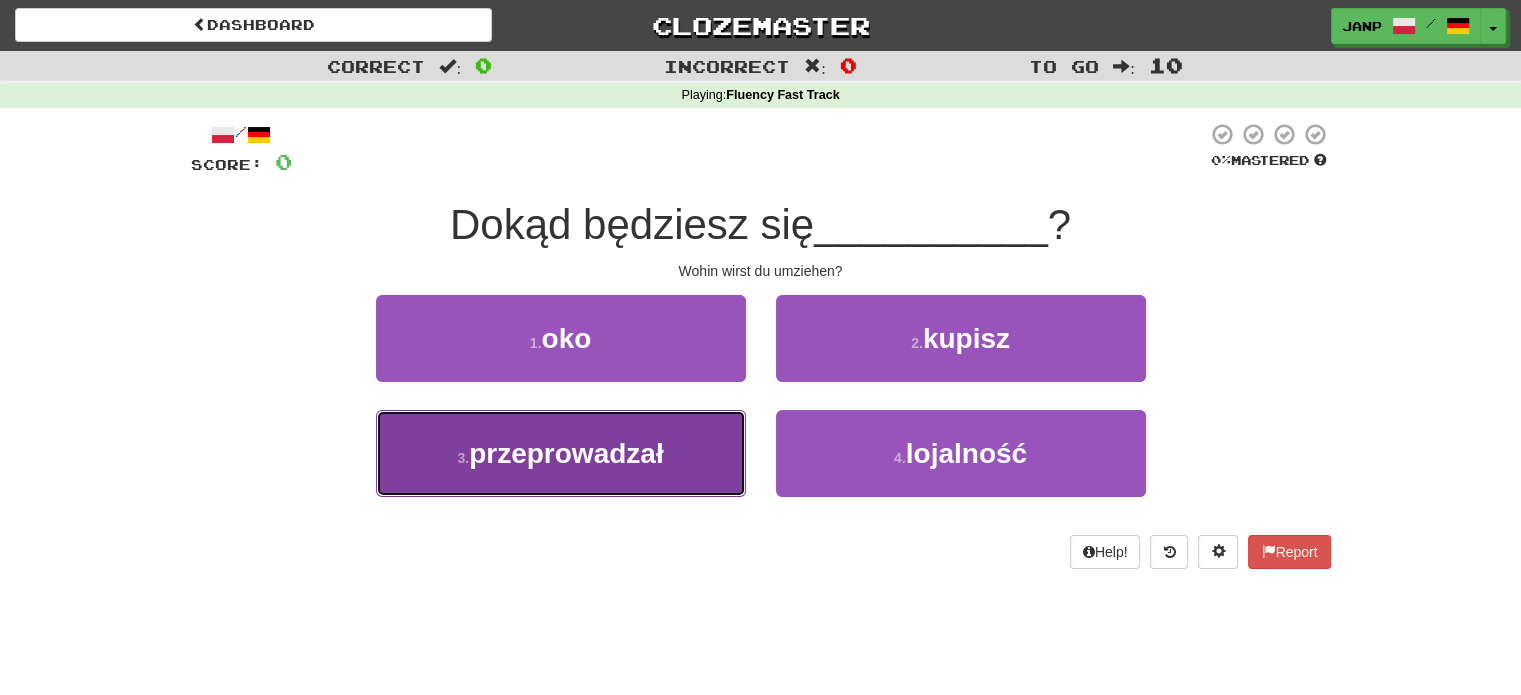 click on "przeprowadzał" at bounding box center [566, 453] 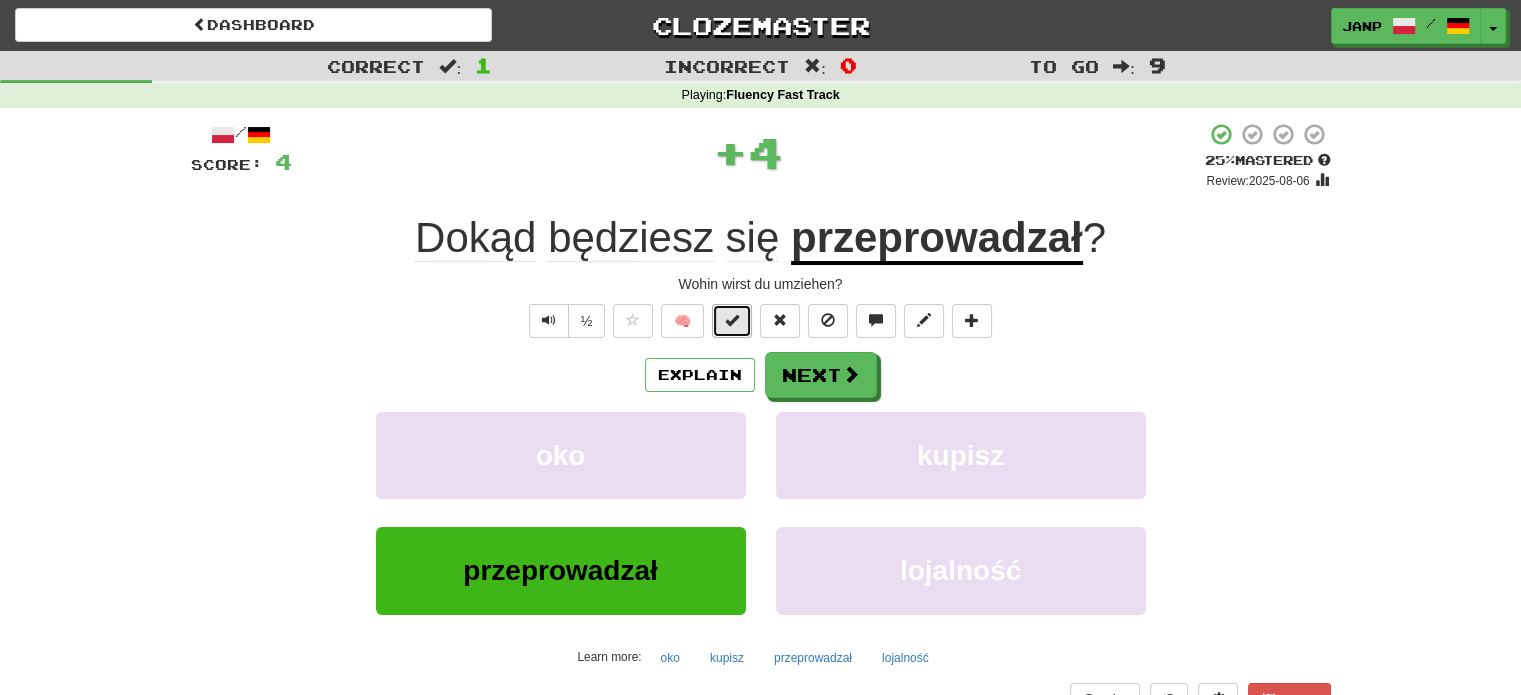 click at bounding box center (732, 321) 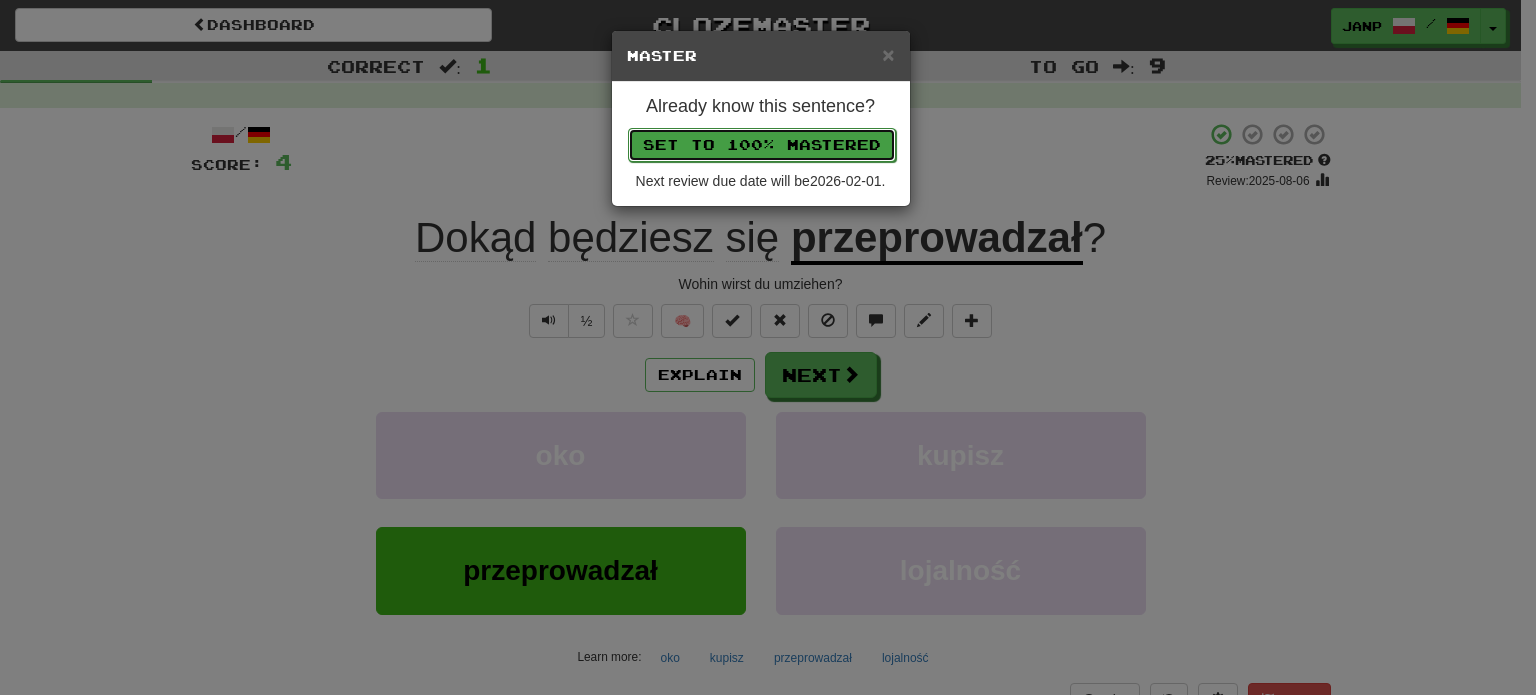 click on "Set to 100% Mastered" at bounding box center (762, 145) 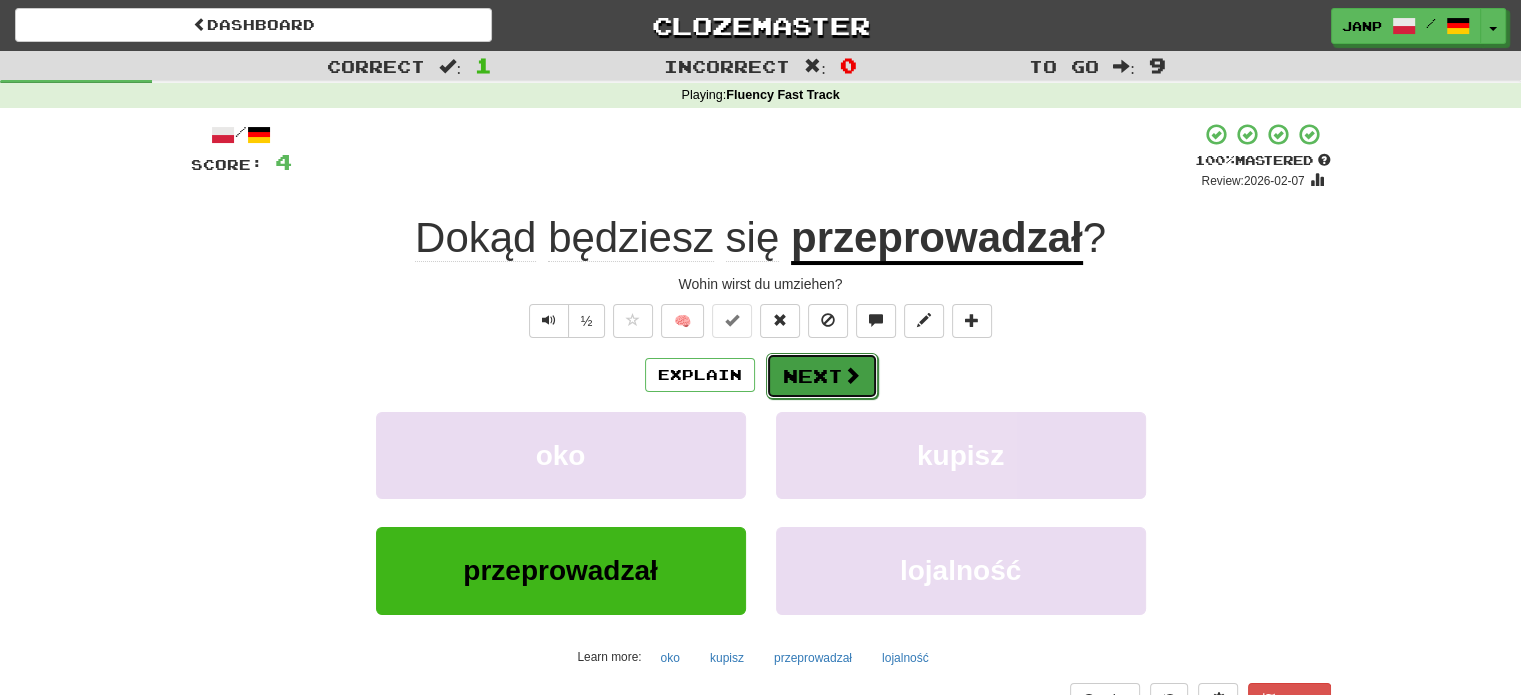 click on "Next" at bounding box center (822, 376) 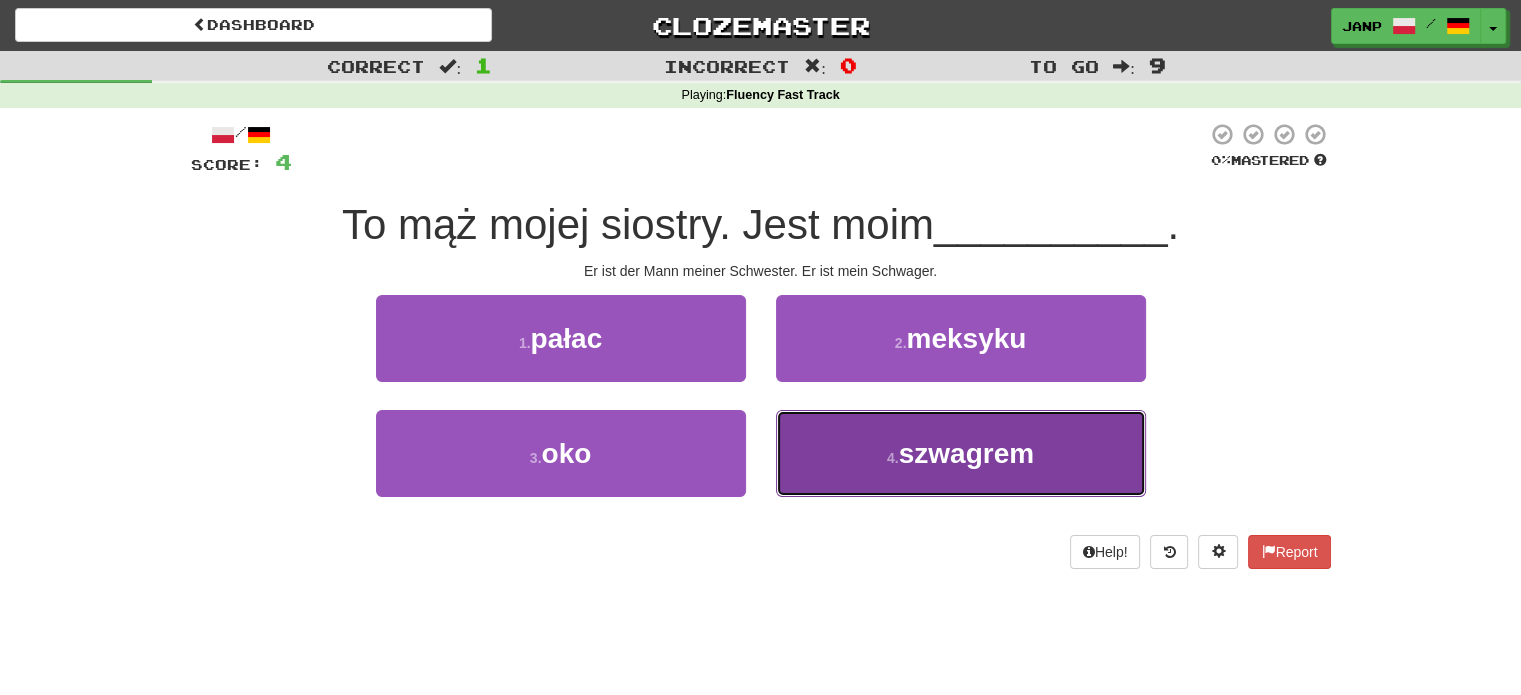 click on "4 .  szwagrem" at bounding box center (961, 453) 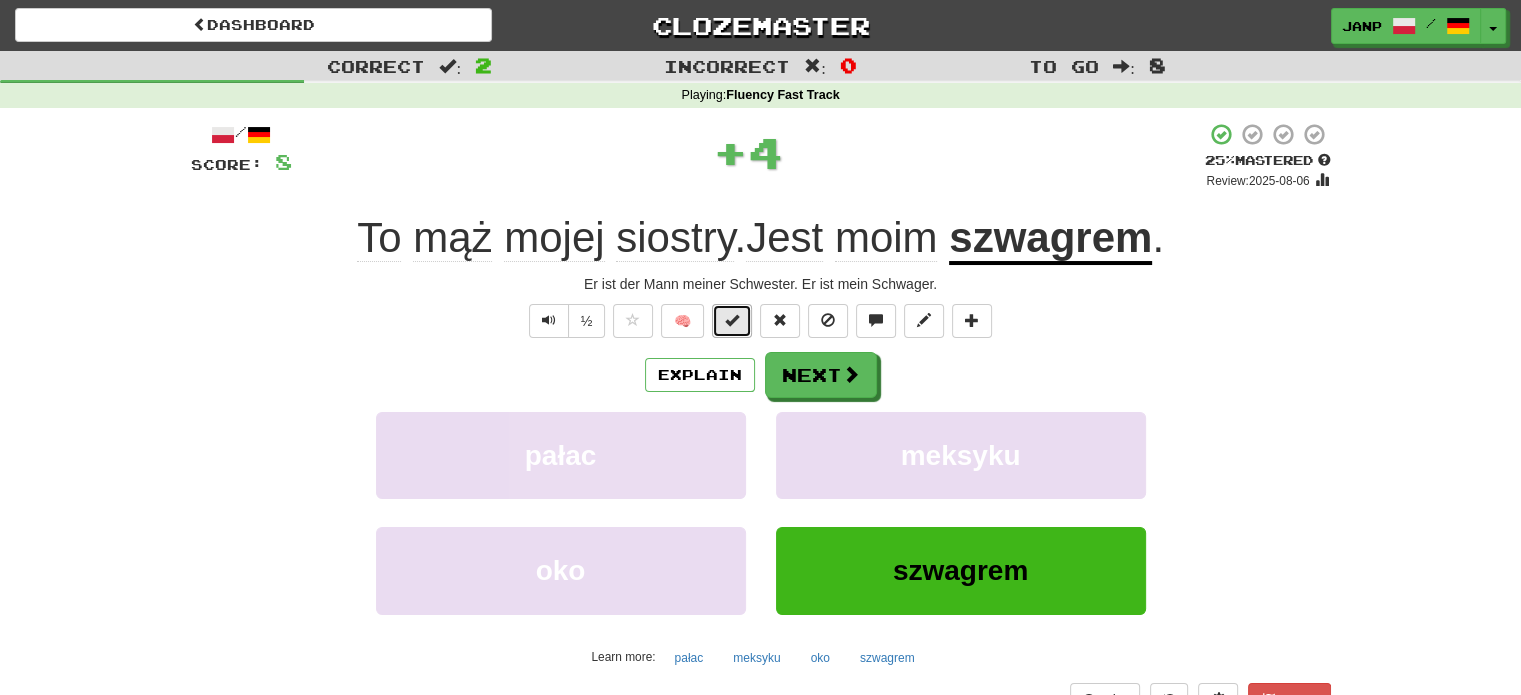 click at bounding box center [732, 320] 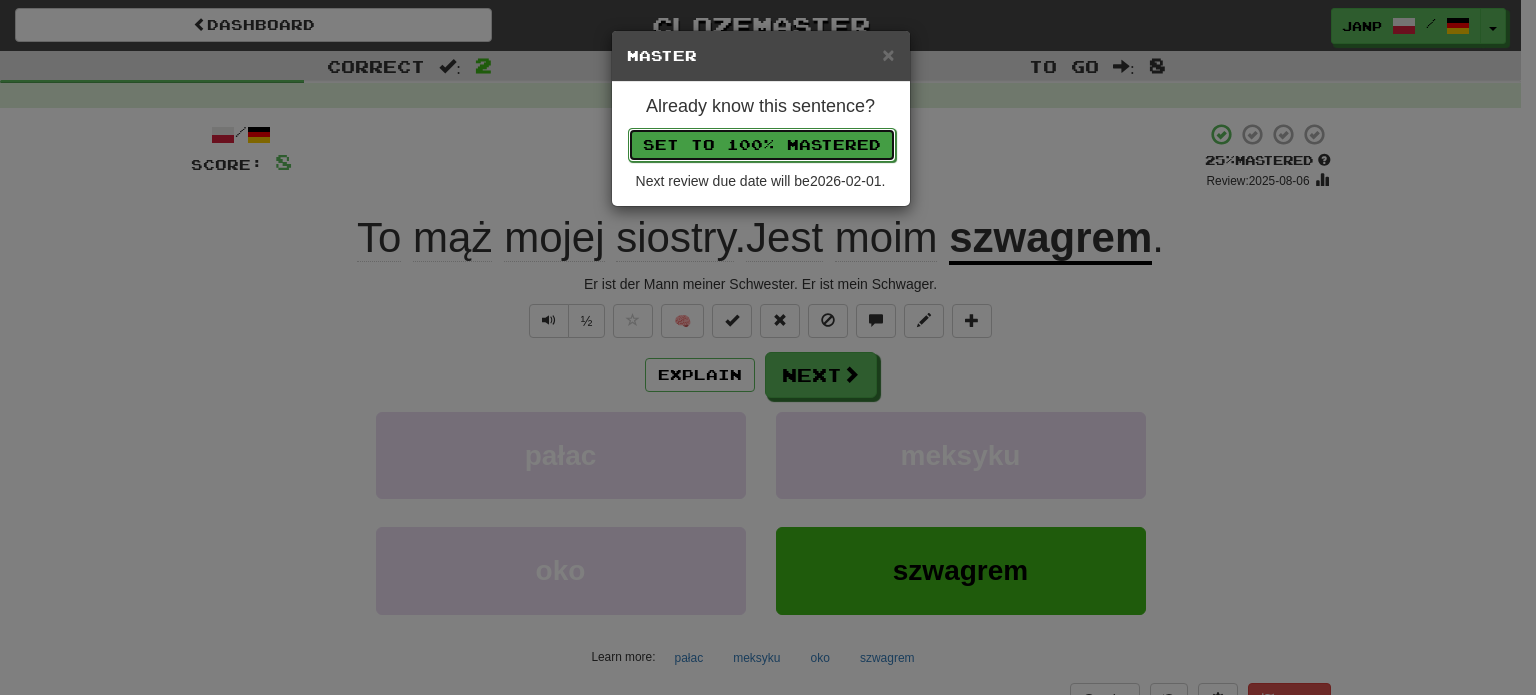 click on "Set to 100% Mastered" at bounding box center (762, 145) 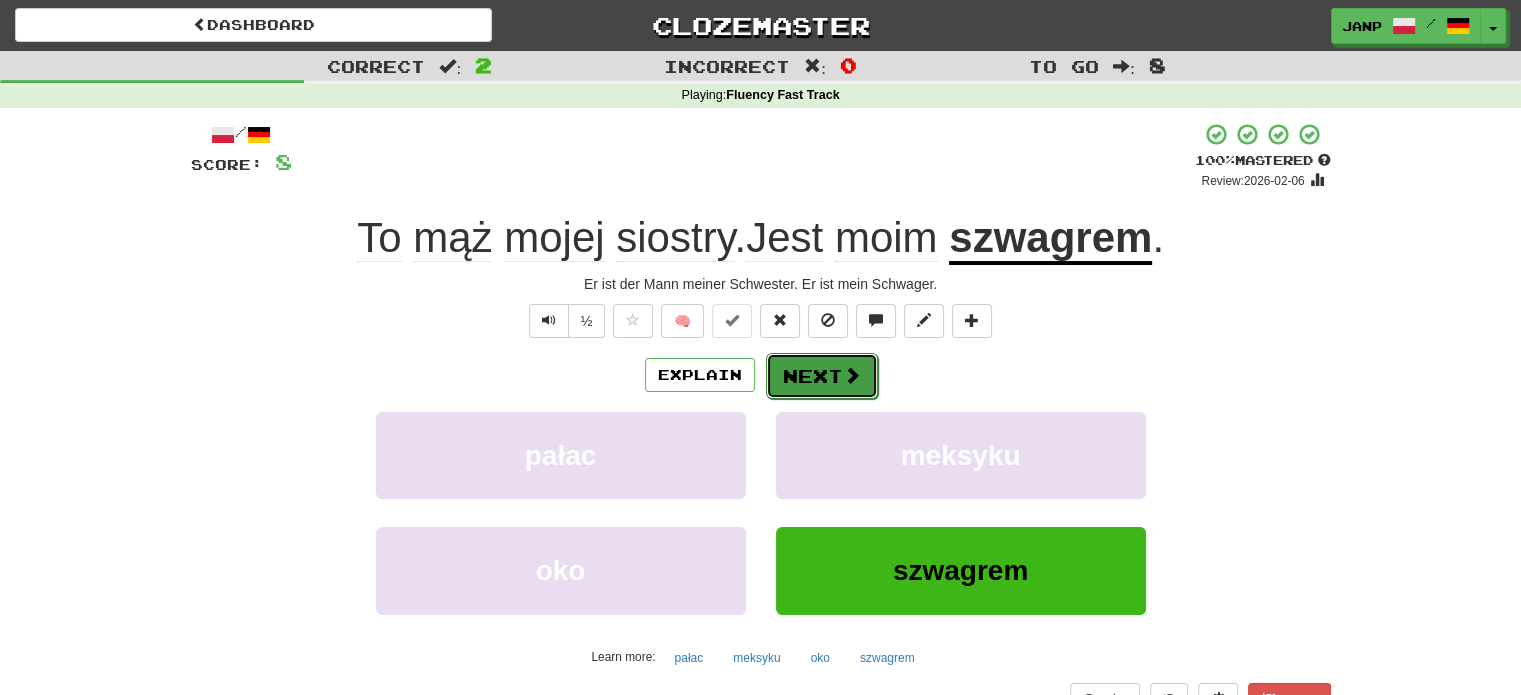 click on "Next" at bounding box center (822, 376) 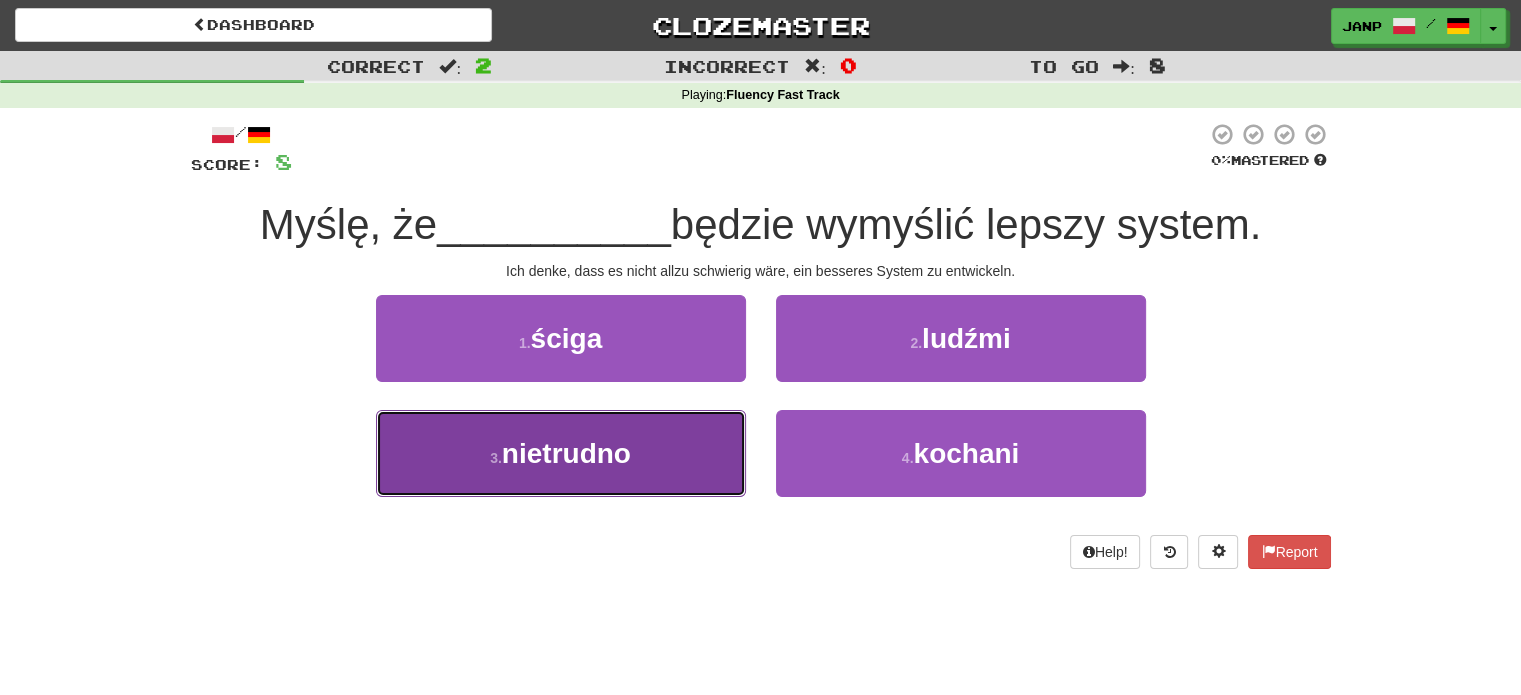 click on "3 .  nietrudno" at bounding box center (561, 453) 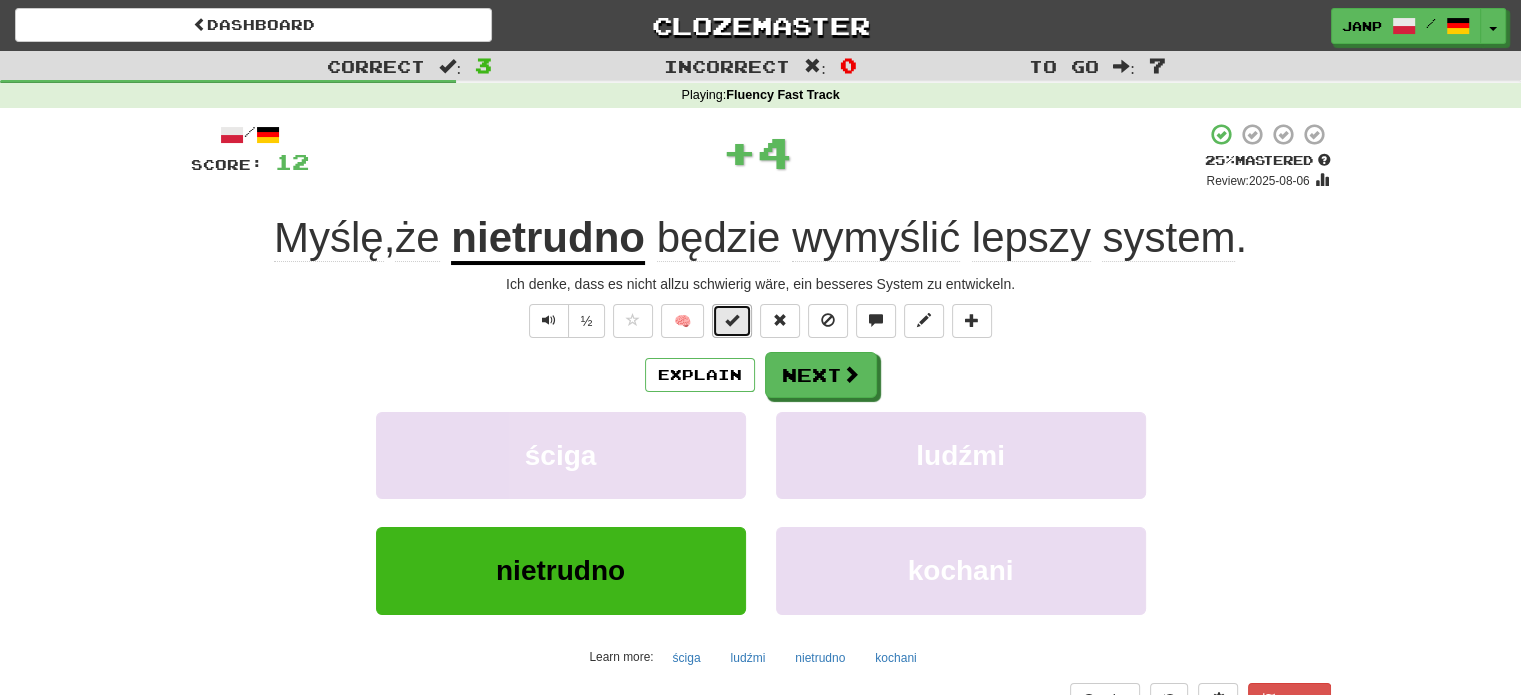 click at bounding box center [732, 320] 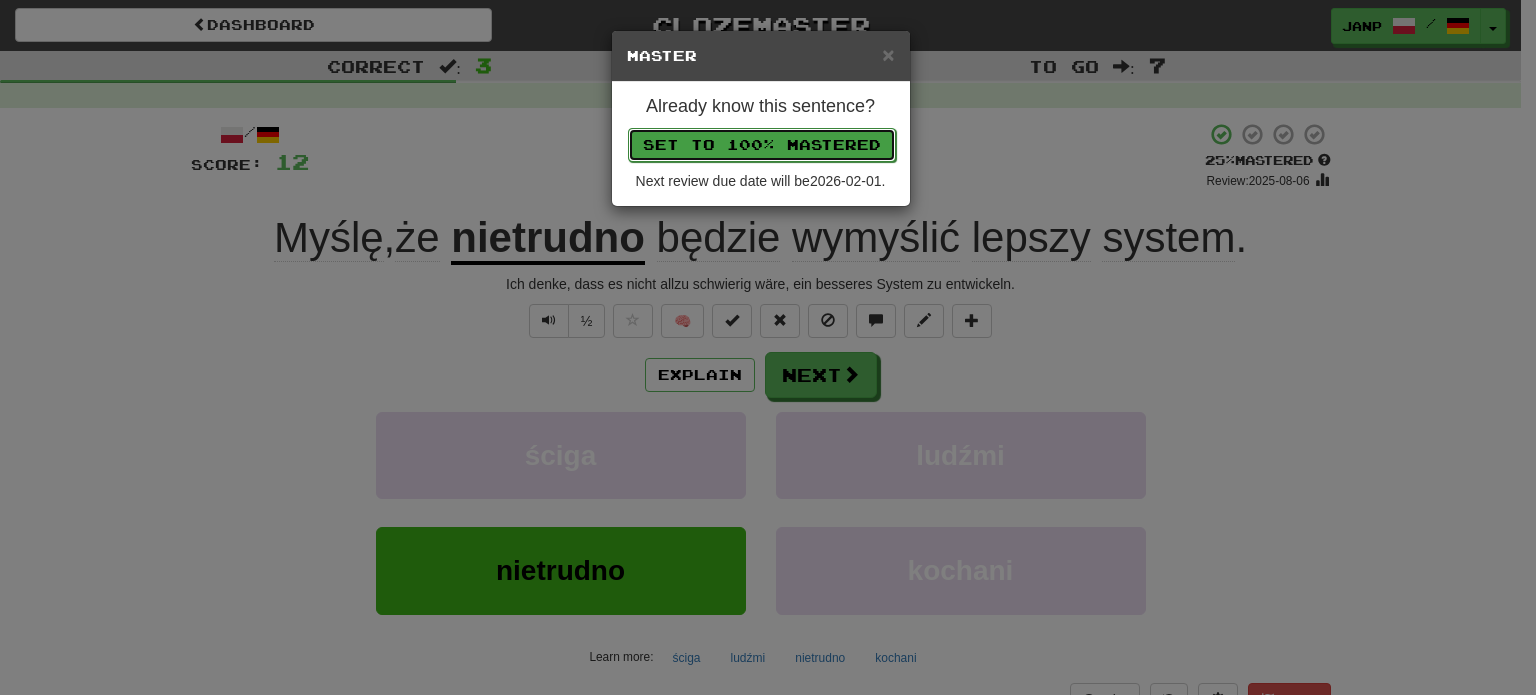 click on "Set to 100% Mastered" at bounding box center (762, 145) 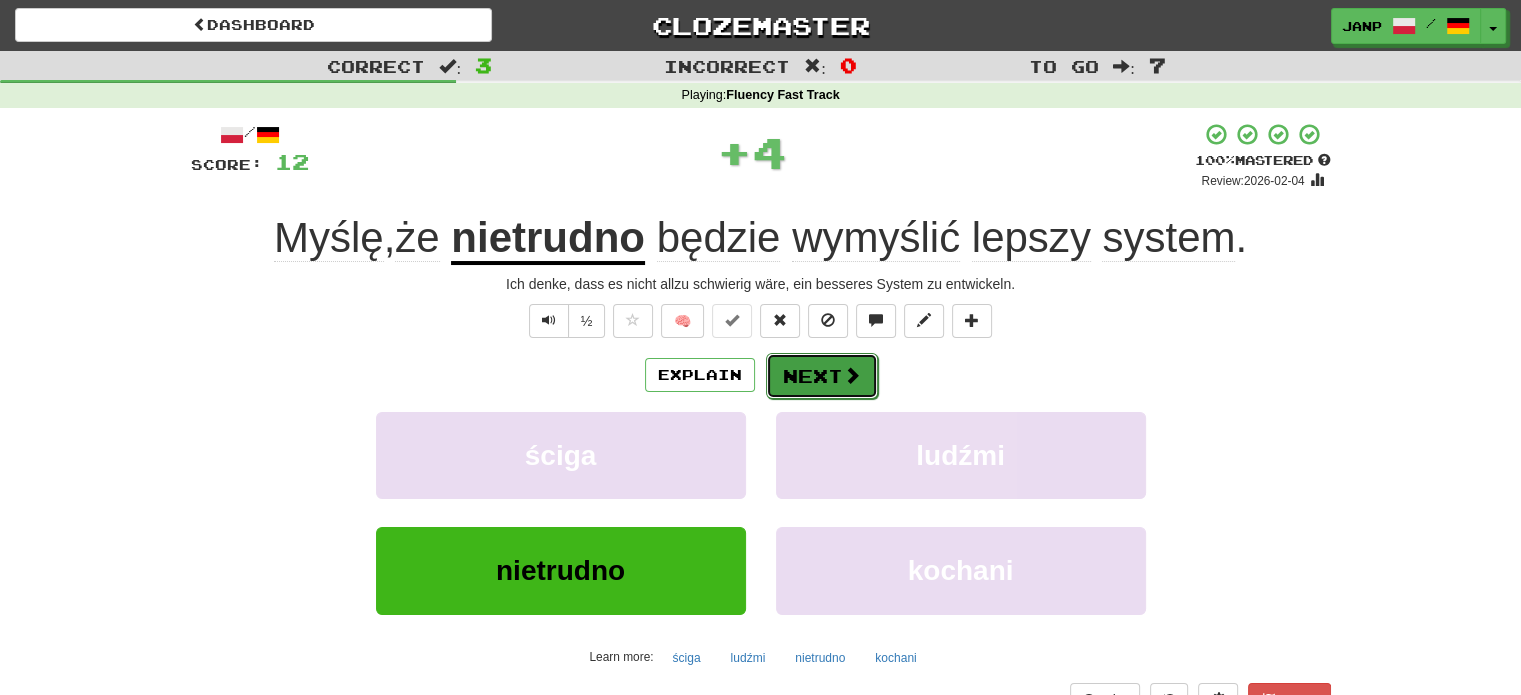 click on "Next" at bounding box center [822, 376] 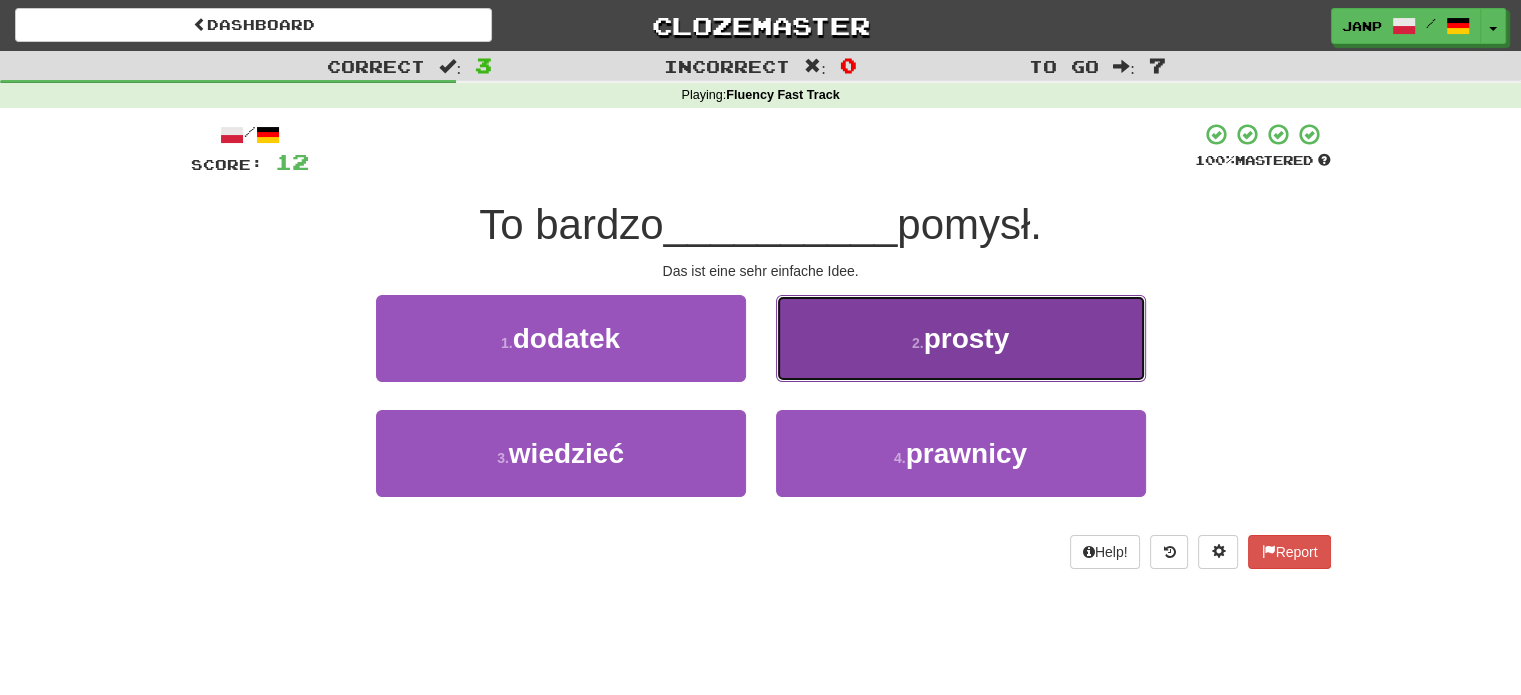 click on "2 .  prosty" at bounding box center (961, 338) 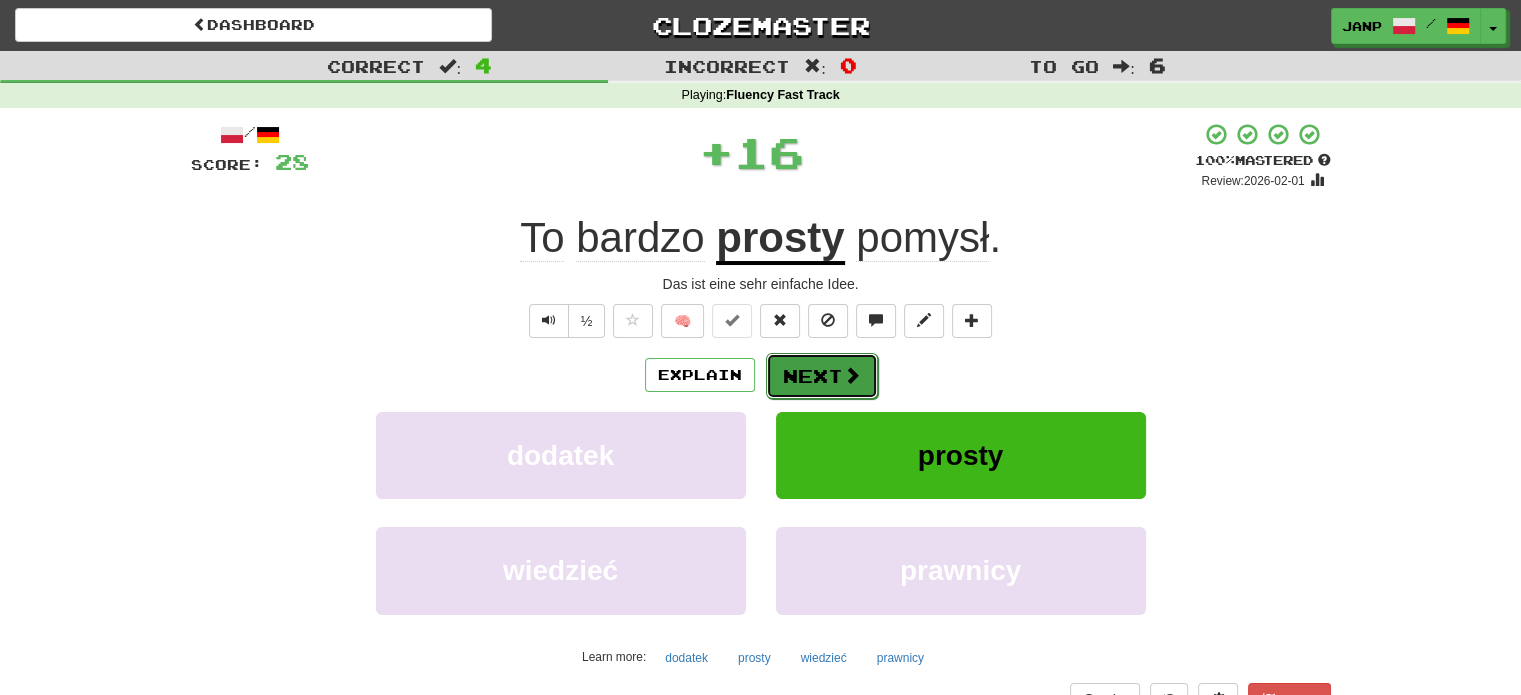 click on "Next" at bounding box center [822, 376] 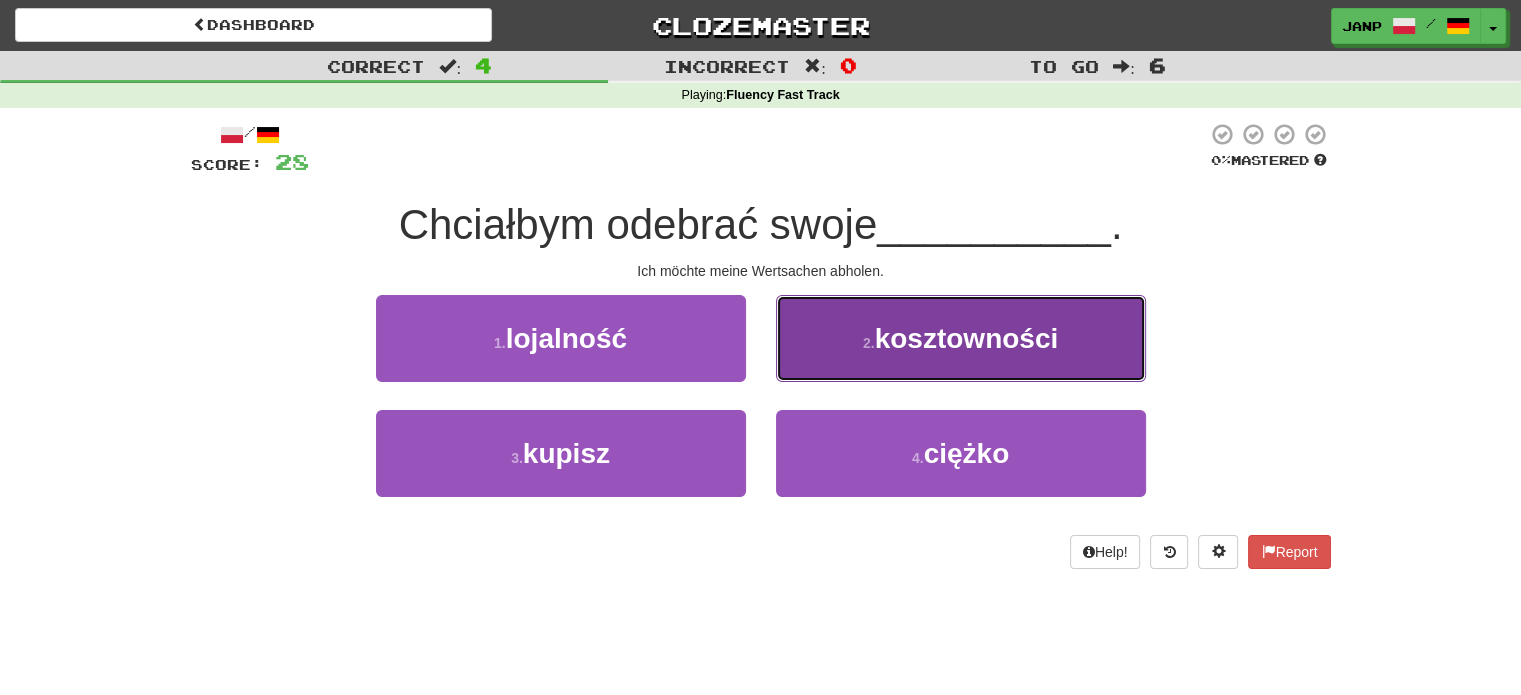 click on "2 .  kosztowności" at bounding box center (961, 338) 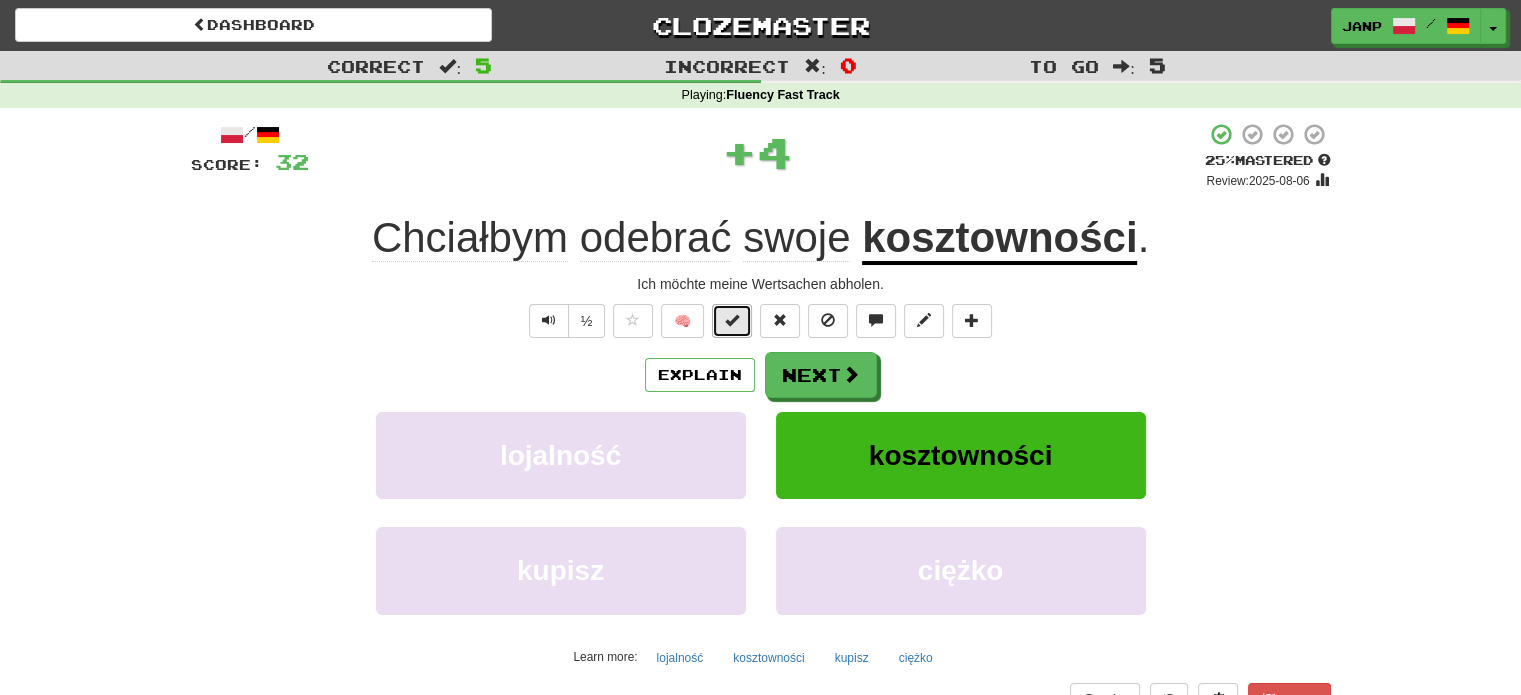 click at bounding box center [732, 320] 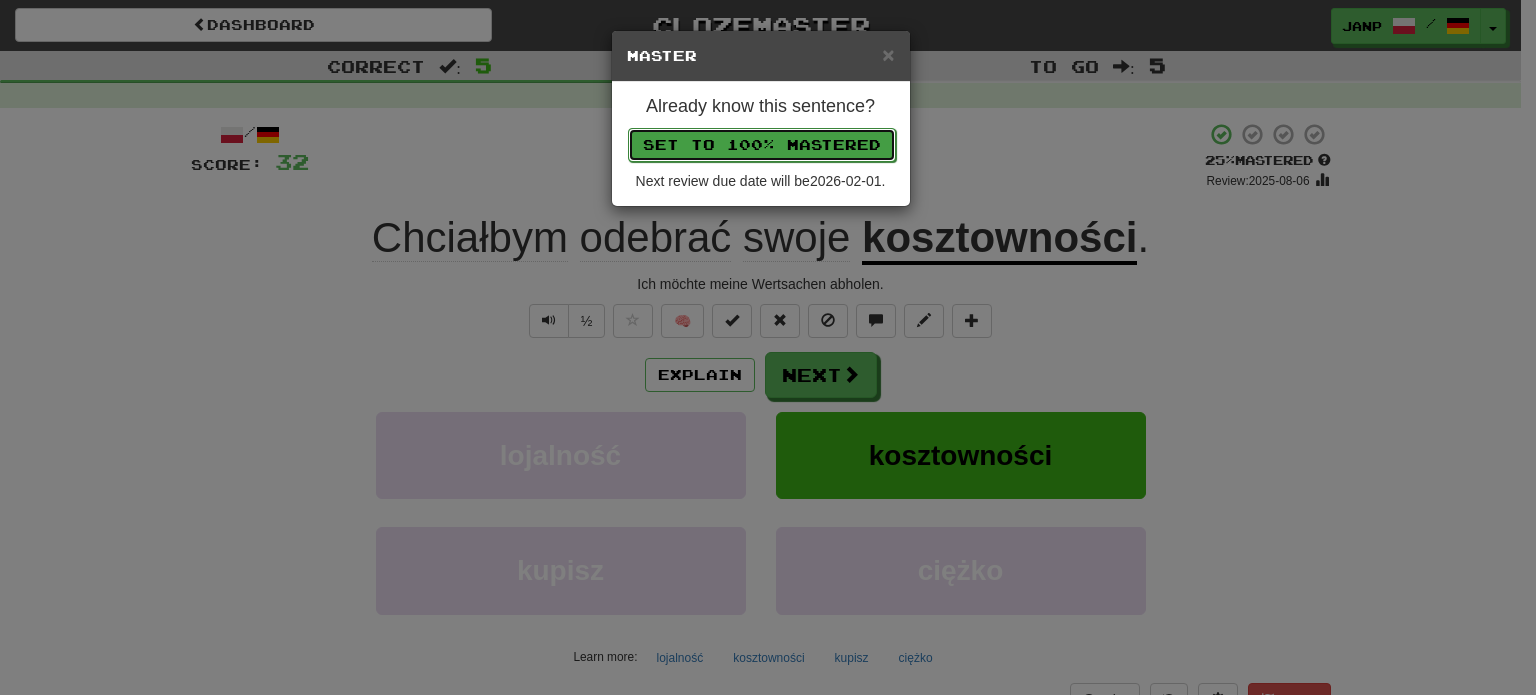click on "Set to 100% Mastered" at bounding box center (762, 145) 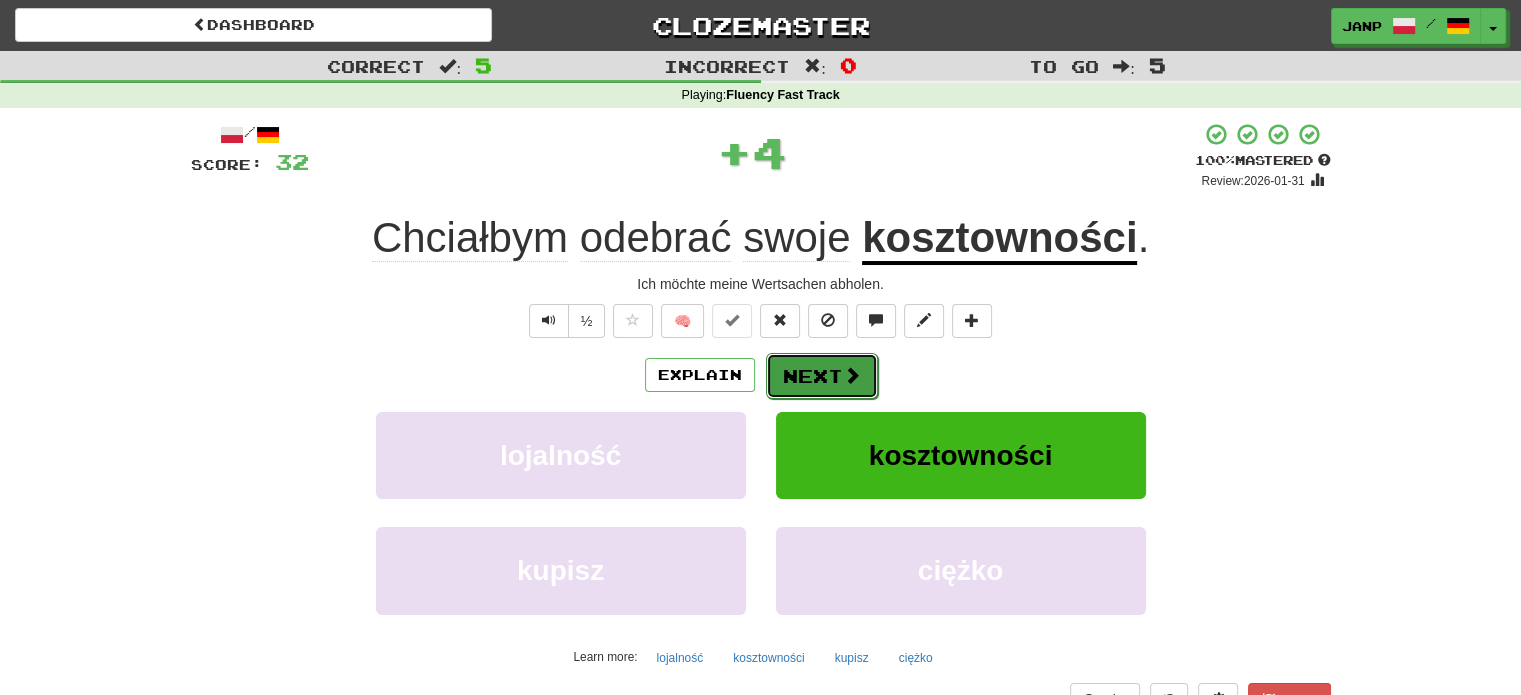 click on "Next" at bounding box center (822, 376) 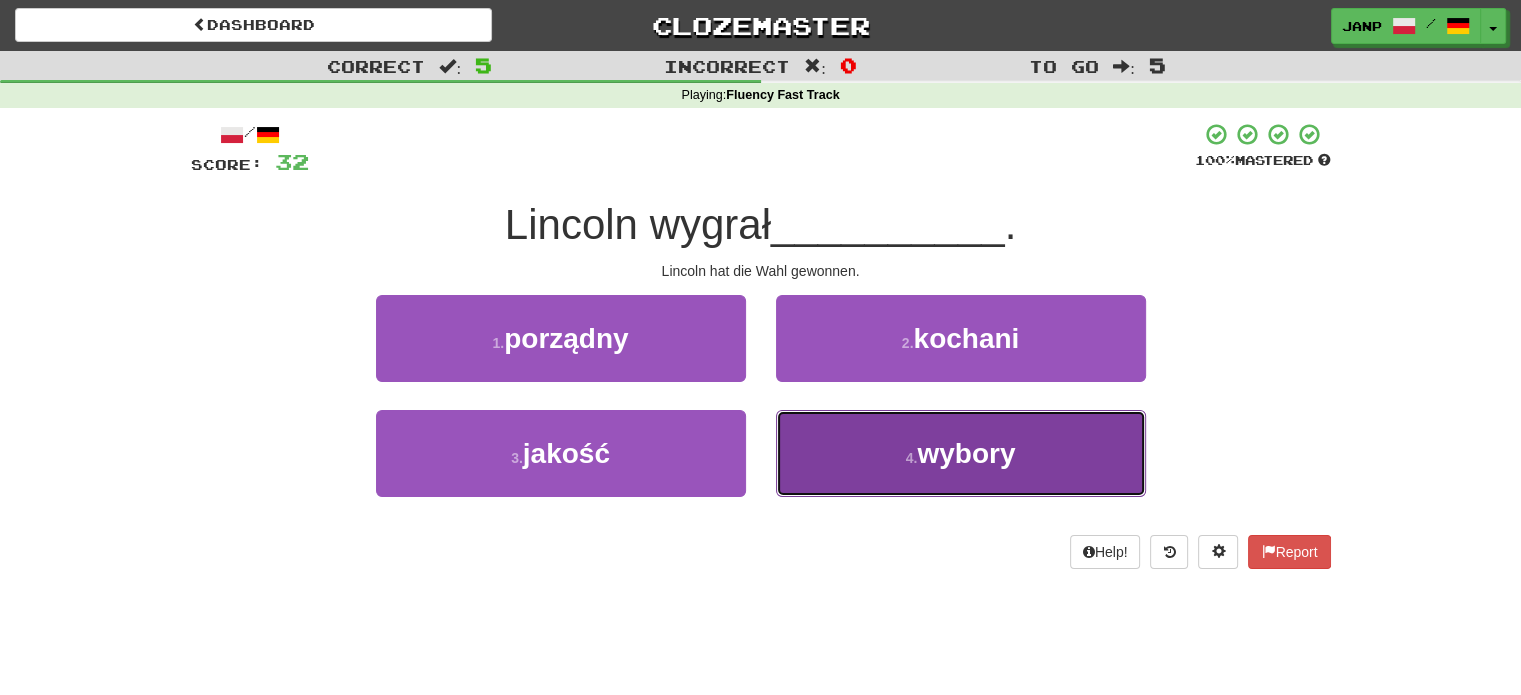 click on "4 .  wybory" at bounding box center (961, 453) 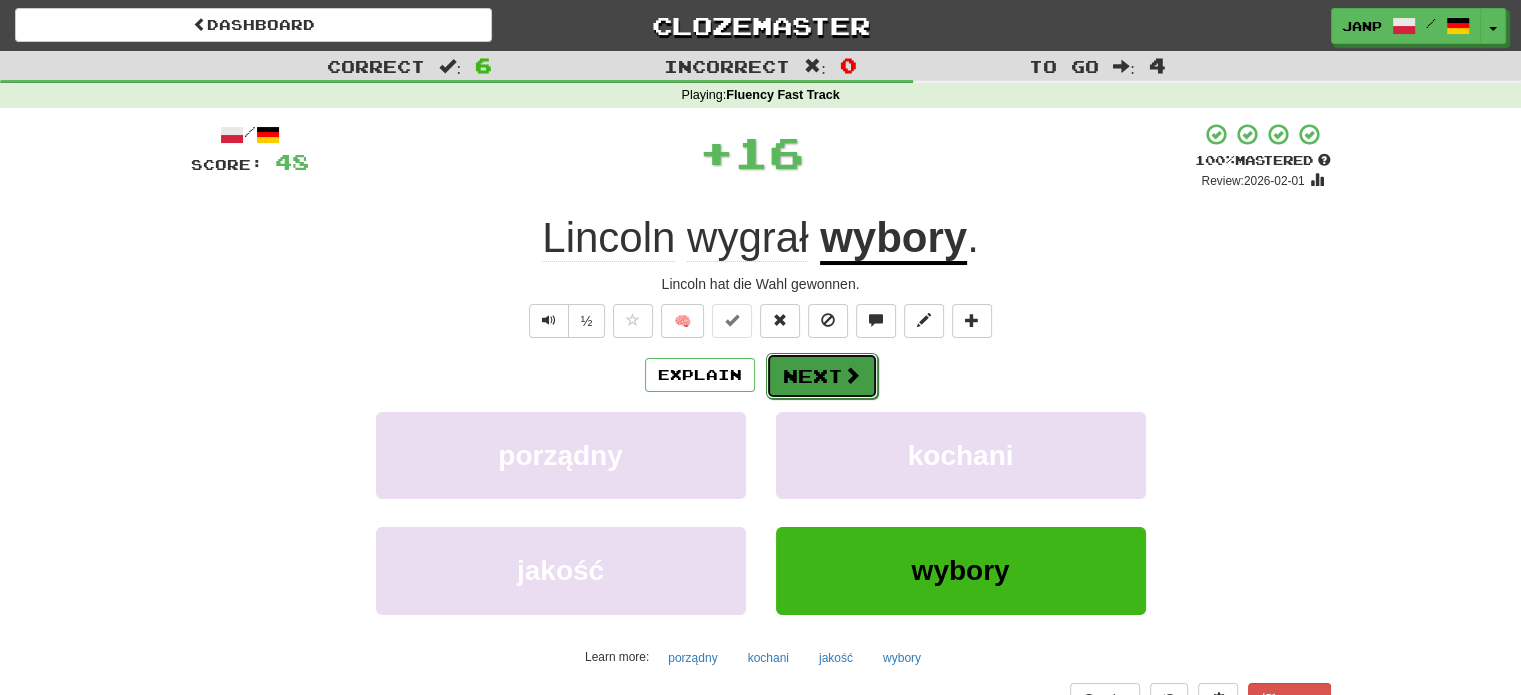 click on "Next" at bounding box center [822, 376] 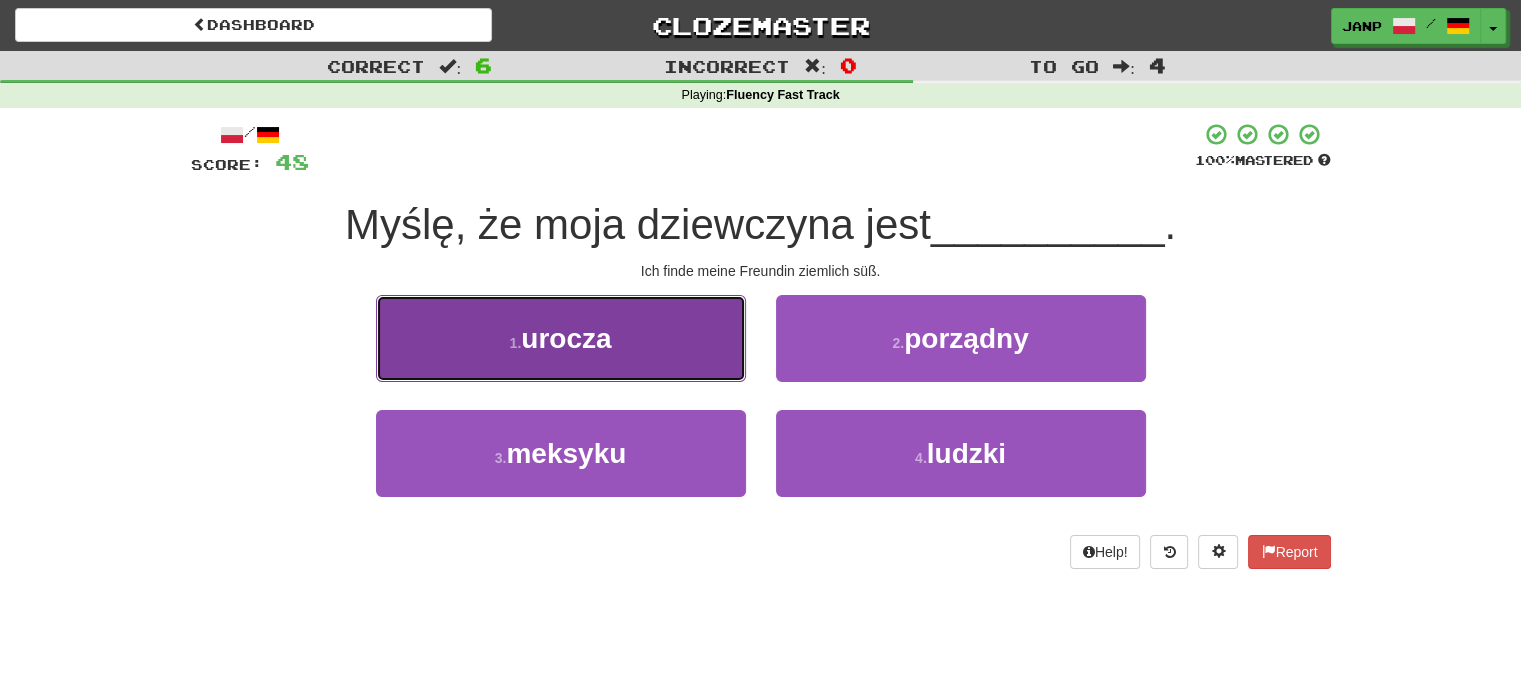 click on "1 .  urocza" at bounding box center (561, 338) 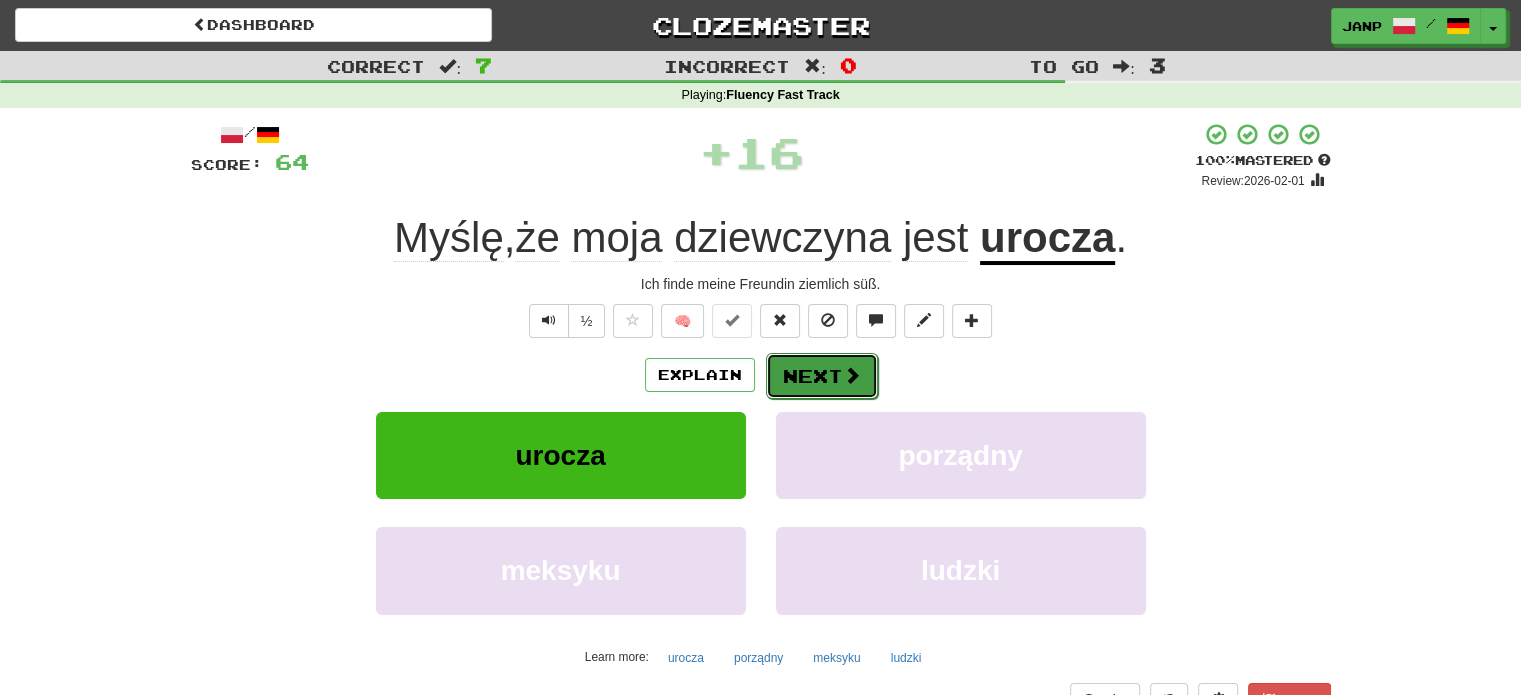 click on "Next" at bounding box center (822, 376) 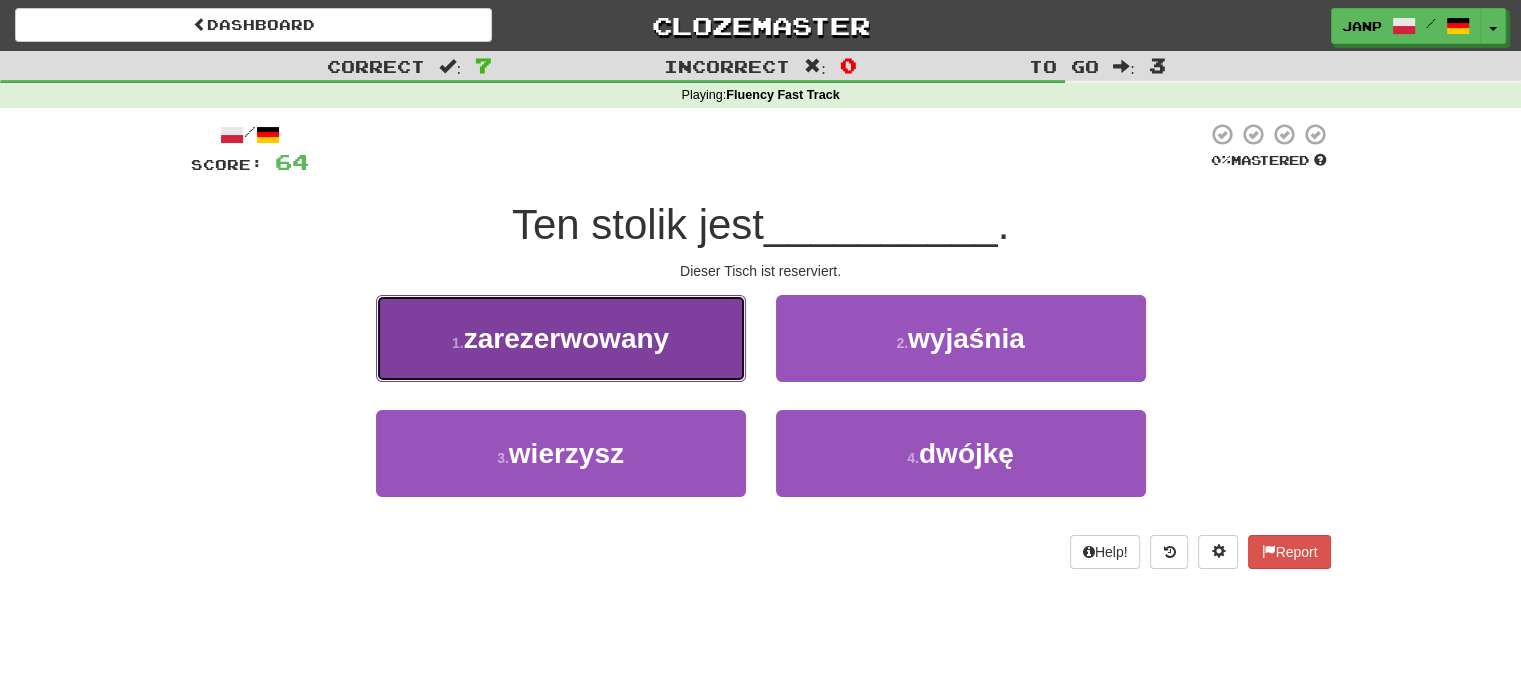 click on "1 .  zarezerwowany" at bounding box center (561, 338) 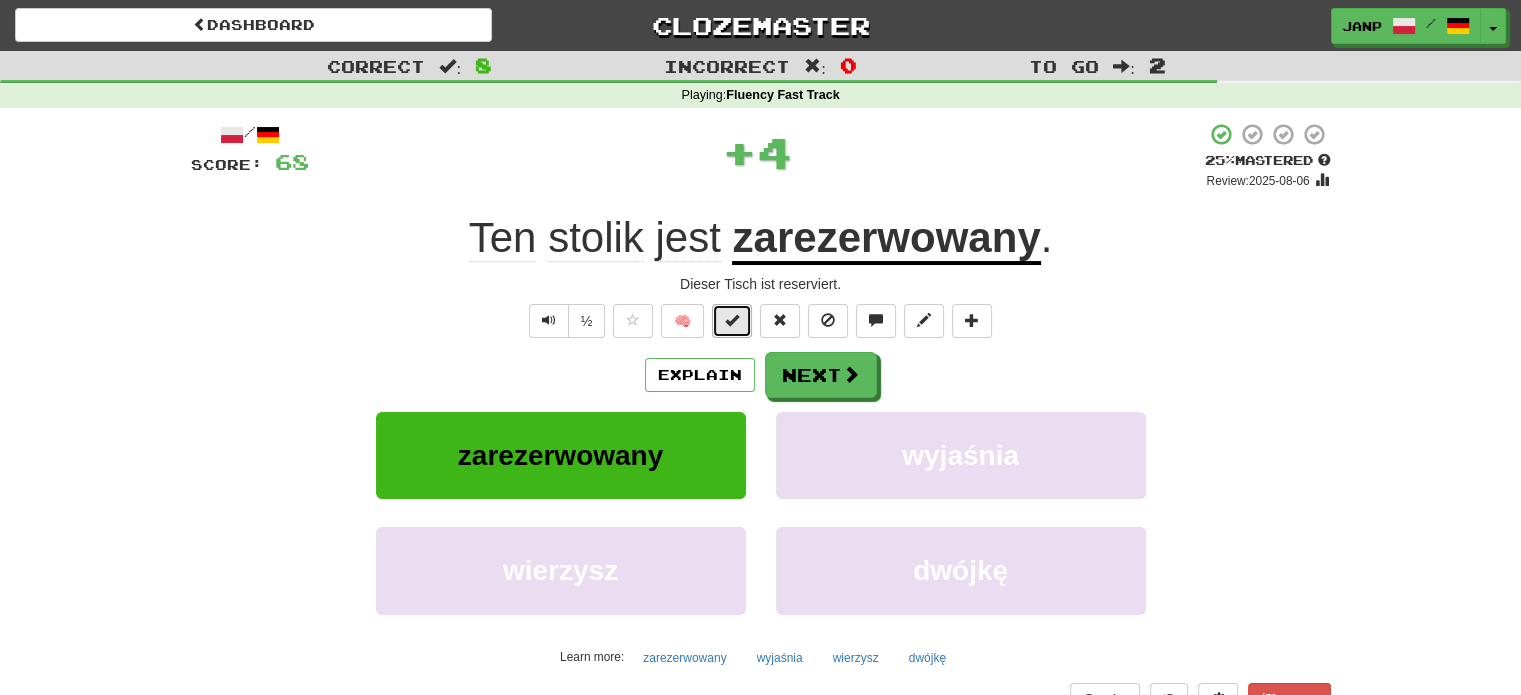 click at bounding box center [732, 320] 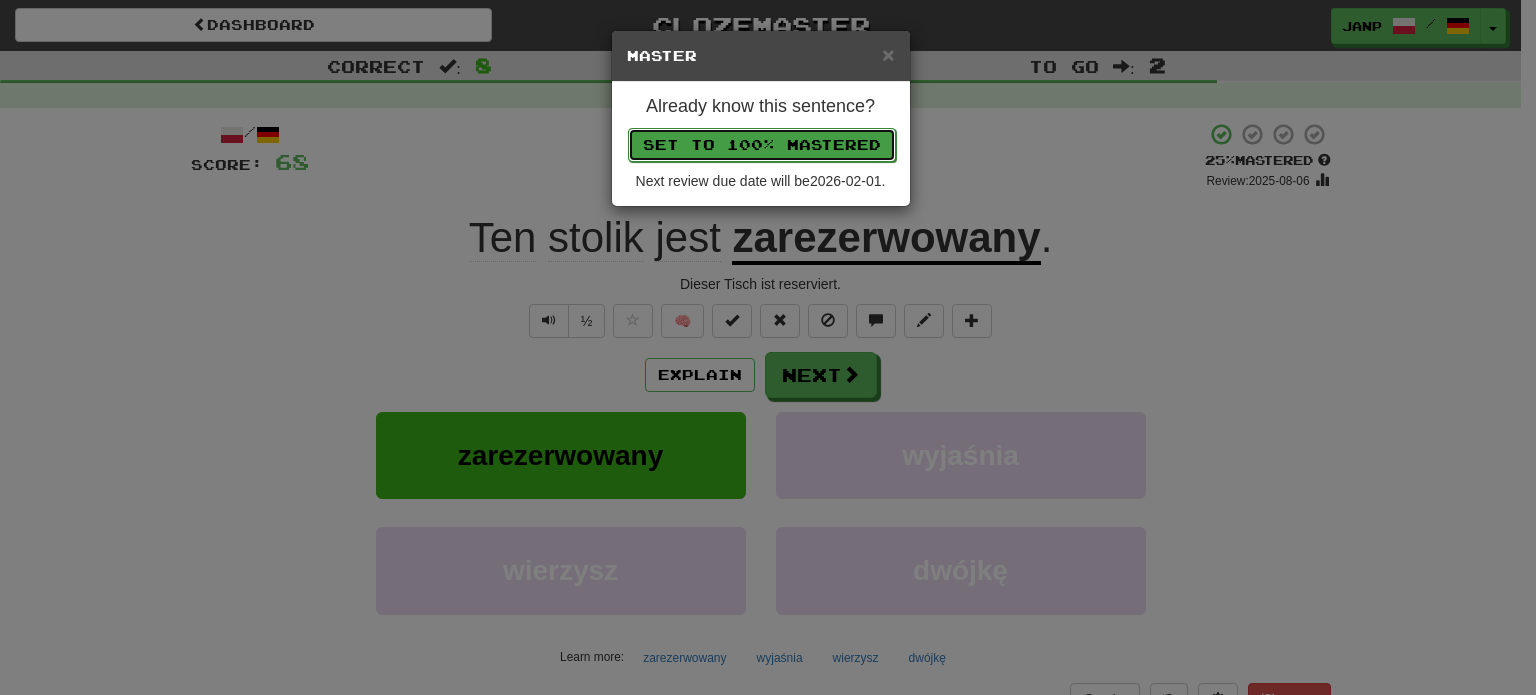 click on "Set to 100% Mastered" at bounding box center [762, 145] 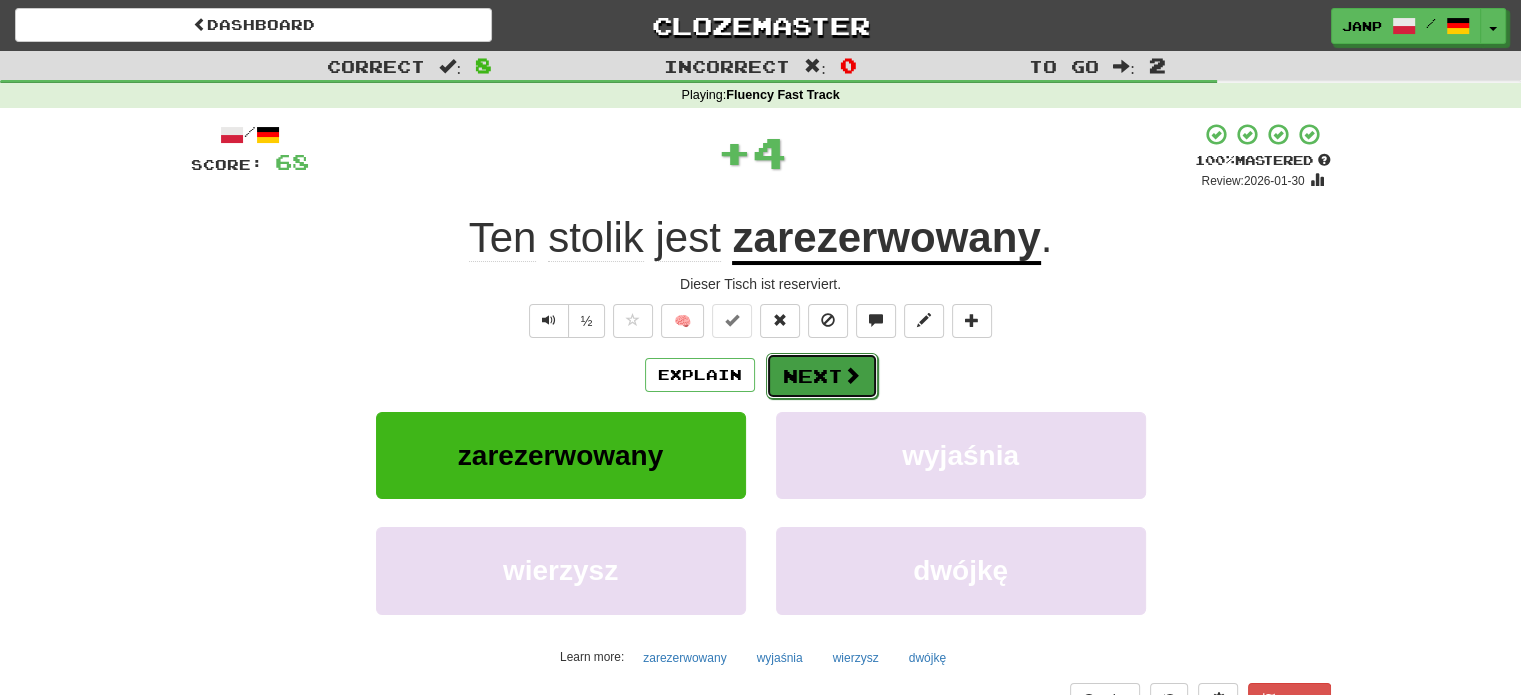 click at bounding box center [852, 375] 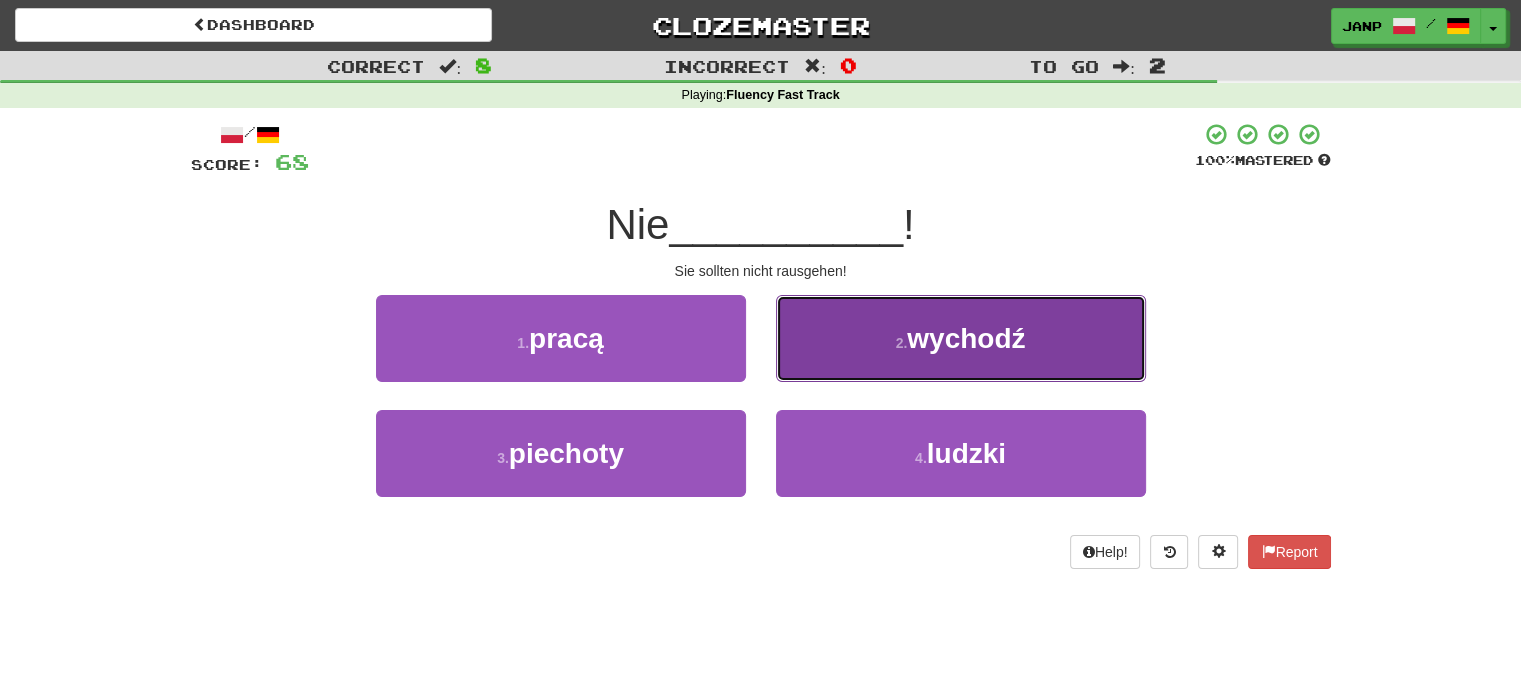 click on "2 .  wychodź" at bounding box center (961, 338) 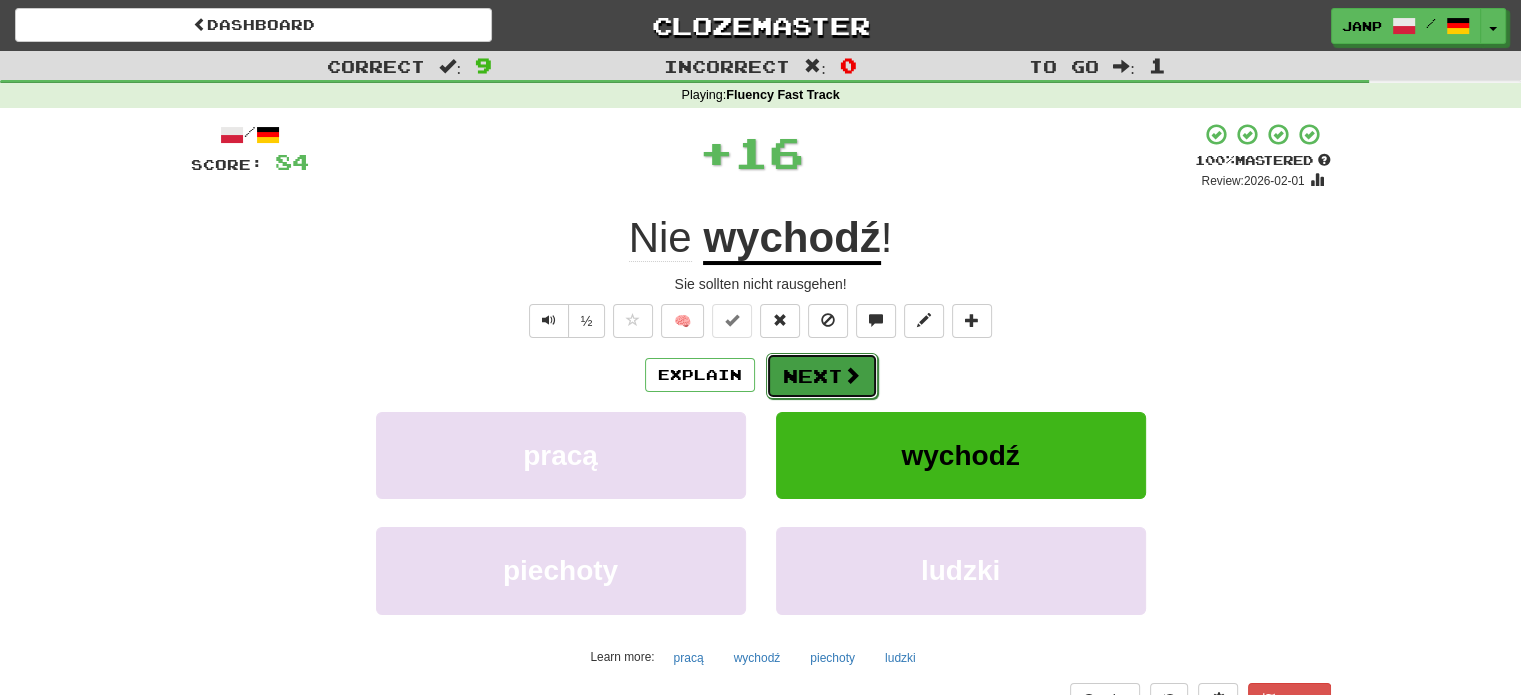 click on "Next" at bounding box center [822, 376] 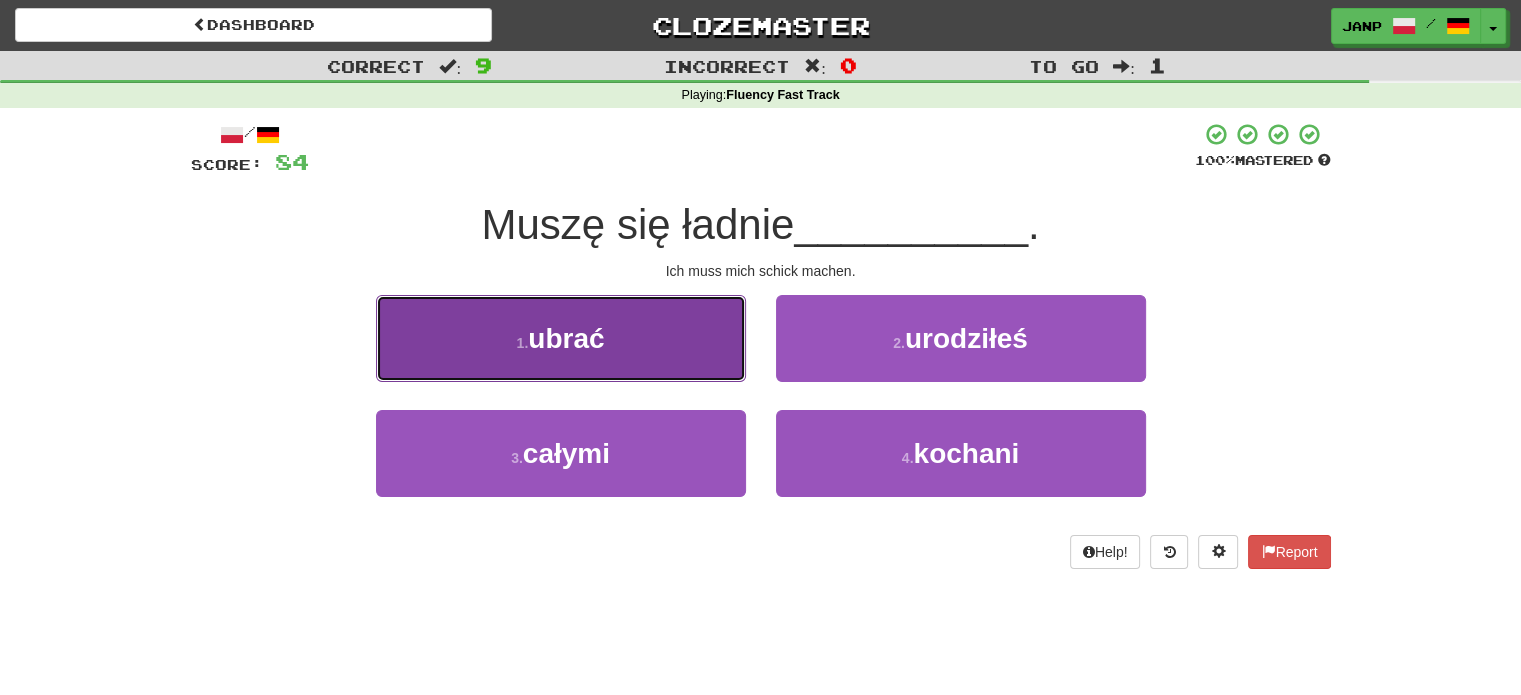 click on "1 .  ubrać" at bounding box center (561, 338) 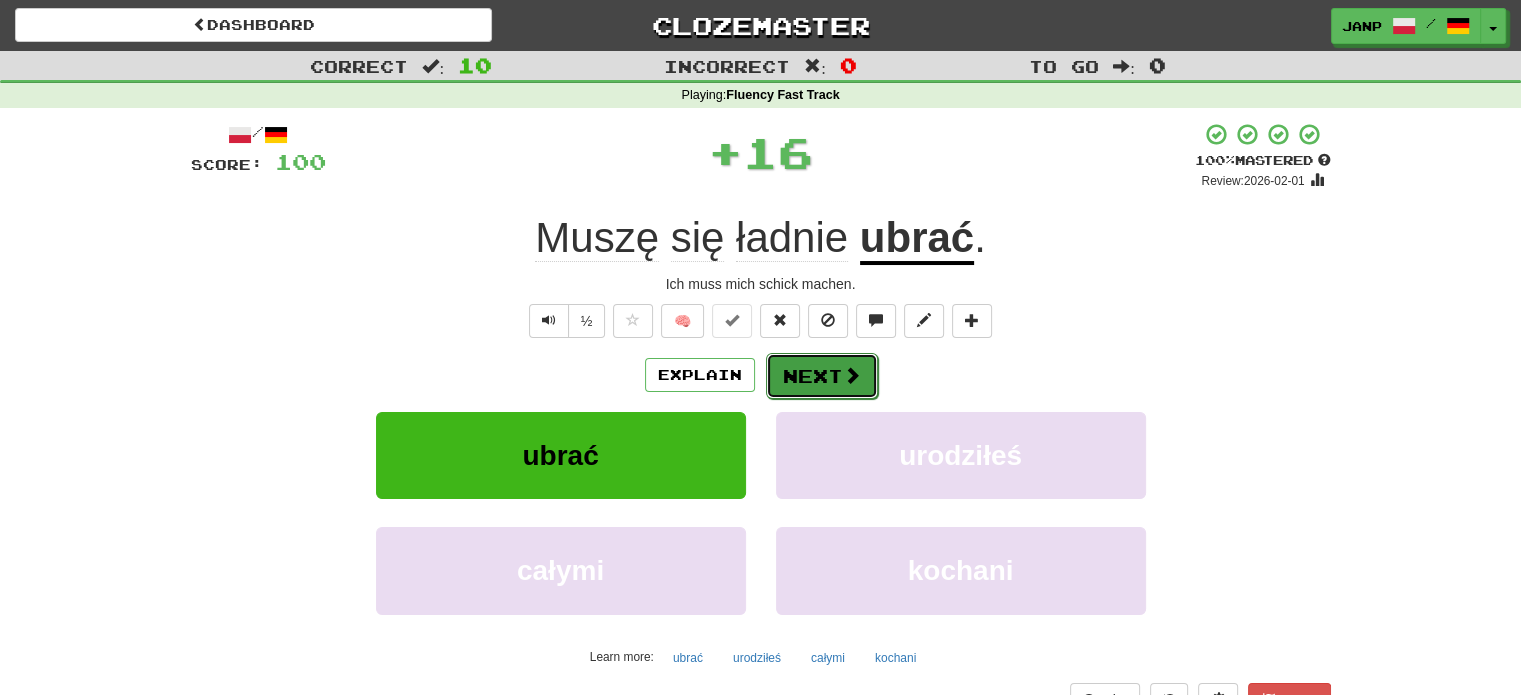 click on "Next" at bounding box center (822, 376) 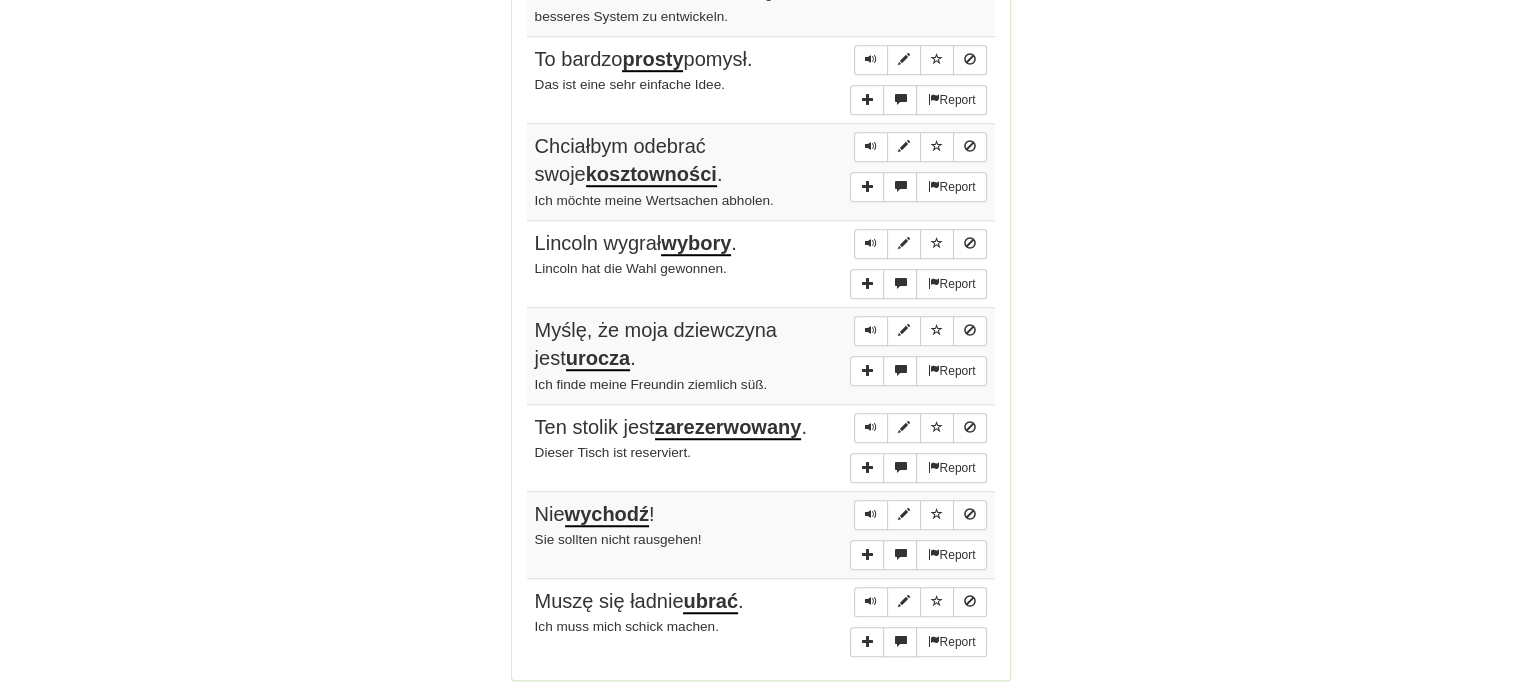 scroll, scrollTop: 1510, scrollLeft: 0, axis: vertical 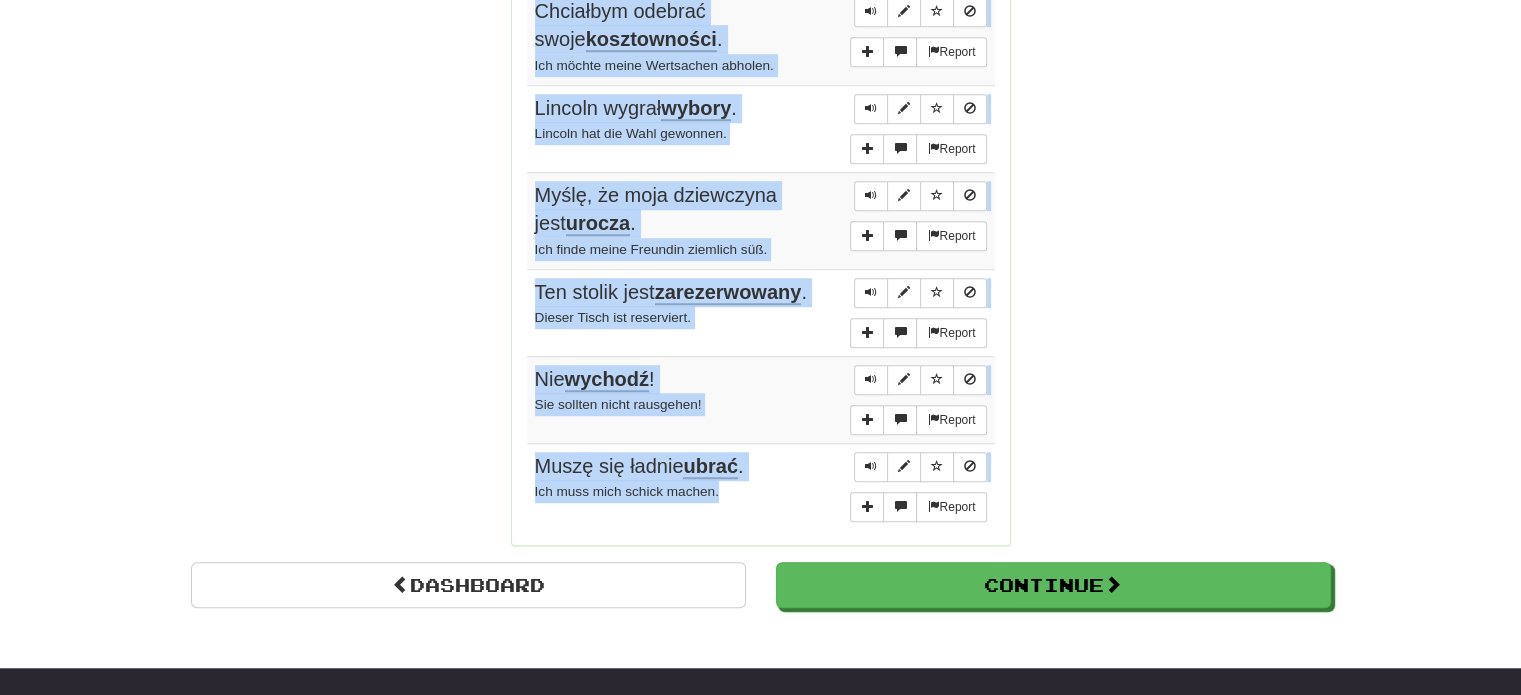drag, startPoint x: 532, startPoint y: 287, endPoint x: 765, endPoint y: 487, distance: 307.06512 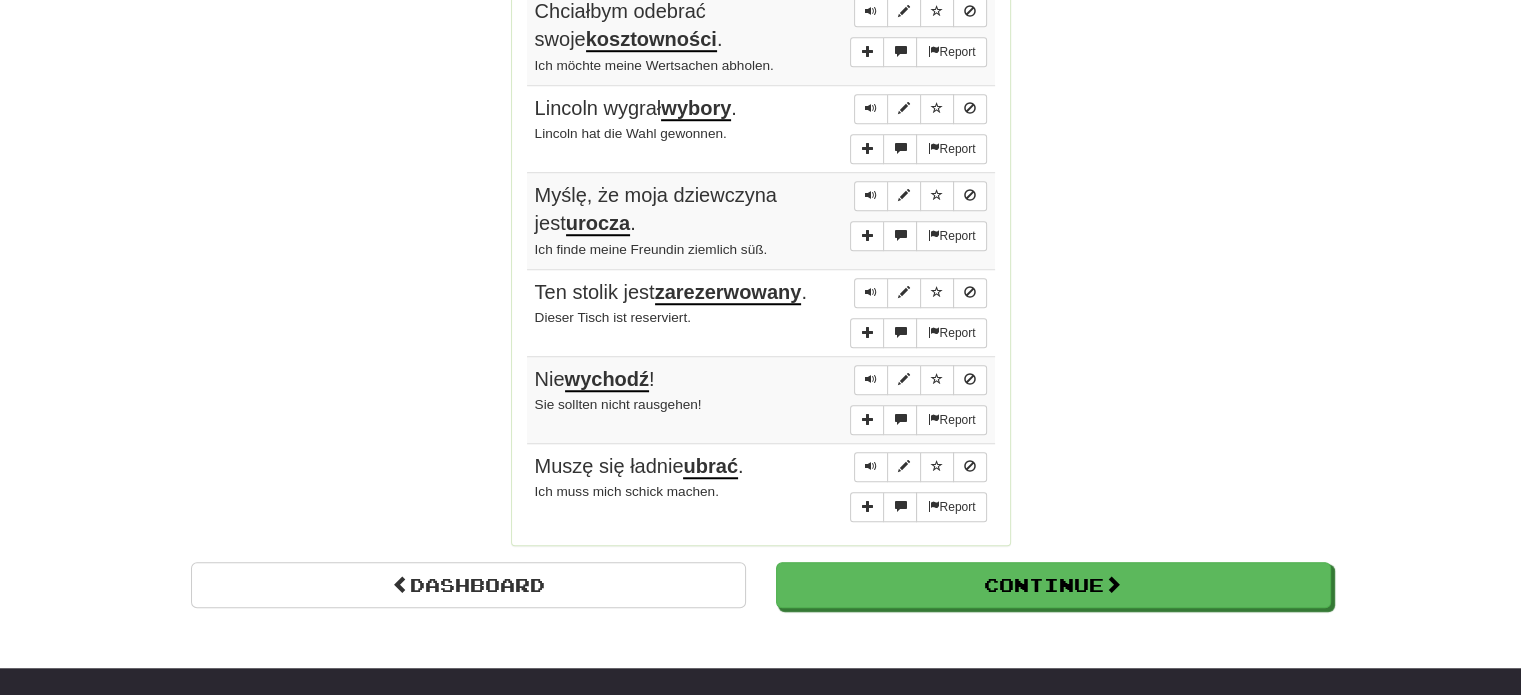 click on "Dashboard Continue  Round Results Stats: Score:   + 100 Time:   0 : 44 New:   5 Review:   5 Correct:   10 Incorrect:   0 Progress: Fluency Fast Track Playing:  9.586  /  15.669 + 5 61.146% 61.178% Mastered:  9.585  /  15.669 + 5 61.14% 61.172% Ready for Review:  15  /  Level:  77 288  points to level  78  - keep going! Ranked:  4 th  this week ( 12  points to  3 rd ) Sentences:  Report Dokąd będziesz się  przeprowadzał ? Wohin wirst du umziehen?  Report To mąż mojej siostry. Jest moim  szwagrem . Er ist der Mann meiner Schwester. Er ist mein Schwager.  Report Myślę, że  nietrudno  będzie wymyślić lepszy system. Ich denke, dass es nicht allzu schwierig wäre, ein besseres System zu entwickeln.  Report To bardzo  prosty  pomysł. Das ist eine sehr einfache Idee.  Report Chciałbym odebrać swoje  kosztowności . Ich möchte meine Wertsachen abholen.  Report Lincoln wygrał  wybory . Lincoln hat die Wahl gewonnen.  Report Myślę, że moja dziewczyna jest  urocza .  Report Ten stolik jest  .  Report" at bounding box center [761, -348] 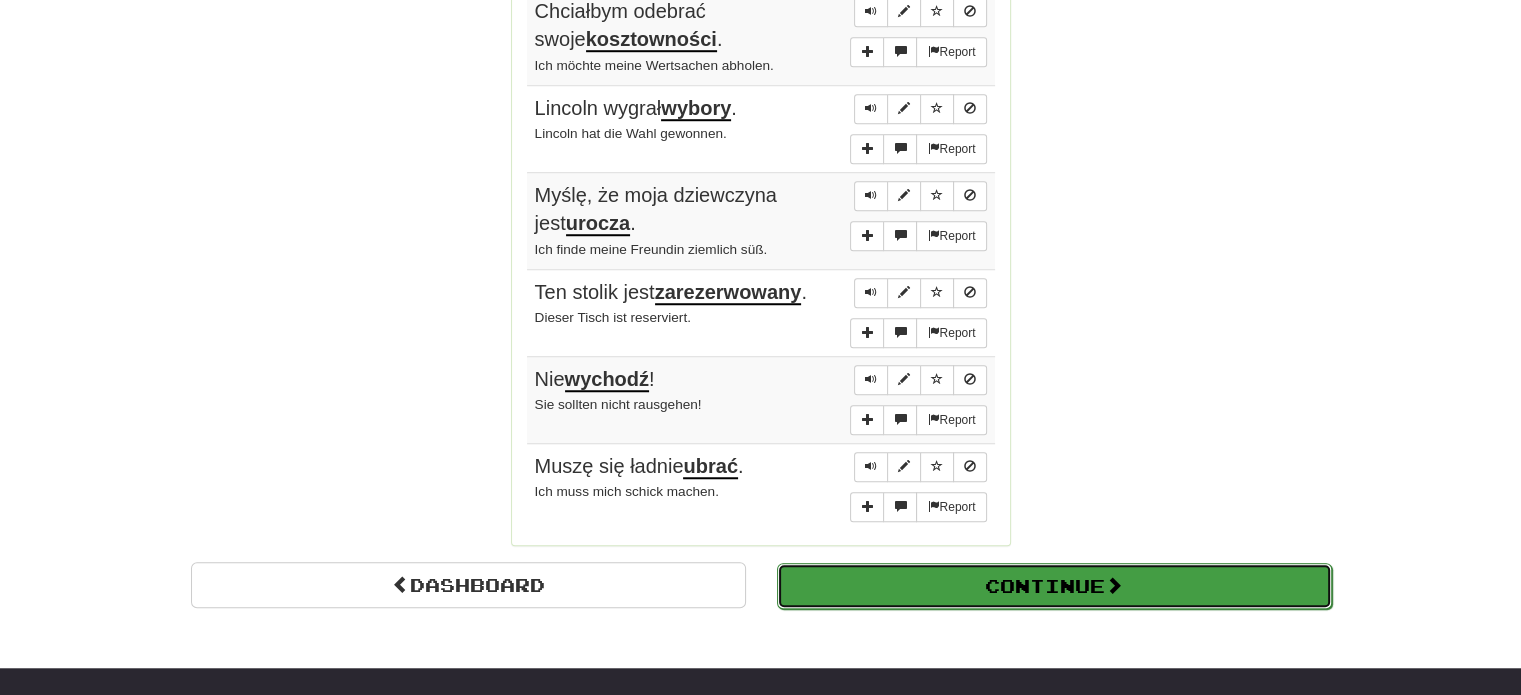 click on "Continue" at bounding box center (1054, 586) 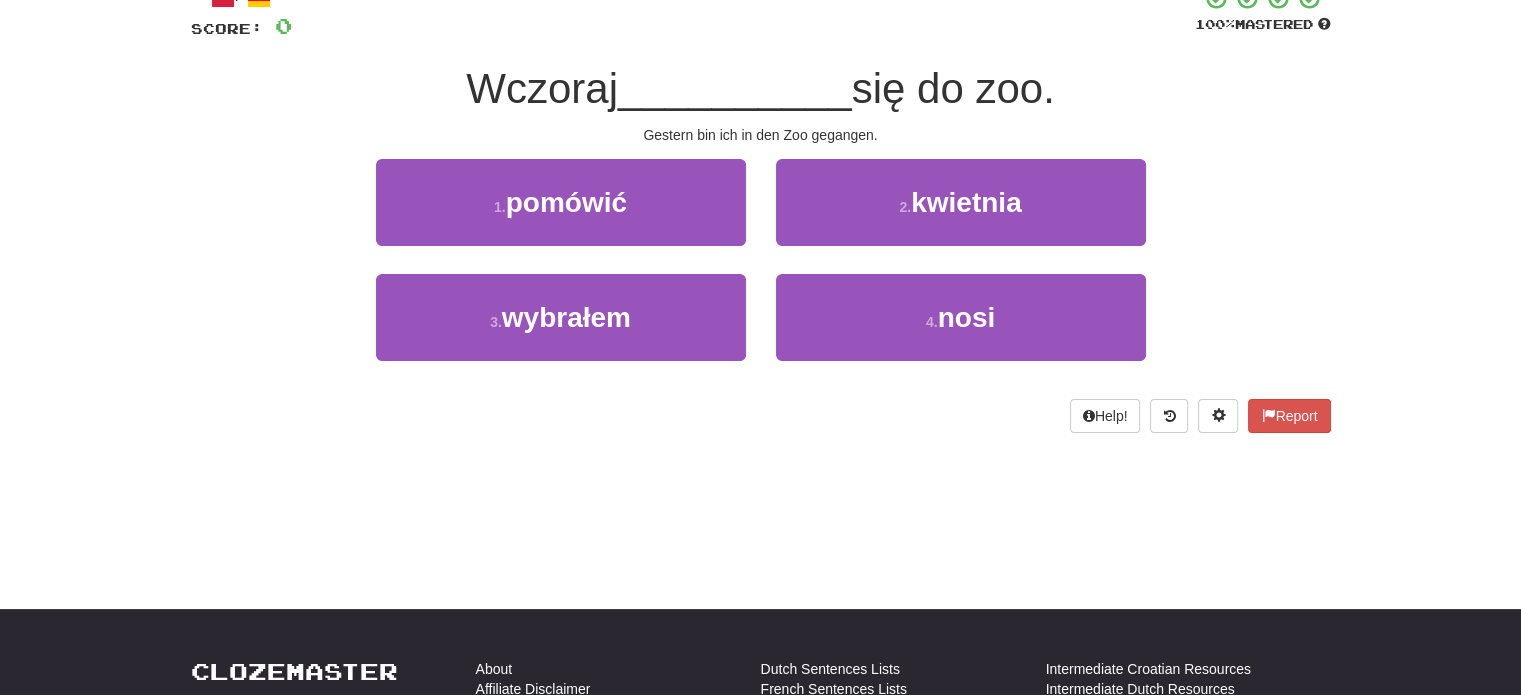 scroll, scrollTop: 110, scrollLeft: 0, axis: vertical 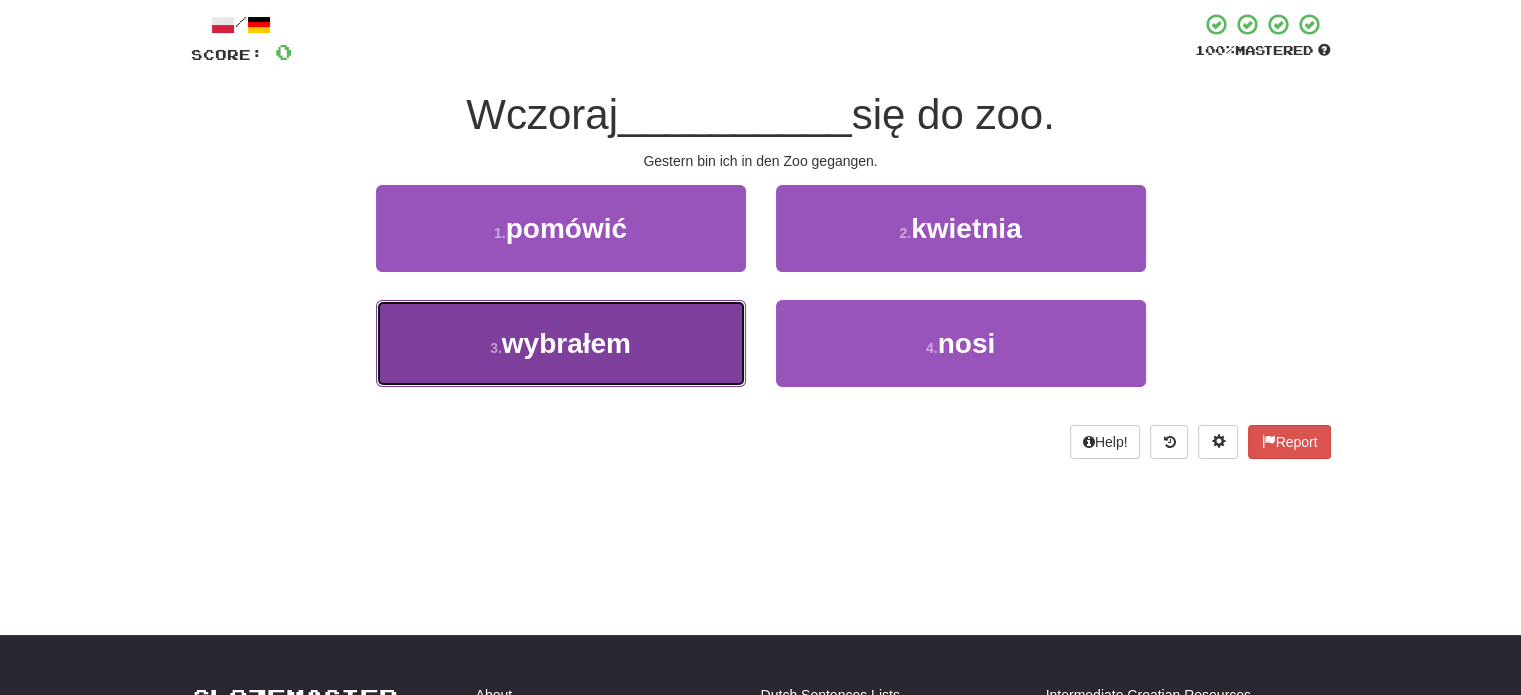 click on "wybrałem" at bounding box center (566, 343) 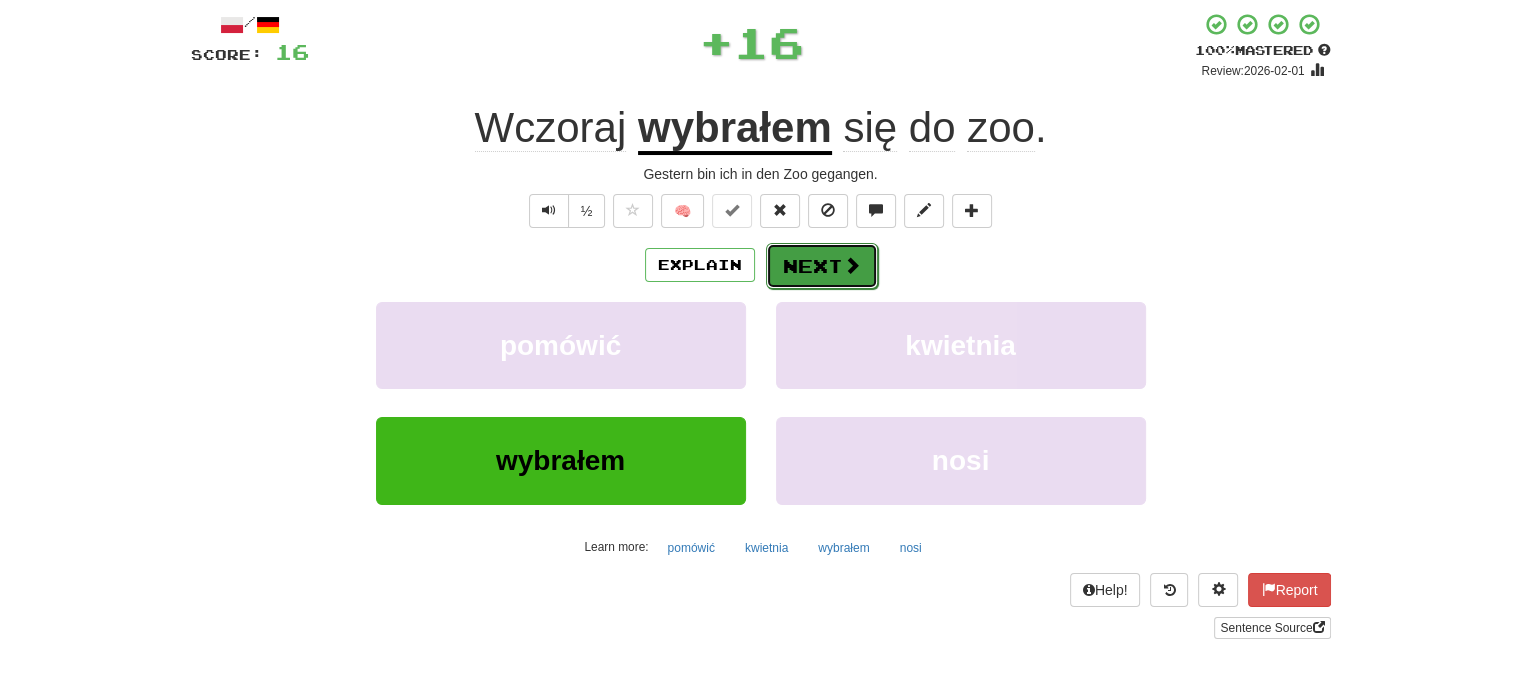 click on "Next" at bounding box center (822, 266) 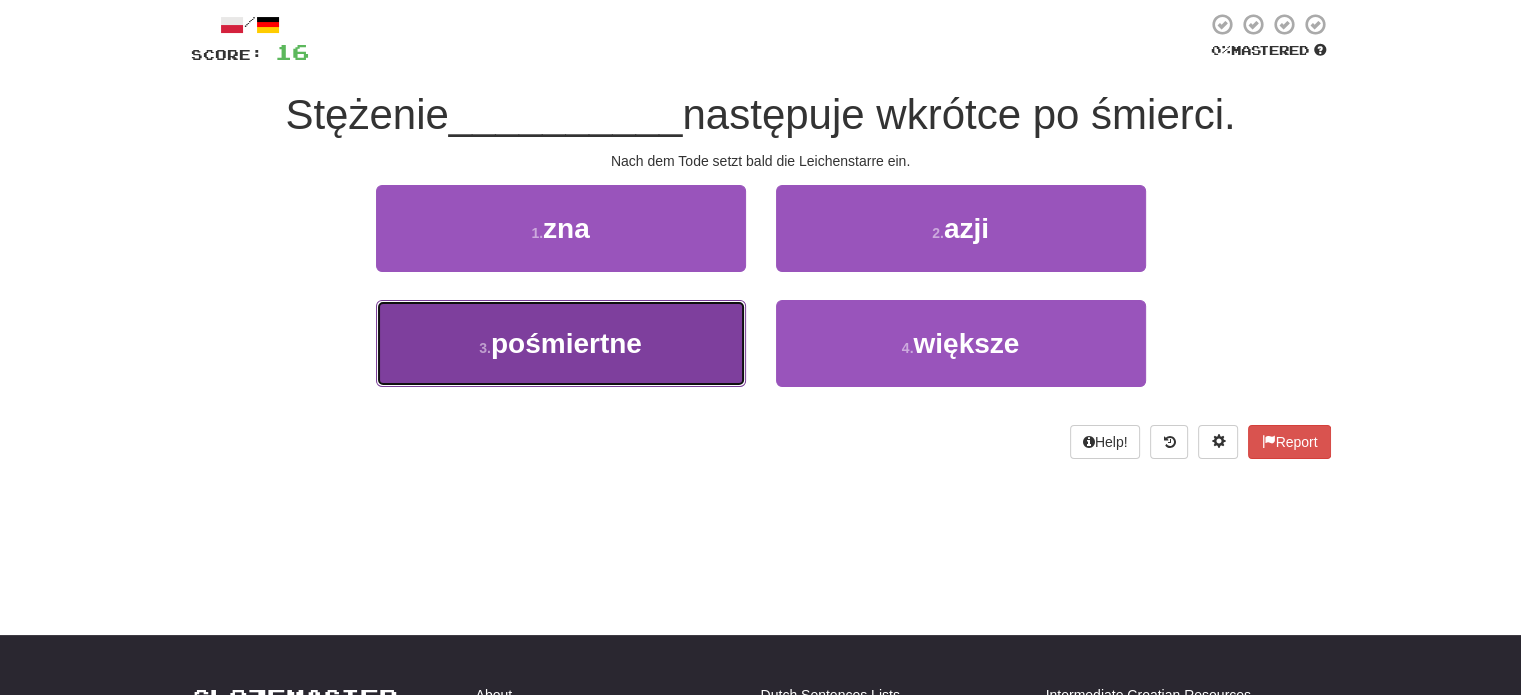 click on "3 .  pośmiertne" at bounding box center [561, 343] 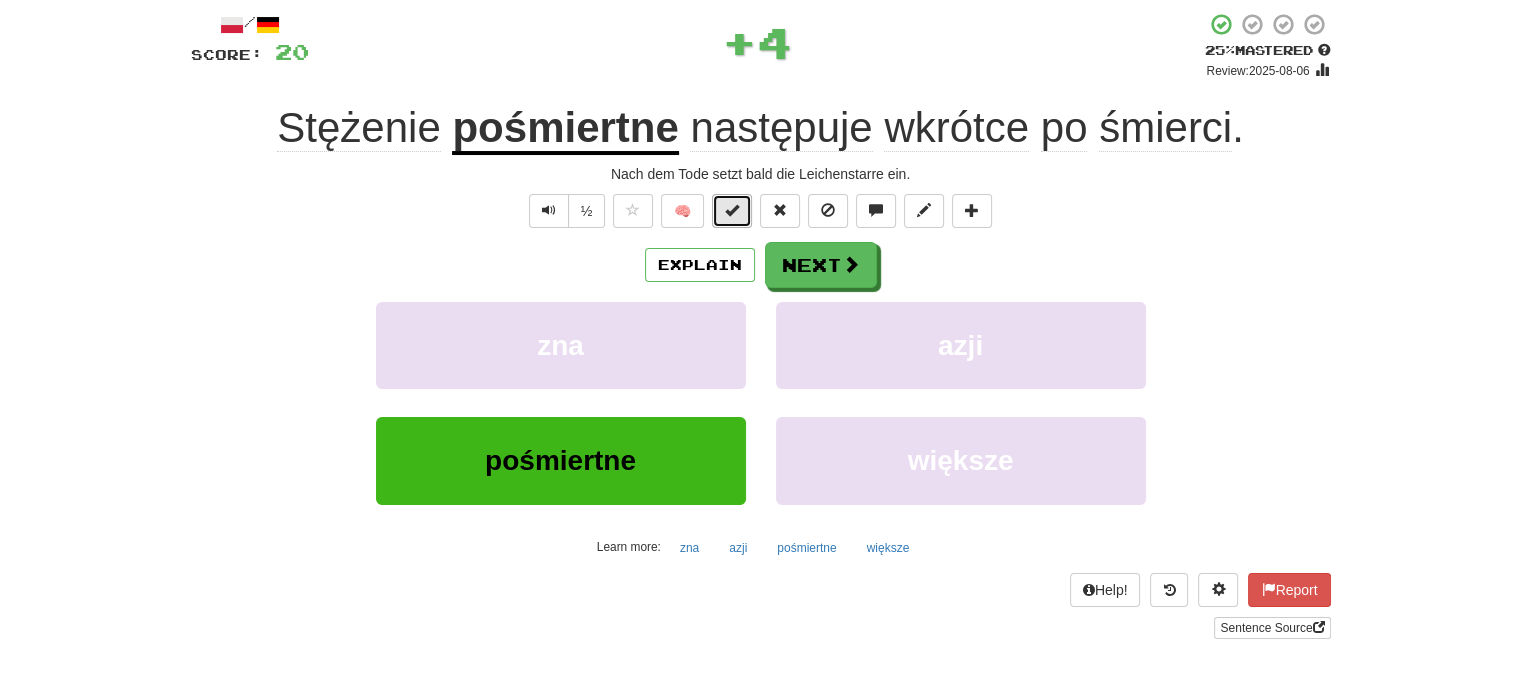 click at bounding box center (732, 210) 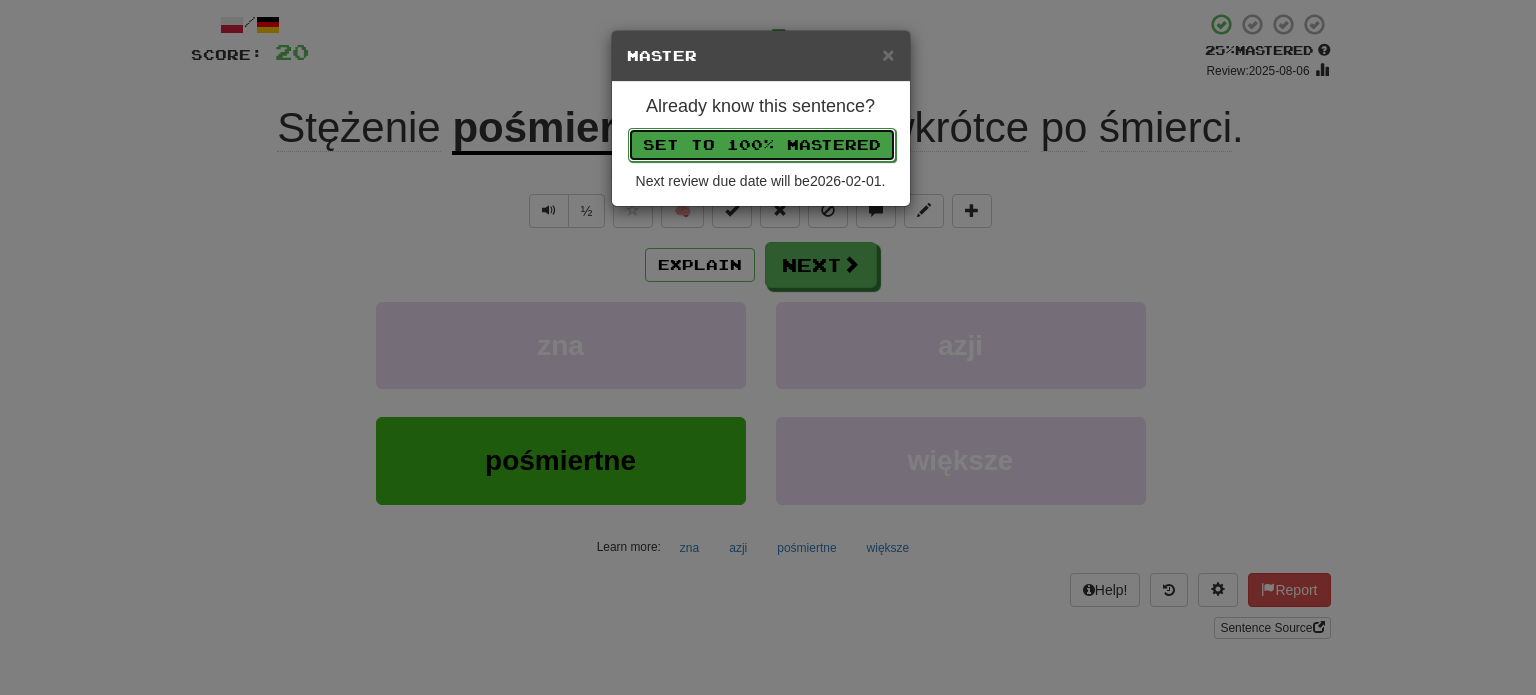click on "Set to 100% Mastered" at bounding box center [762, 145] 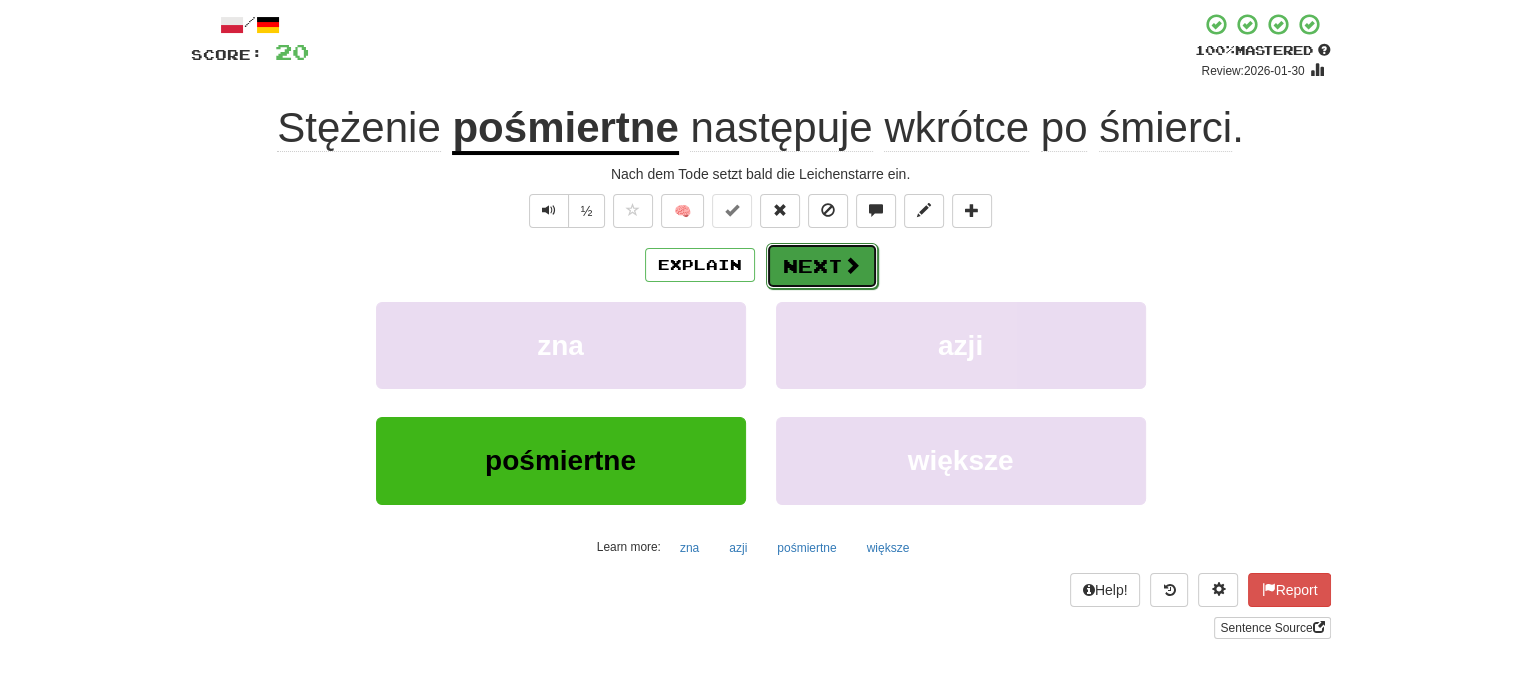 click at bounding box center (852, 265) 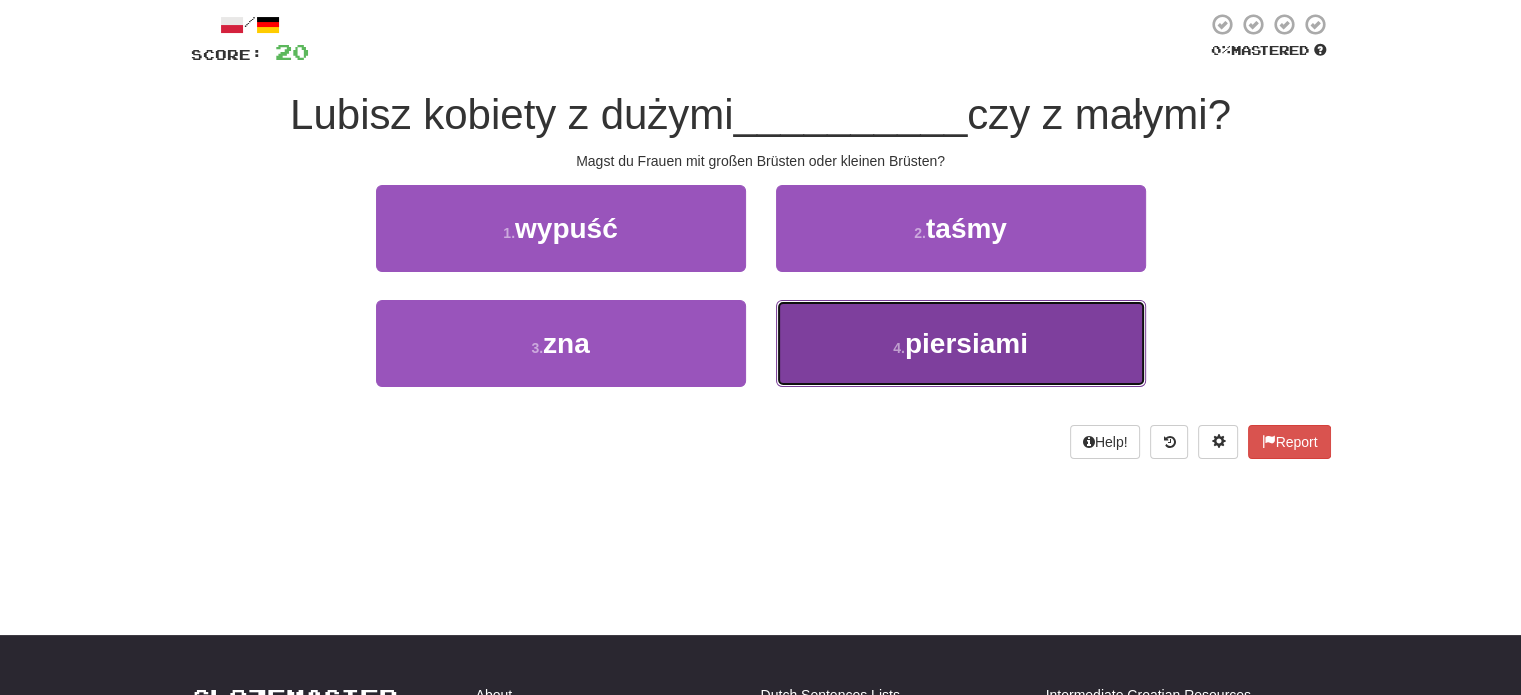 click on "4 .  piersiami" at bounding box center [961, 343] 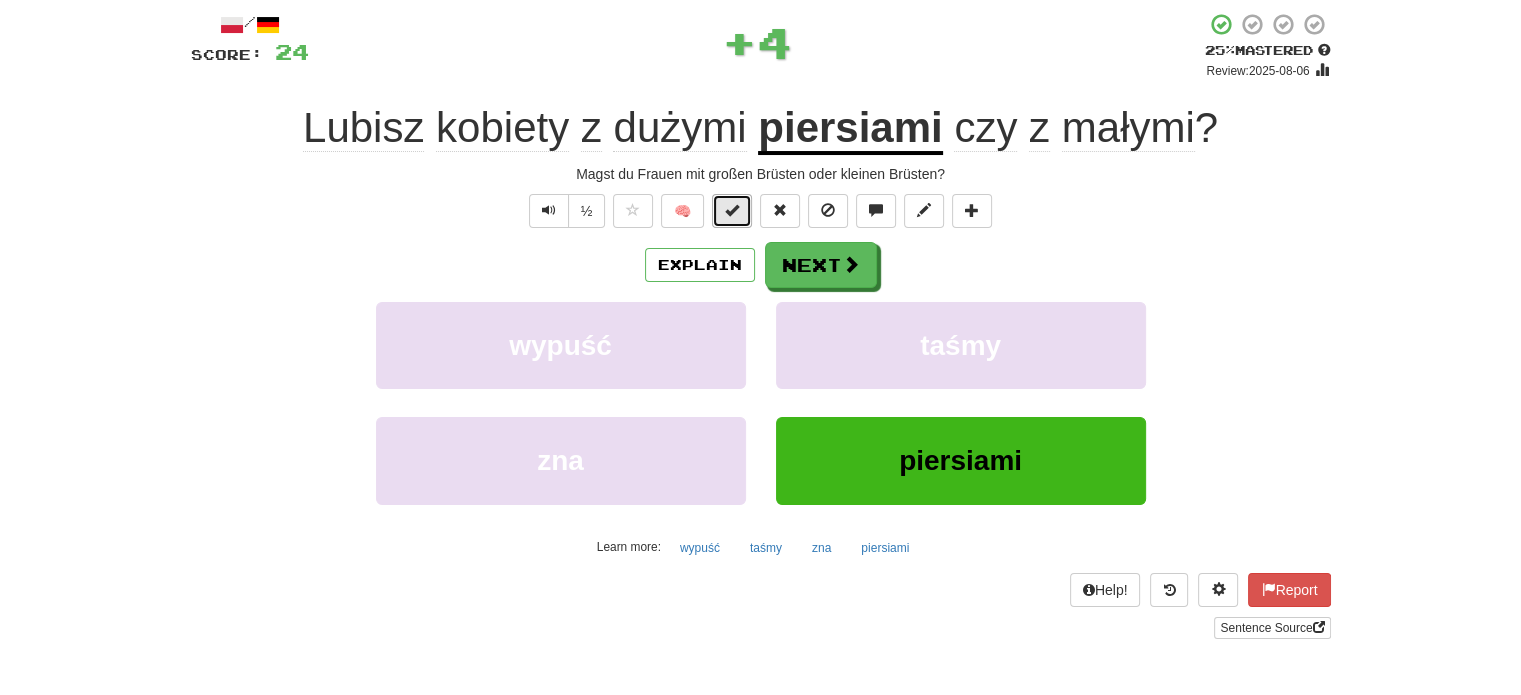 click at bounding box center (732, 210) 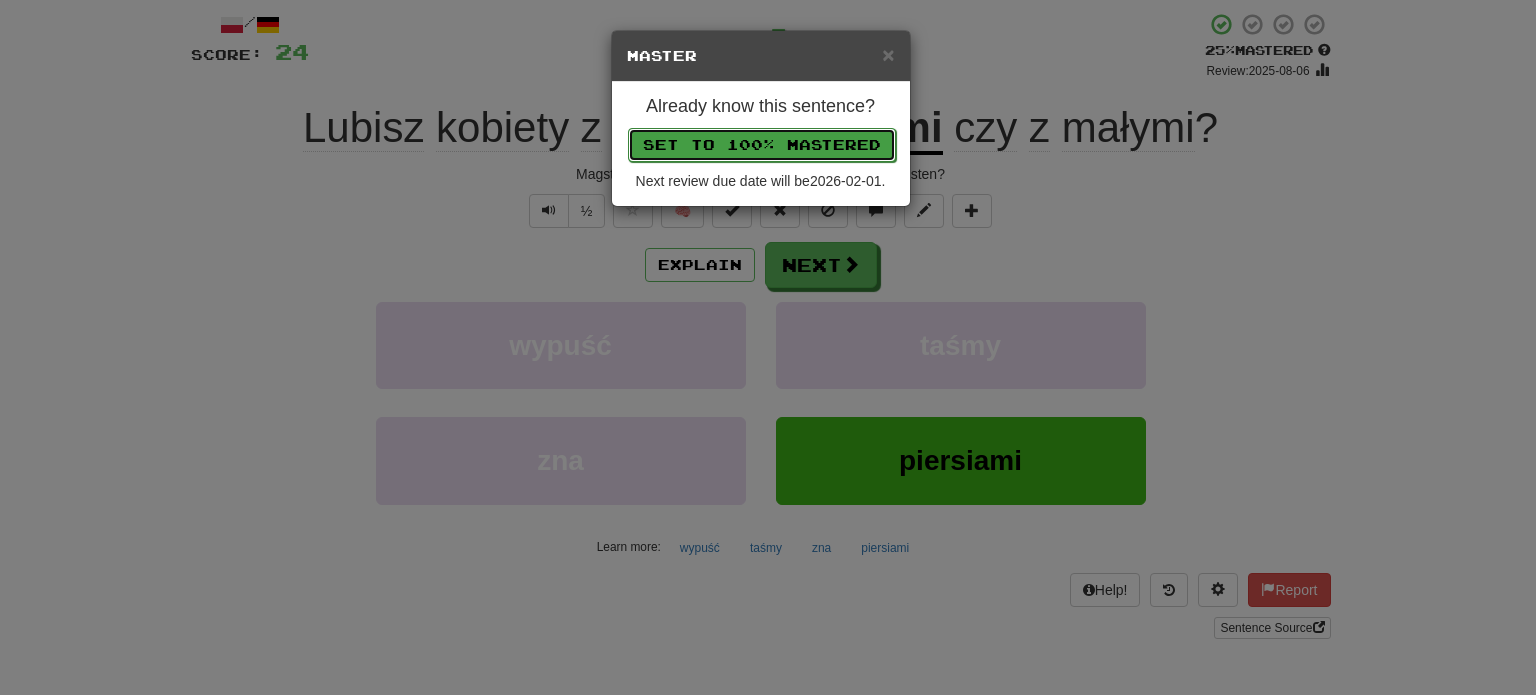 click on "Set to 100% Mastered" at bounding box center (762, 145) 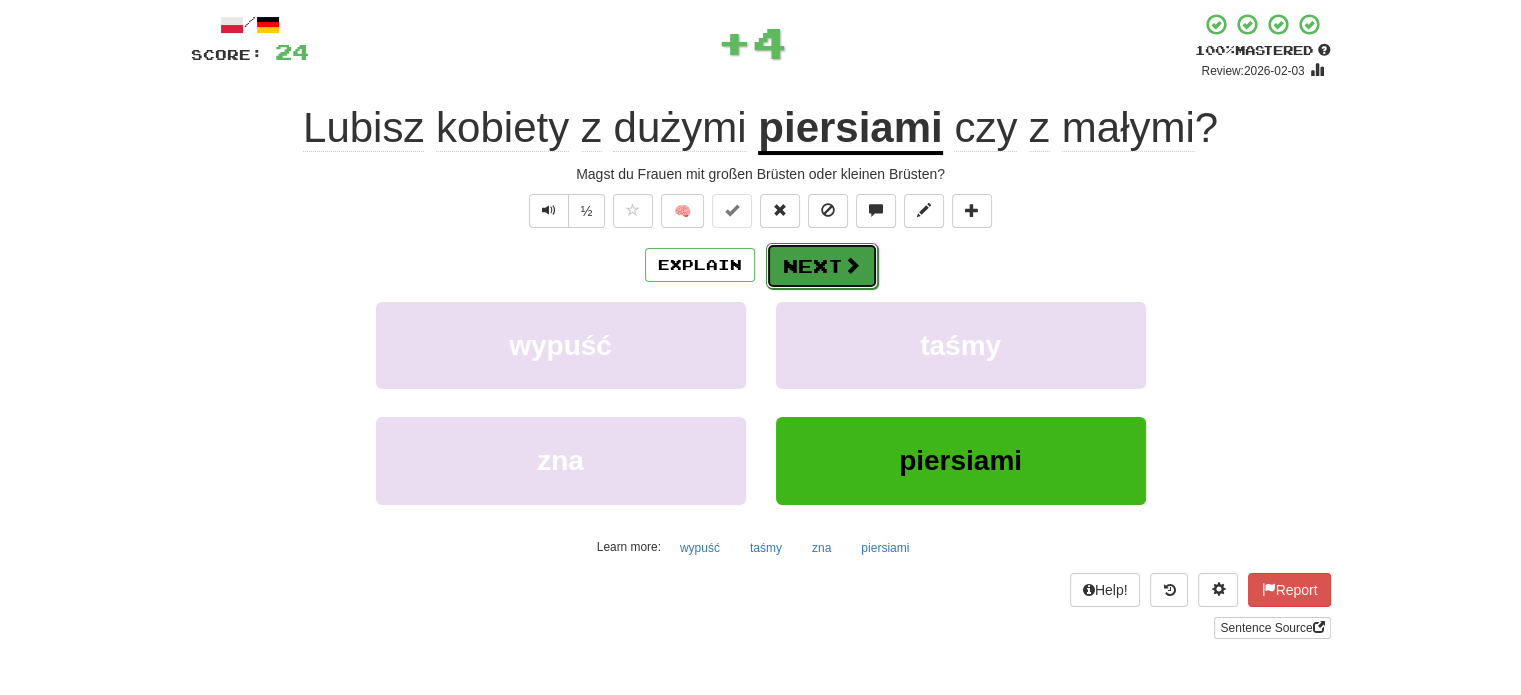 click on "Next" at bounding box center (822, 266) 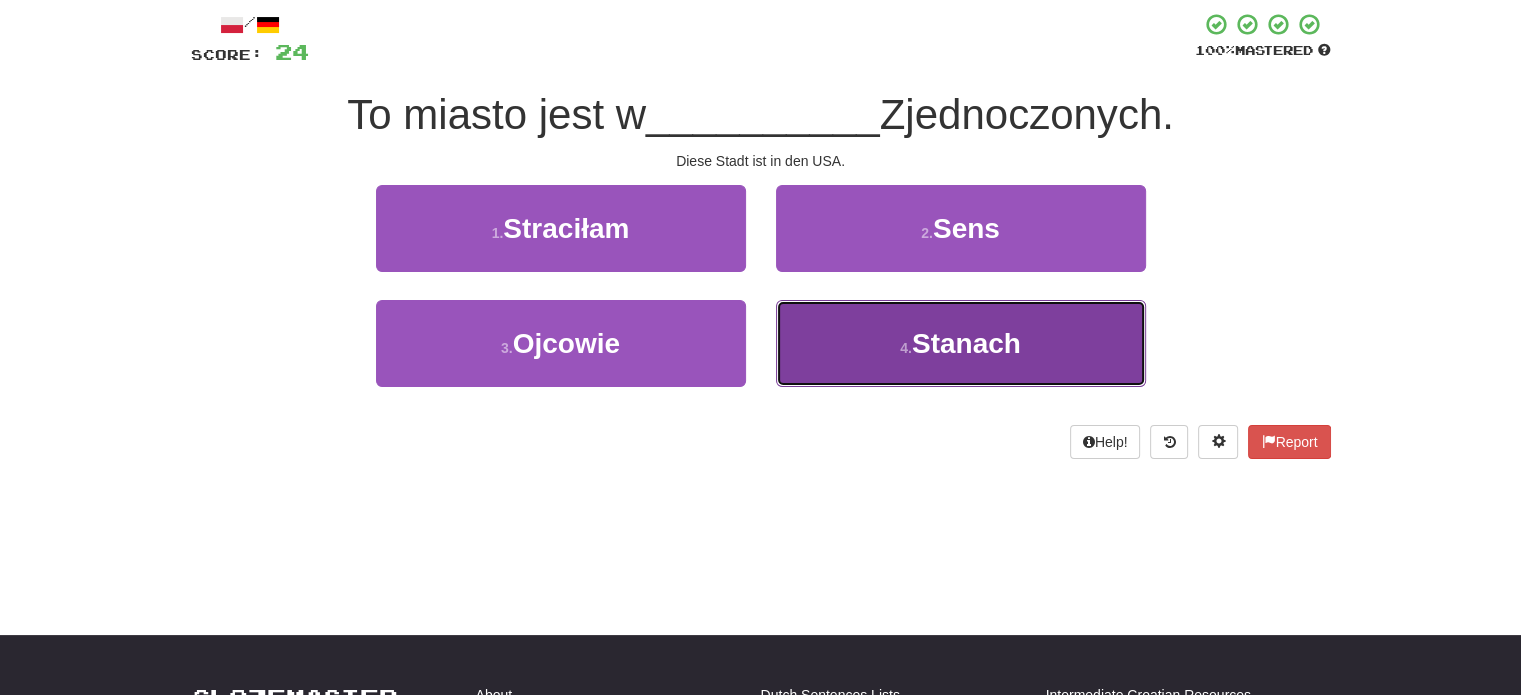click on "4 .  Stanach" at bounding box center [961, 343] 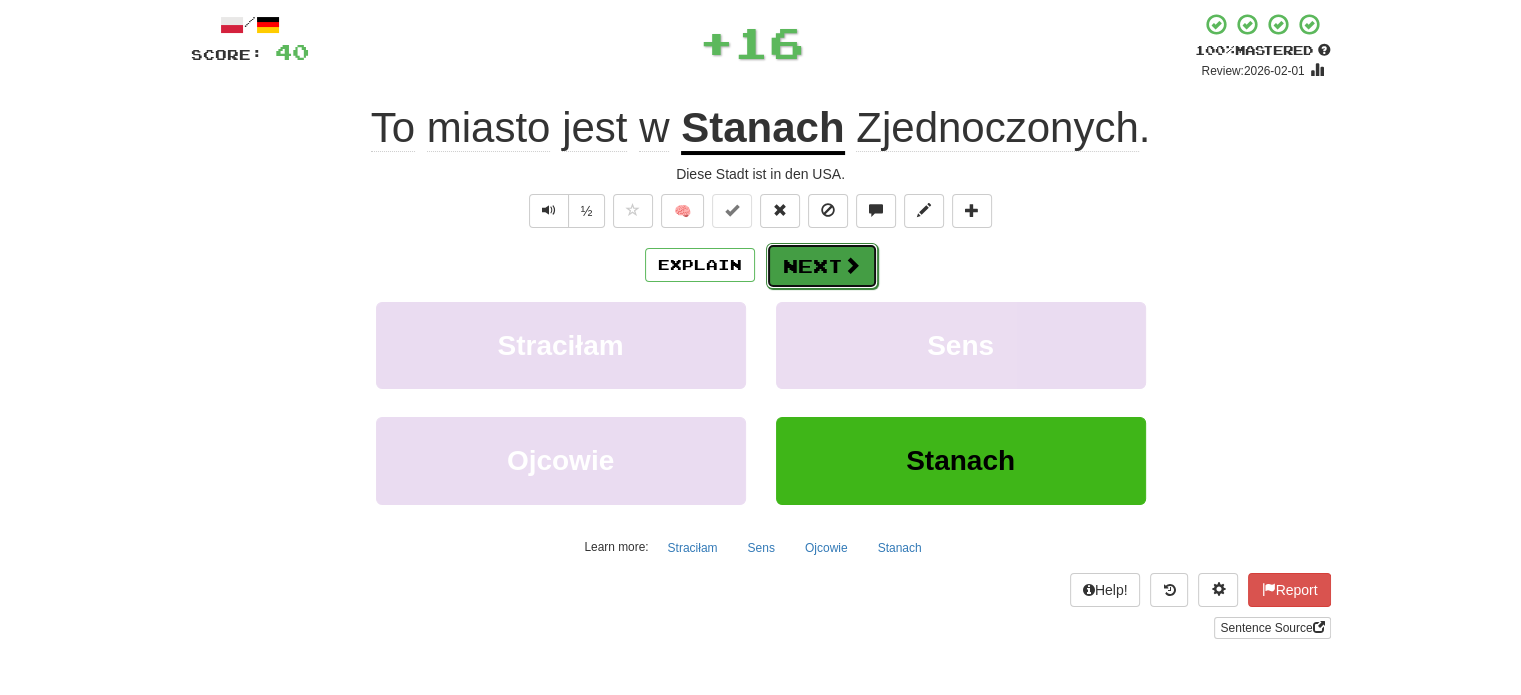 click on "Next" at bounding box center (822, 266) 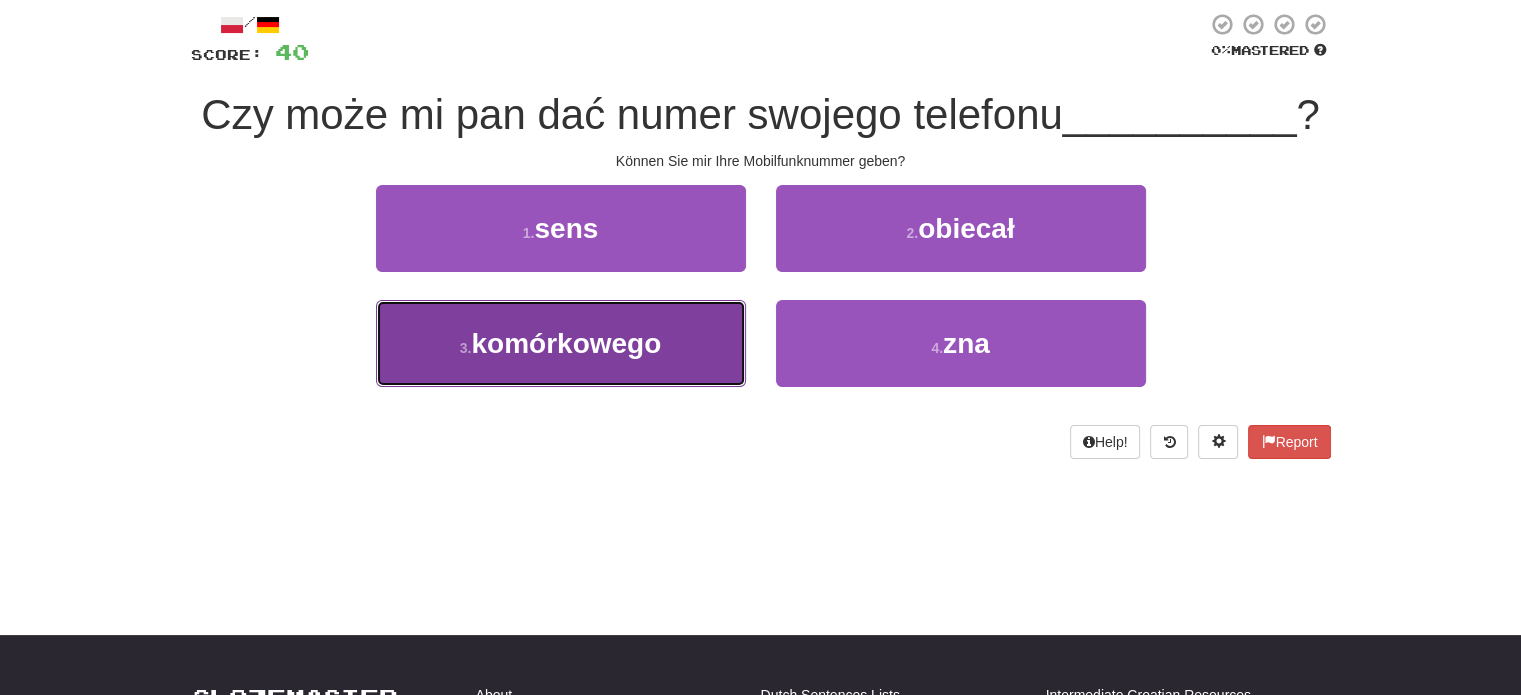 click on "3 .  komórkowego" at bounding box center (561, 343) 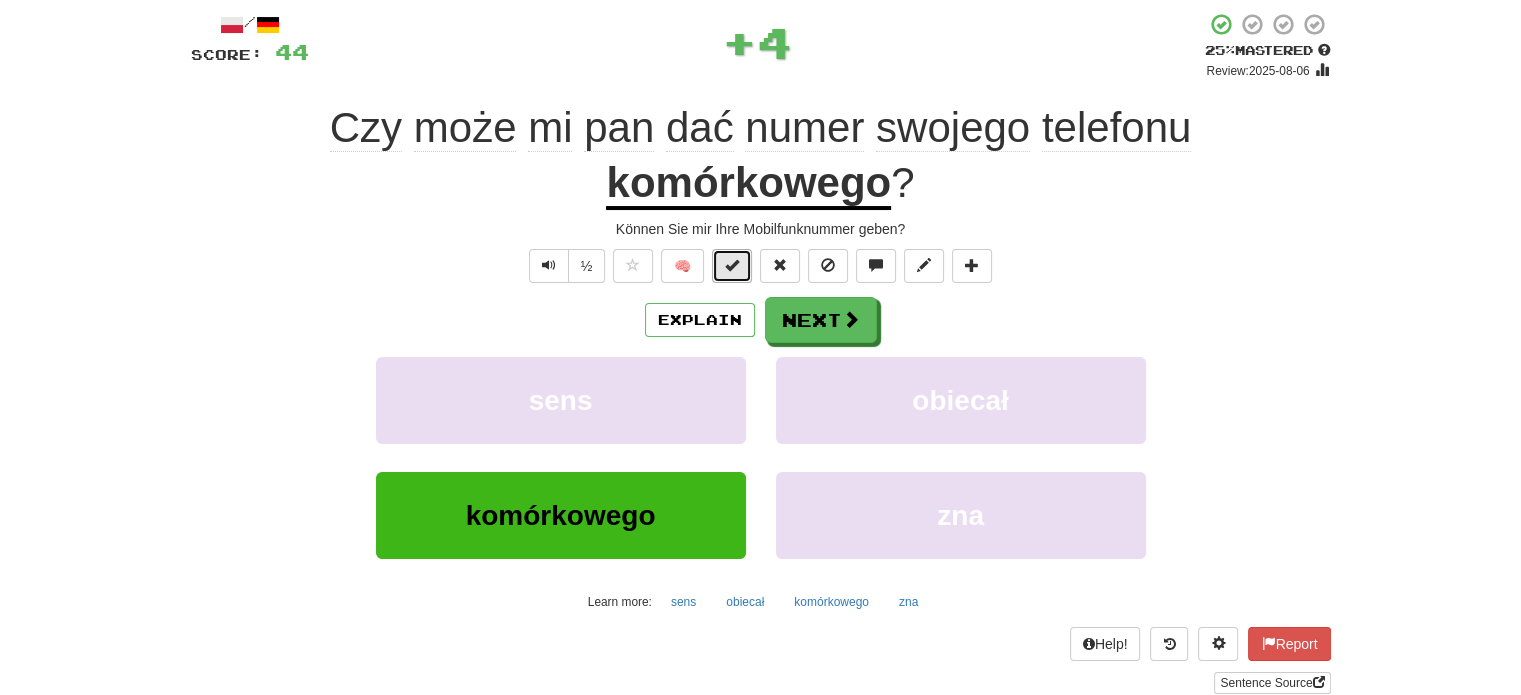 click at bounding box center [732, 265] 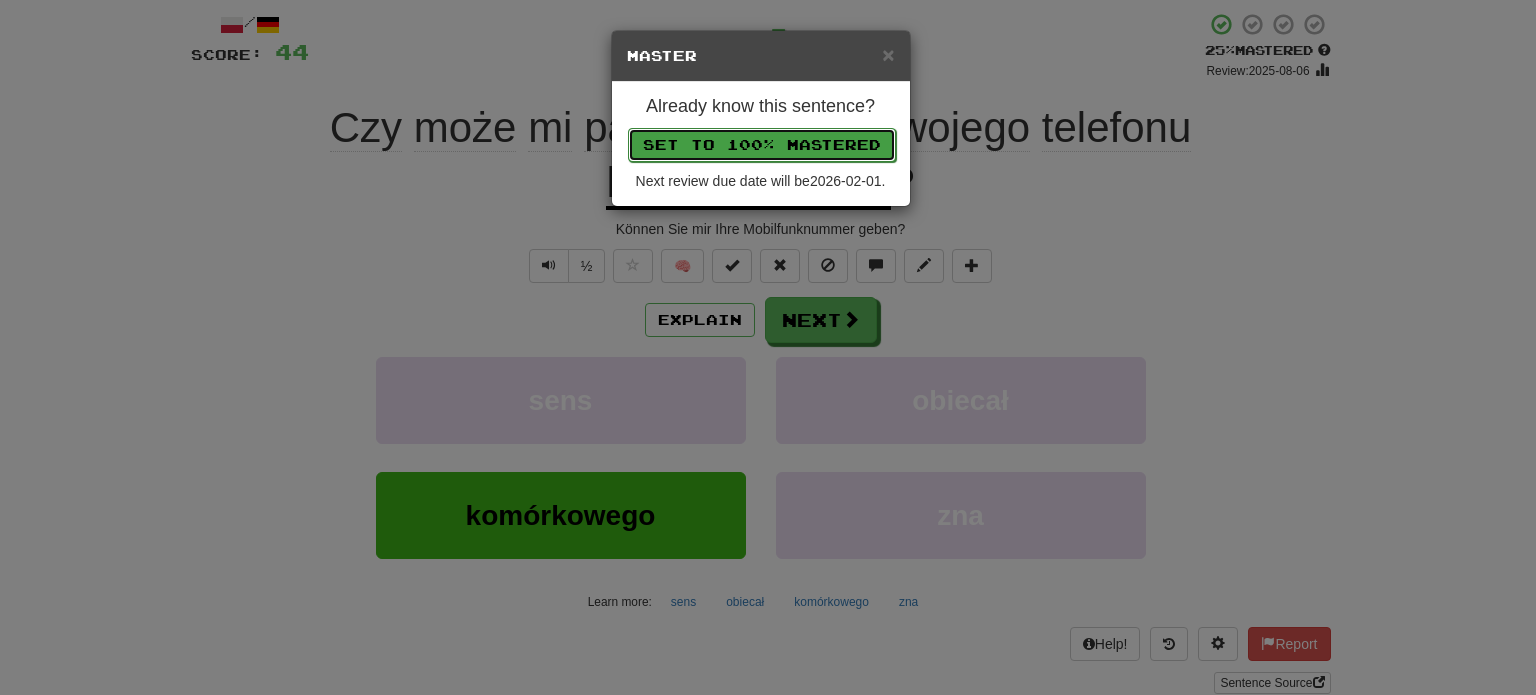 click on "Set to 100% Mastered" at bounding box center [762, 145] 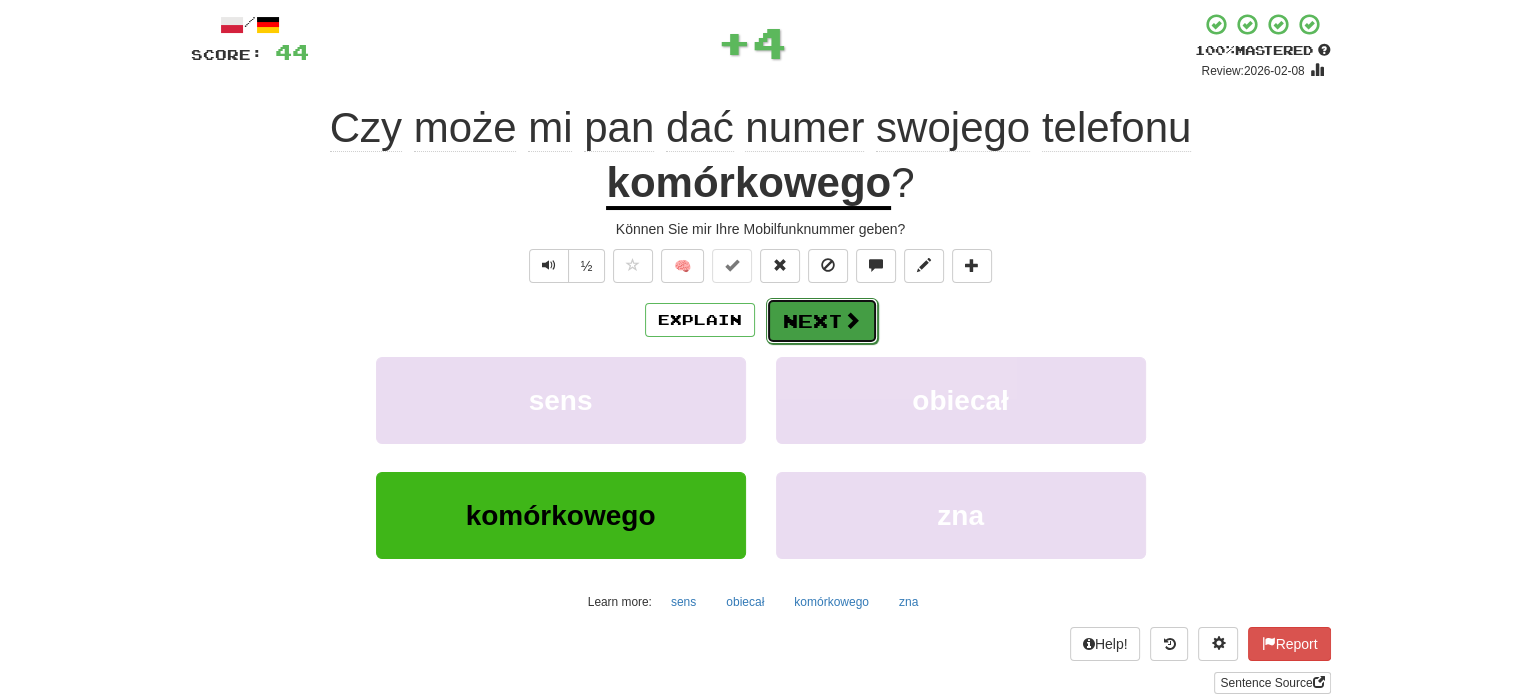 click on "Next" at bounding box center (822, 321) 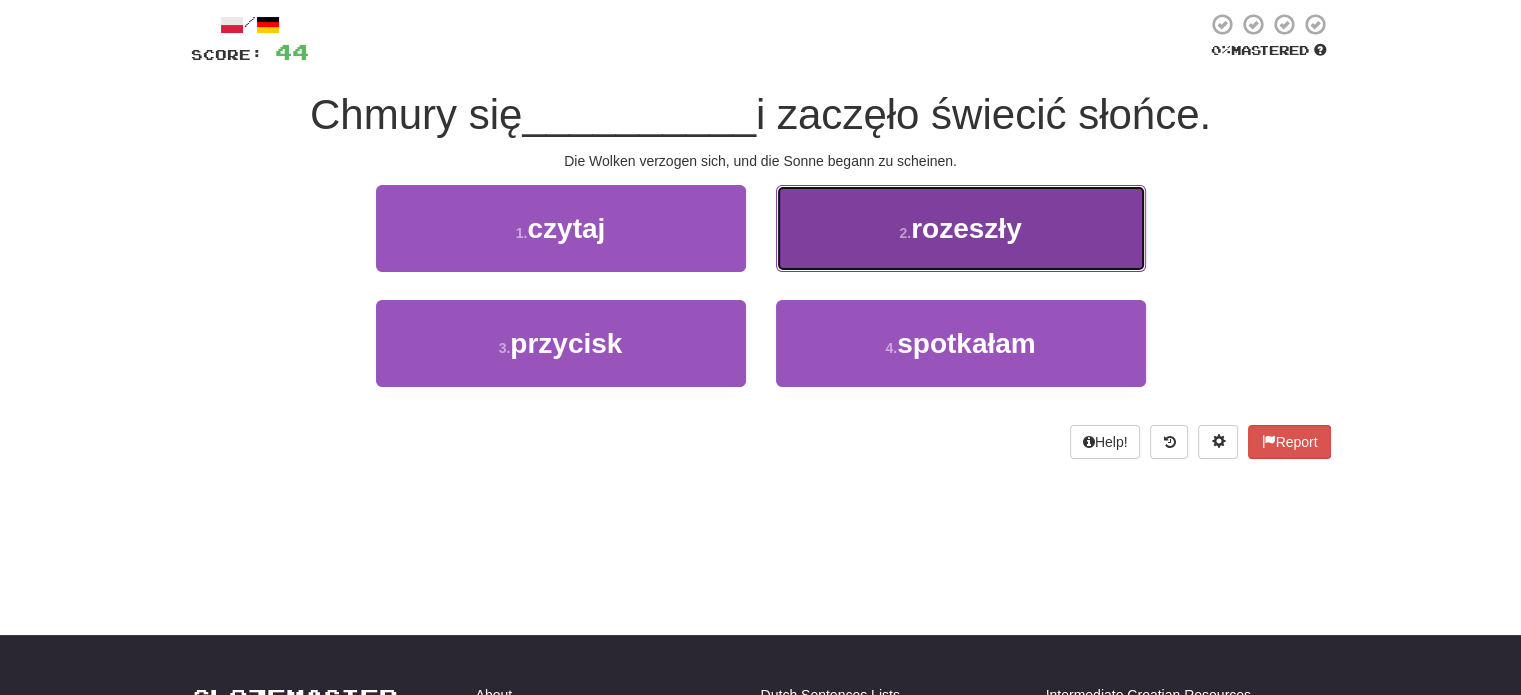 click on "2 .  rozeszły" at bounding box center (961, 228) 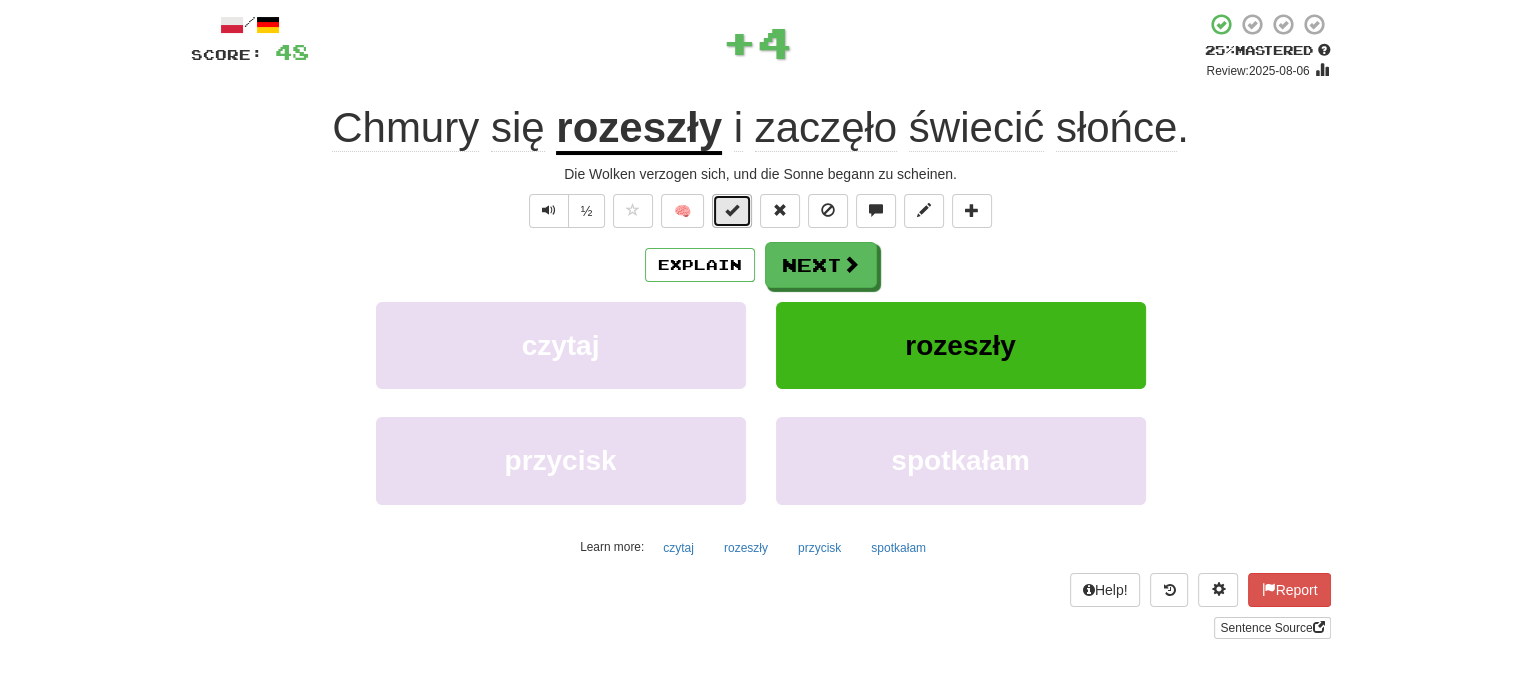 click at bounding box center [732, 210] 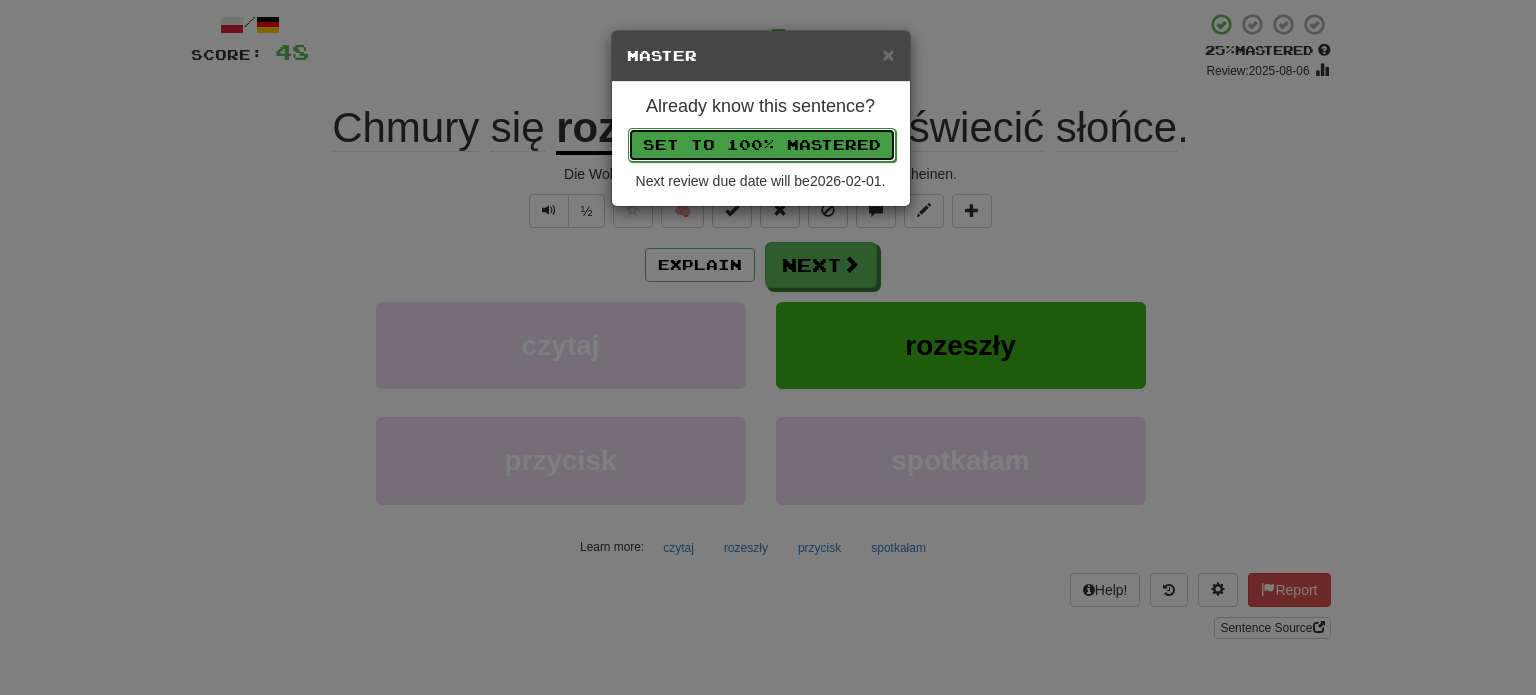 click on "Set to 100% Mastered" at bounding box center [762, 145] 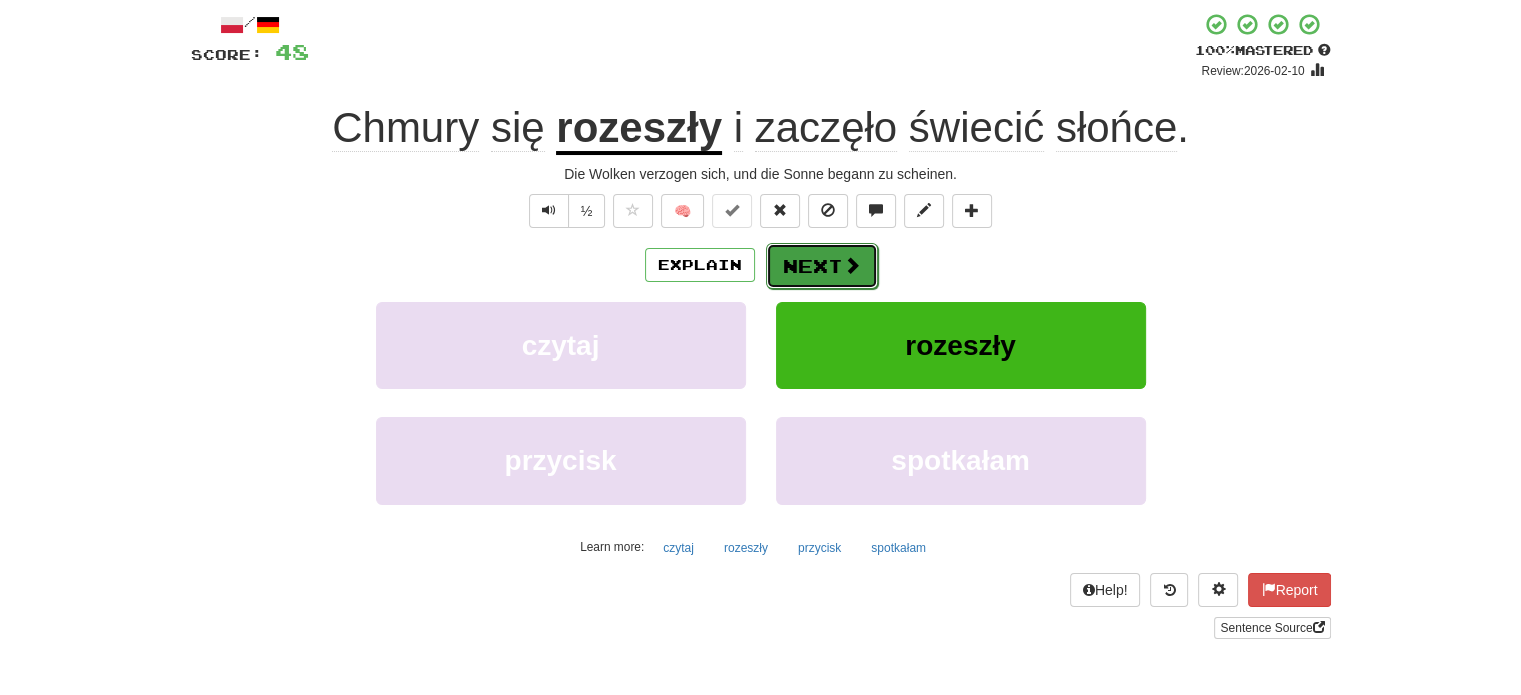 click on "Next" at bounding box center [822, 266] 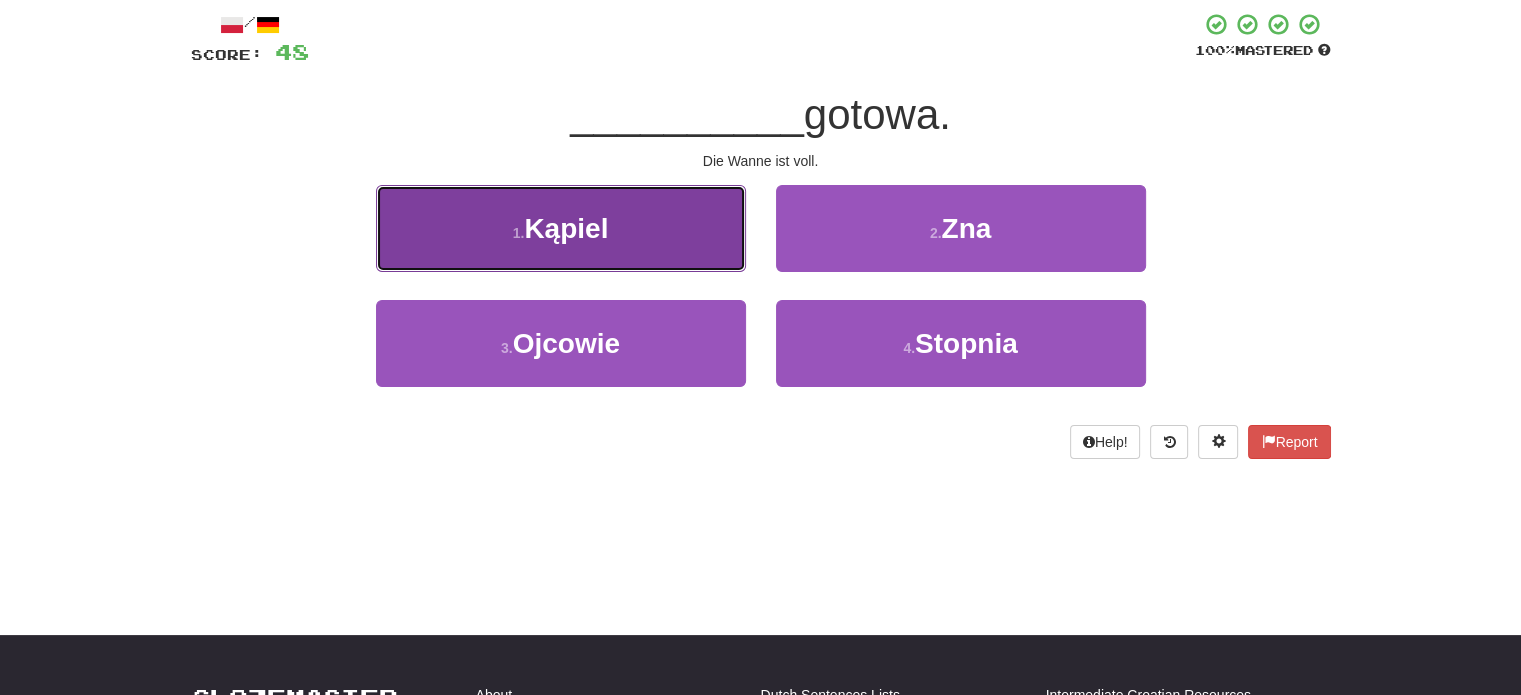 click on "1 .  Kąpiel" at bounding box center [561, 228] 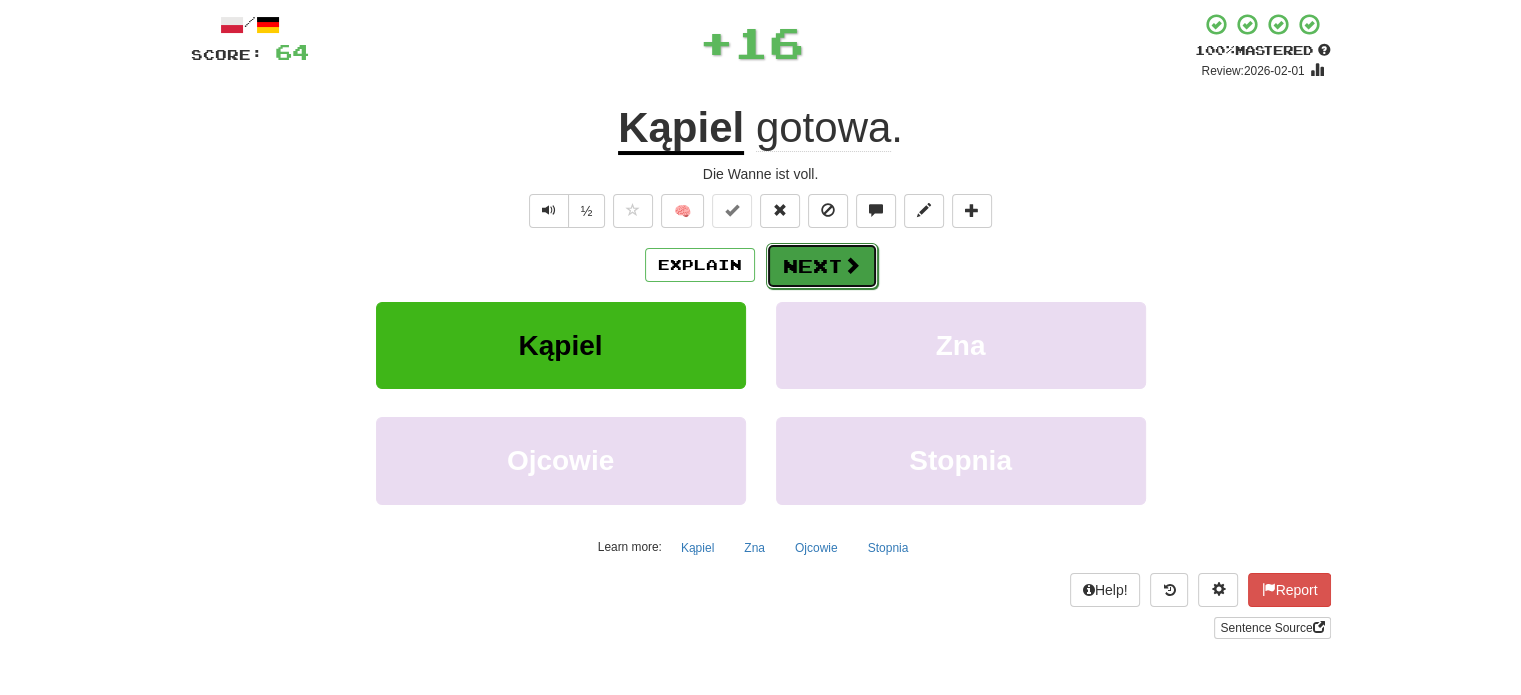 click on "Next" at bounding box center (822, 266) 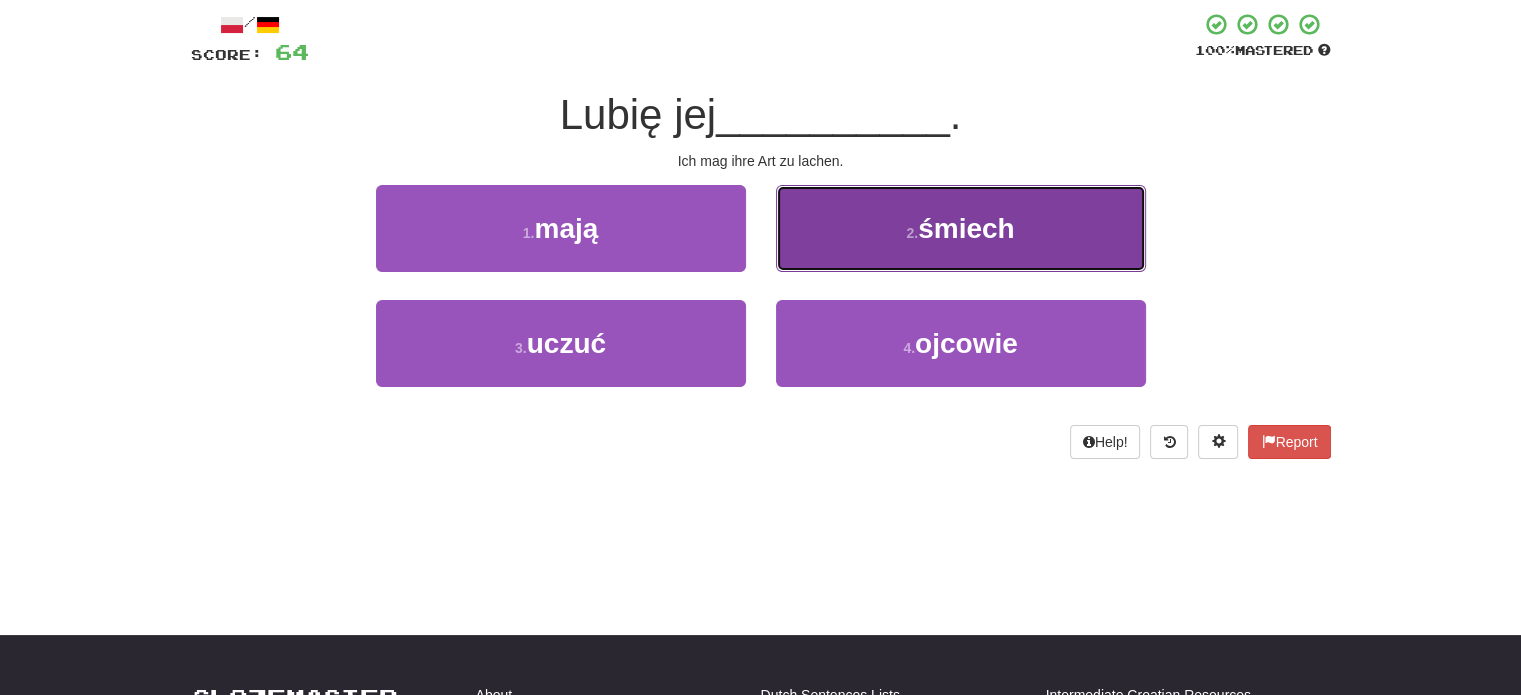 click on "2 .  śmiech" at bounding box center [961, 228] 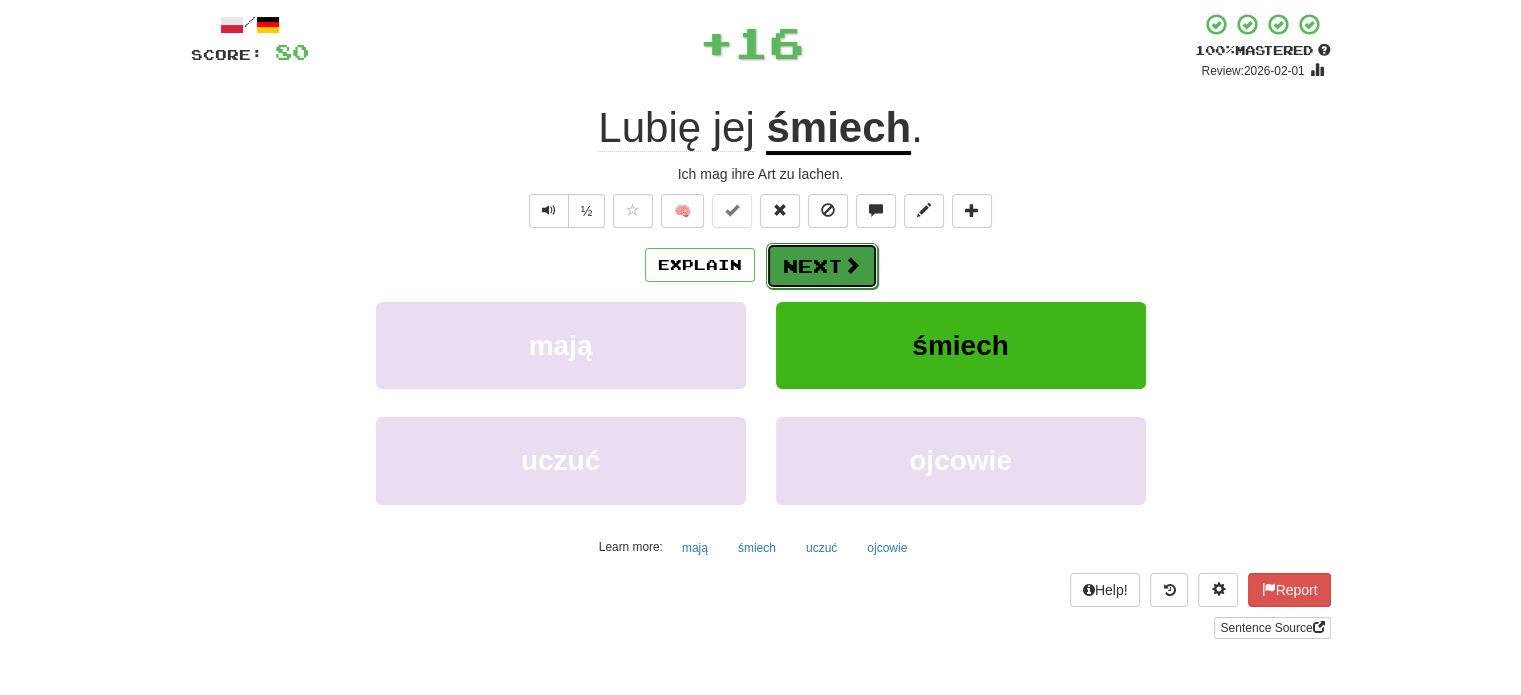 click on "Next" at bounding box center [822, 266] 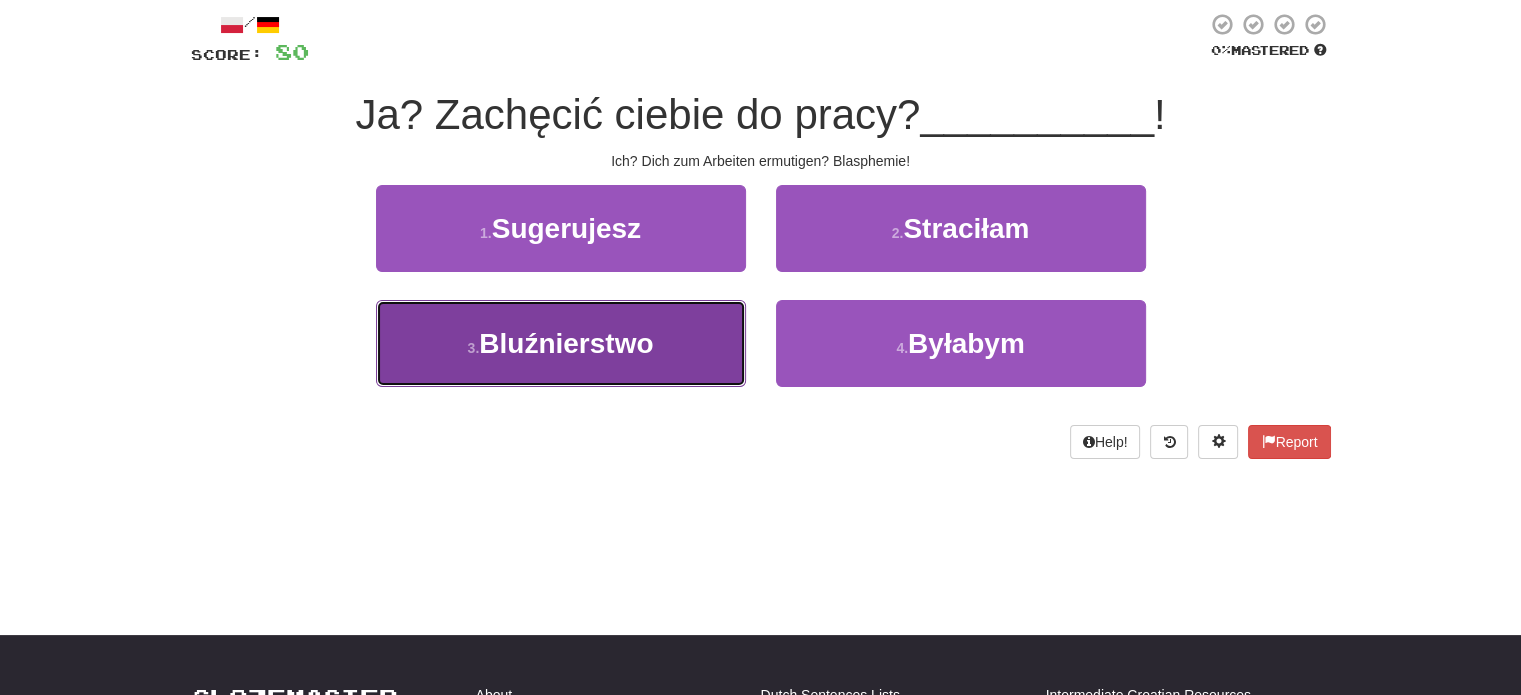 click on "3 .  Bluźnierstwo" at bounding box center [561, 343] 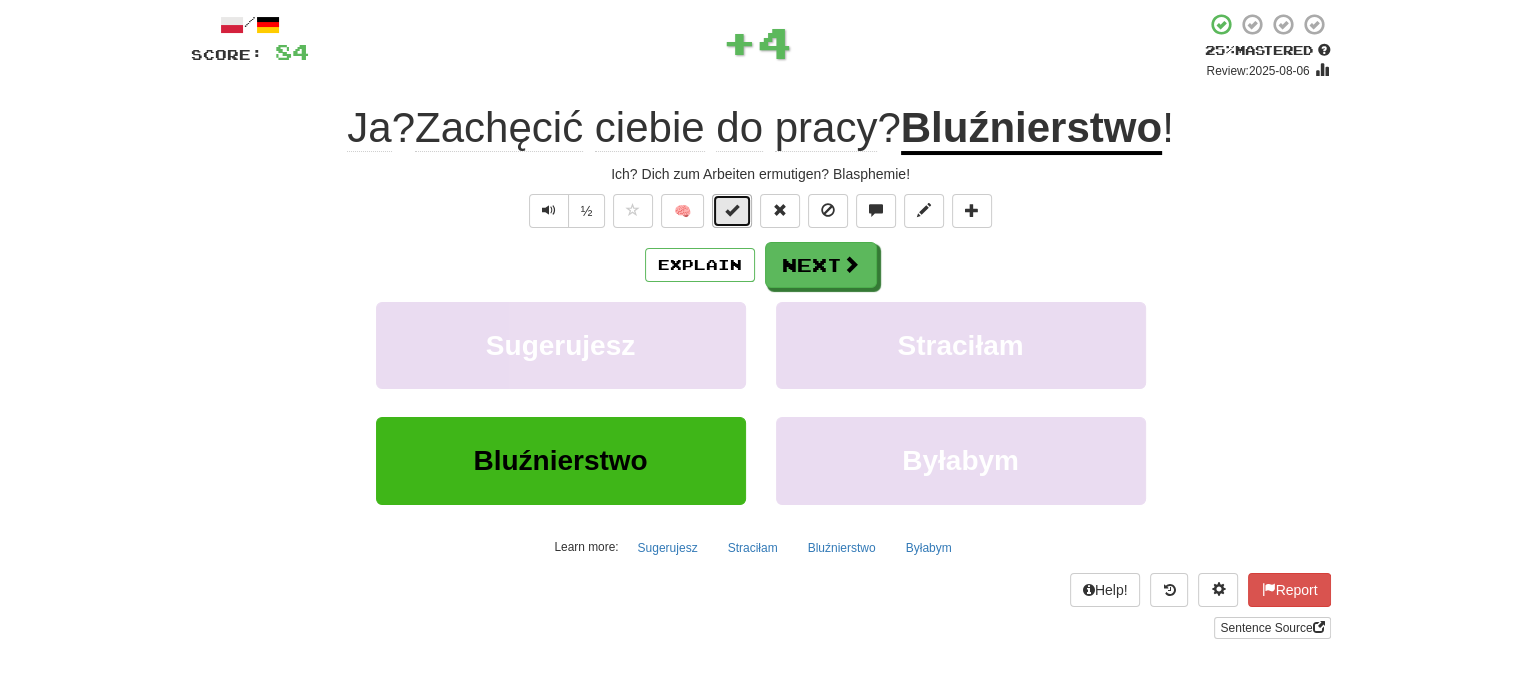 click at bounding box center (732, 210) 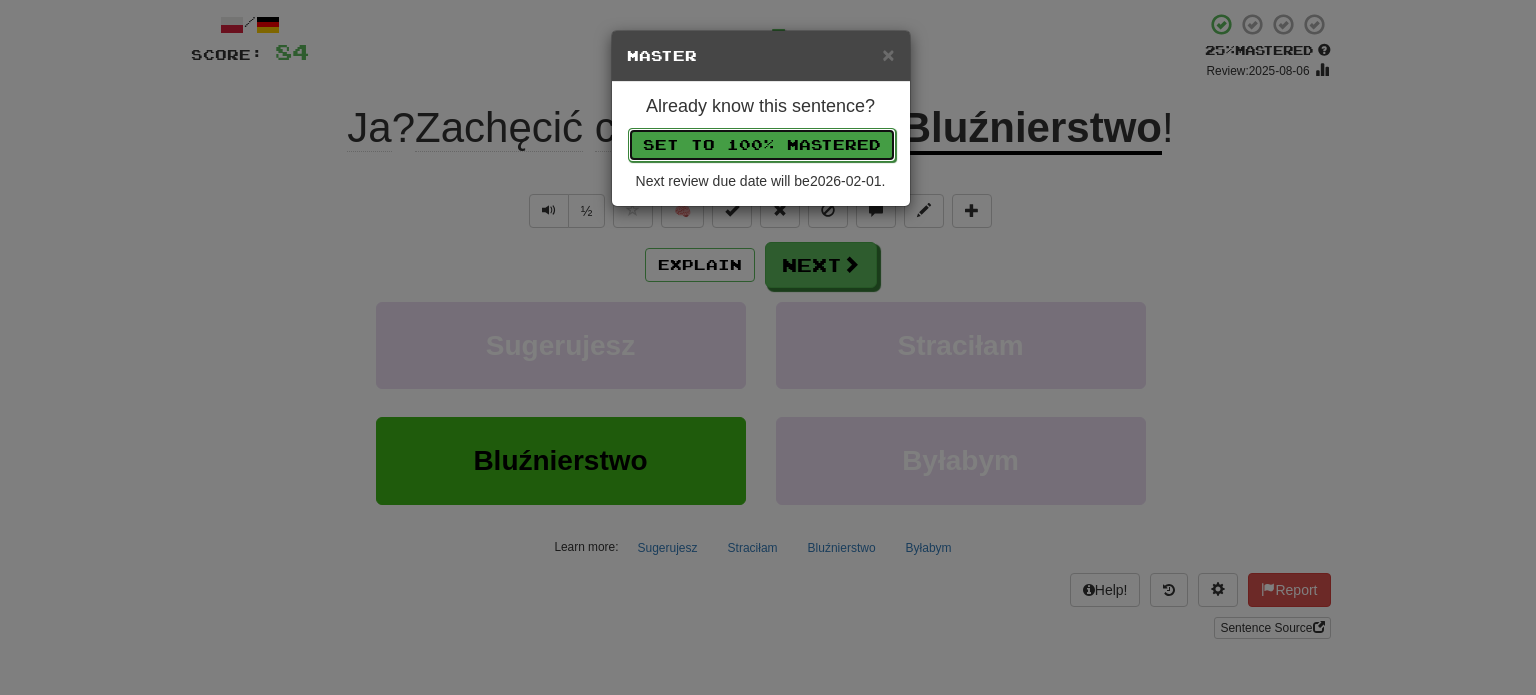click on "Set to 100% Mastered" at bounding box center (762, 145) 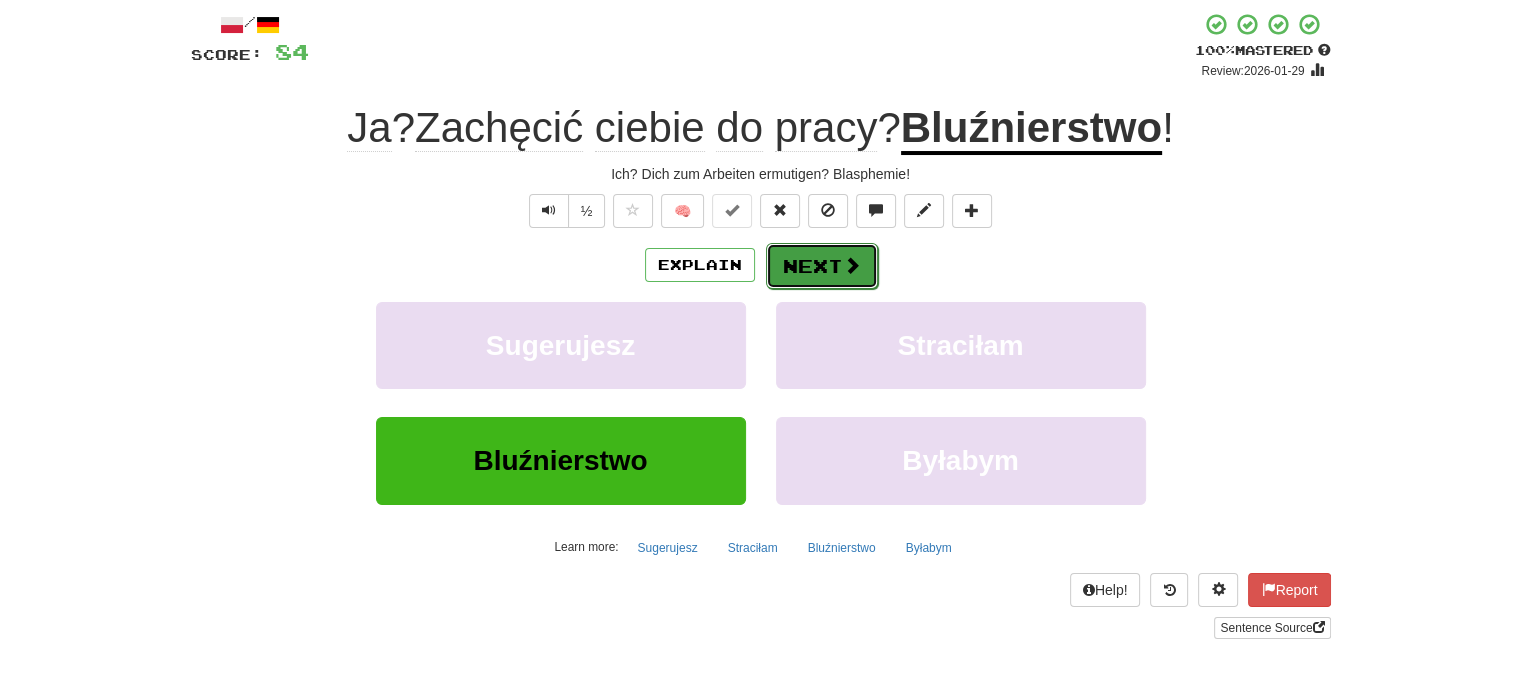 click on "Next" at bounding box center (822, 266) 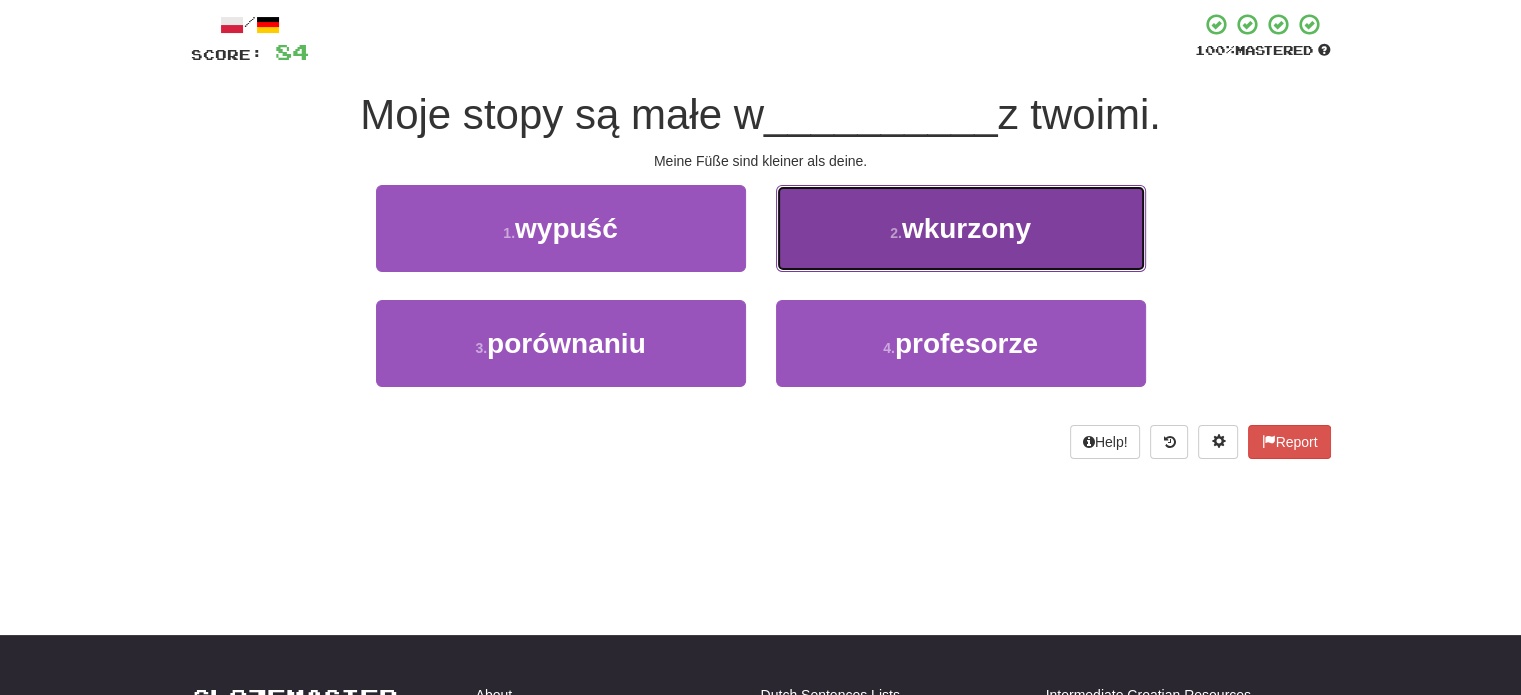 click on "2 .  wkurzony" at bounding box center [961, 228] 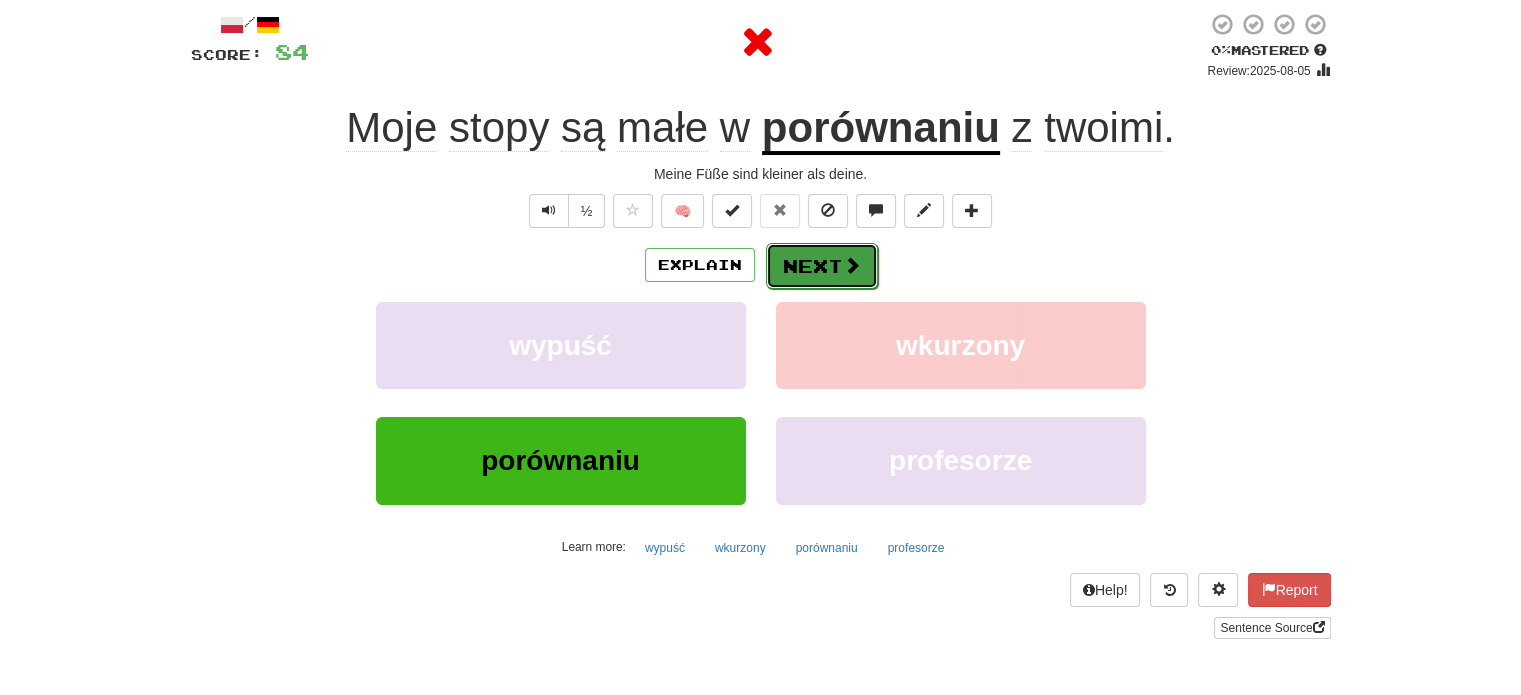 click on "Next" at bounding box center (822, 266) 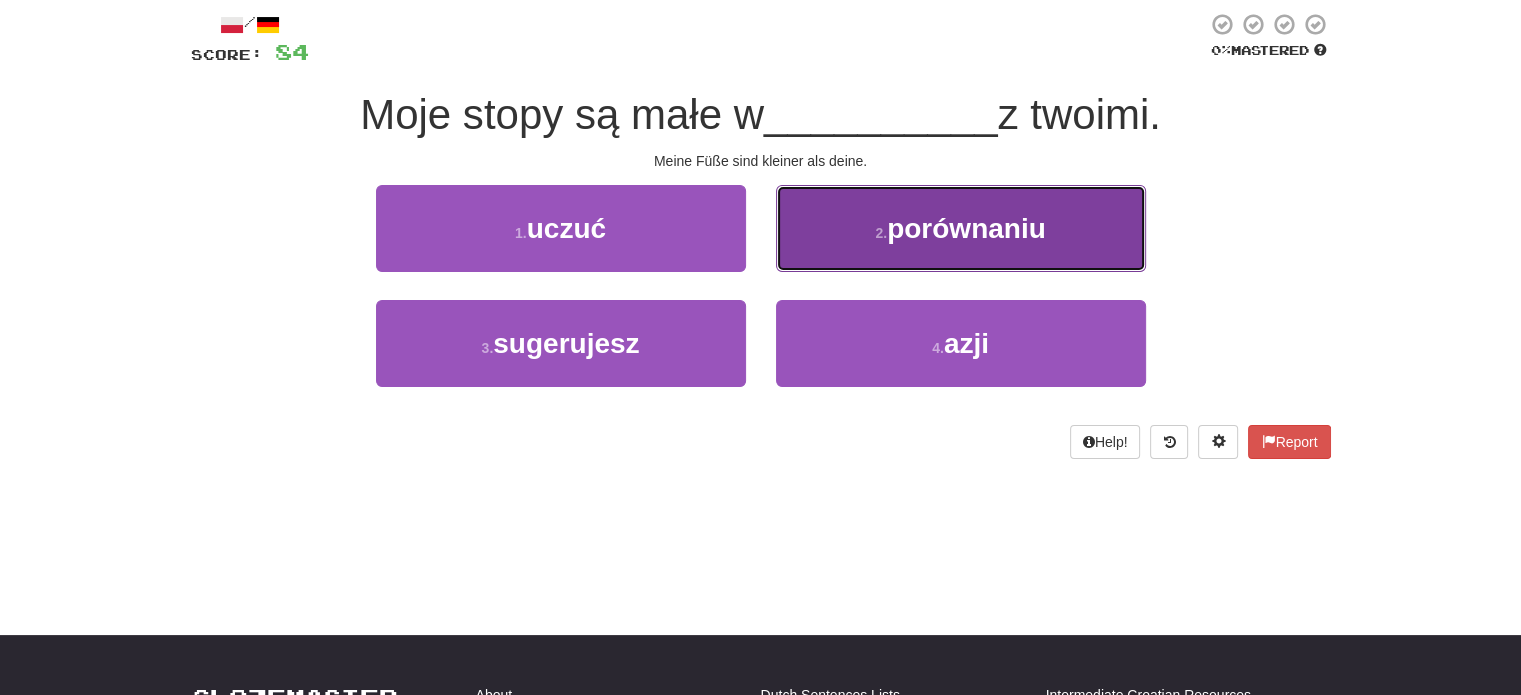 click on "2 .  porównaniu" at bounding box center (961, 228) 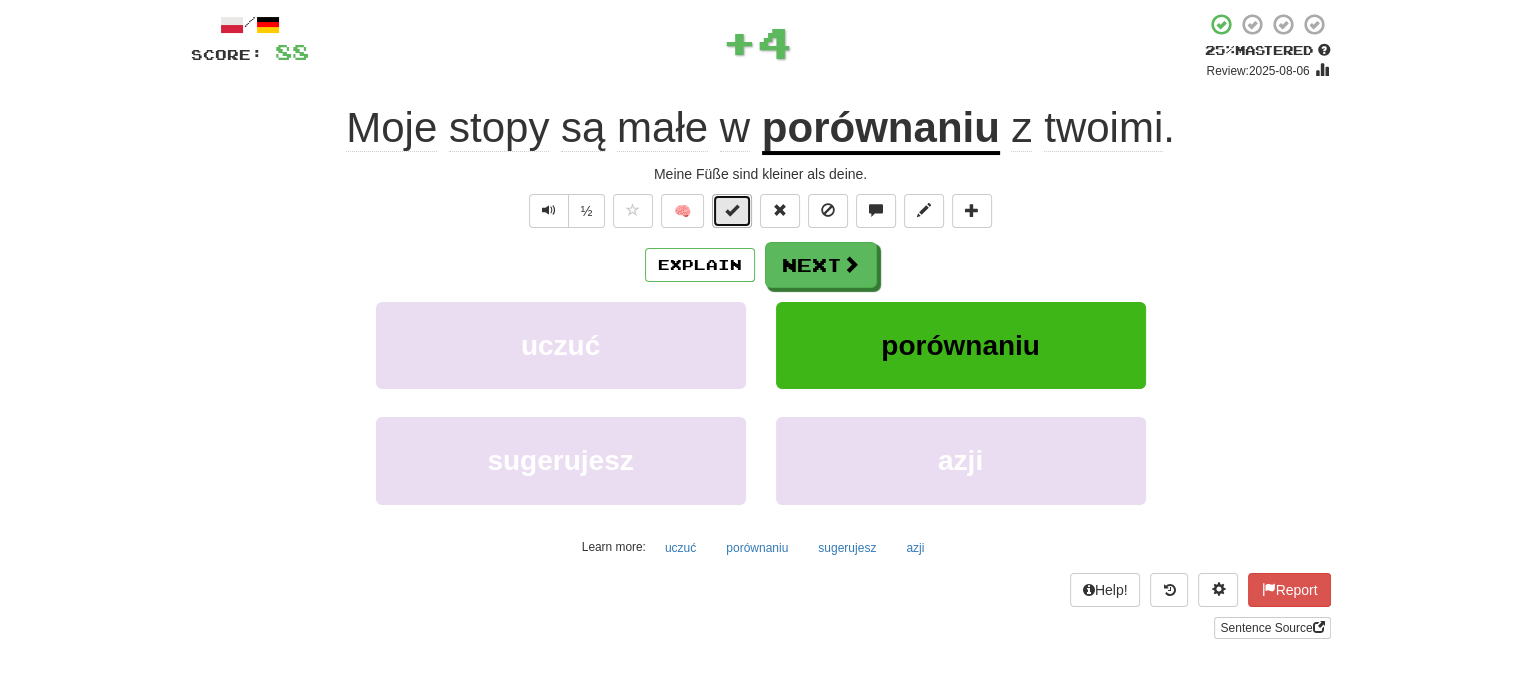 click at bounding box center (732, 210) 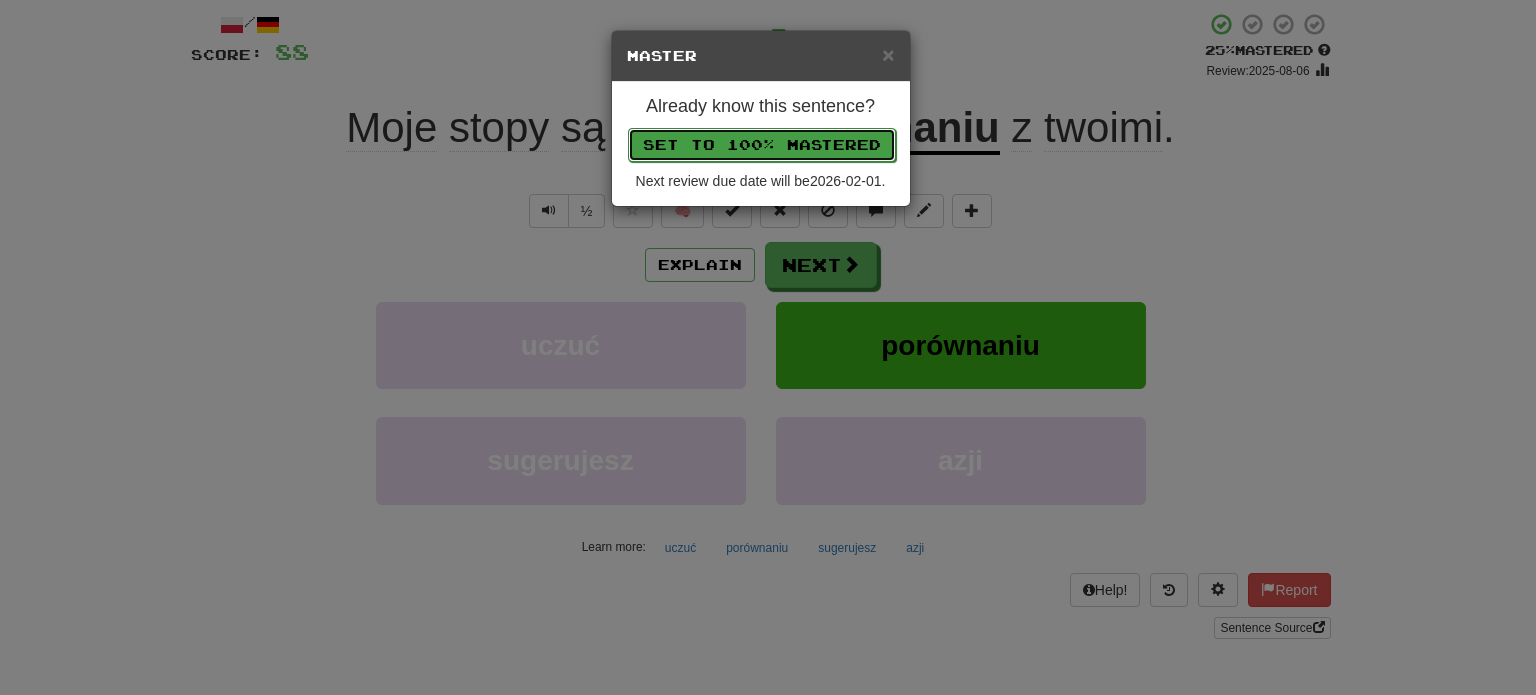 click on "Set to 100% Mastered" at bounding box center (762, 145) 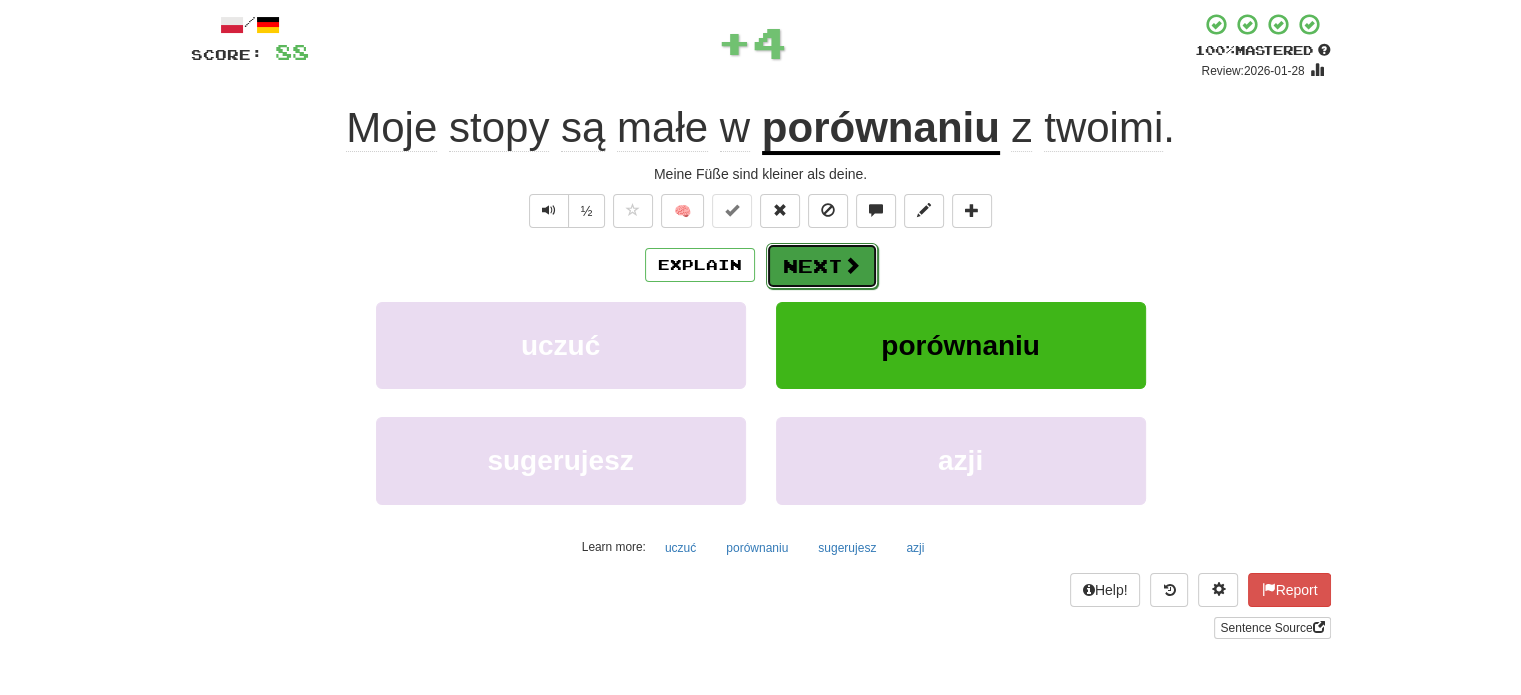 click on "Next" at bounding box center [822, 266] 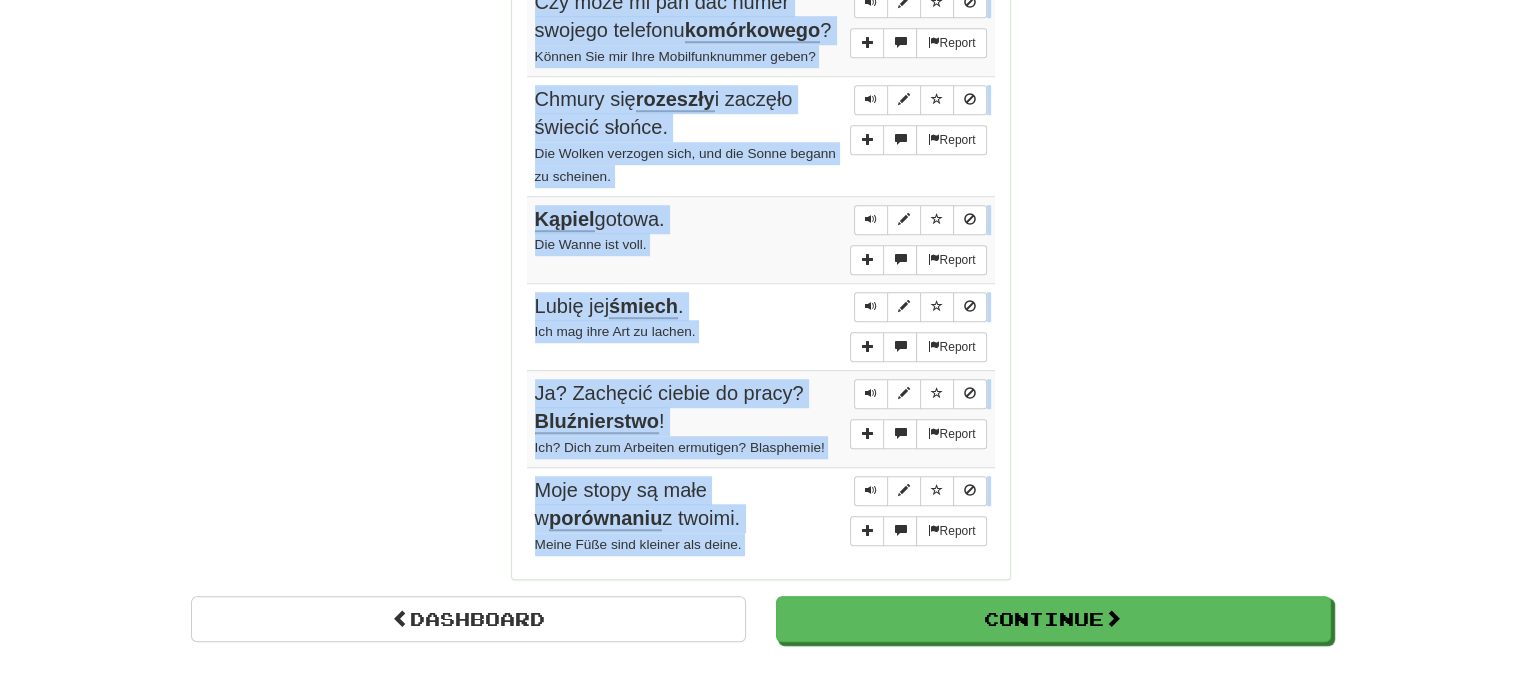 scroll, scrollTop: 1576, scrollLeft: 0, axis: vertical 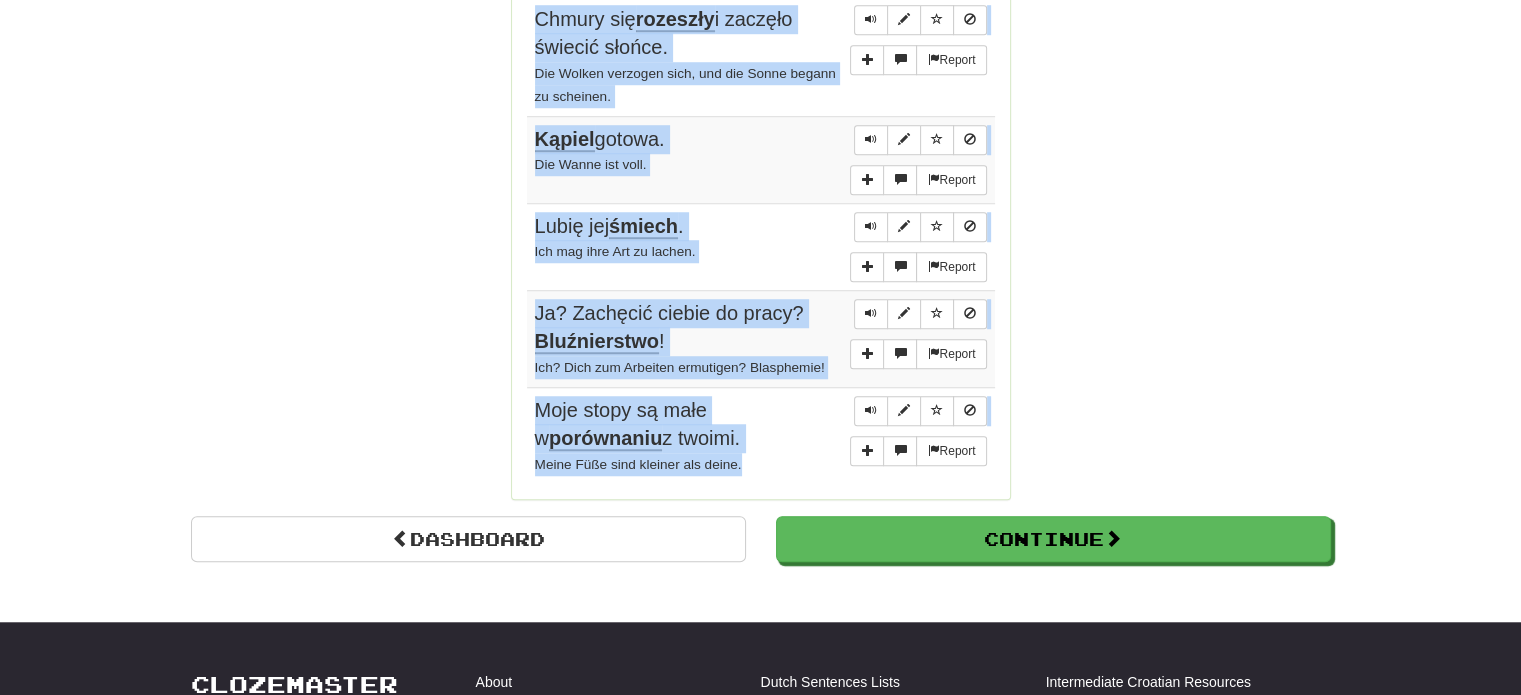 drag, startPoint x: 532, startPoint y: 291, endPoint x: 792, endPoint y: 458, distance: 309.01294 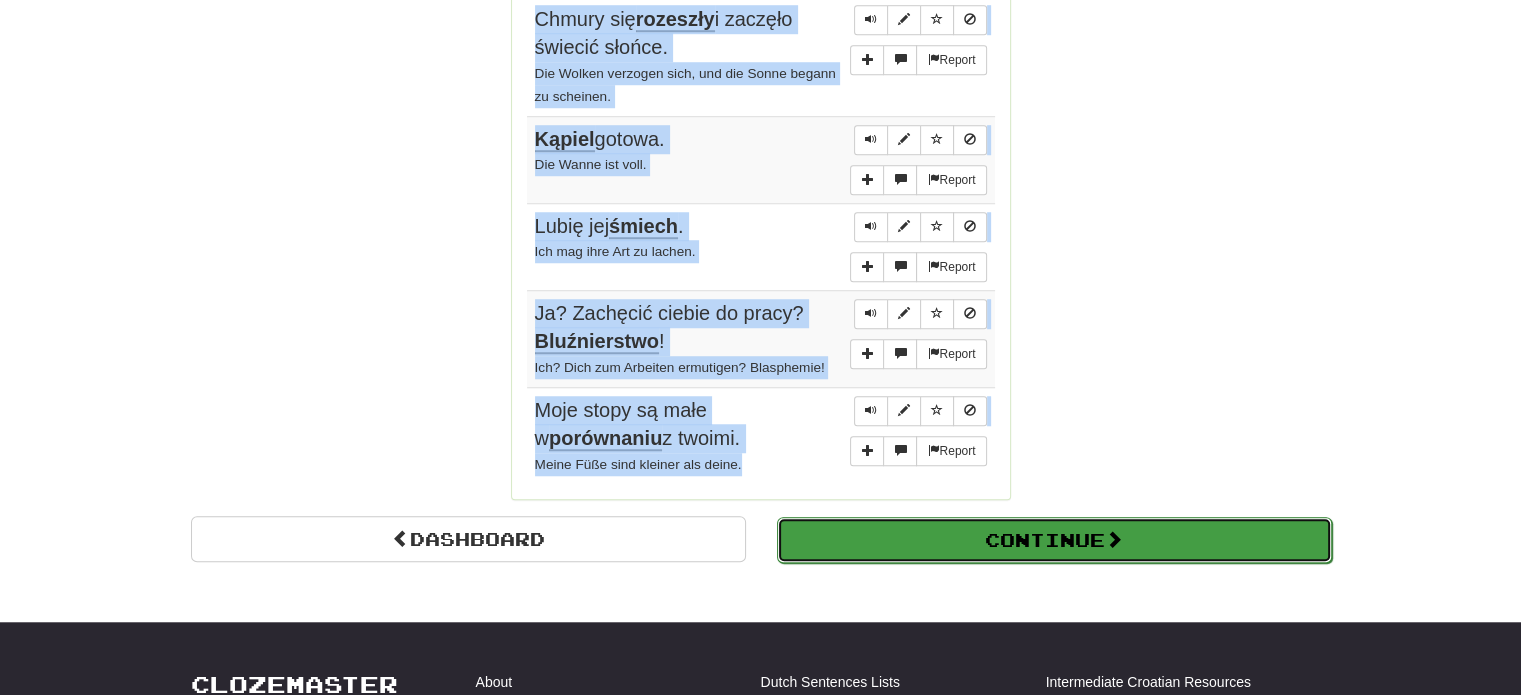 click on "Continue" at bounding box center [1054, 540] 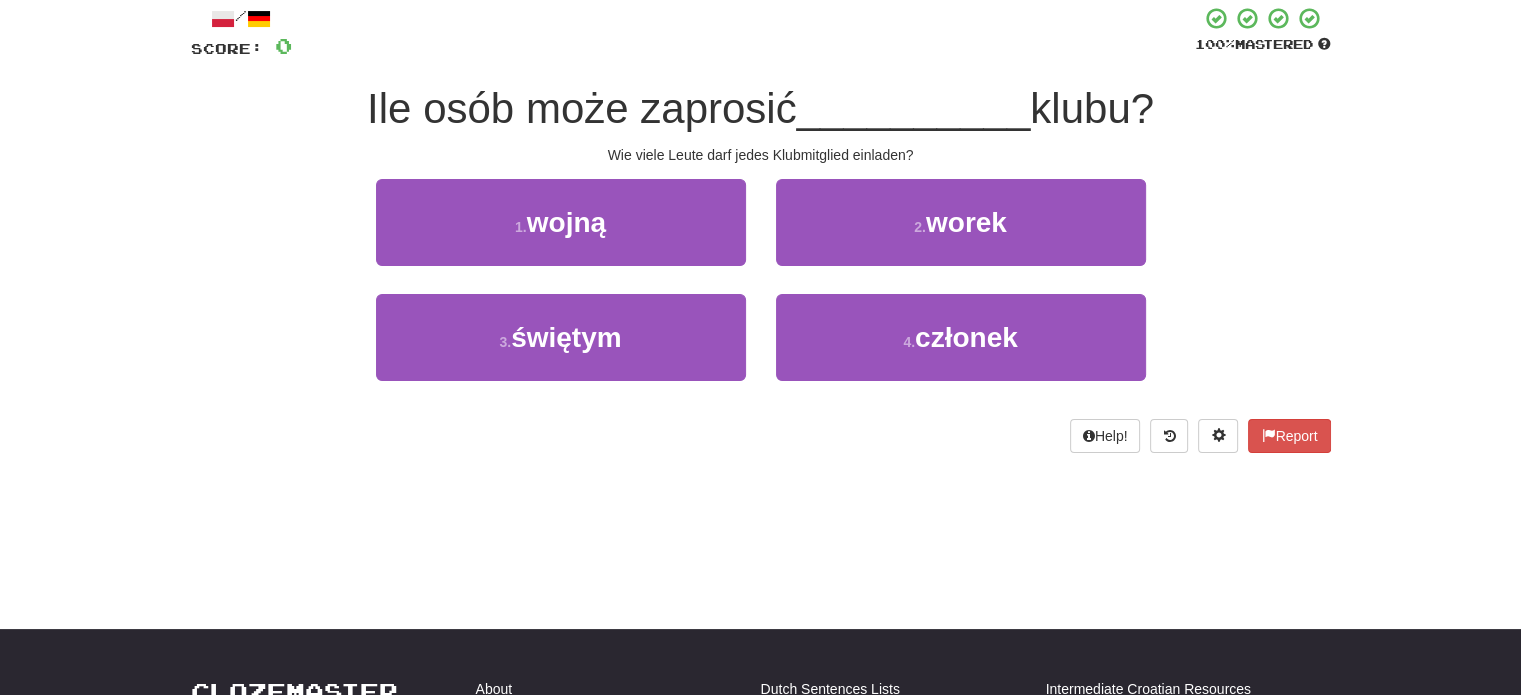 scroll, scrollTop: 110, scrollLeft: 0, axis: vertical 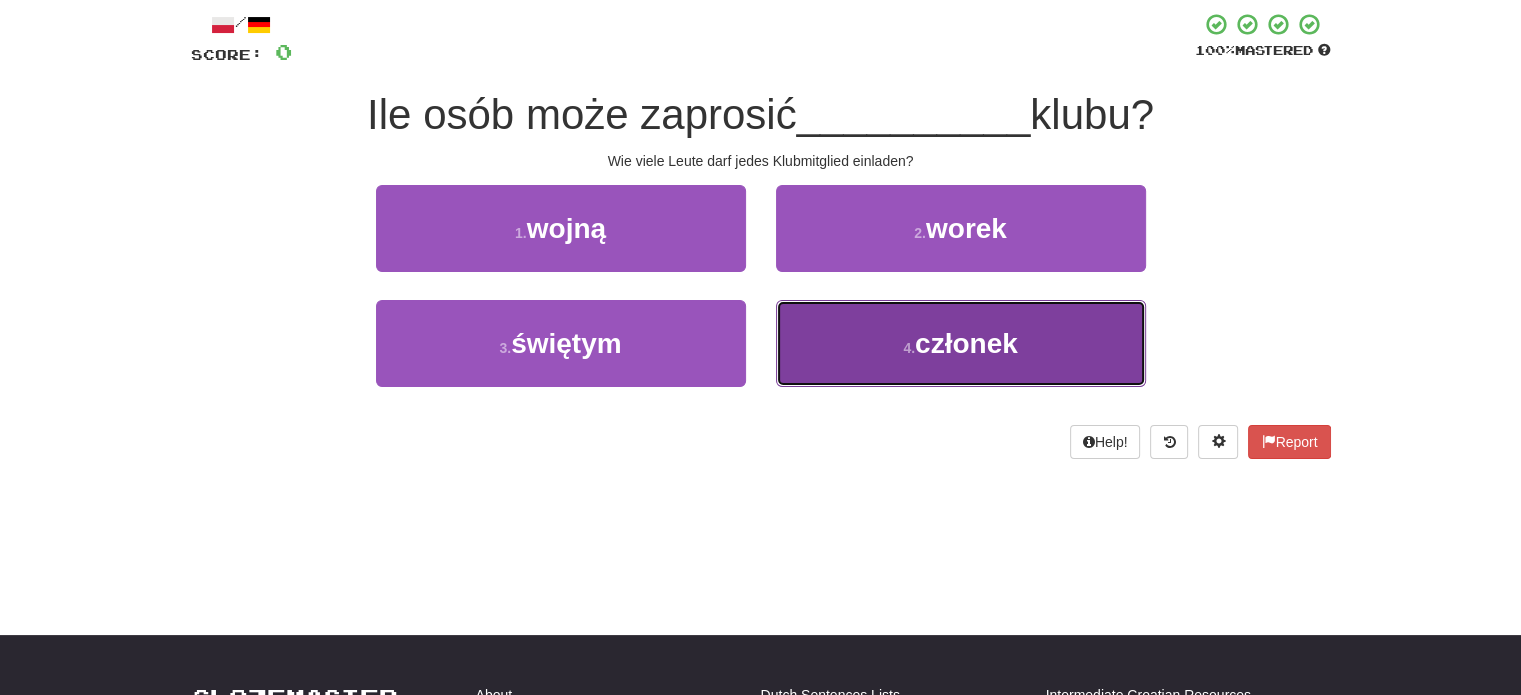 click on "4 .  członek" at bounding box center (961, 343) 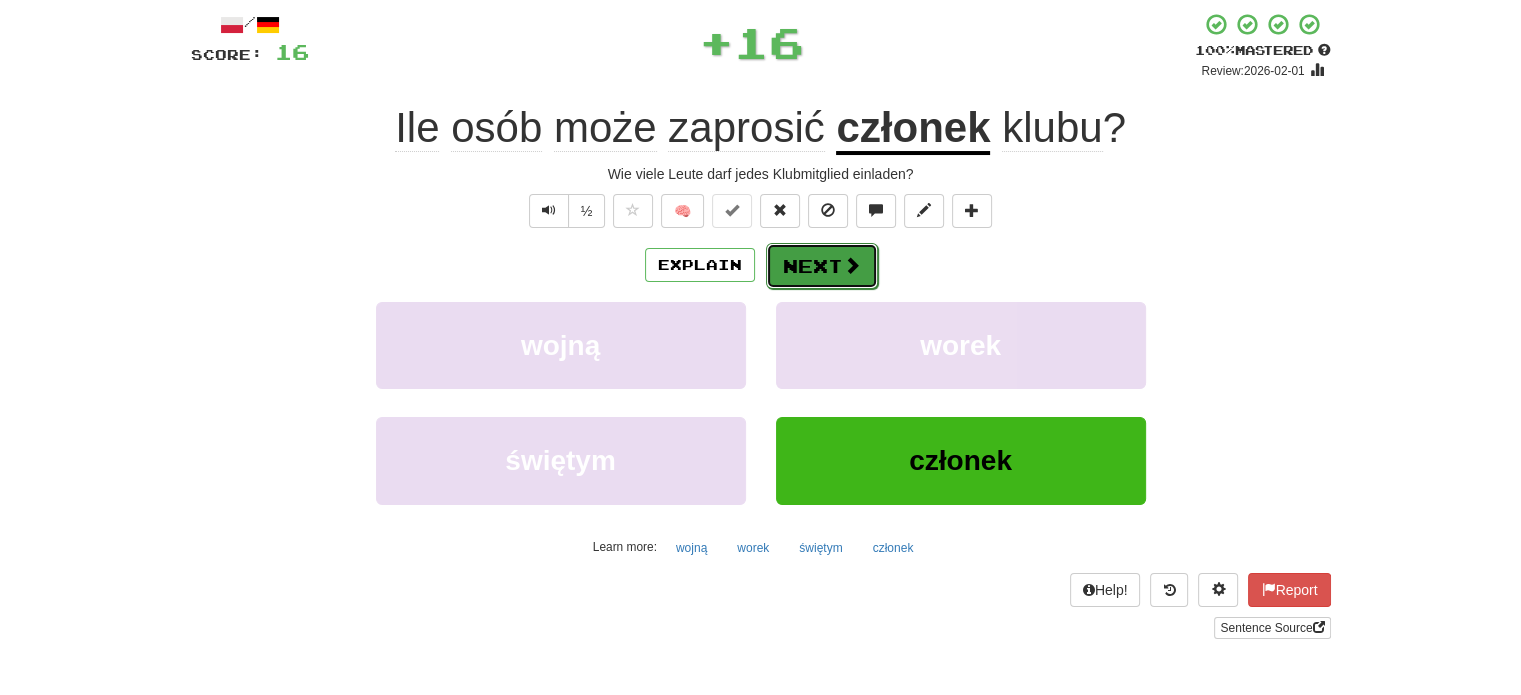 click on "Next" at bounding box center (822, 266) 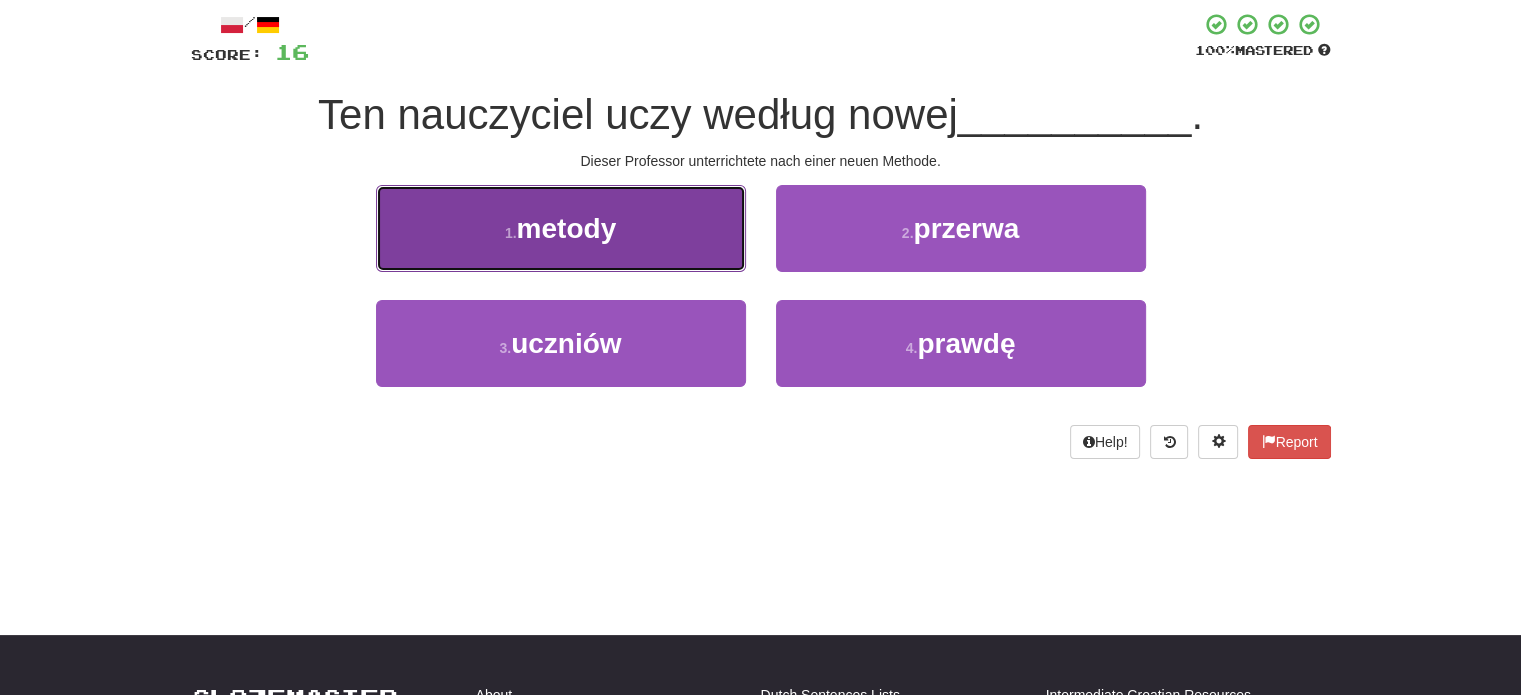 click on "1 .  metody" at bounding box center [561, 228] 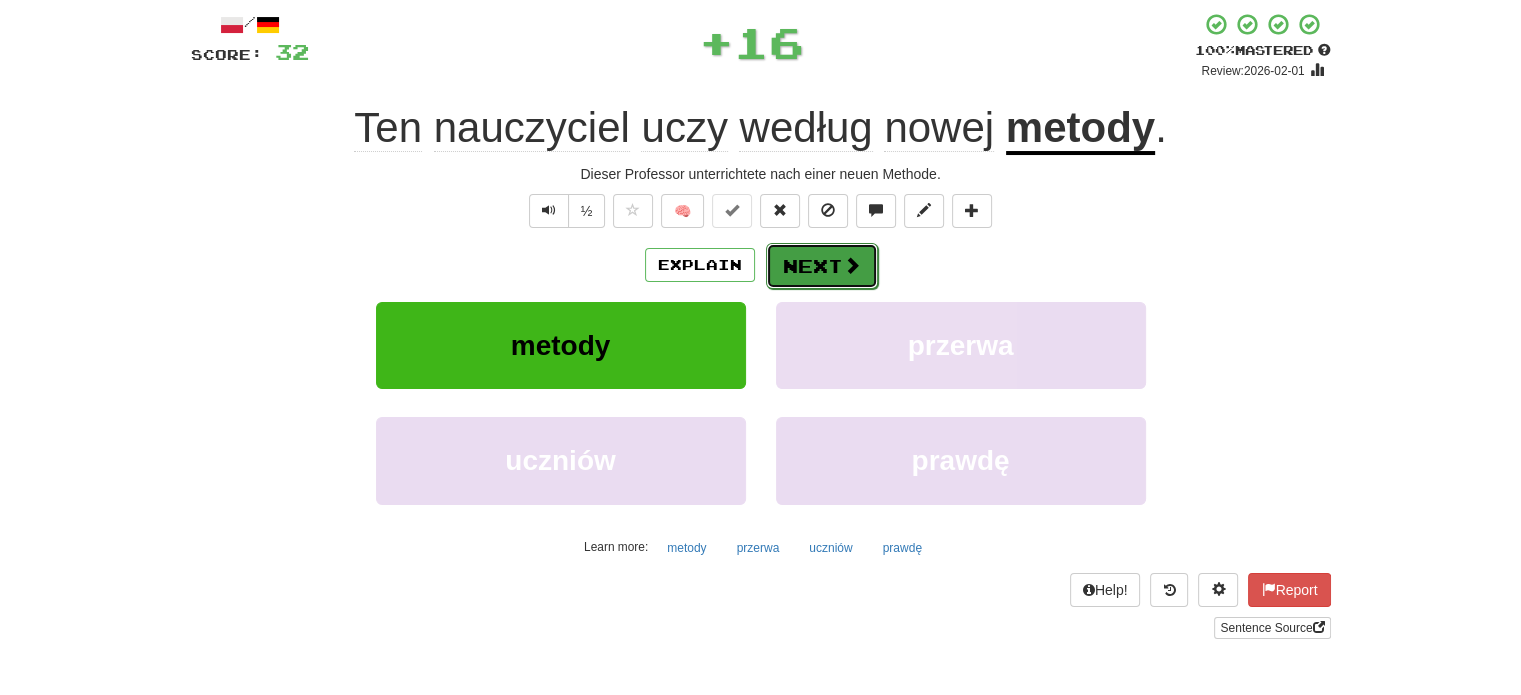 click on "Next" at bounding box center [822, 266] 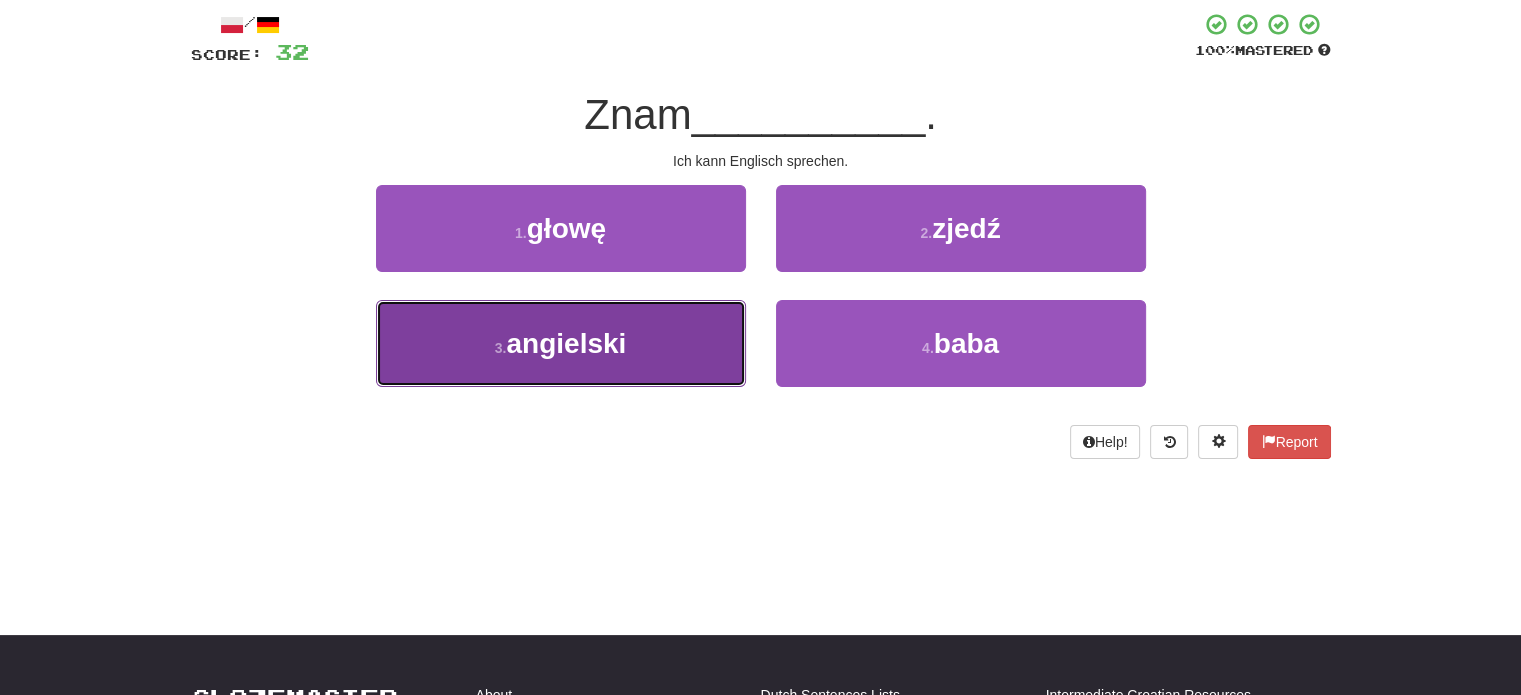 click on "3 .  angielski" at bounding box center [561, 343] 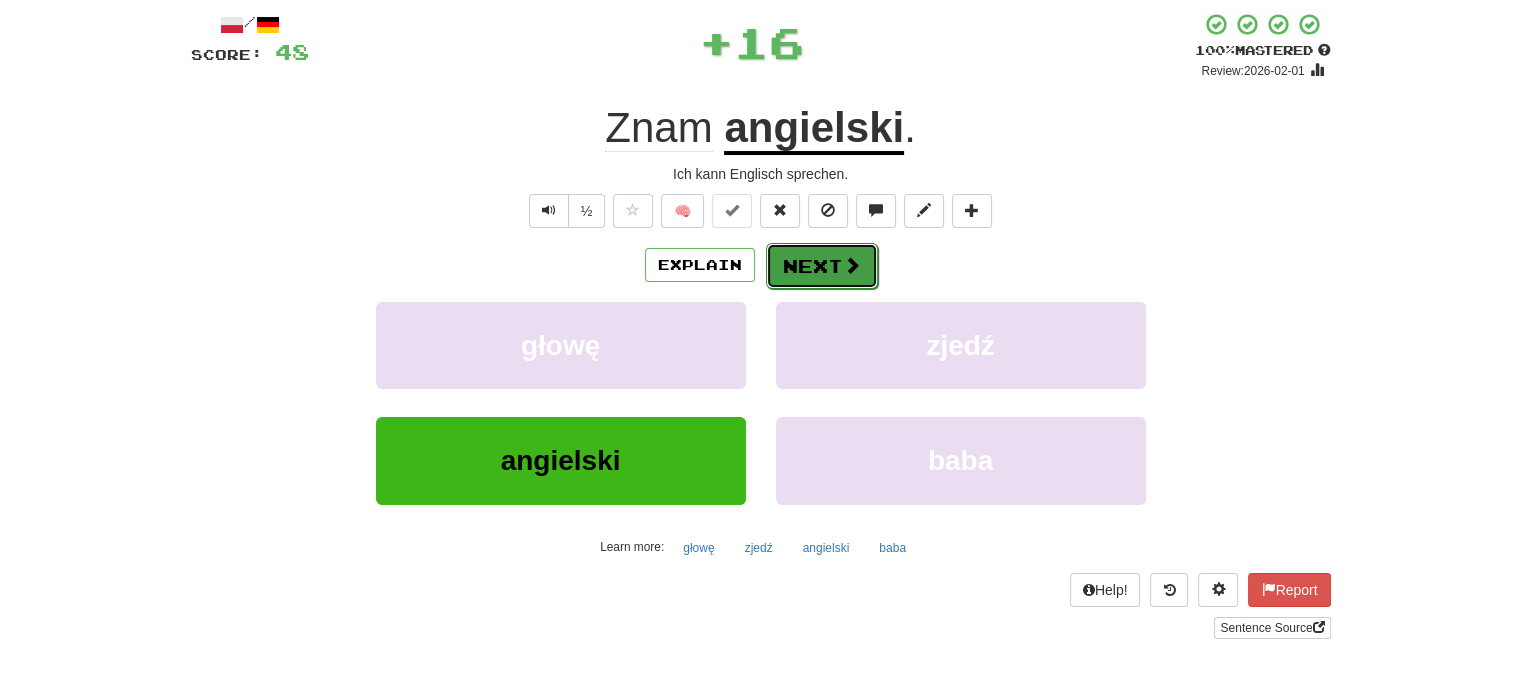 click on "Next" at bounding box center [822, 266] 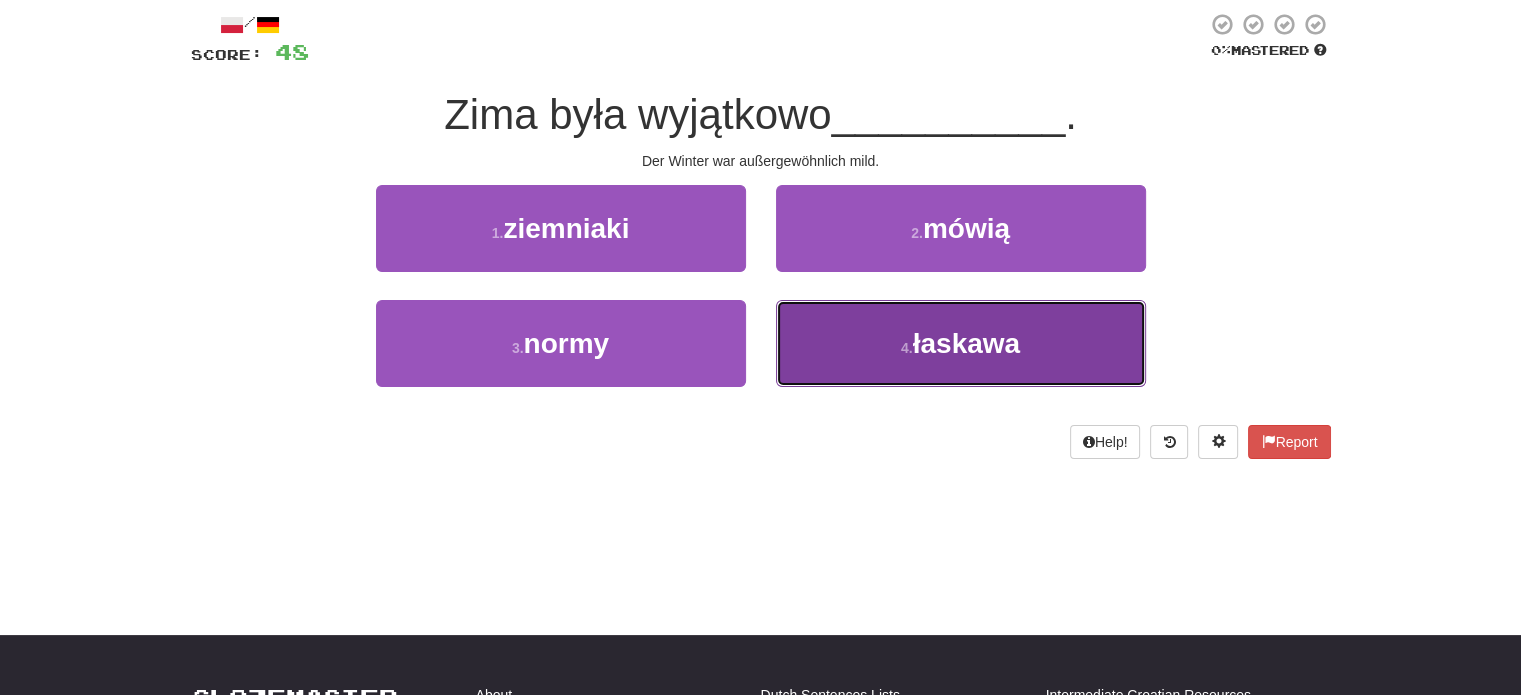 click on "4 .  łaskawa" at bounding box center (961, 343) 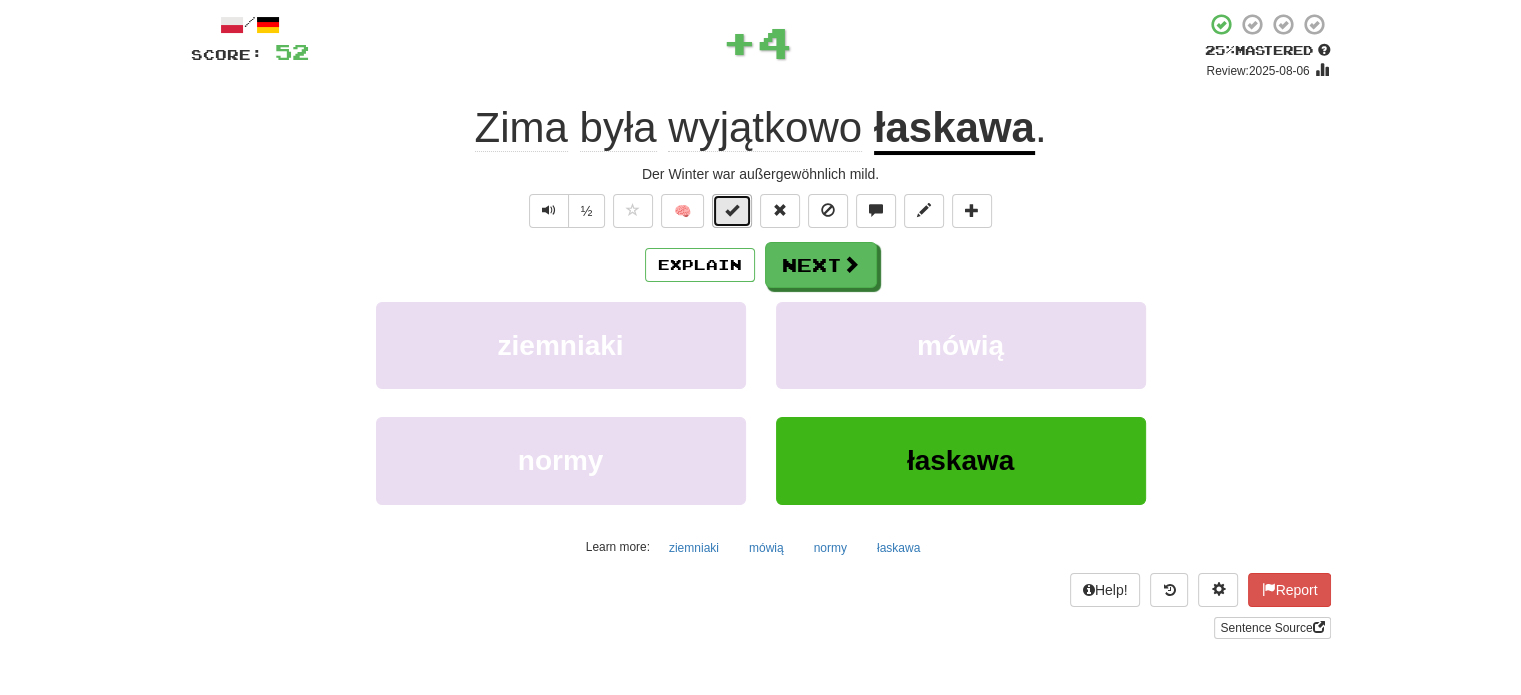 click at bounding box center [732, 210] 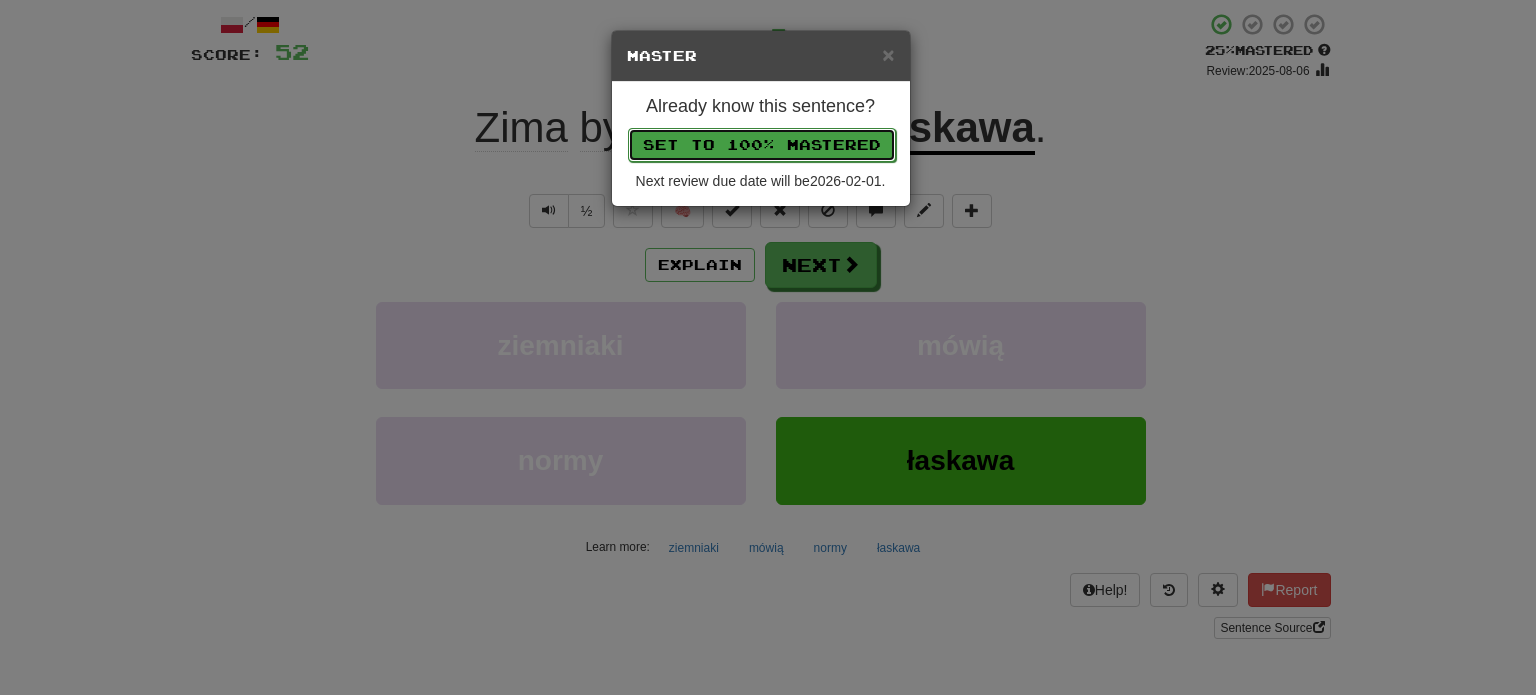 click on "Set to 100% Mastered" at bounding box center [762, 145] 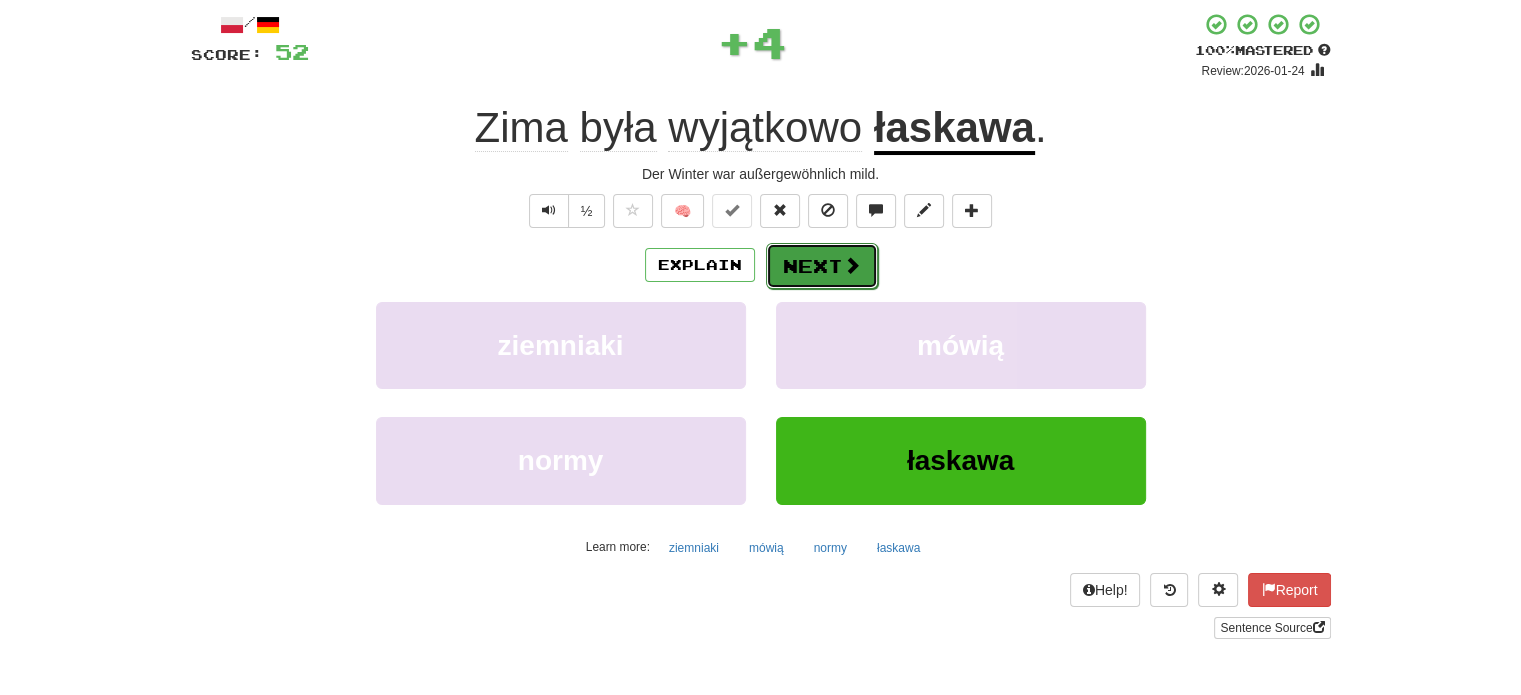 click on "Next" at bounding box center (822, 266) 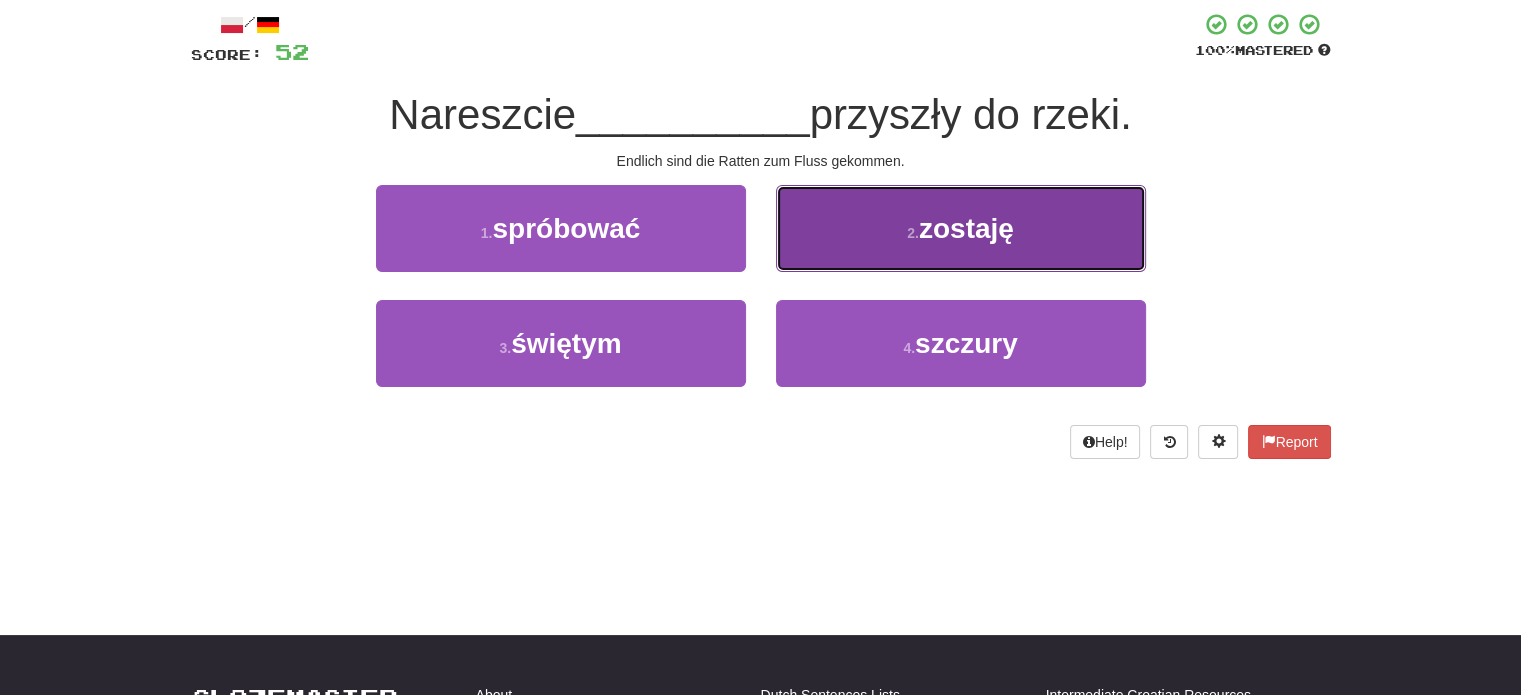 click on "2 .  zostaję" at bounding box center (961, 228) 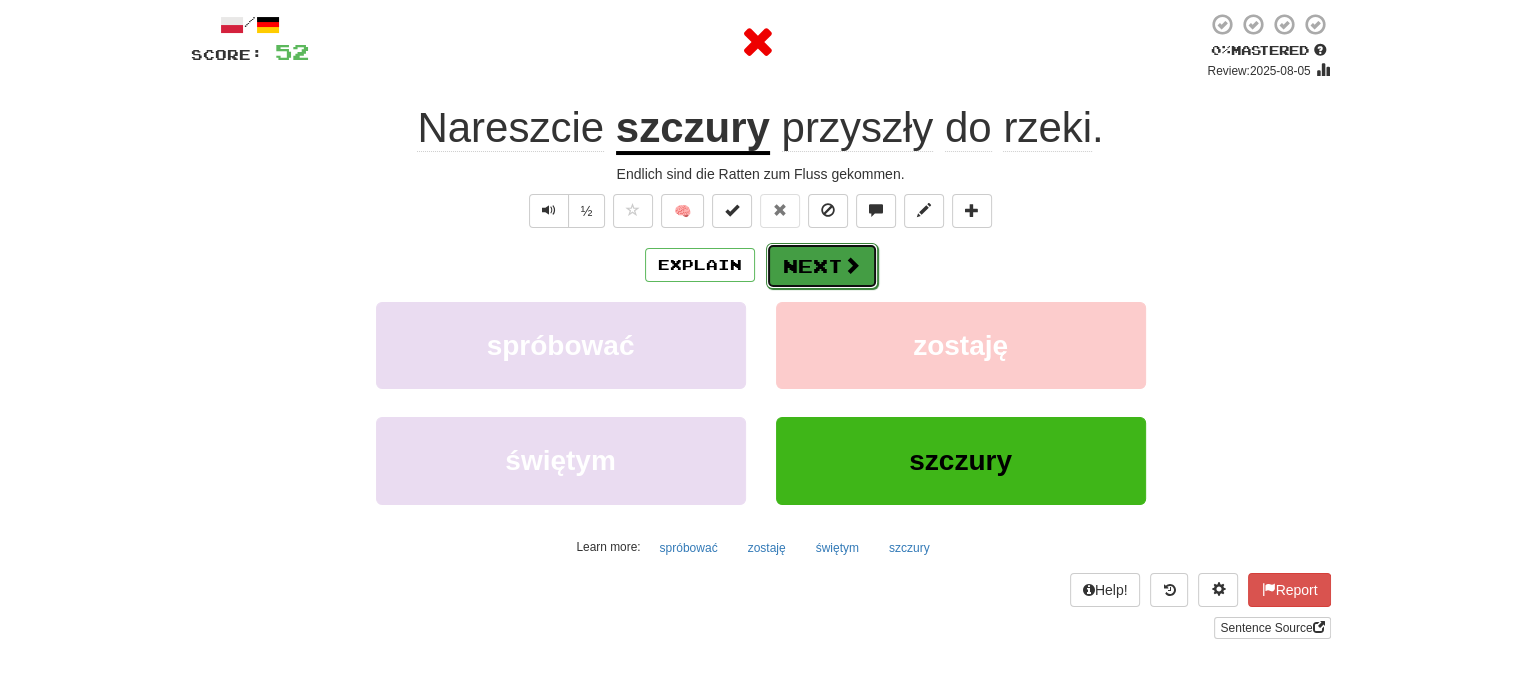click on "Next" at bounding box center (822, 266) 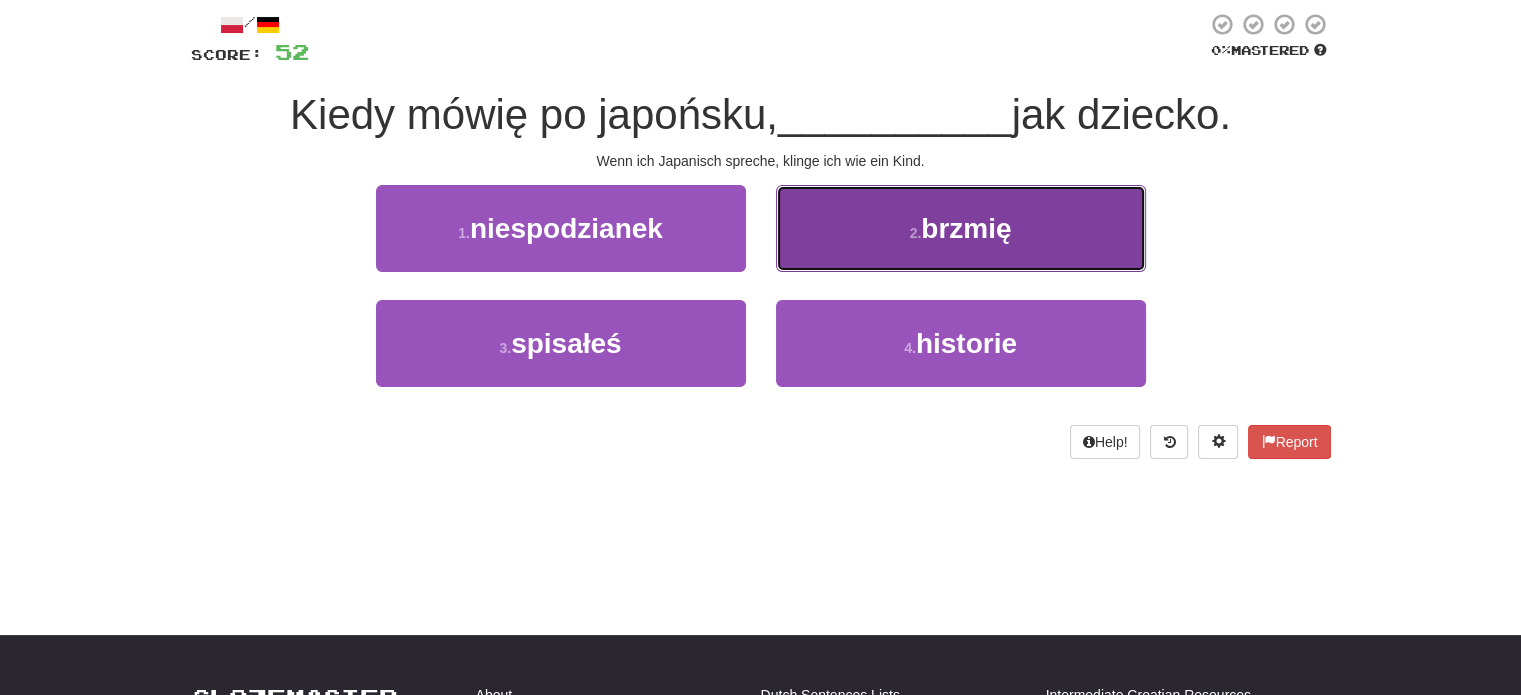 click on "2 .  brzmię" at bounding box center (961, 228) 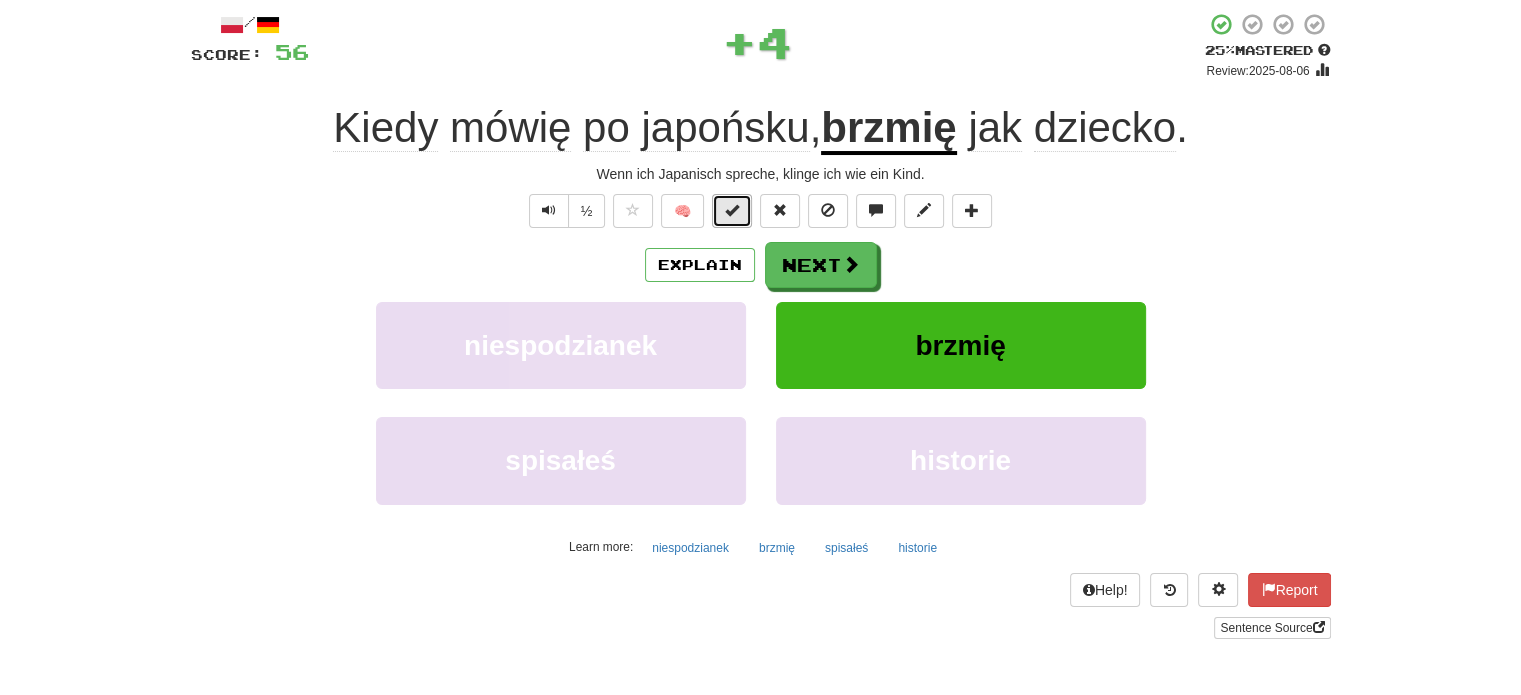 click at bounding box center (732, 211) 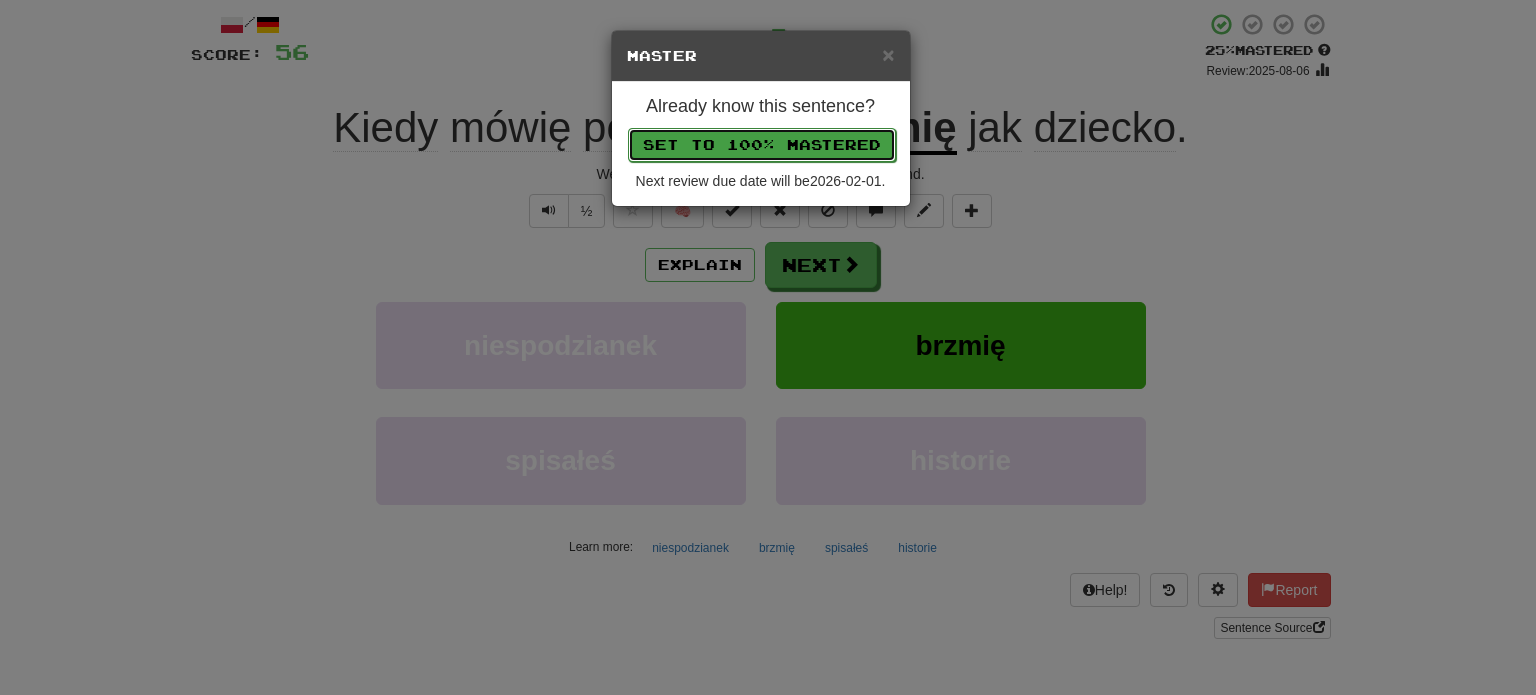 click on "Set to 100% Mastered" at bounding box center [762, 145] 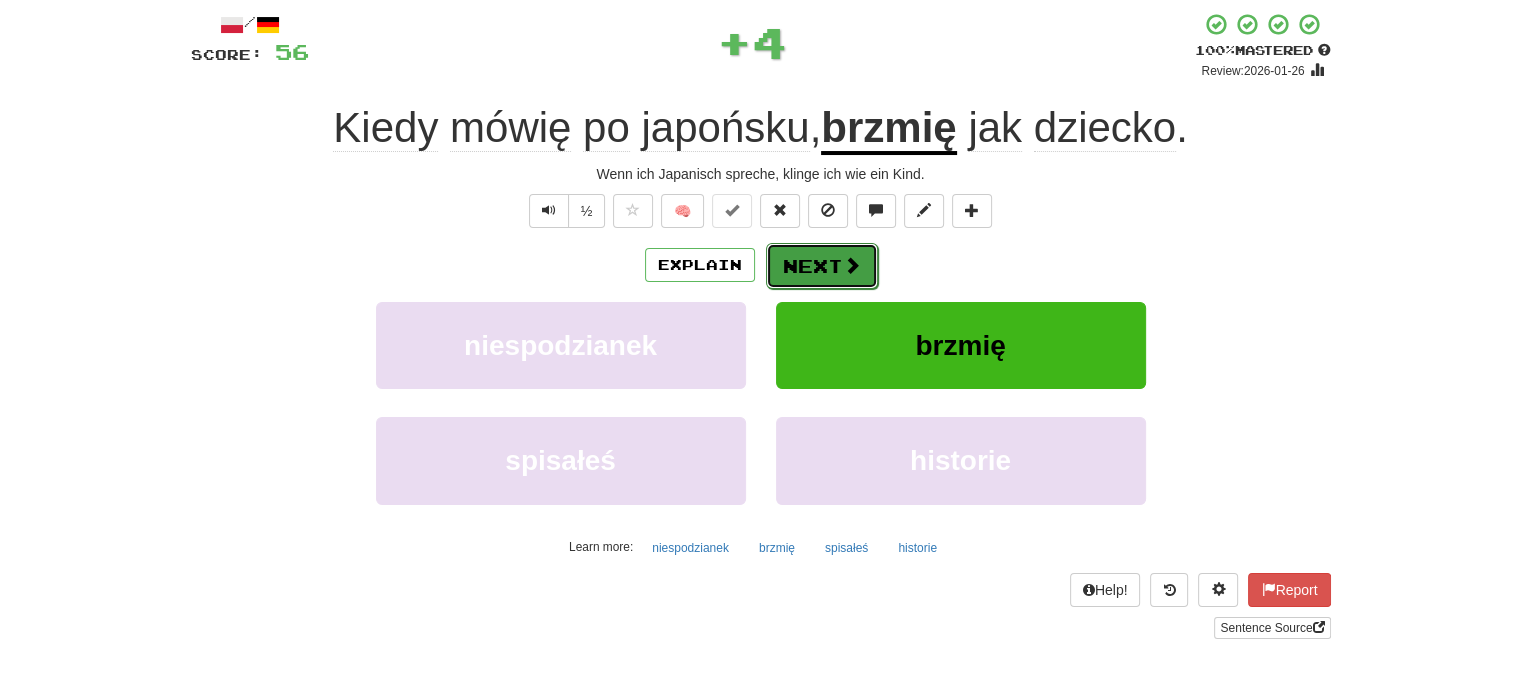 click on "Next" at bounding box center [822, 266] 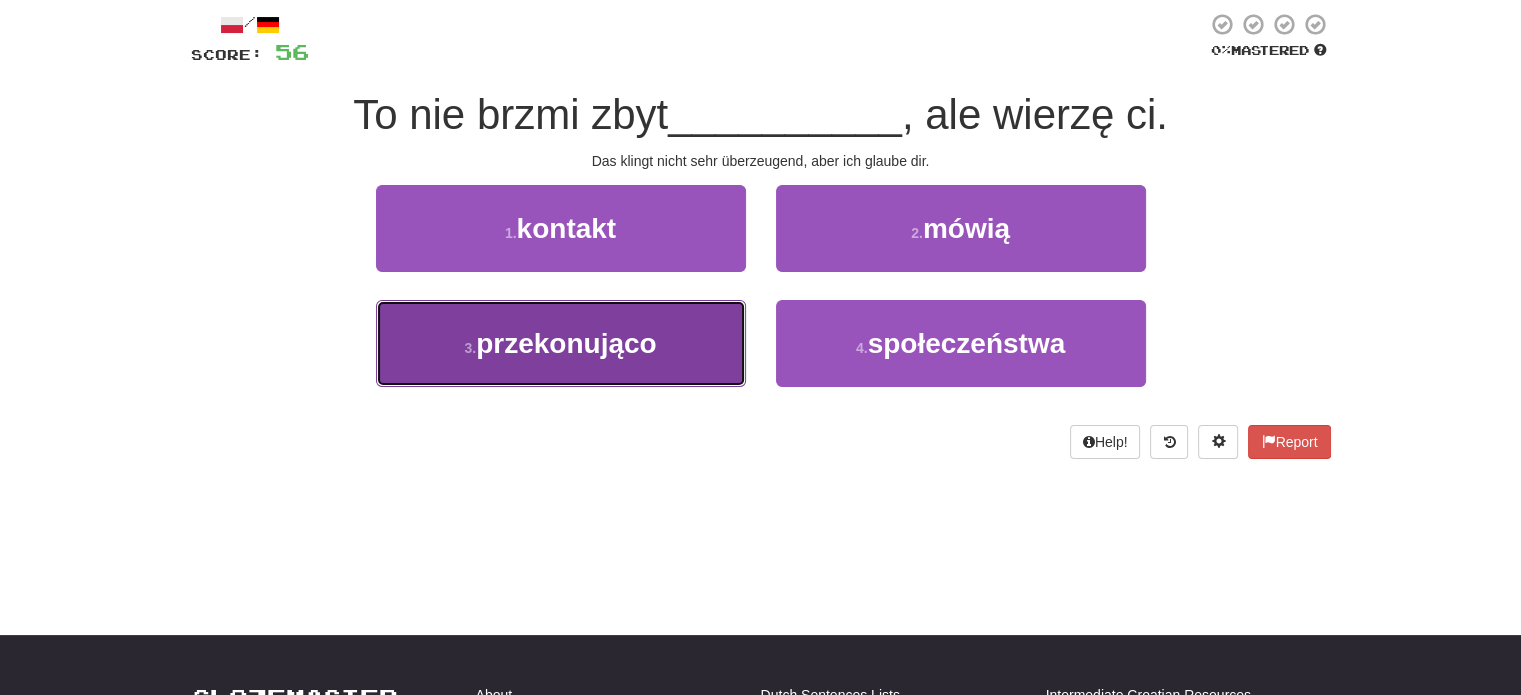 click on "3 .  przekonująco" at bounding box center [561, 343] 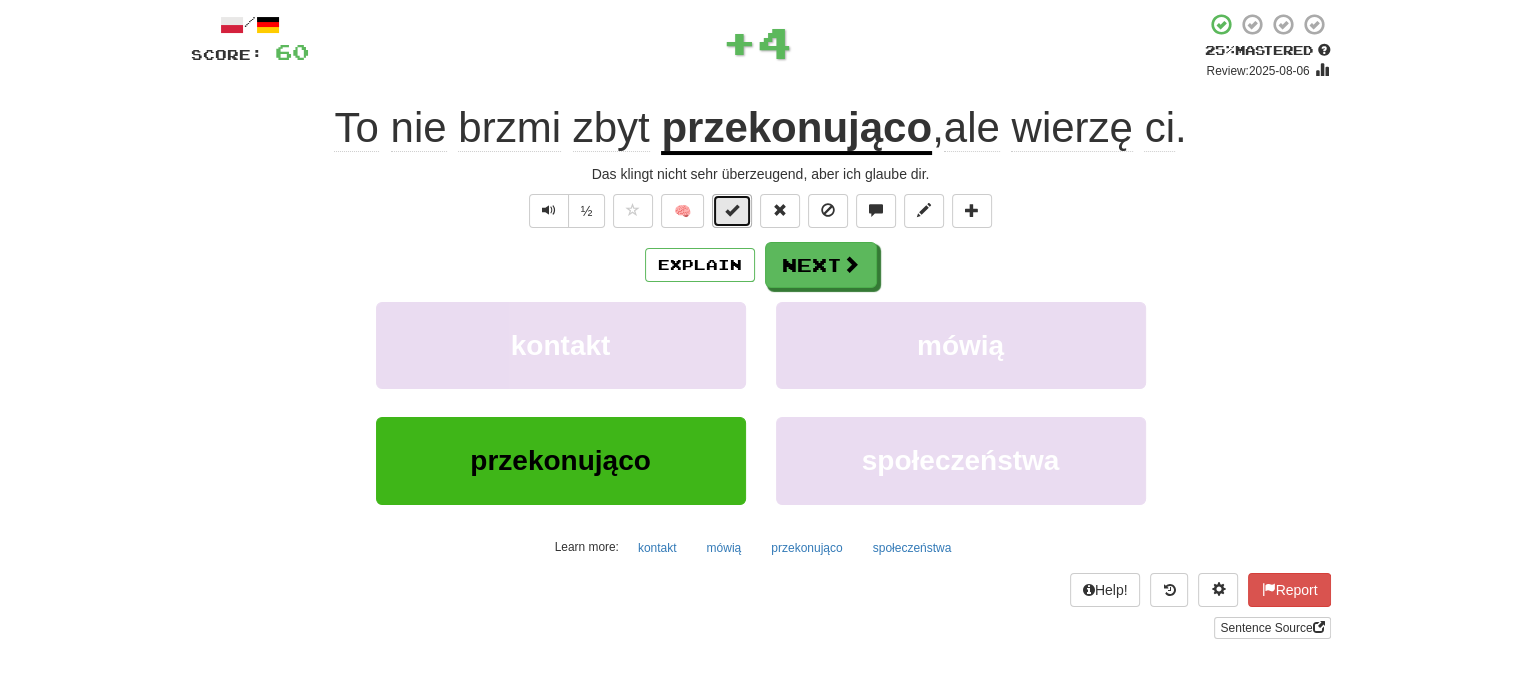 click at bounding box center [732, 210] 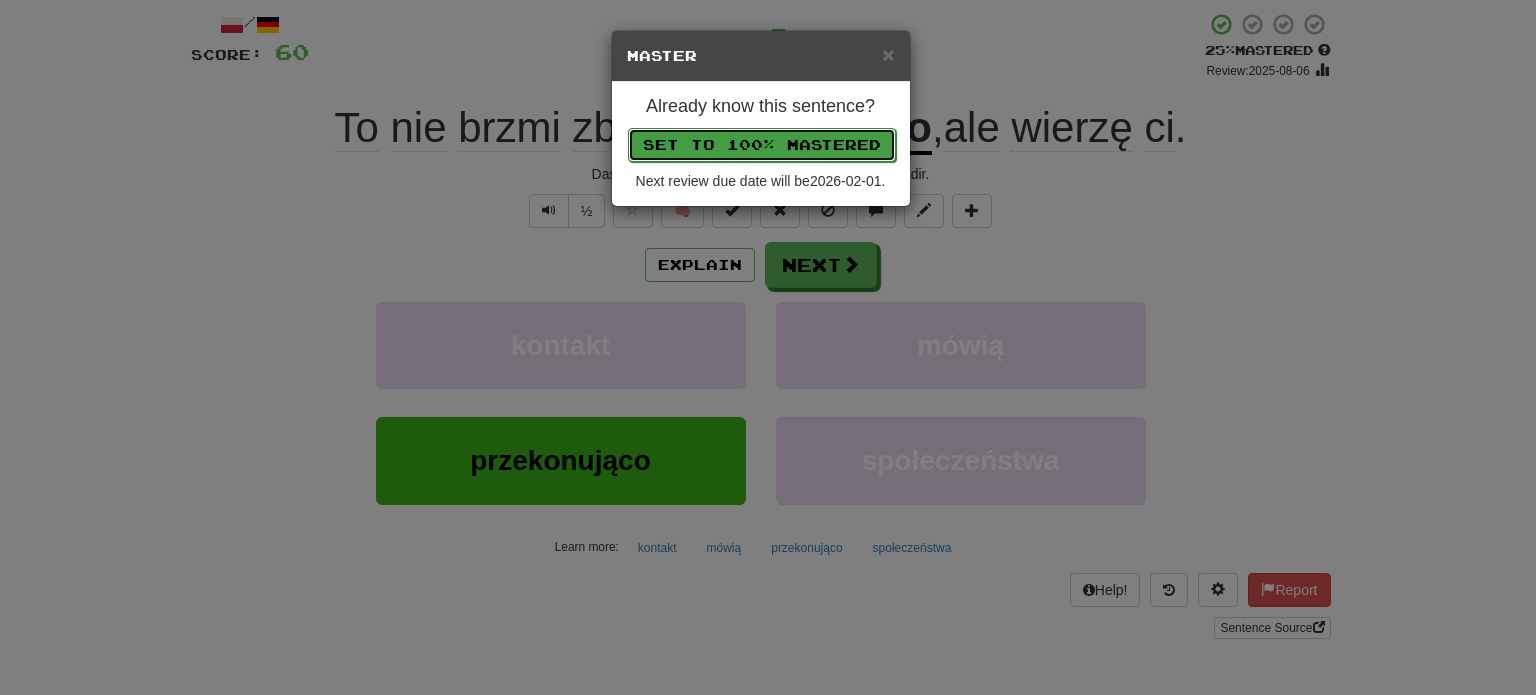 click on "Set to 100% Mastered" at bounding box center (762, 145) 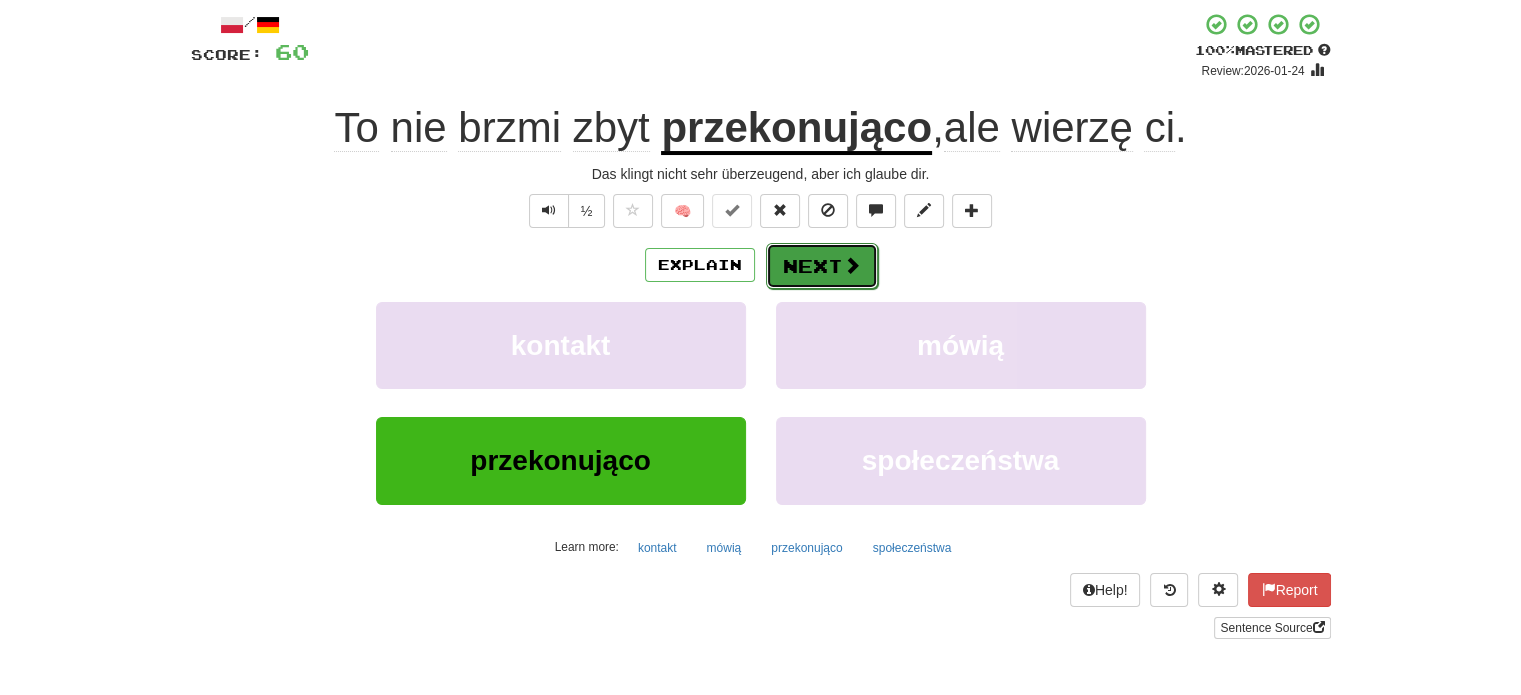 click on "Next" at bounding box center [822, 266] 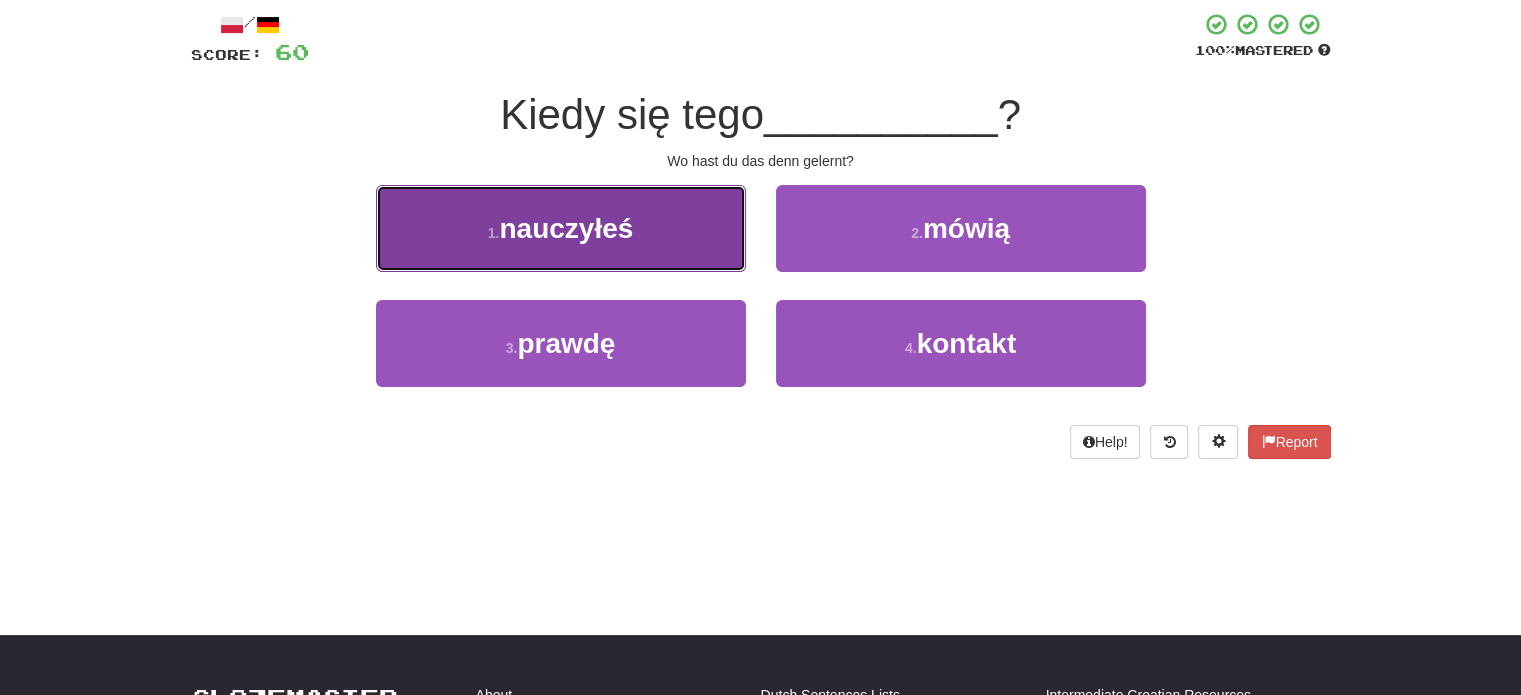 click on "1 .  nauczyłeś" at bounding box center [561, 228] 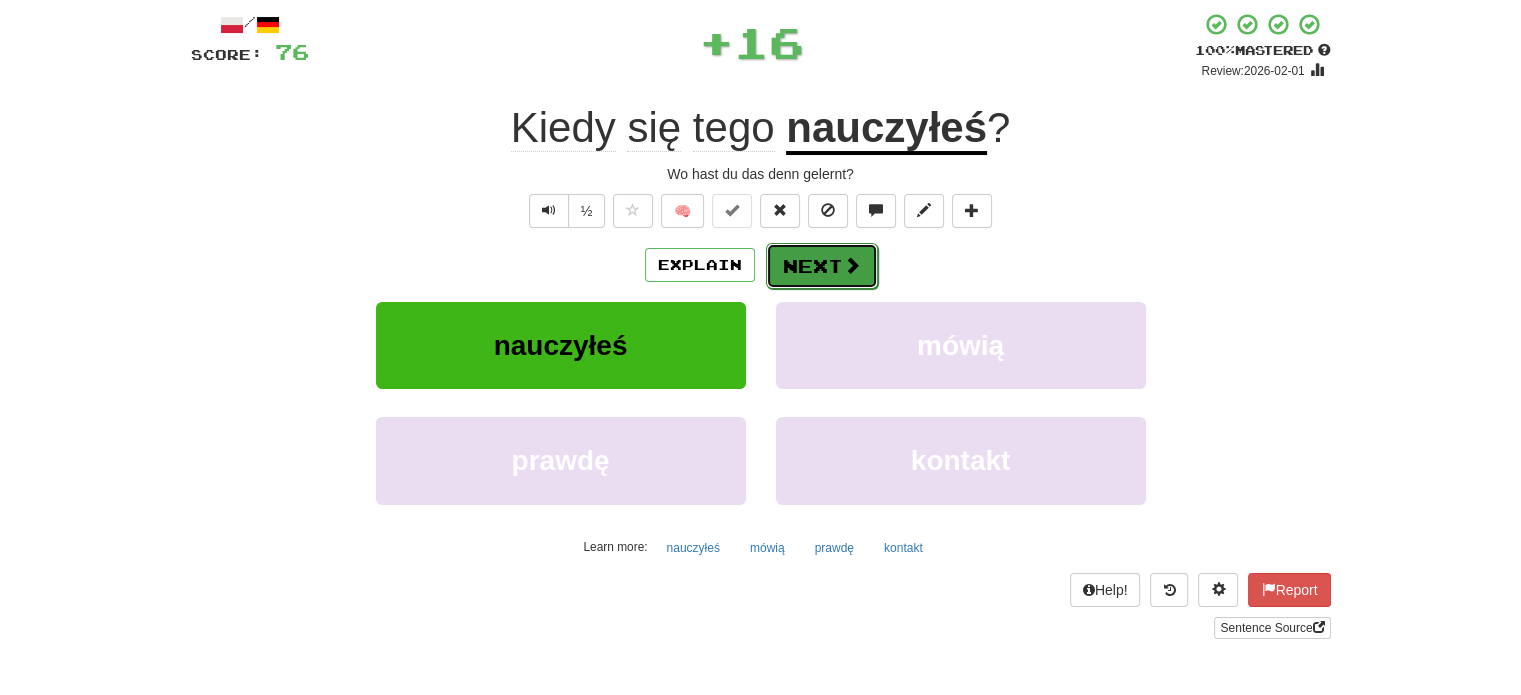 click on "Next" at bounding box center (822, 266) 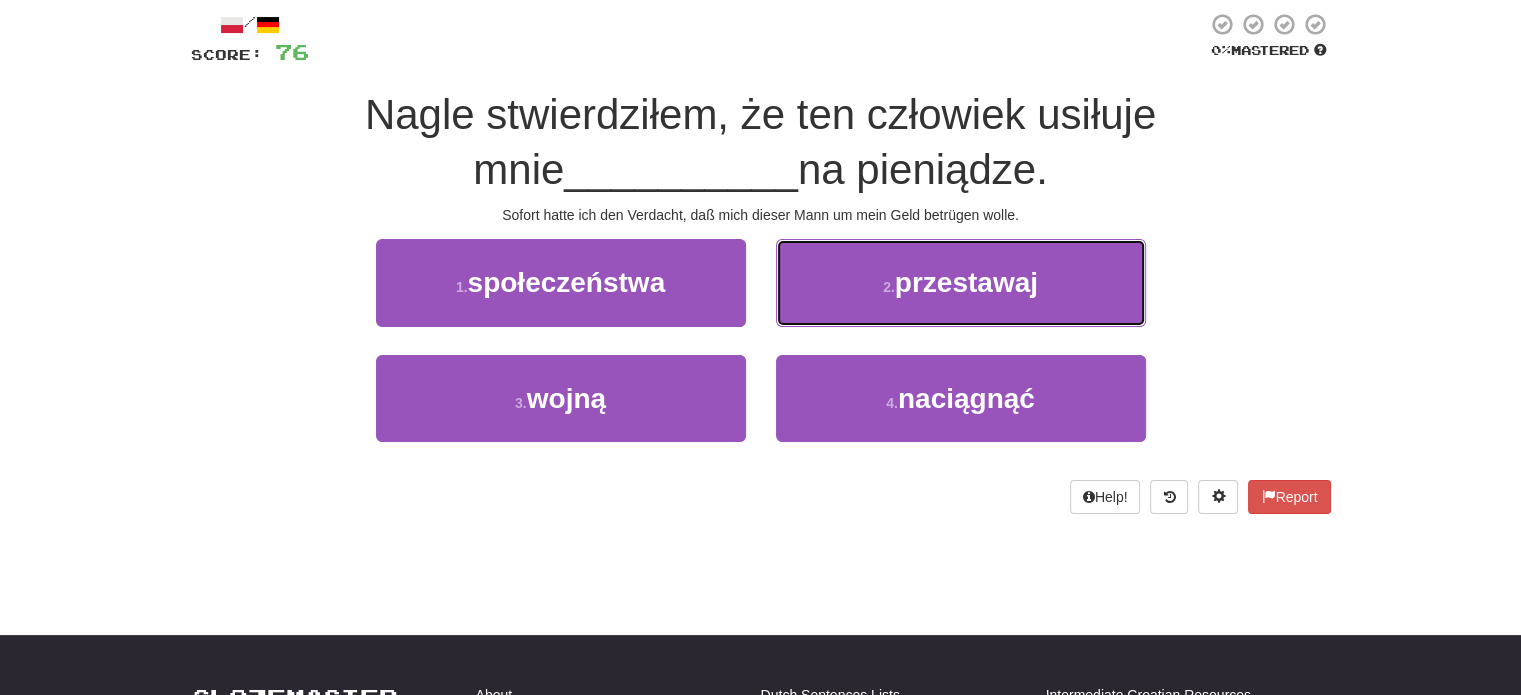 click on "2 .  przestawaj" at bounding box center (961, 282) 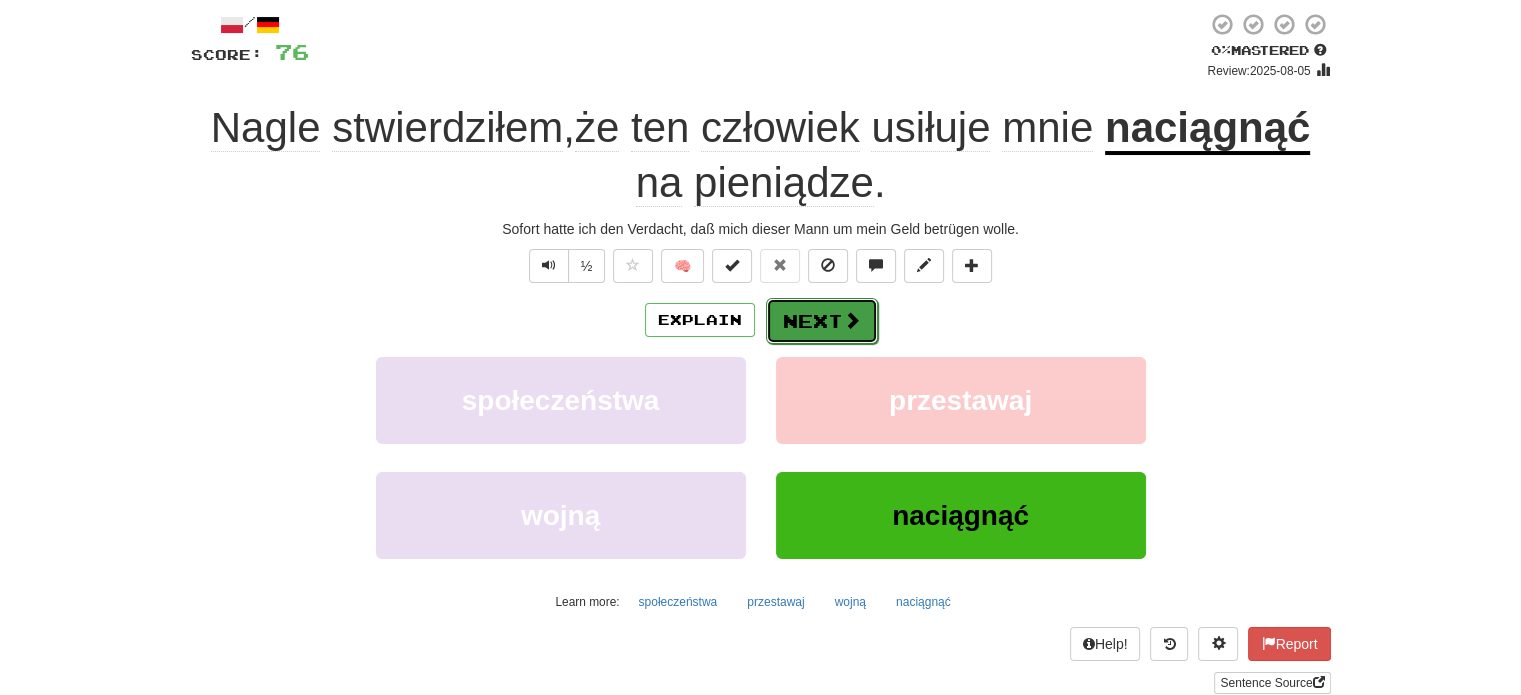 click on "Next" at bounding box center [822, 321] 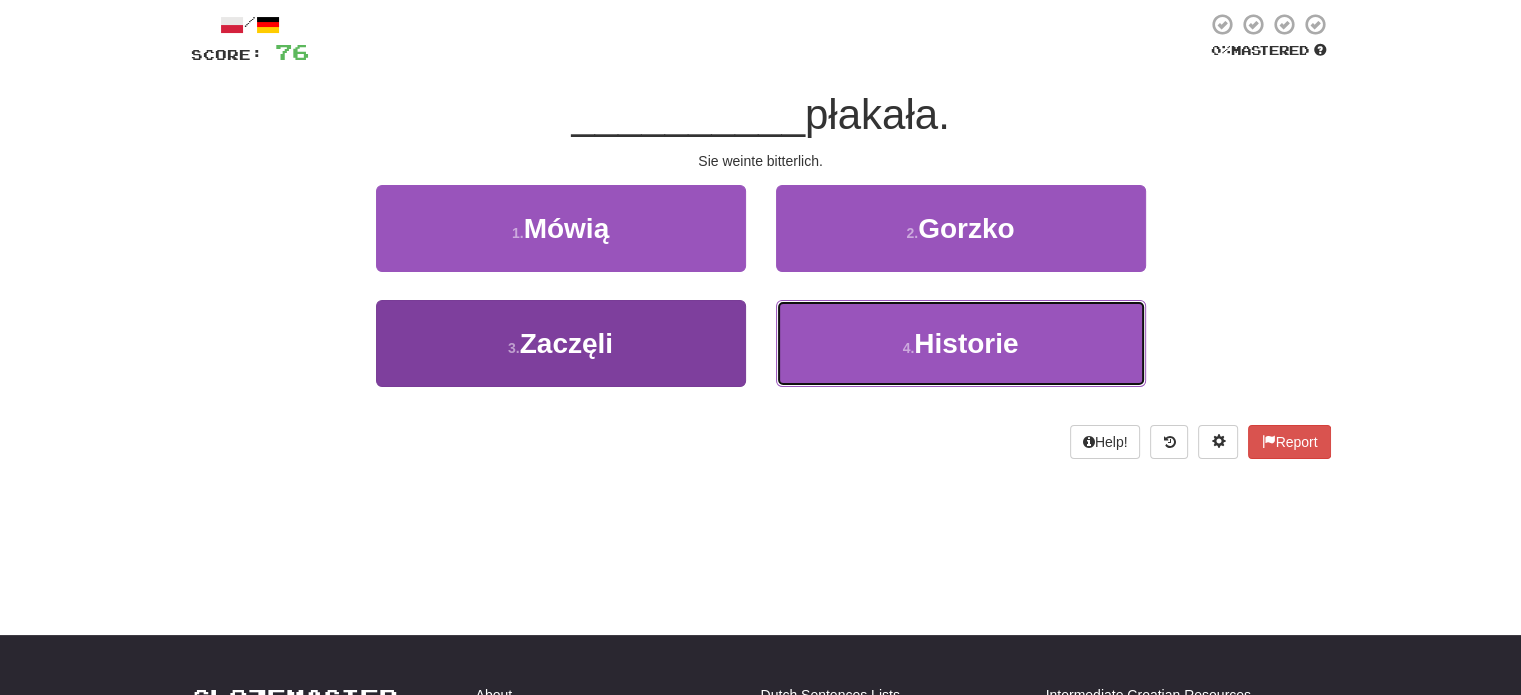 drag, startPoint x: 781, startPoint y: 316, endPoint x: 700, endPoint y: 319, distance: 81.055534 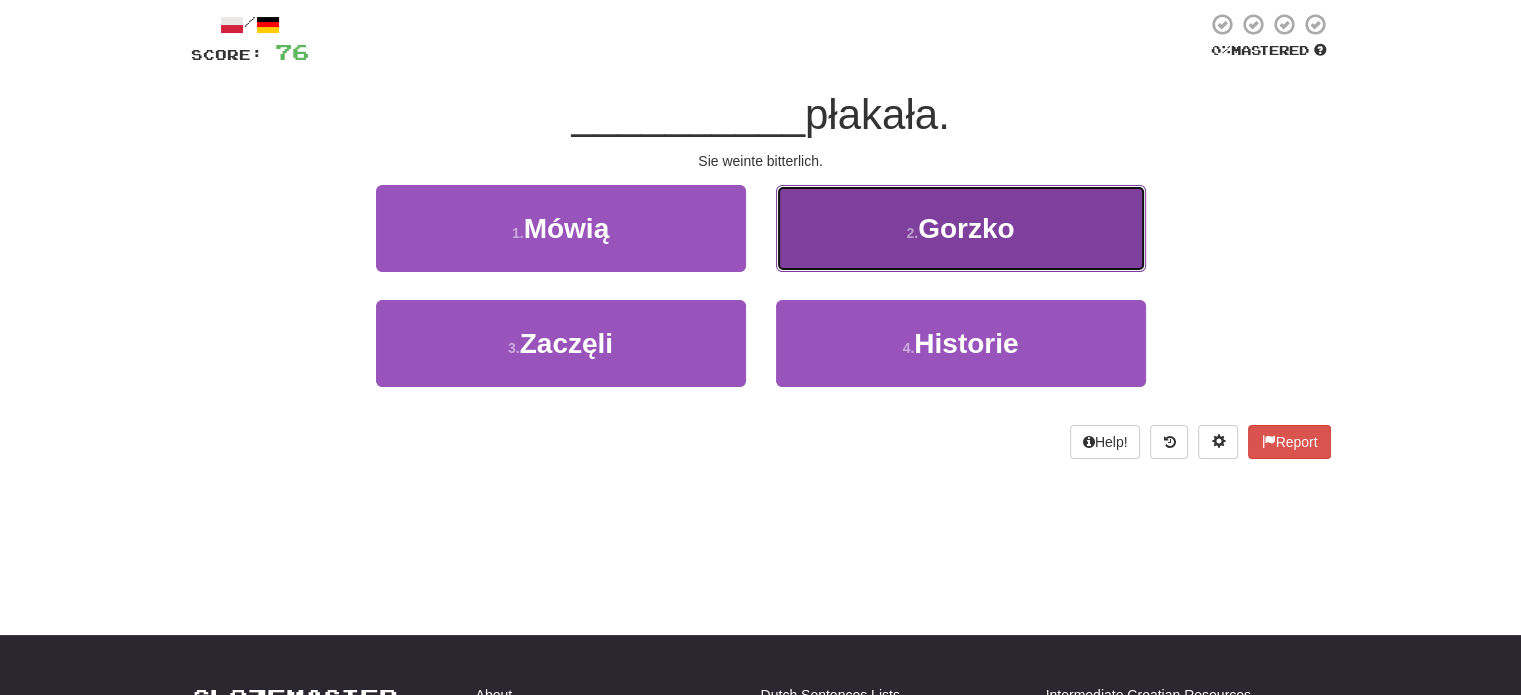 click on "2 .  Gorzko" at bounding box center [961, 228] 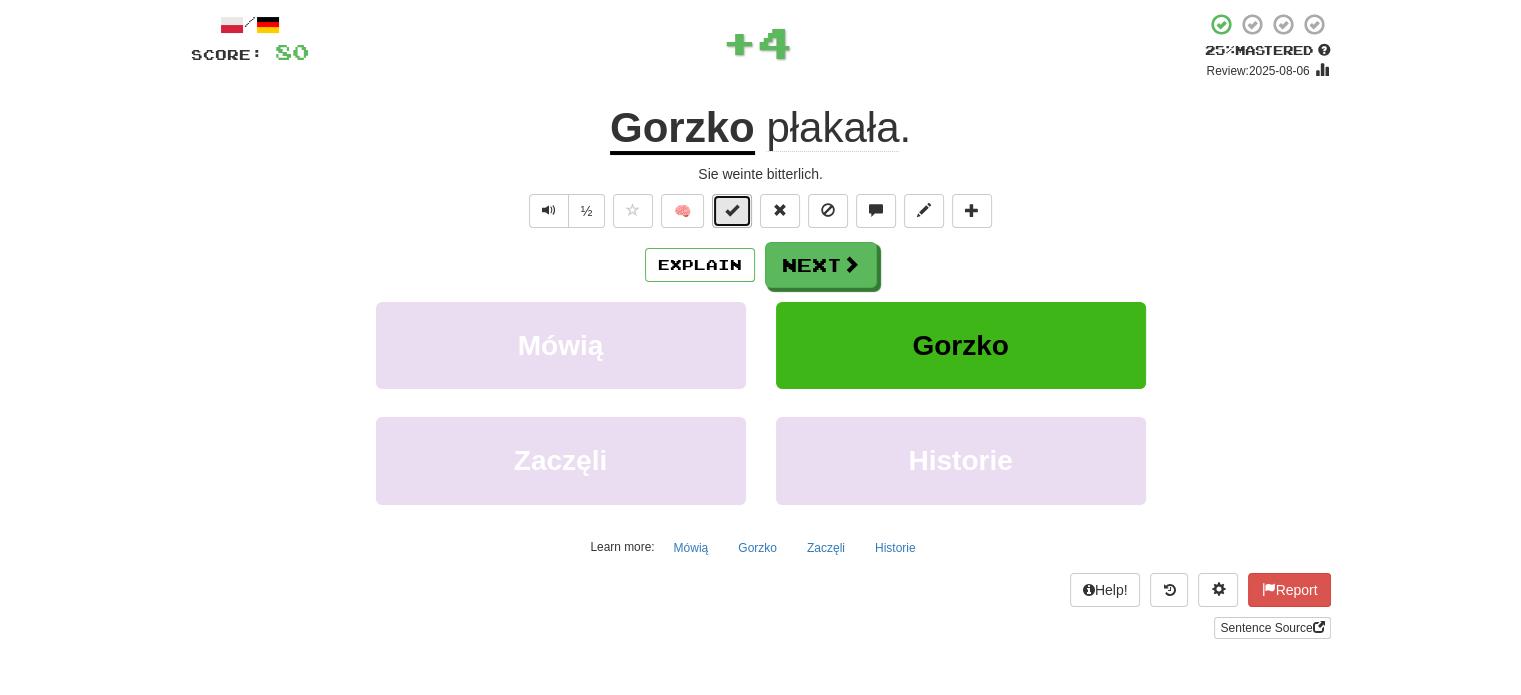 click at bounding box center (732, 210) 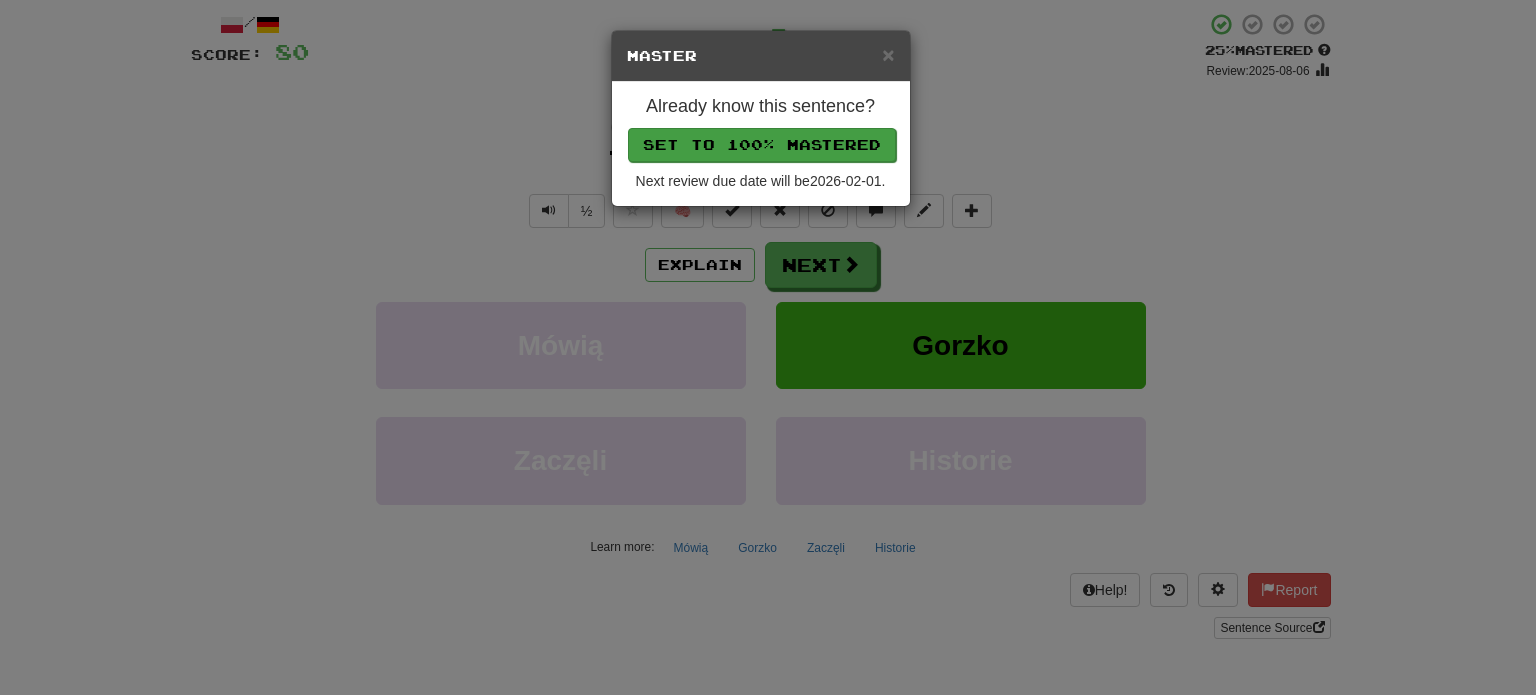 click on "Set to 100% Mastered" at bounding box center (761, 144) 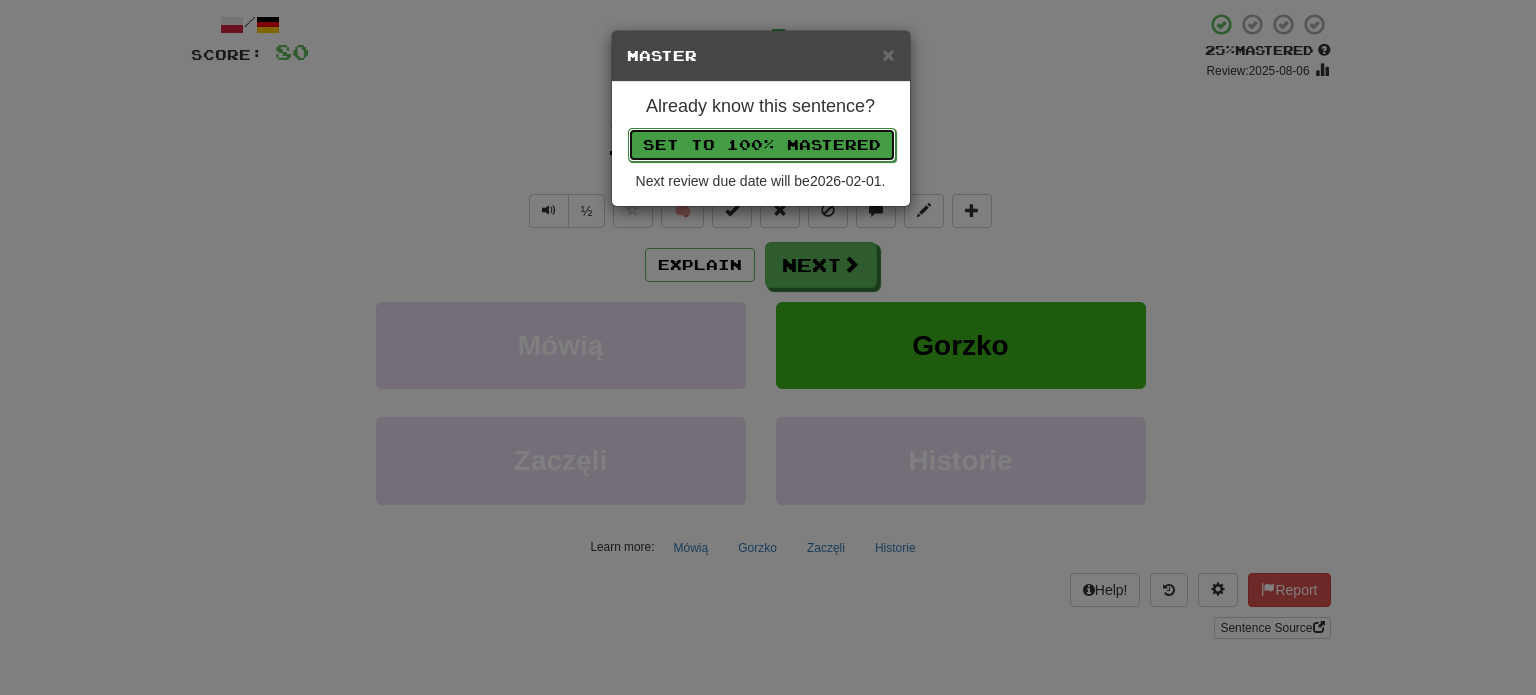click on "Set to 100% Mastered" at bounding box center (762, 145) 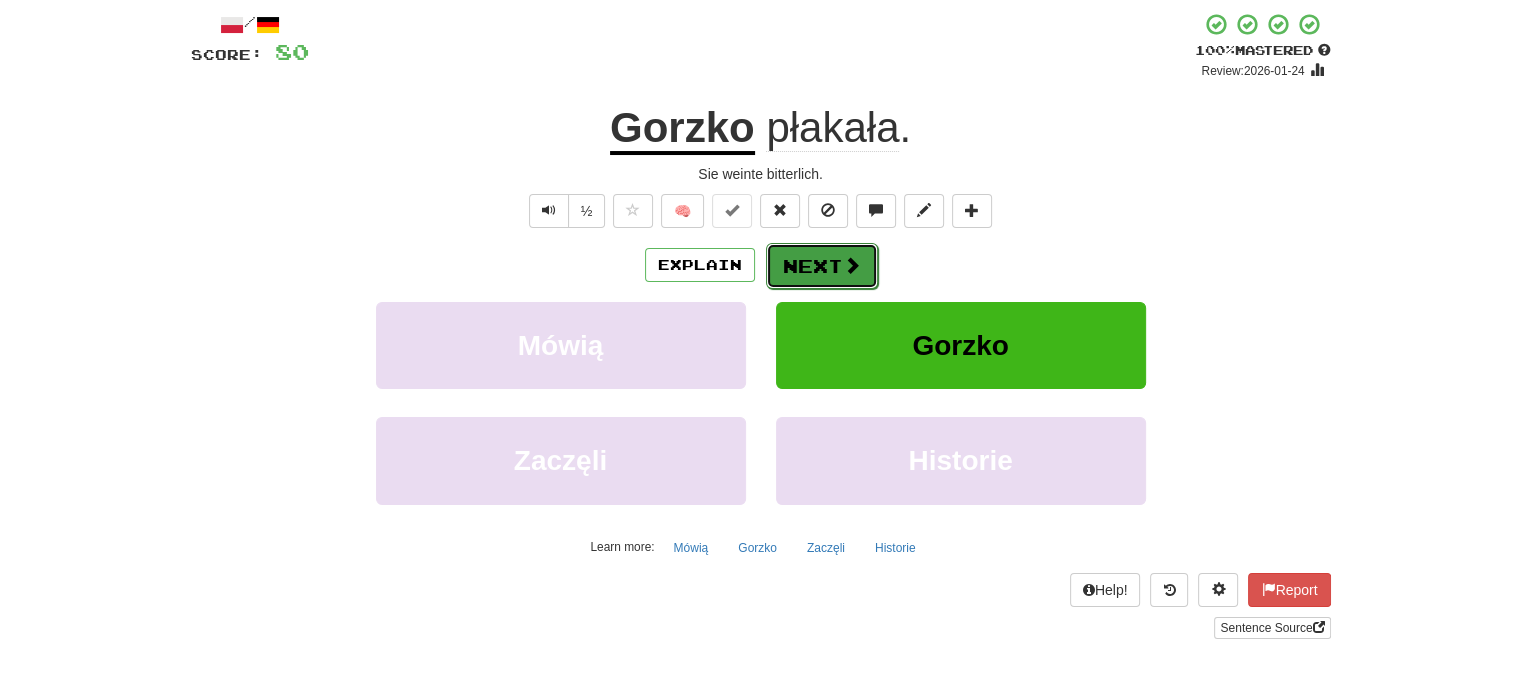 click on "Next" at bounding box center (822, 266) 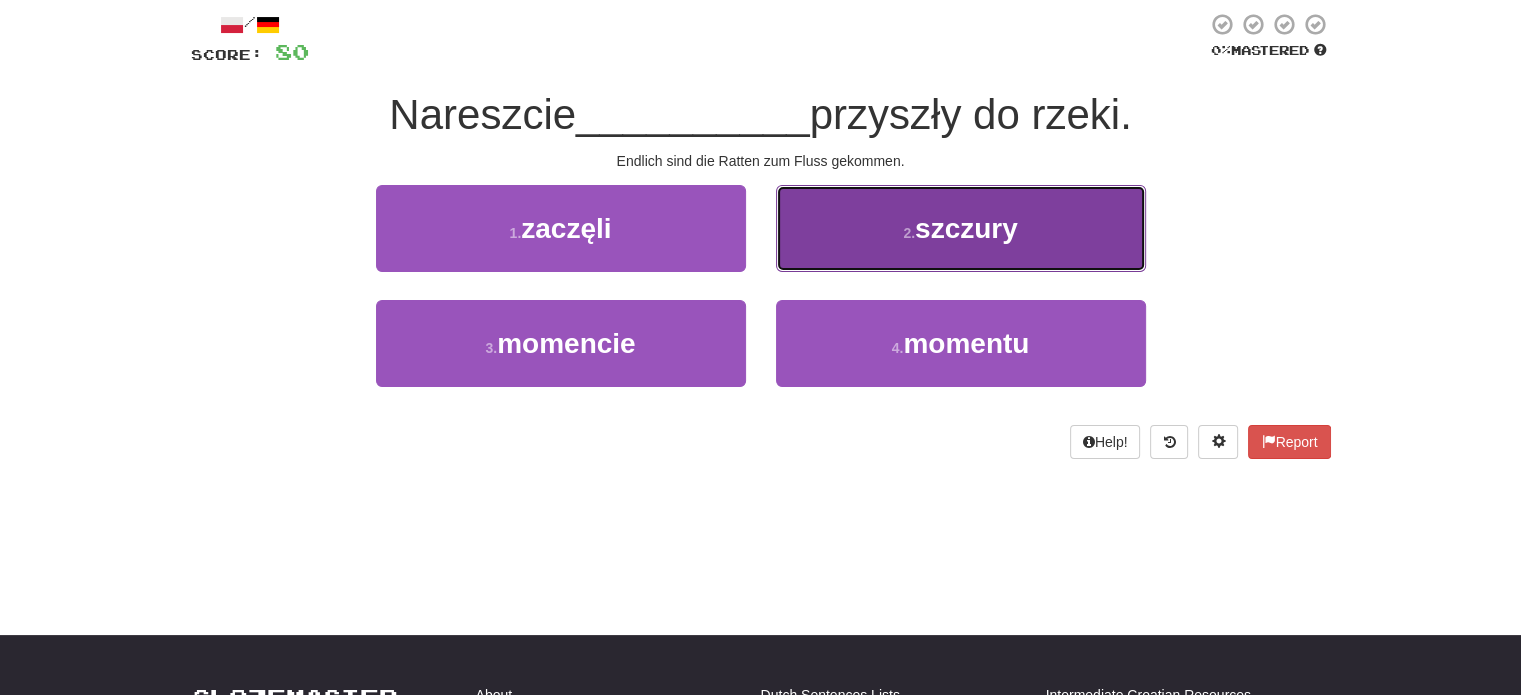 click on "2 .  szczury" at bounding box center [961, 228] 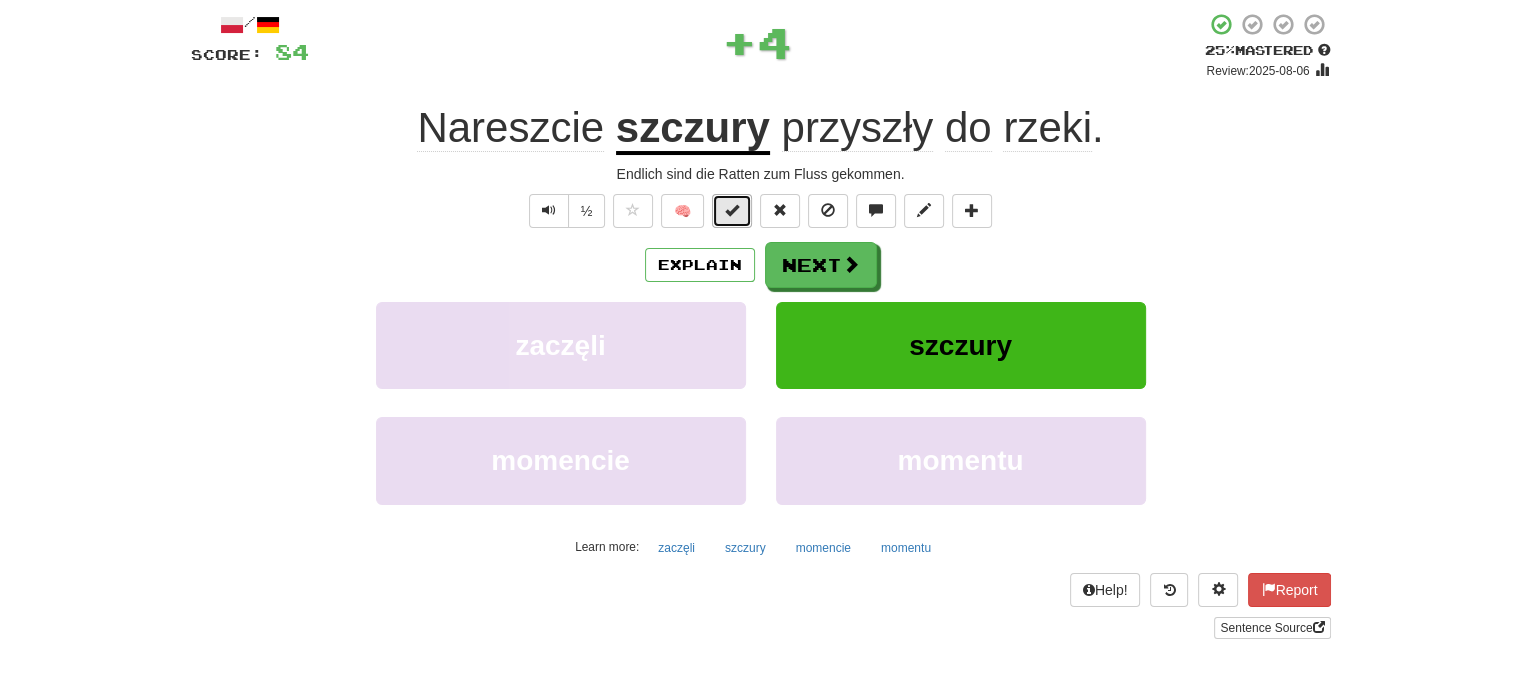 click at bounding box center (732, 211) 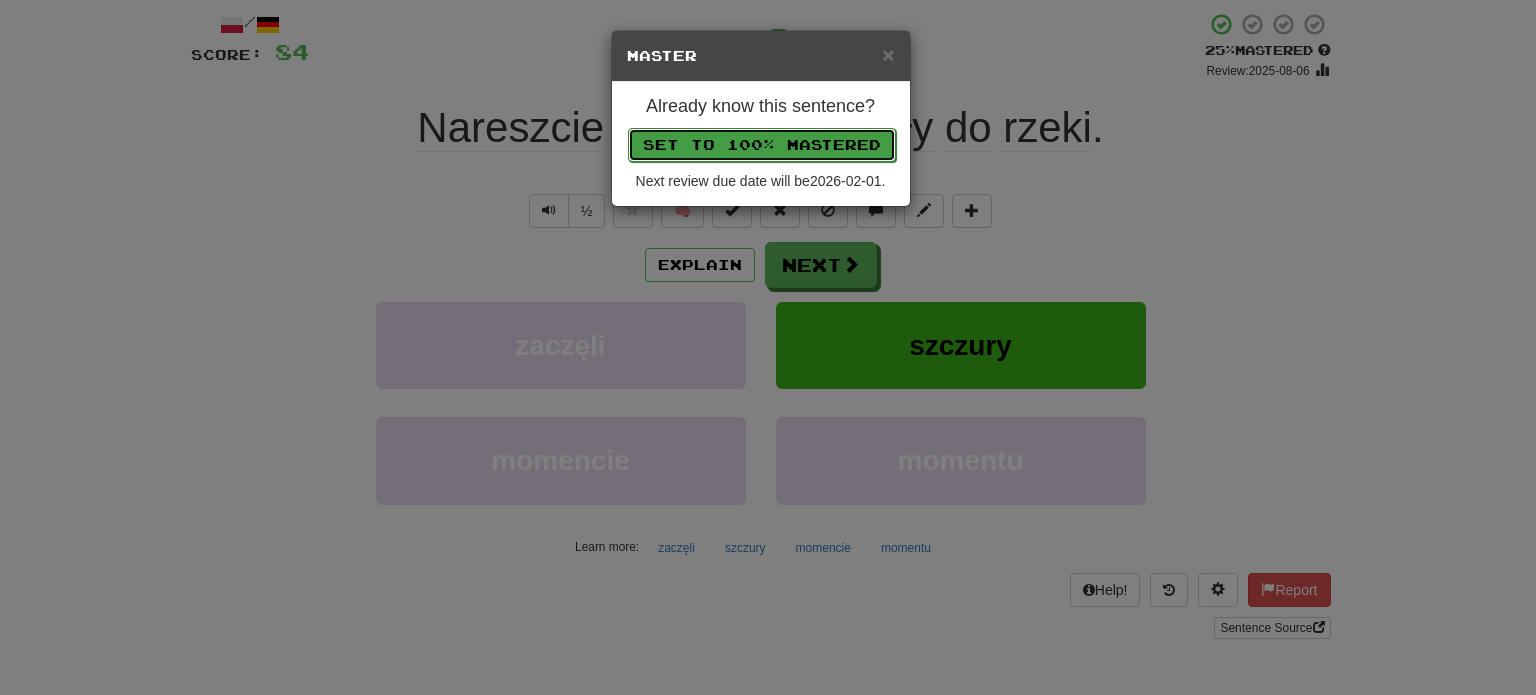 click on "Set to 100% Mastered" at bounding box center (762, 145) 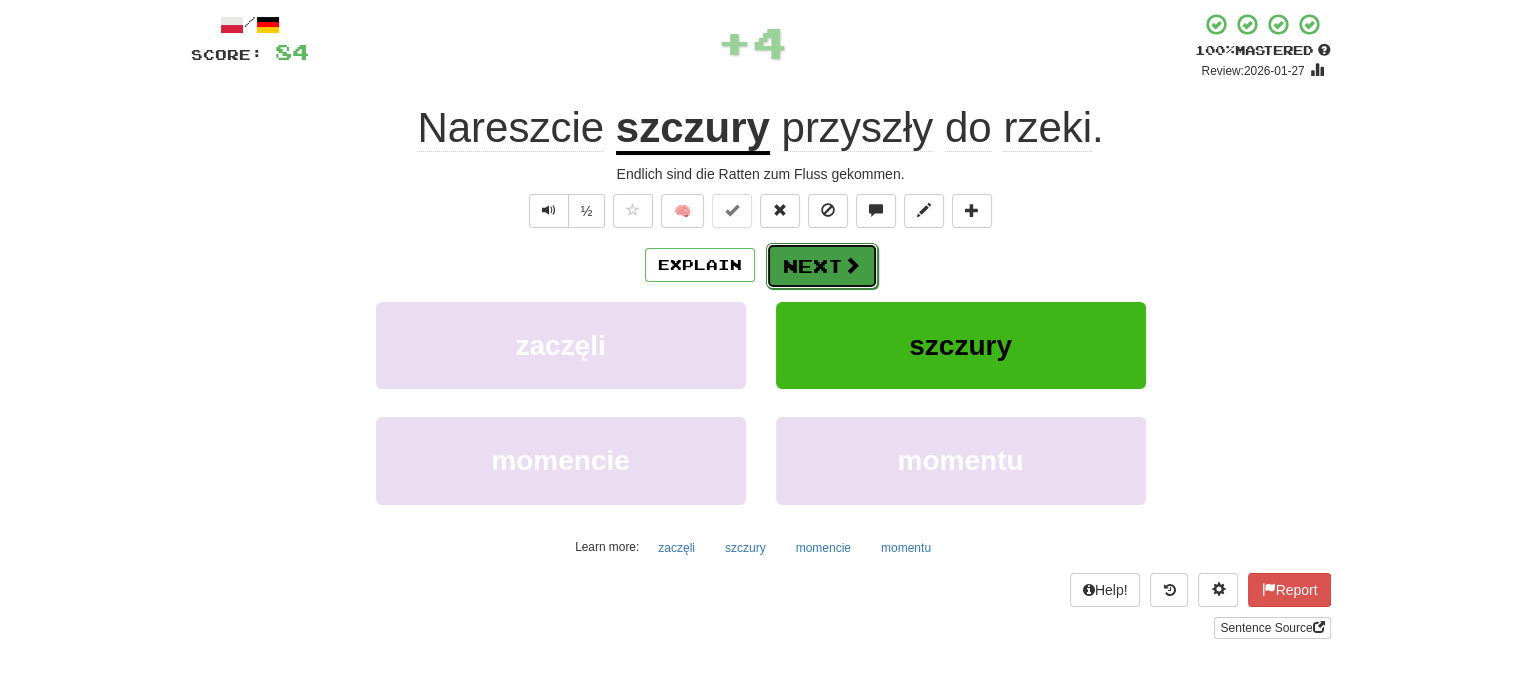 click on "Next" at bounding box center (822, 266) 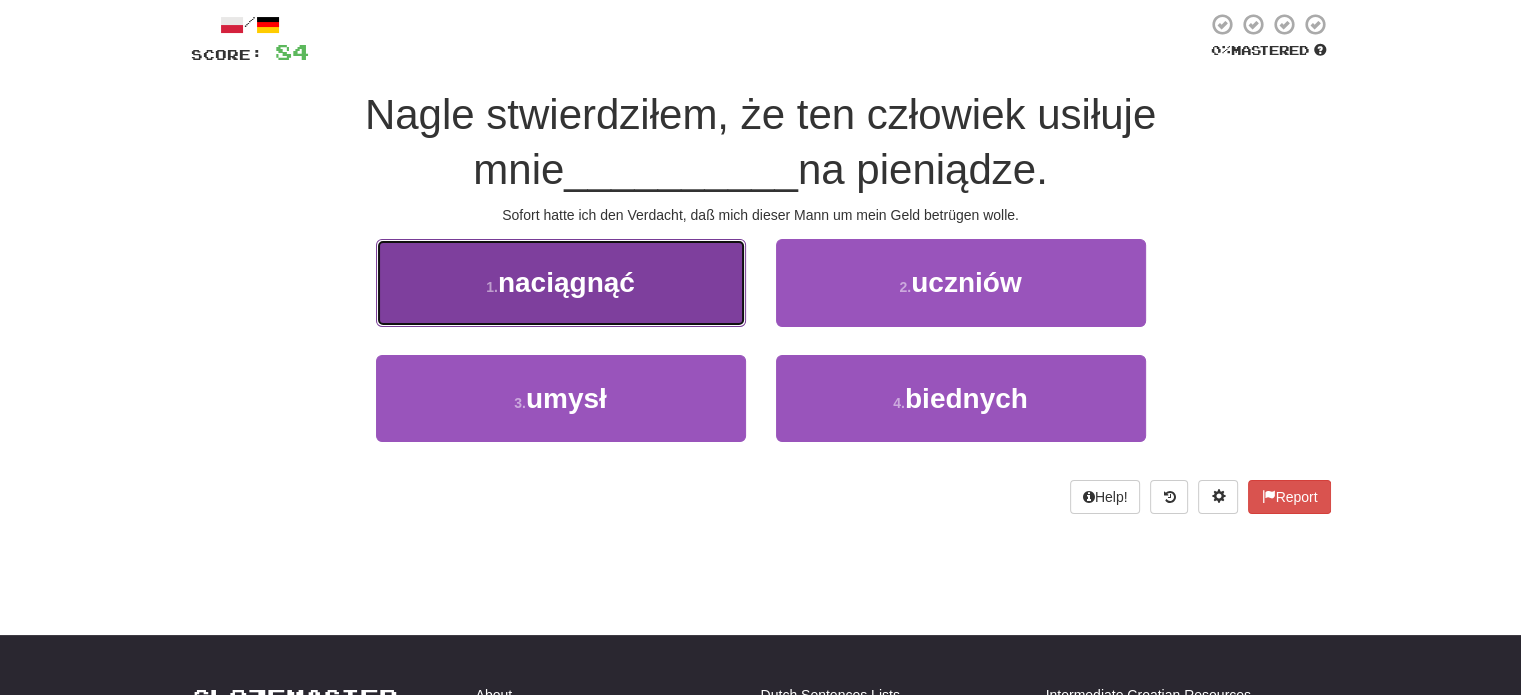 click on "naciągnąć" at bounding box center [566, 282] 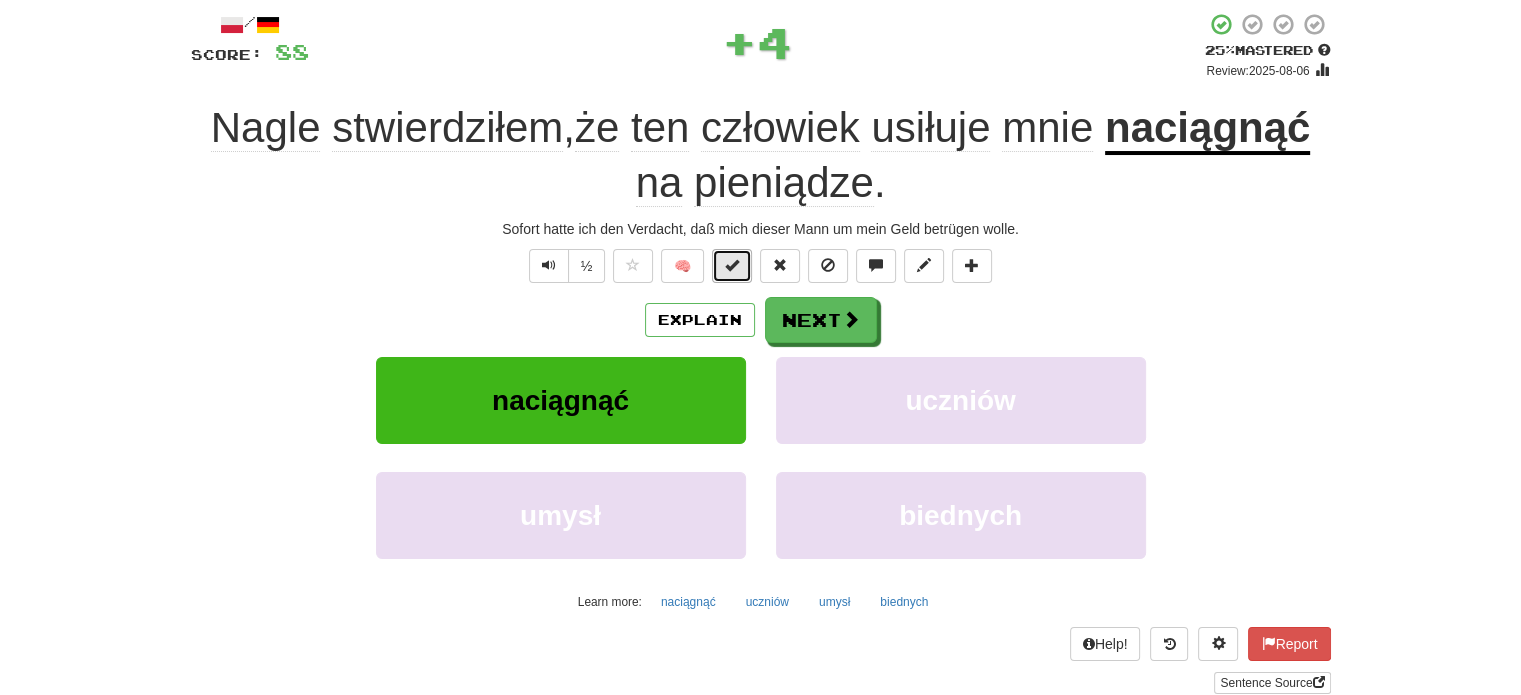 click at bounding box center (732, 266) 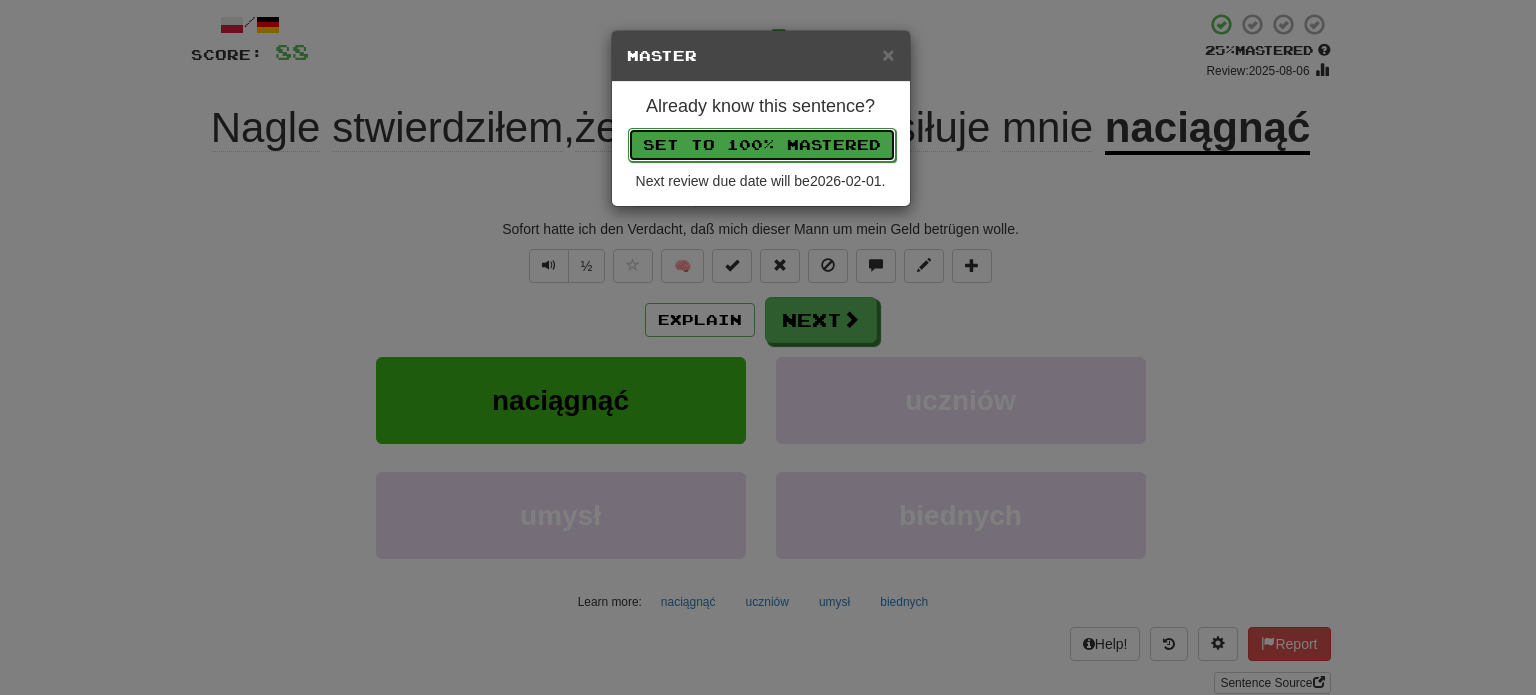 click on "Set to 100% Mastered" at bounding box center (762, 145) 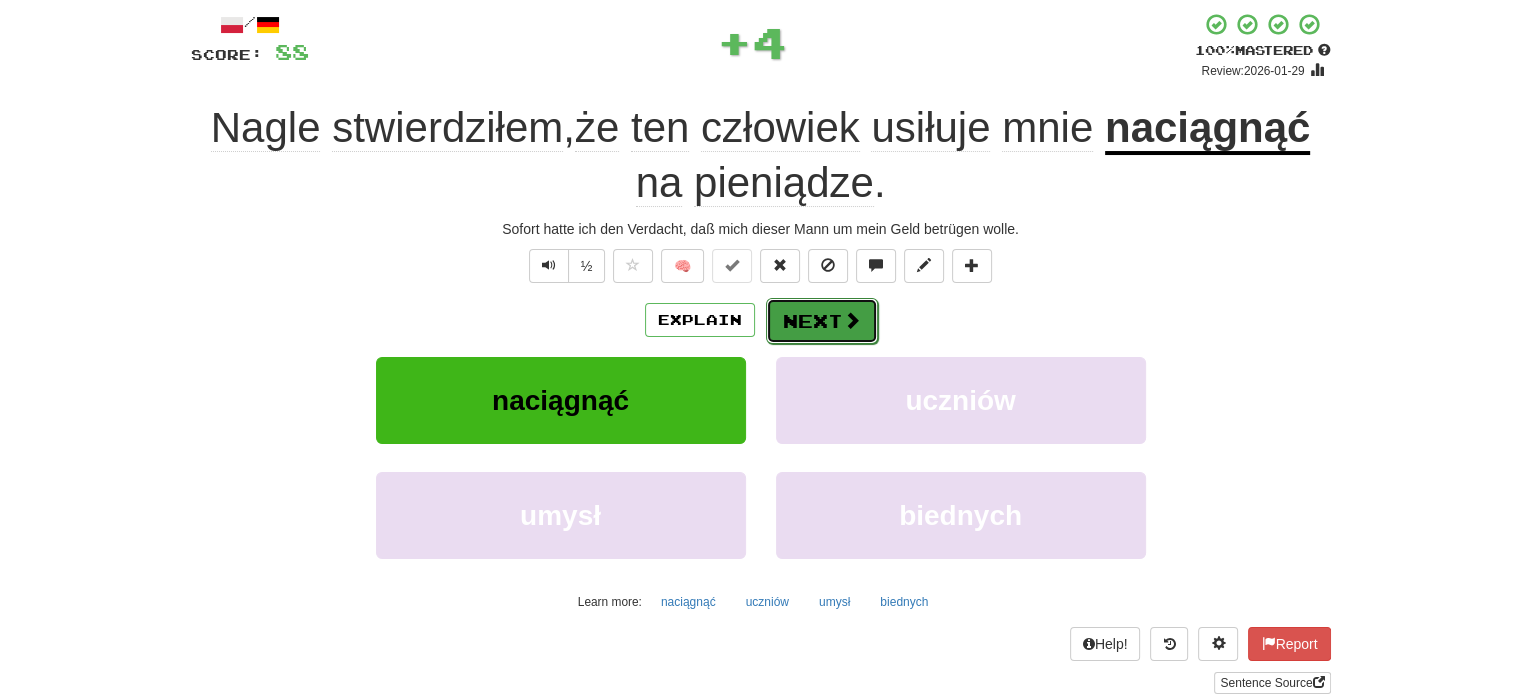 click on "Next" at bounding box center (822, 321) 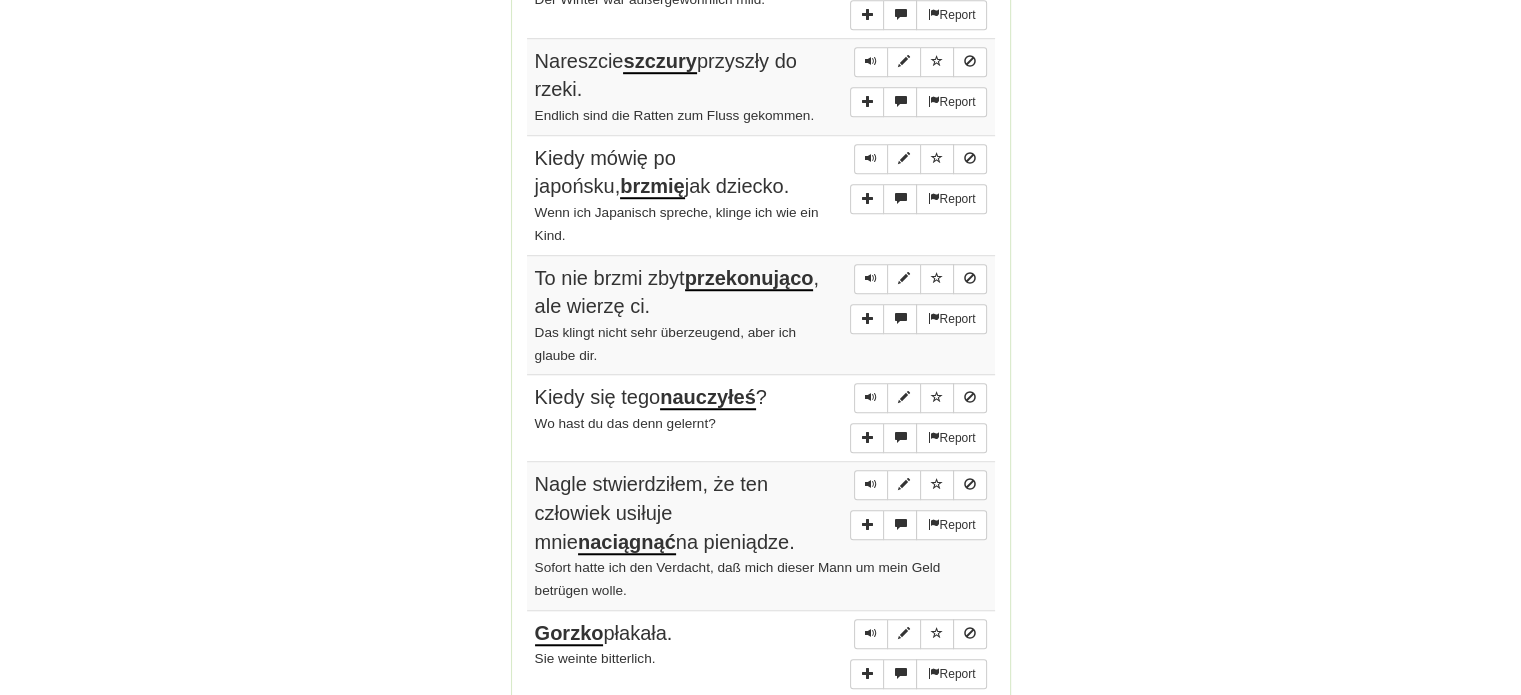 scroll, scrollTop: 1447, scrollLeft: 0, axis: vertical 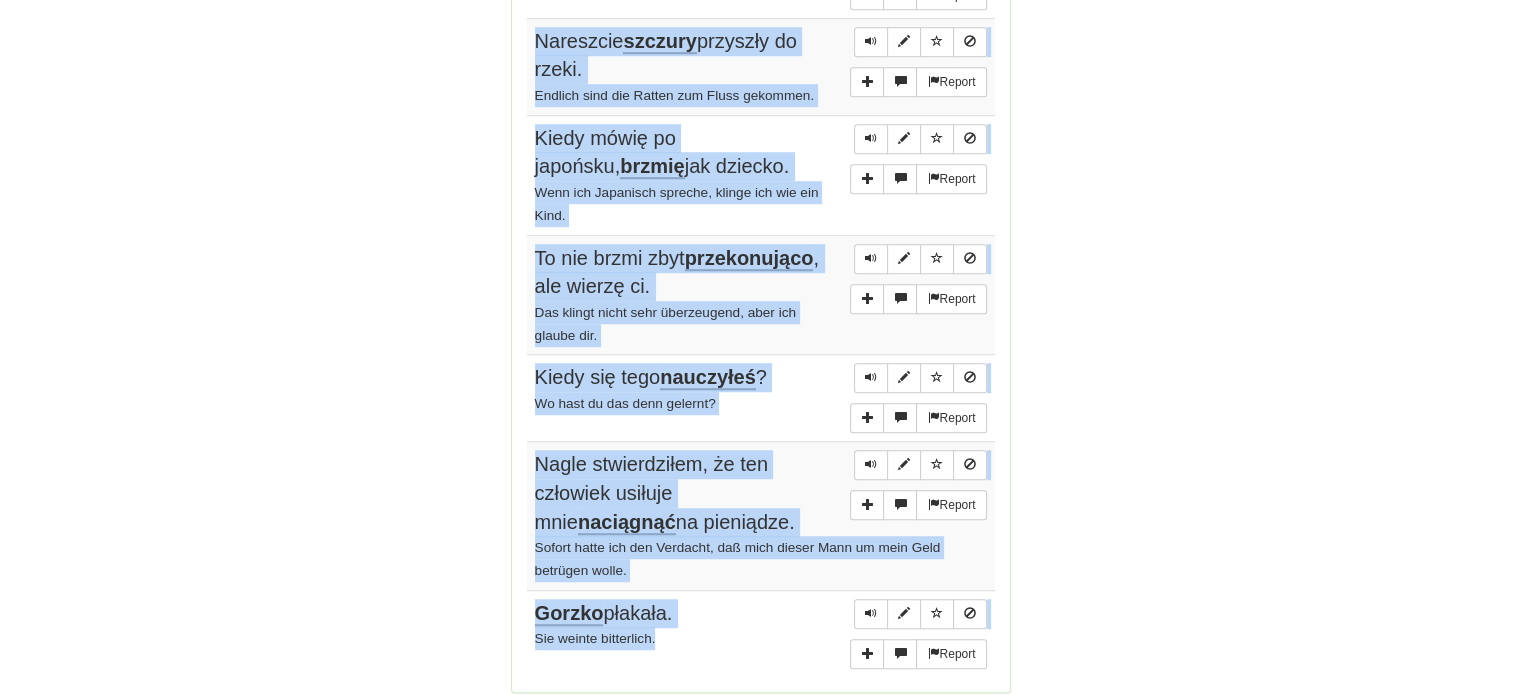 drag, startPoint x: 534, startPoint y: 194, endPoint x: 719, endPoint y: 621, distance: 465.35364 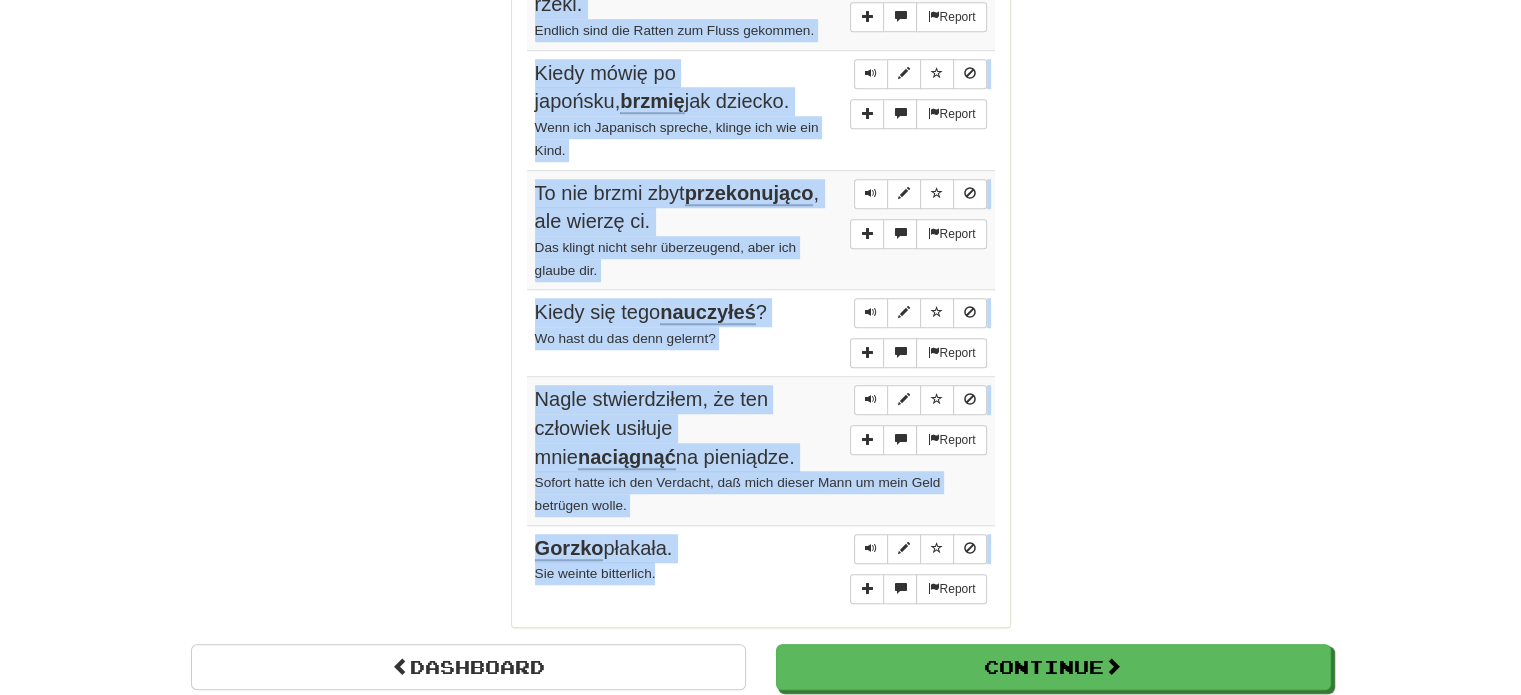 scroll, scrollTop: 1547, scrollLeft: 0, axis: vertical 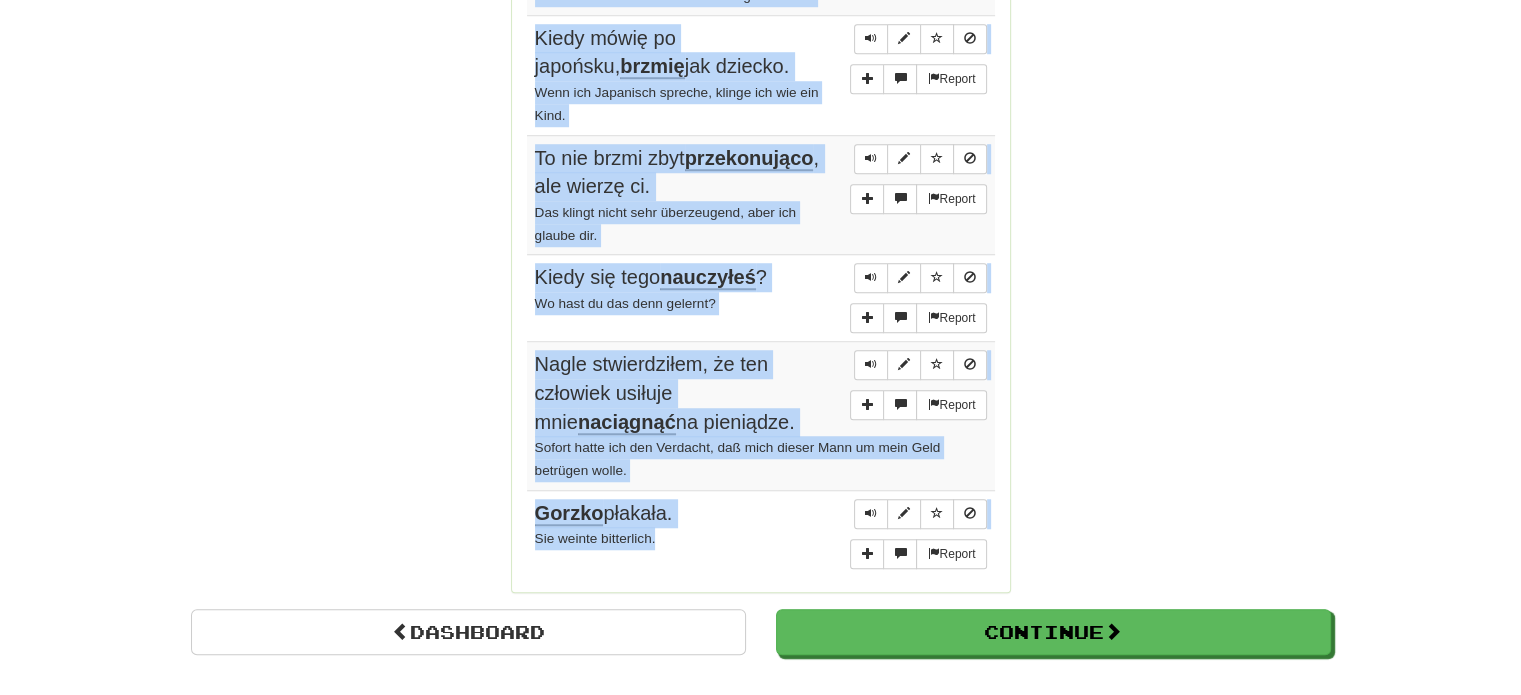 copy on "Ile osób może zaprosić  członek  klubu? Wie viele Leute darf jedes Klubmitglied einladen?  Report Ten nauczyciel uczy według nowej  metody . Dieser Professor unterrichtete nach einer neuen Methode.  Report Znam  angielski . Ich kann Englisch sprechen.  Report Zima była wyjątkowo  łaskawa . Der Winter war außergewöhnlich mild.  Report Nareszcie  szczury  przyszły do rzeki. Endlich sind die Ratten zum Fluss gekommen.  Report Kiedy mówię po japońsku,  brzmię  jak dziecko. Wenn ich Japanisch spreche, klinge ich wie ein Kind.  Report To nie brzmi zbyt  przekonująco , ale wierzę ci. Das klingt nicht sehr überzeugend, aber ich glaube dir.  Report Kiedy się tego  nauczyłeś ? Wo hast du das denn gelernt?  Report Nagle stwierdziłem, że ten człowiek usiłuje mnie  naciągnąć  na pieniądze. Sofort hatte ich den Verdacht, daß mich dieser Mann um mein Geld betrügen wolle.  Report Gorzko  płakała. Sie weinte bitterlich." 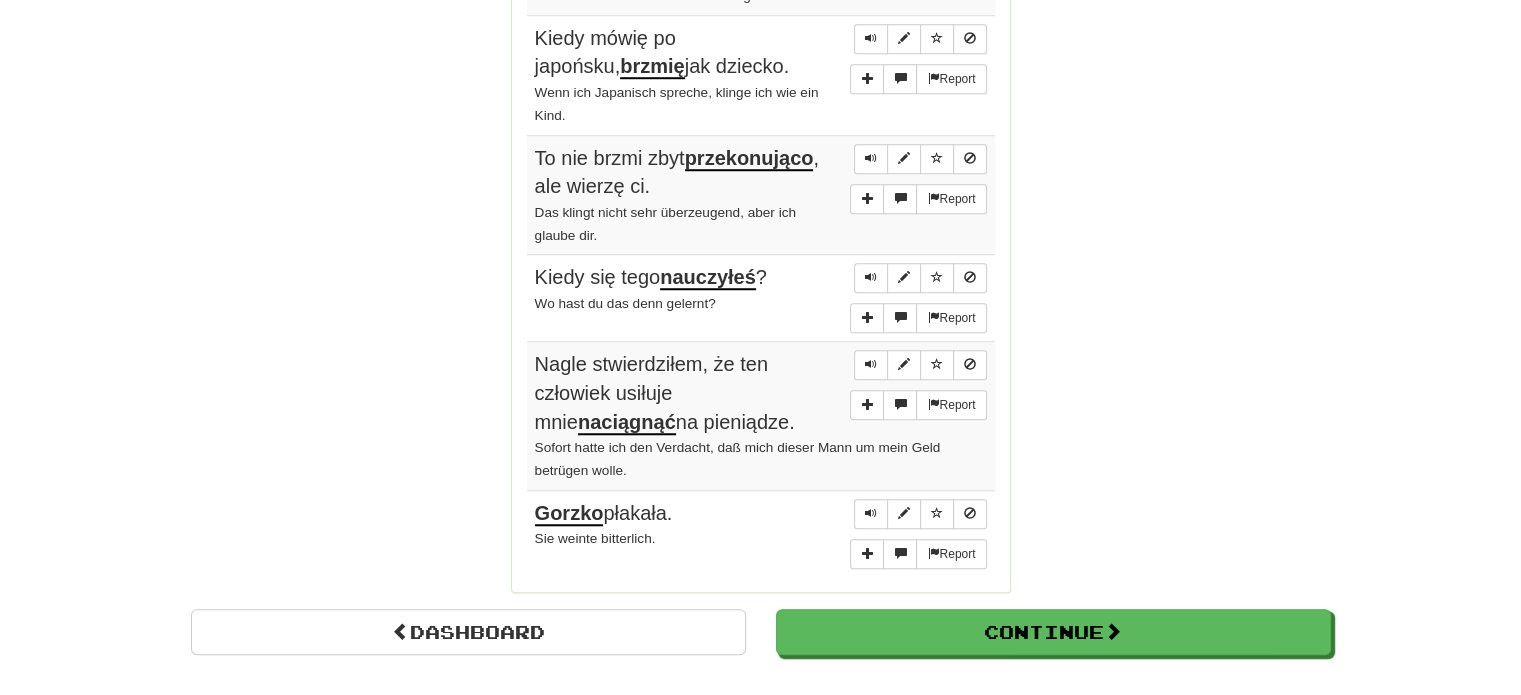 click on "Correct   :   10 Incorrect   :   2 To go   :   0 Playing :  Fluency Fast Track Round Complete!  Dashboard Continue  Round Results Stats: Score:   + 88 Time:   1 : 13 New:   5 Review:   5 Correct:   10 Incorrect:   2 Progress: Fluency Fast Track Playing:  9.596  /  15.669 + 5 61.21% 61.242% Mastered:  9.595  /  15.669 + 5 61.204% 61.236% Ready for Review:  2  /  Level:  77 112  points to level  78  - keep going! Ranked:  3 rd  this week ( 216  points to  2 nd ) Sentences:  Report Ile osób może zaprosić  członek  klubu? Wie viele Leute darf jedes Klubmitglied einladen?  Report Ten nauczyciel uczy według nowej  metody . Dieser Professor unterrichtete nach einer neuen Methode.  Report Znam  angielski . Ich kann Englisch sprechen.  Report Zima była wyjątkowo  łaskawa . Der Winter war außergewöhnlich mild.  Report Nareszcie  szczury  przyszły do rzeki. Endlich sind die Ratten zum Fluss gekommen.  Report Kiedy mówię po japońsku,  brzmię  jak dziecko.  Report To nie brzmi zbyt  przekonująco  Report ?" at bounding box center [760, -416] 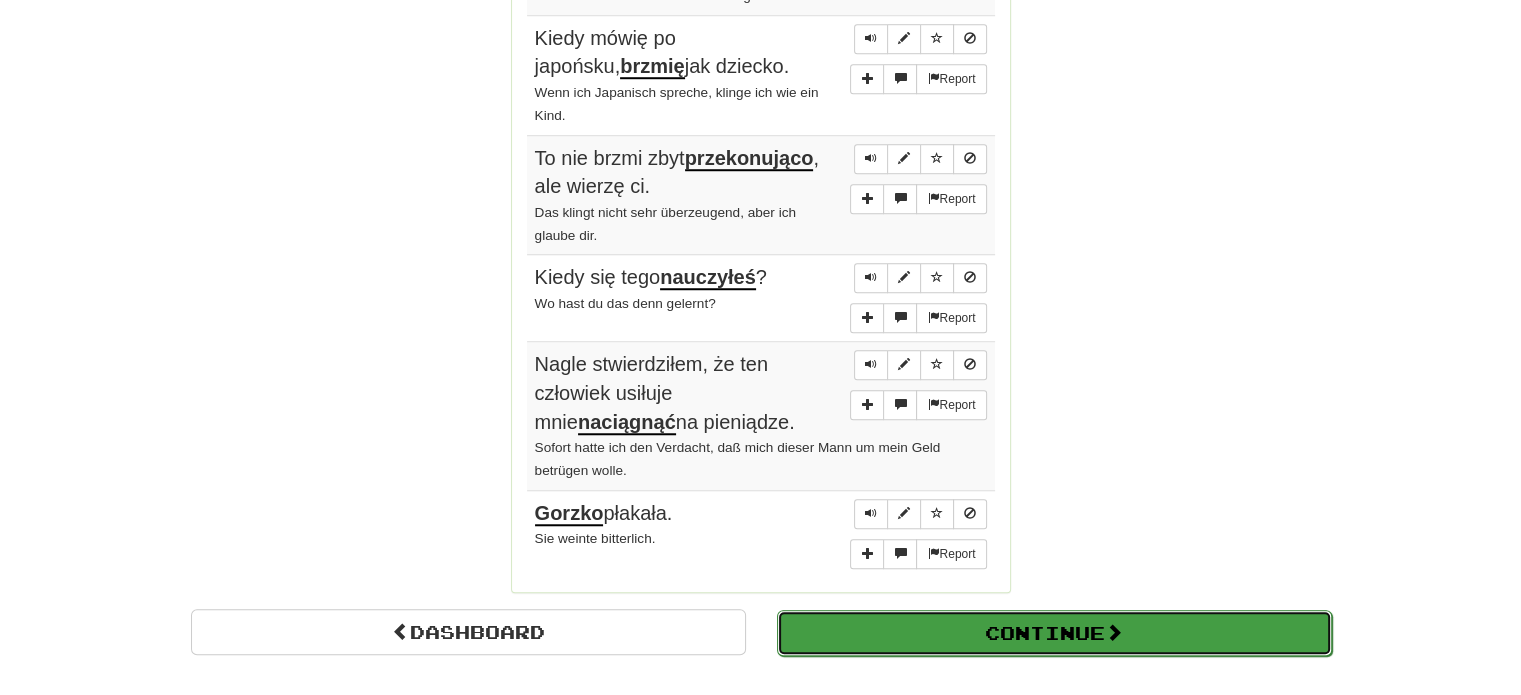 click on "Continue" at bounding box center (1054, 633) 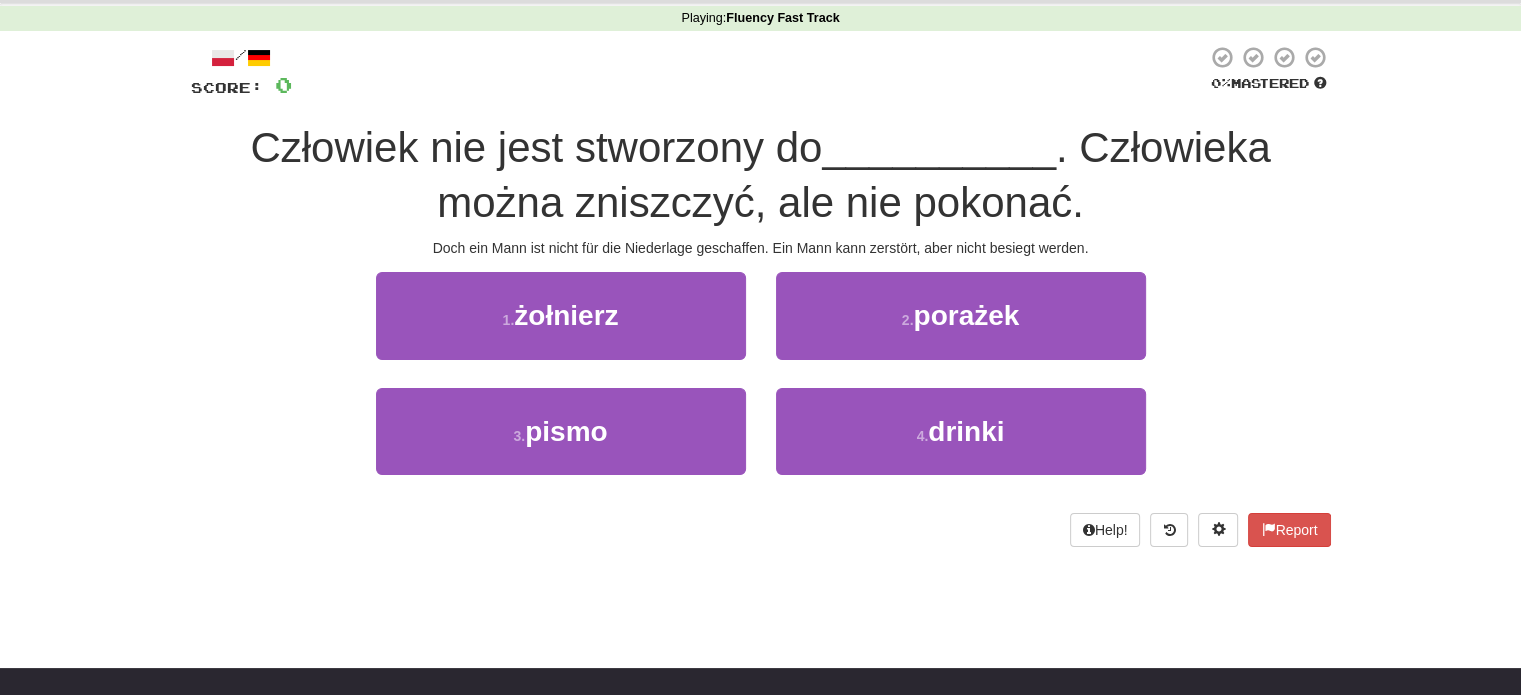 scroll, scrollTop: 48, scrollLeft: 0, axis: vertical 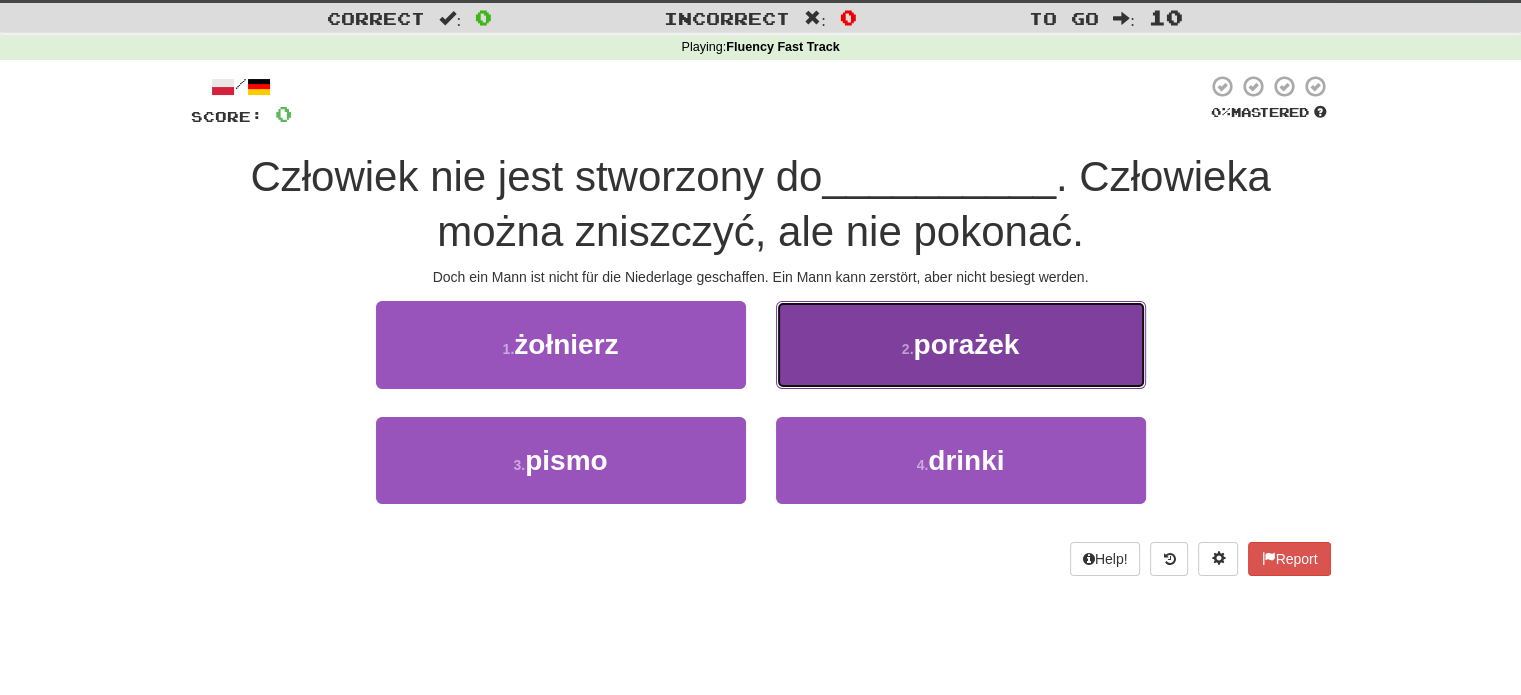 click on "porażek" at bounding box center [966, 344] 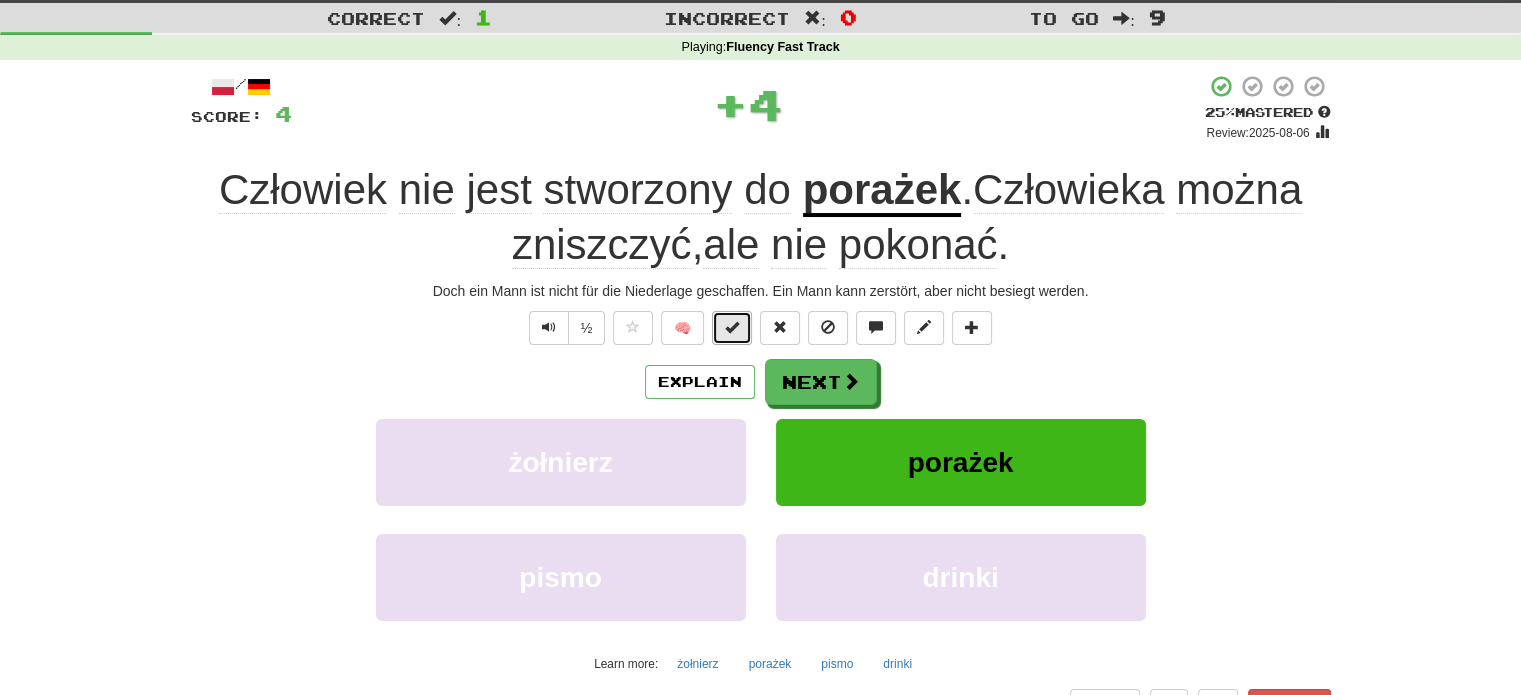 click at bounding box center [732, 328] 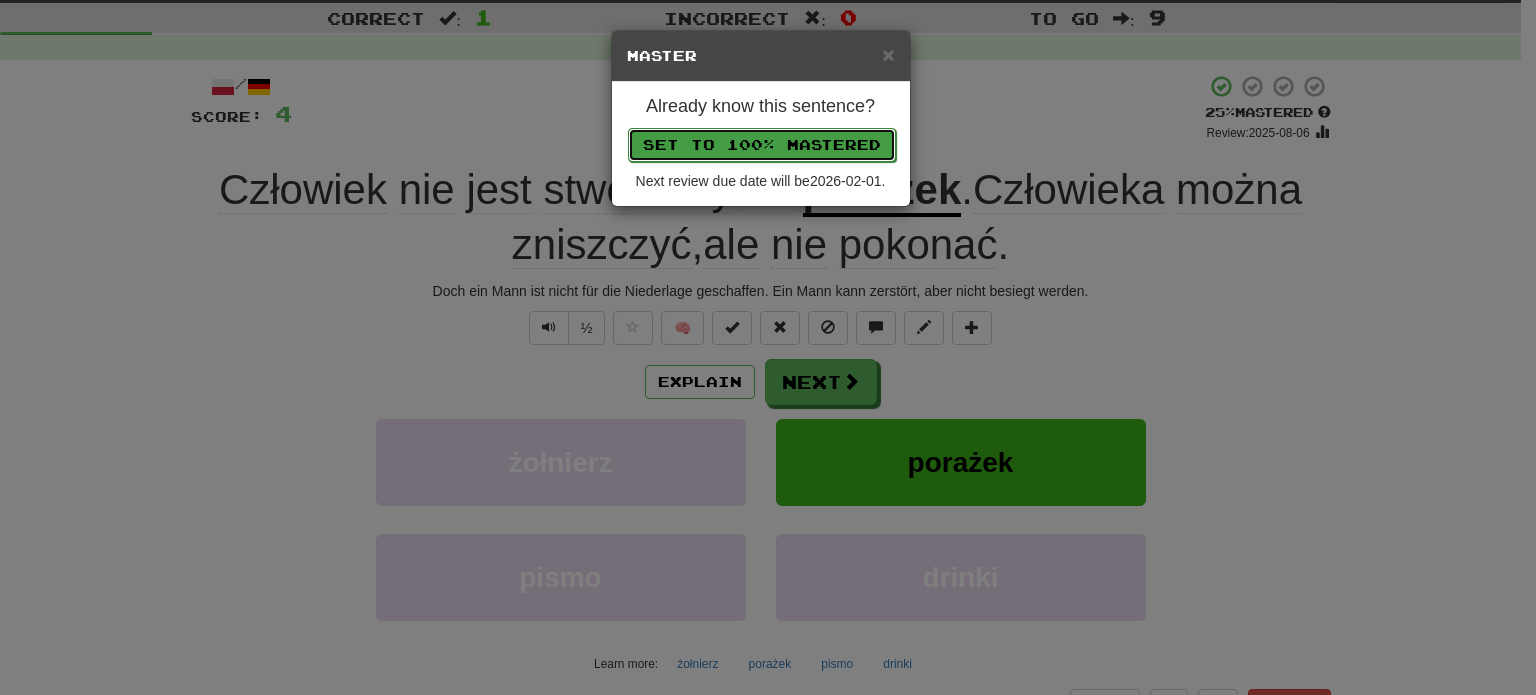 click on "Set to 100% Mastered" at bounding box center (762, 145) 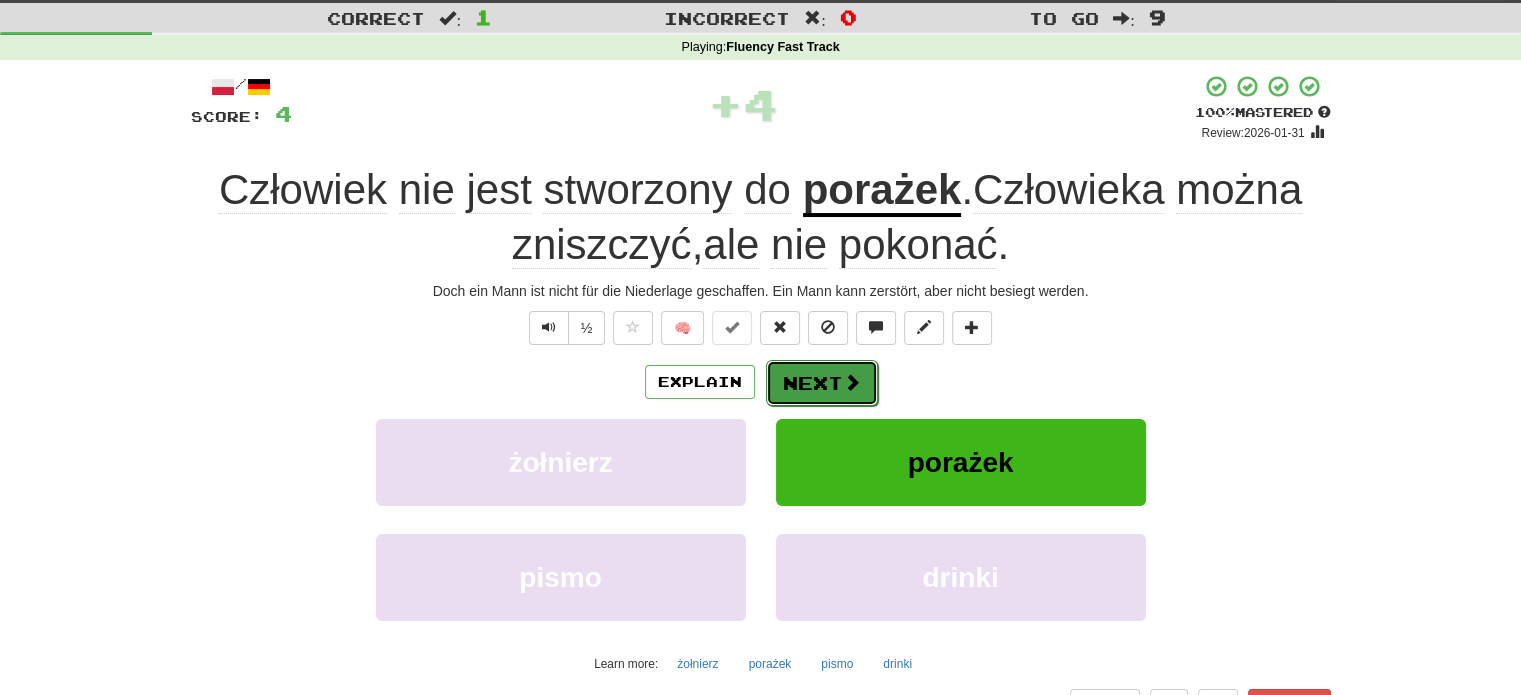 click on "Next" at bounding box center [822, 383] 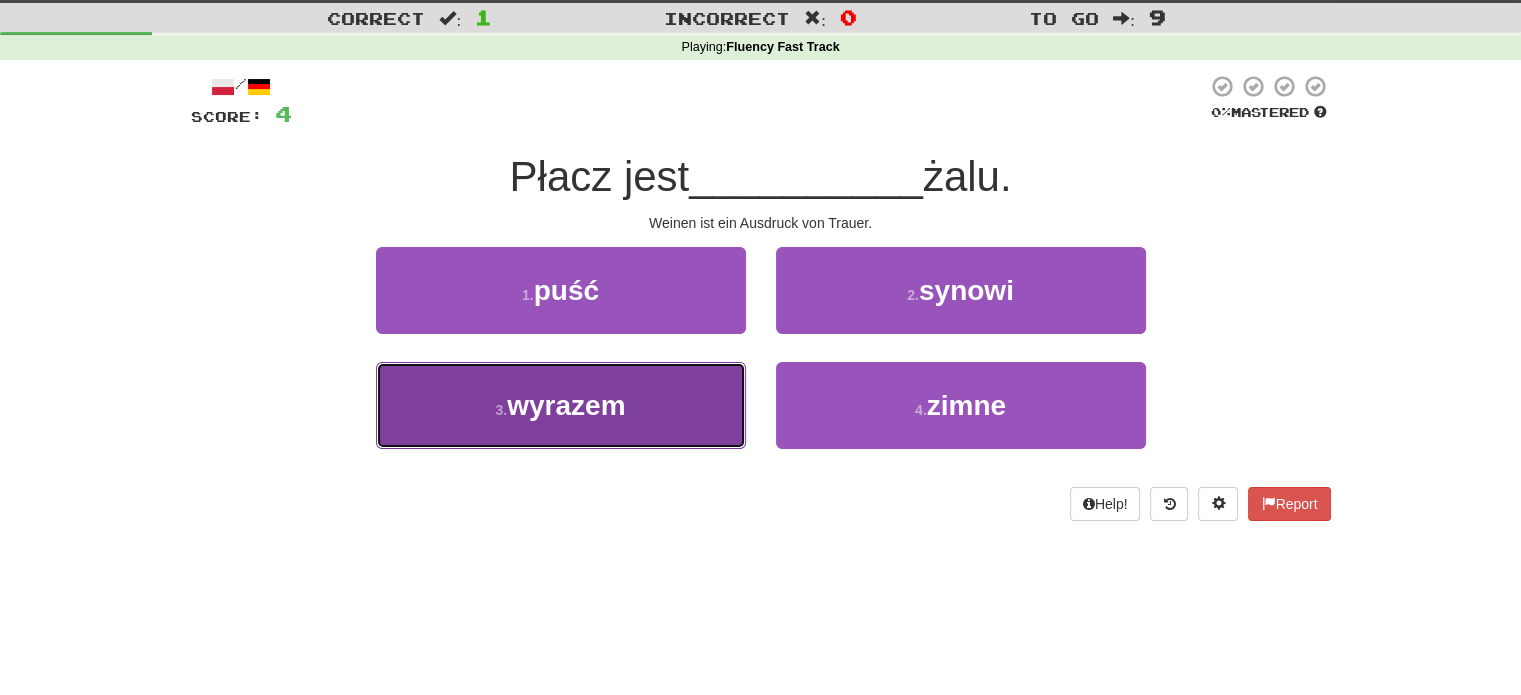click on "wyrazem" at bounding box center (566, 405) 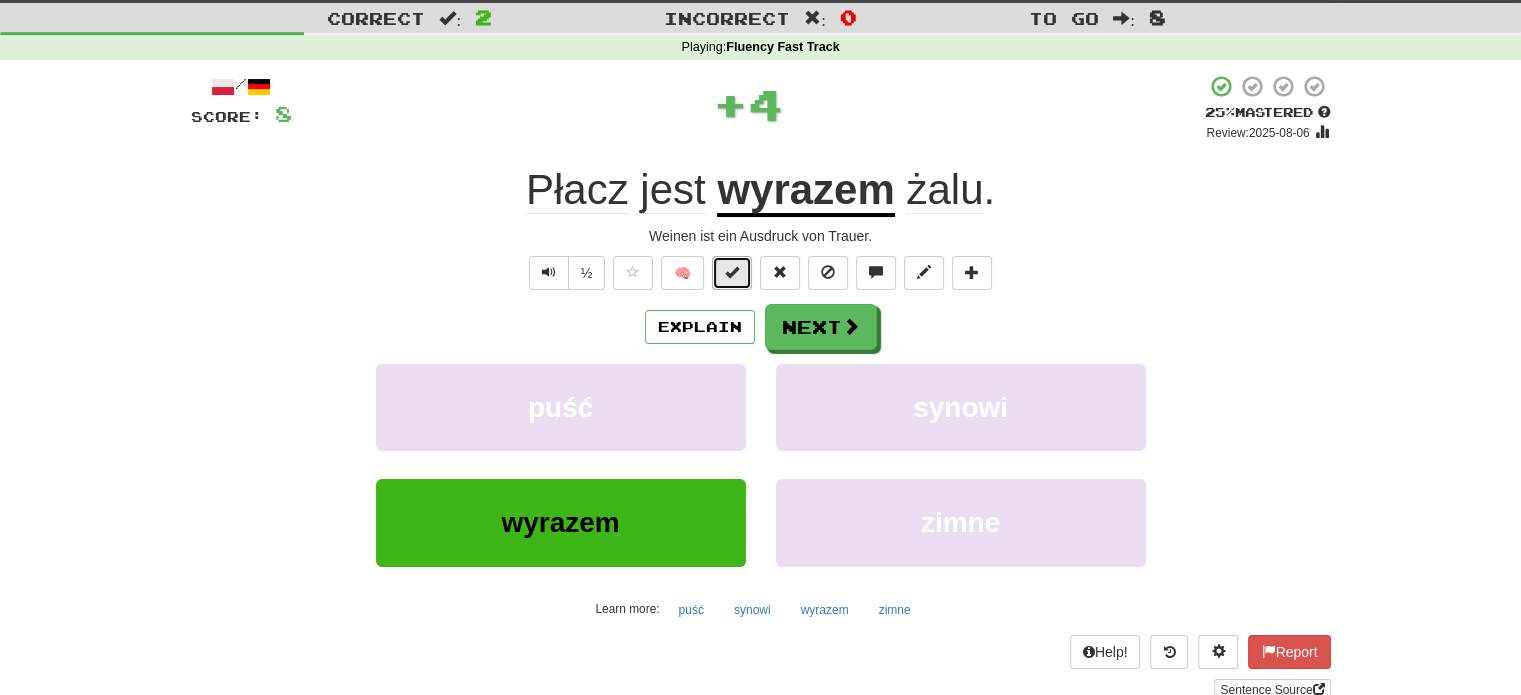 click at bounding box center (732, 273) 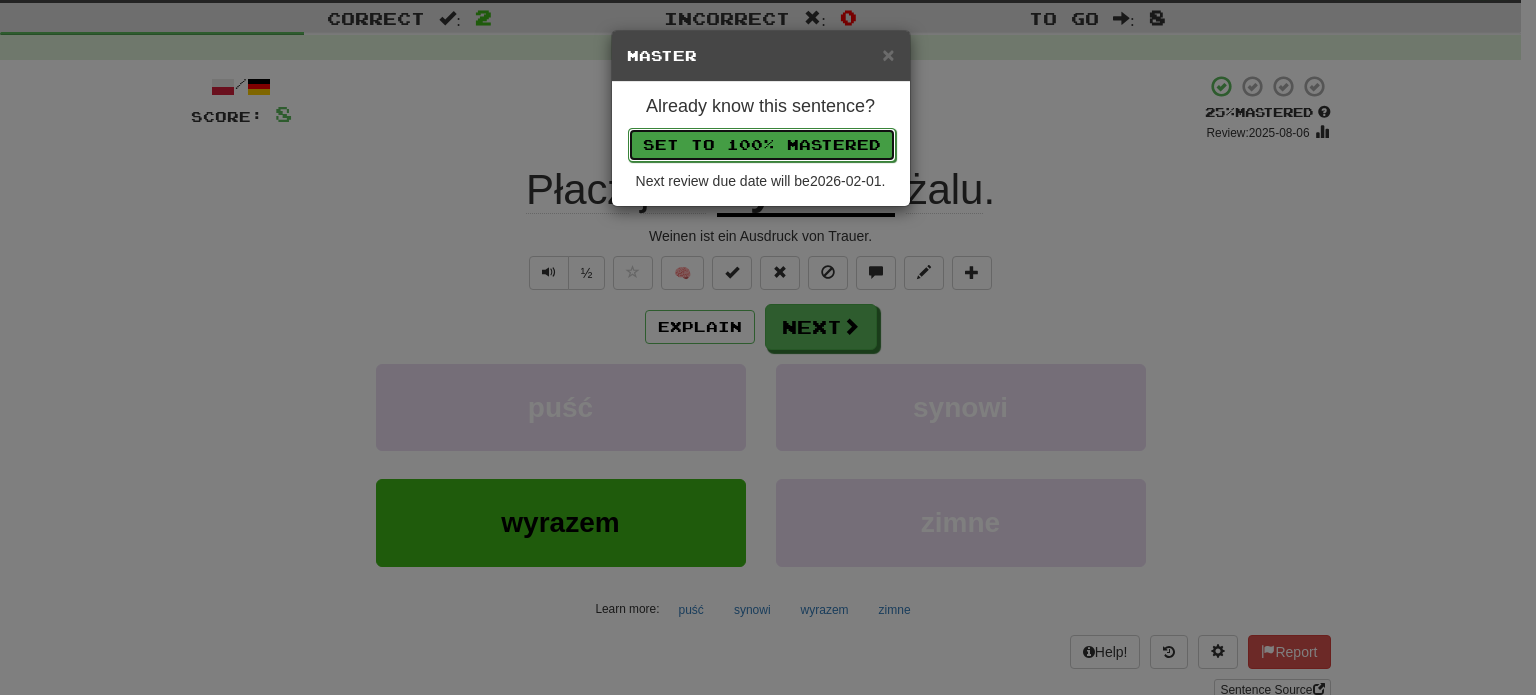 click on "Set to 100% Mastered" at bounding box center [762, 145] 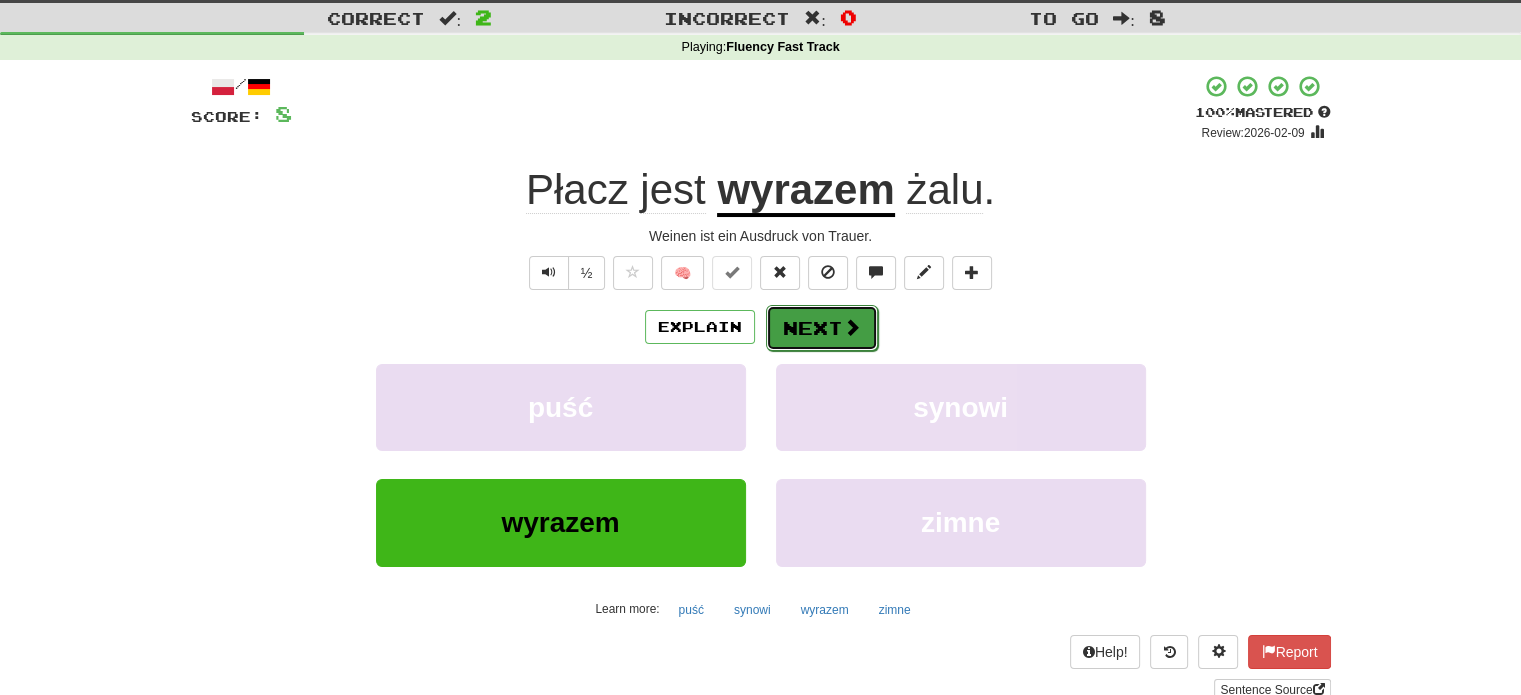 click on "Next" at bounding box center (822, 328) 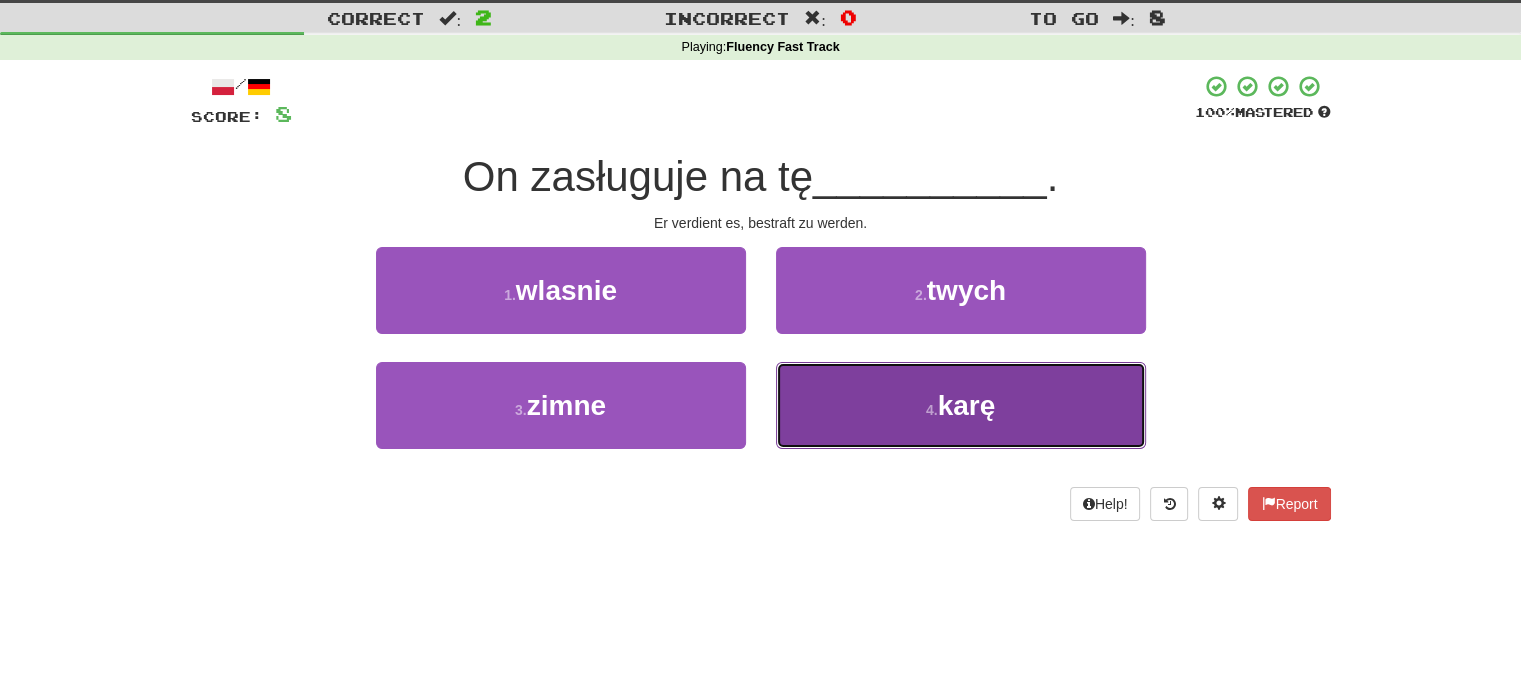 click on "4 .  karę" at bounding box center (961, 405) 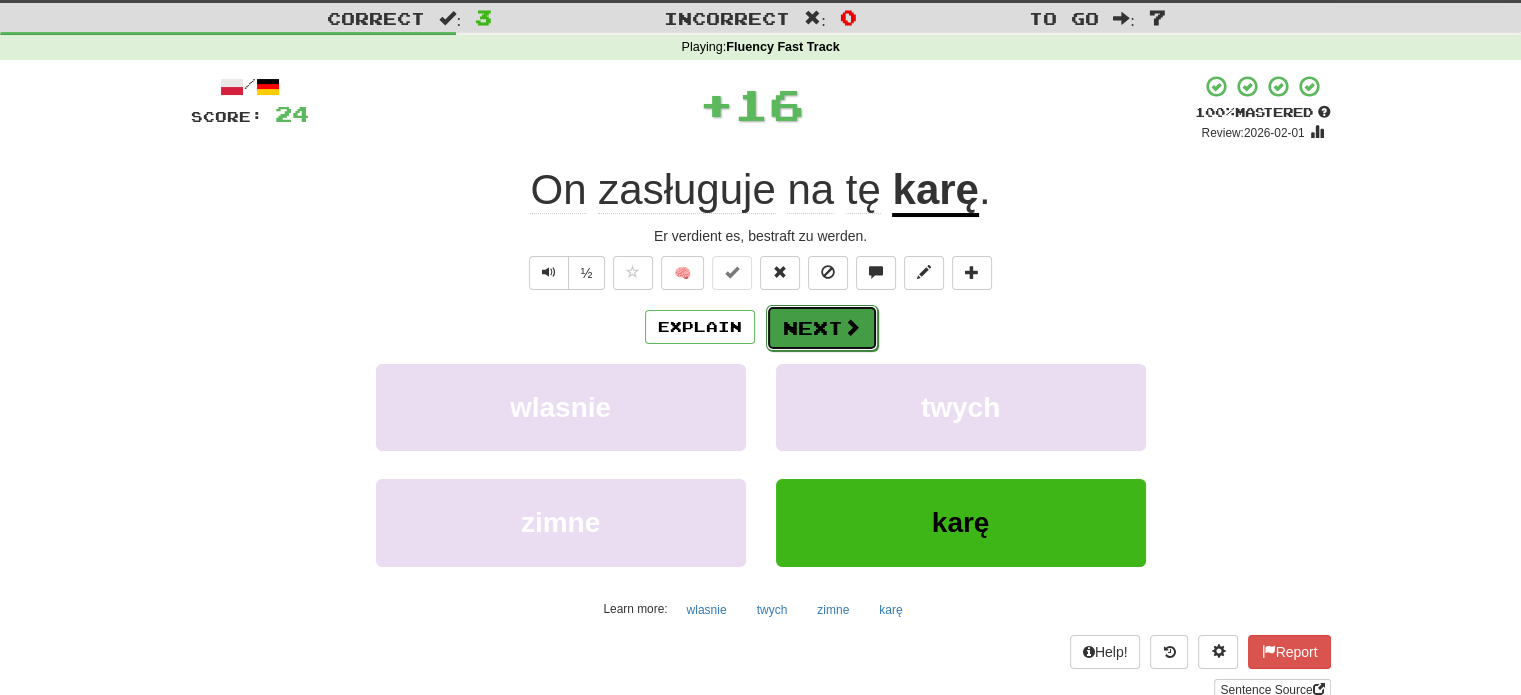 click on "Next" at bounding box center (822, 328) 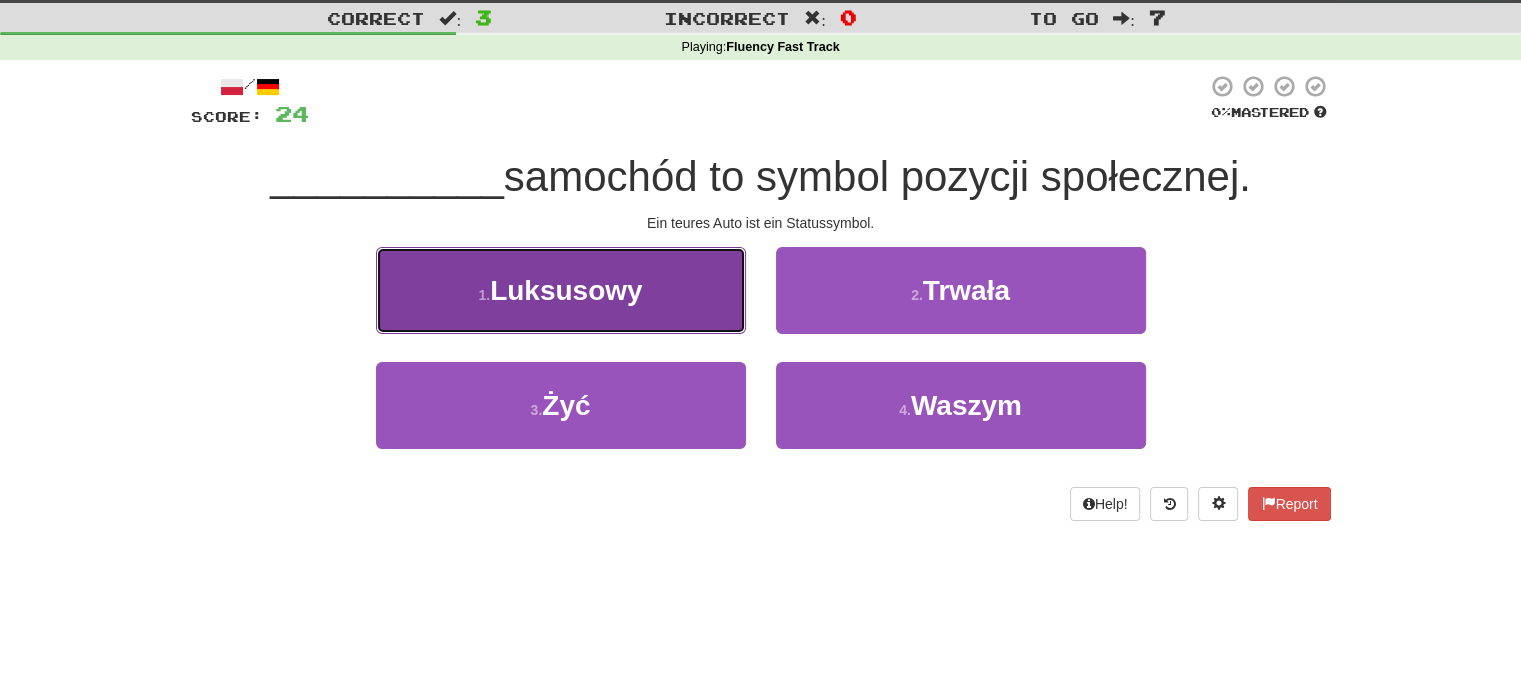 click on "1 .  Luksusowy" at bounding box center (561, 290) 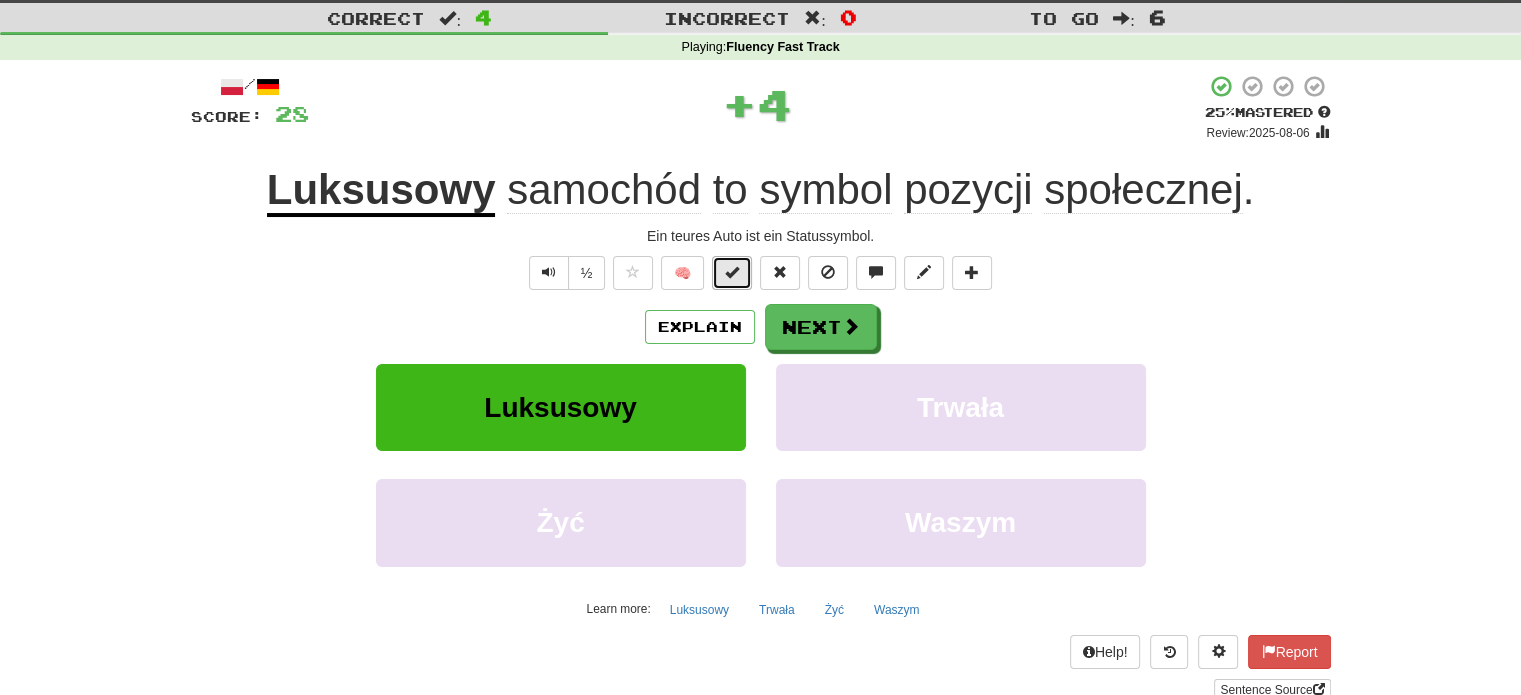 click at bounding box center (732, 272) 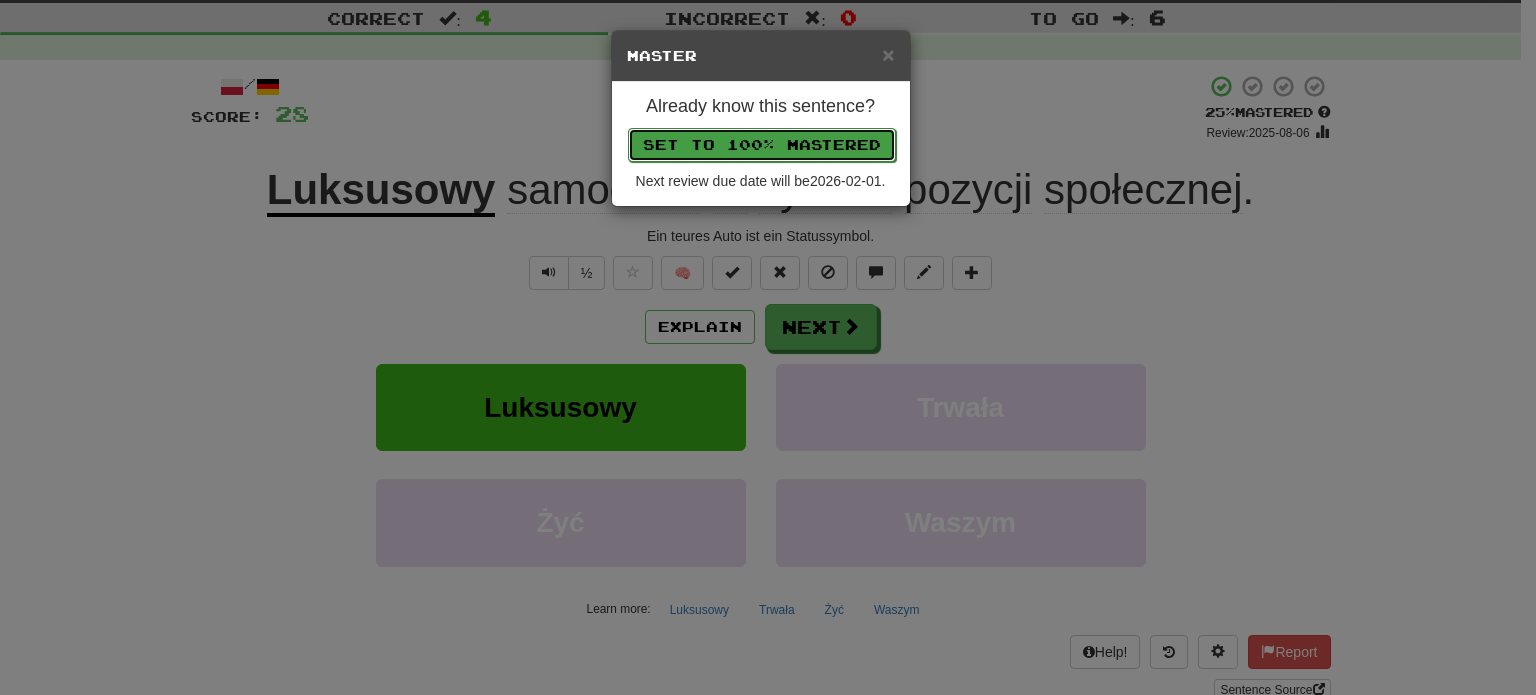 click on "Set to 100% Mastered" at bounding box center [762, 145] 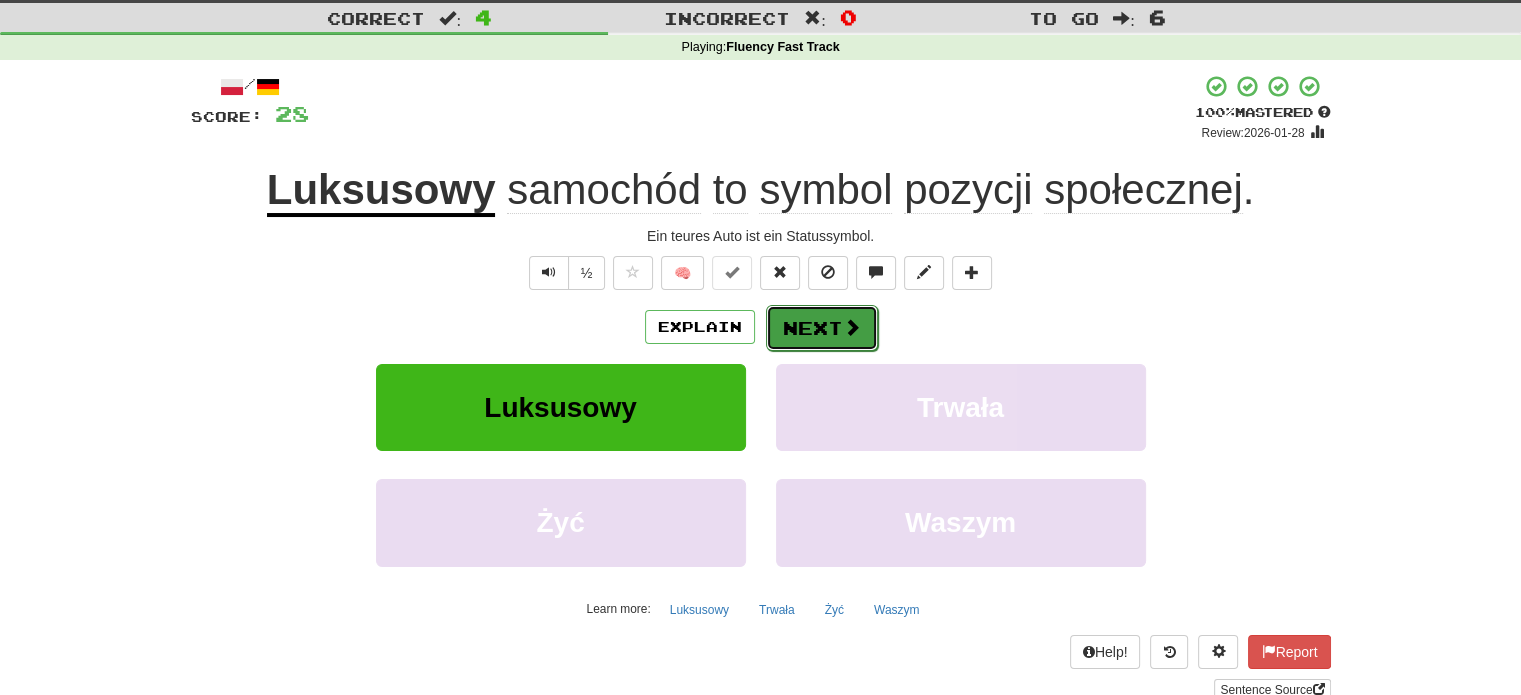 click on "Next" at bounding box center (822, 328) 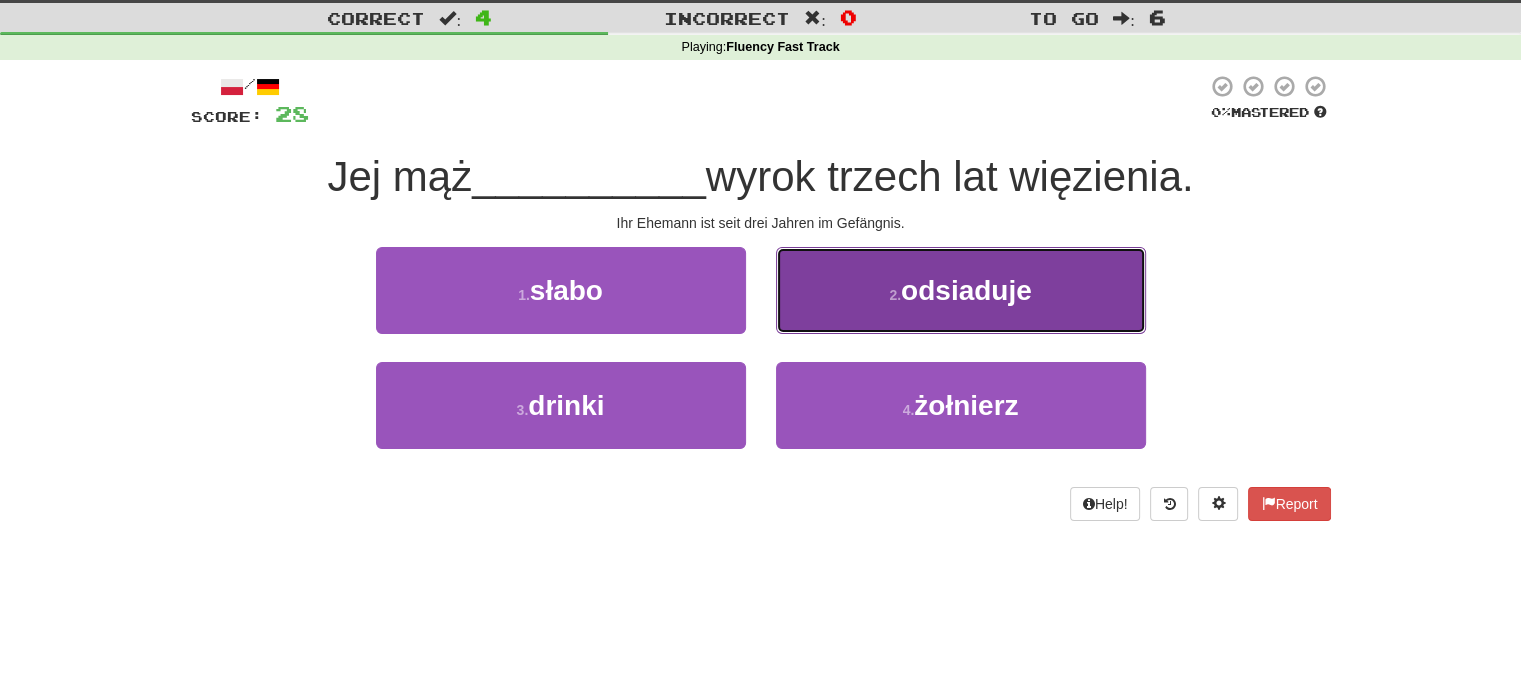 click on "2 .  odsiaduje" at bounding box center [961, 290] 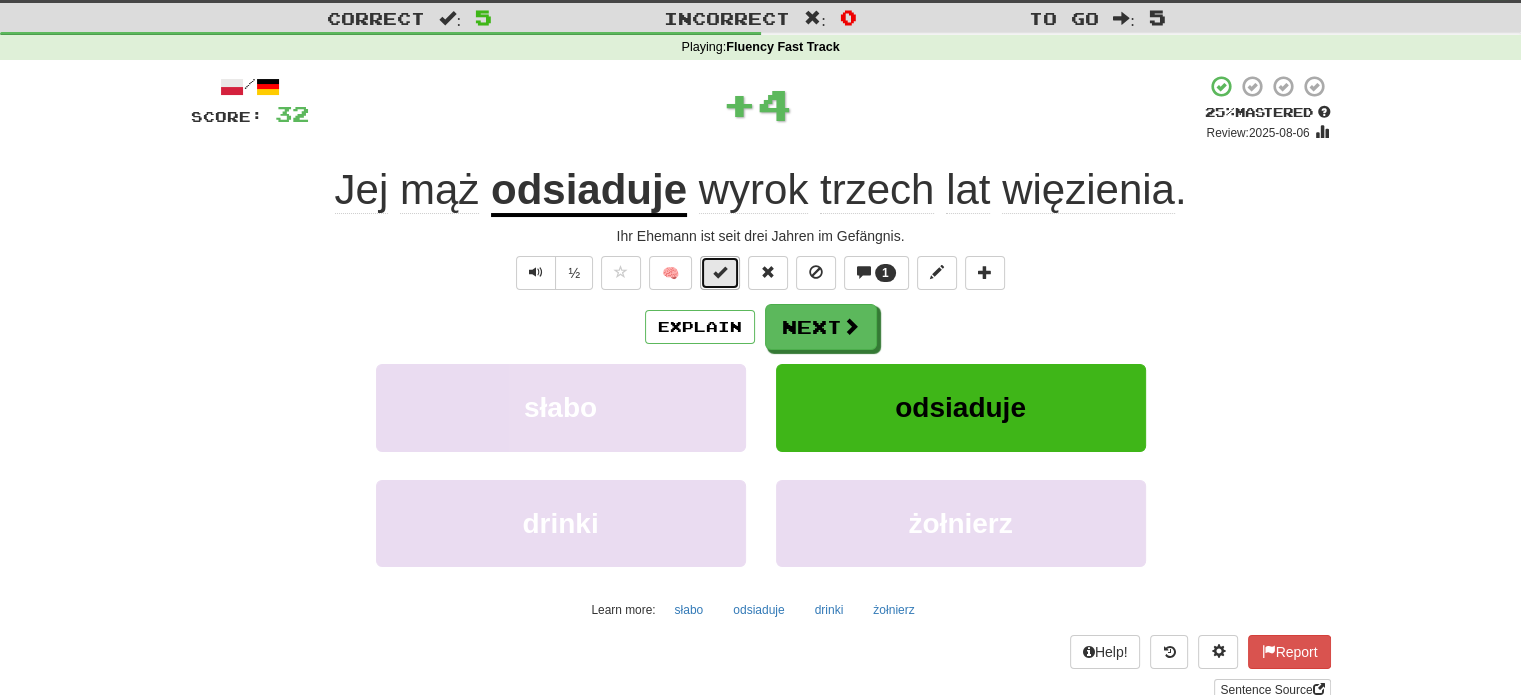 click at bounding box center [720, 273] 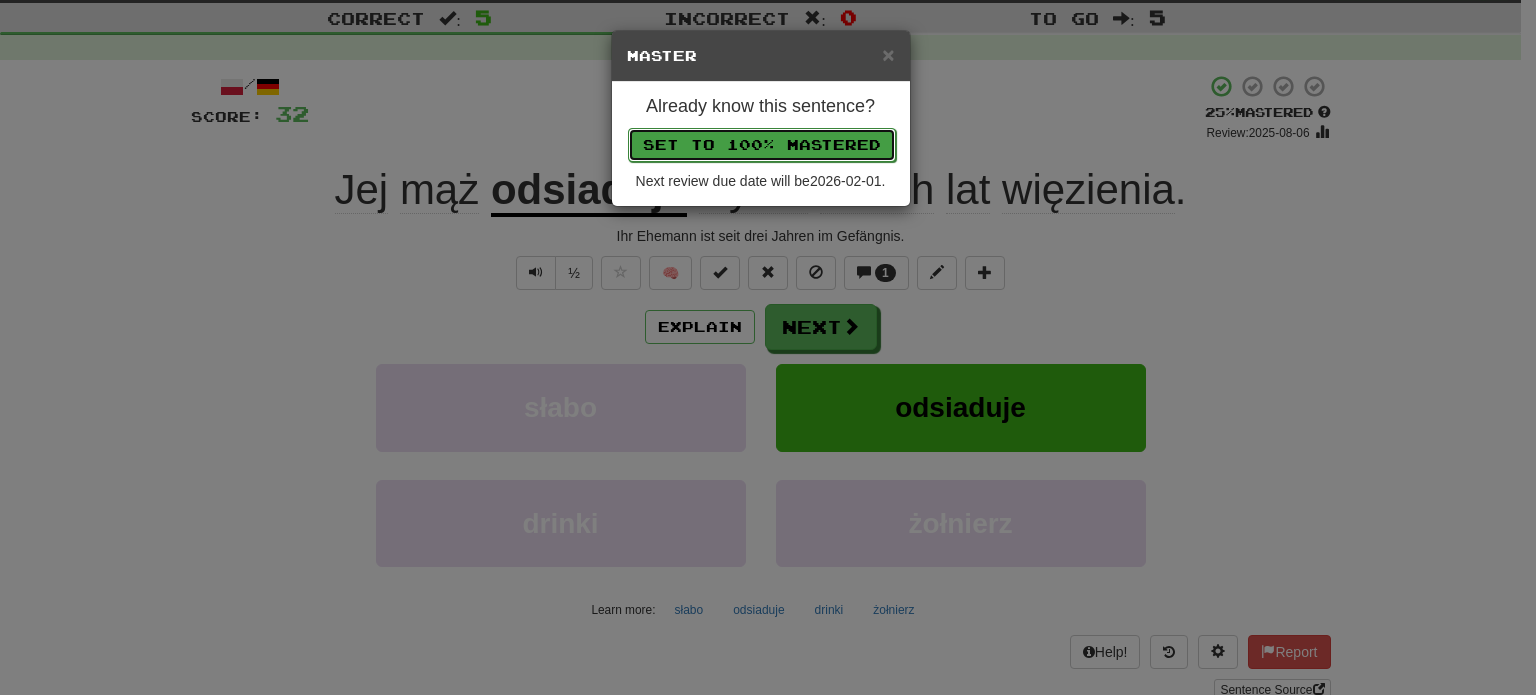 click on "Set to 100% Mastered" at bounding box center (762, 145) 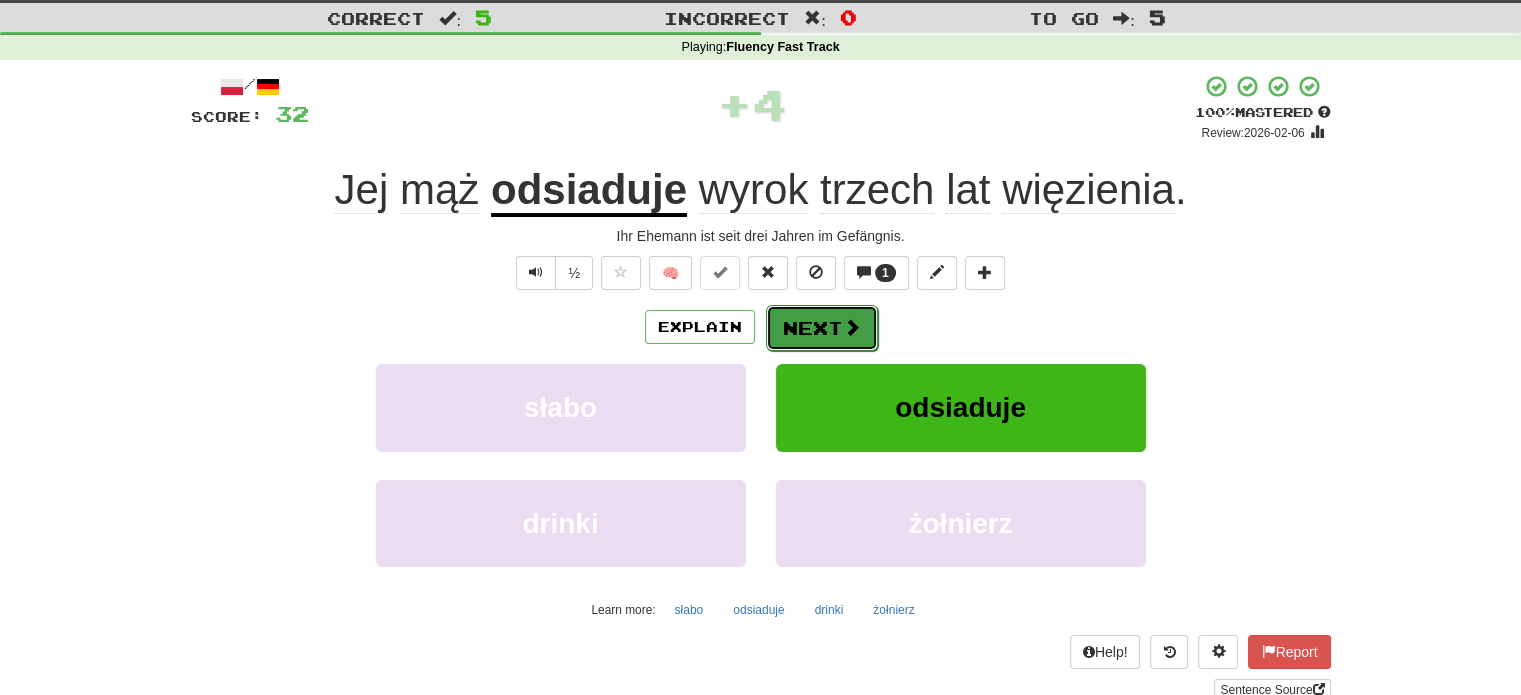 click on "Next" at bounding box center (822, 328) 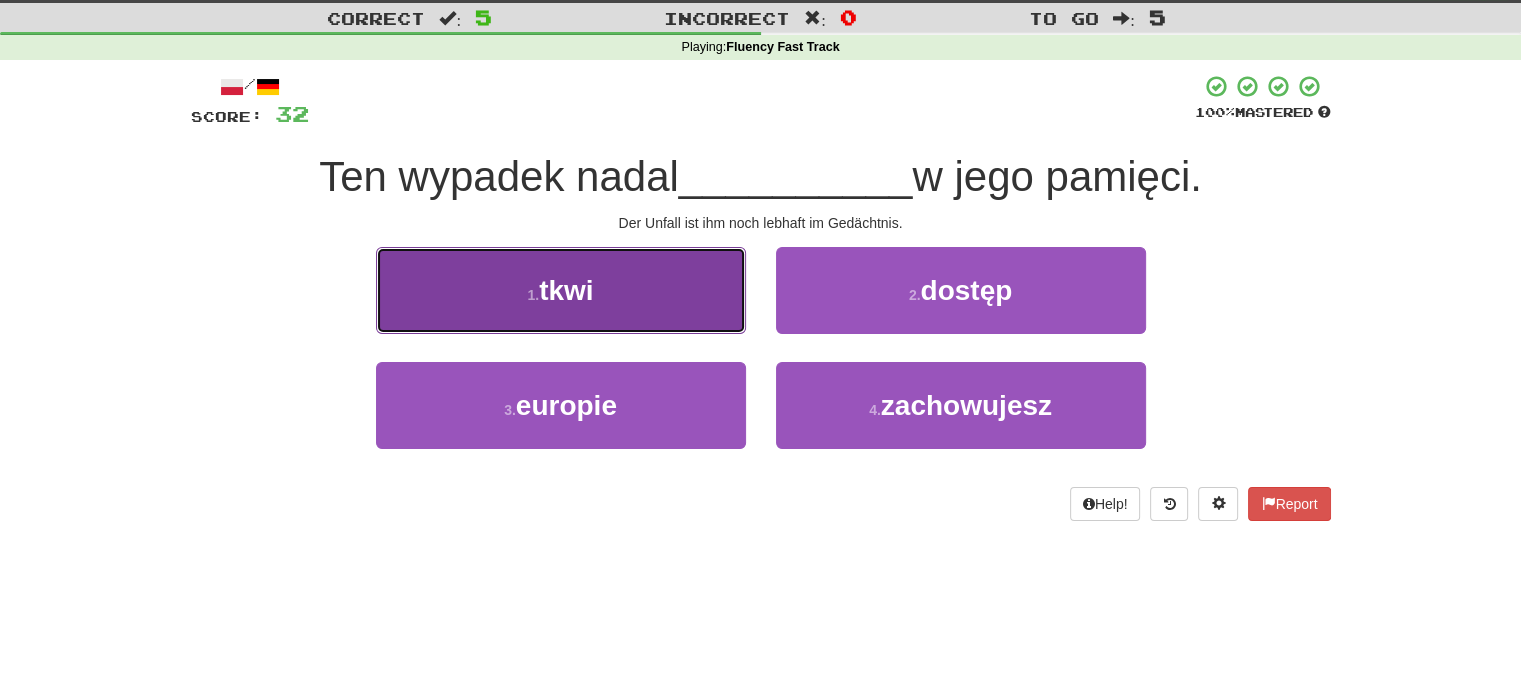 click on "1 .  tkwi" at bounding box center (561, 290) 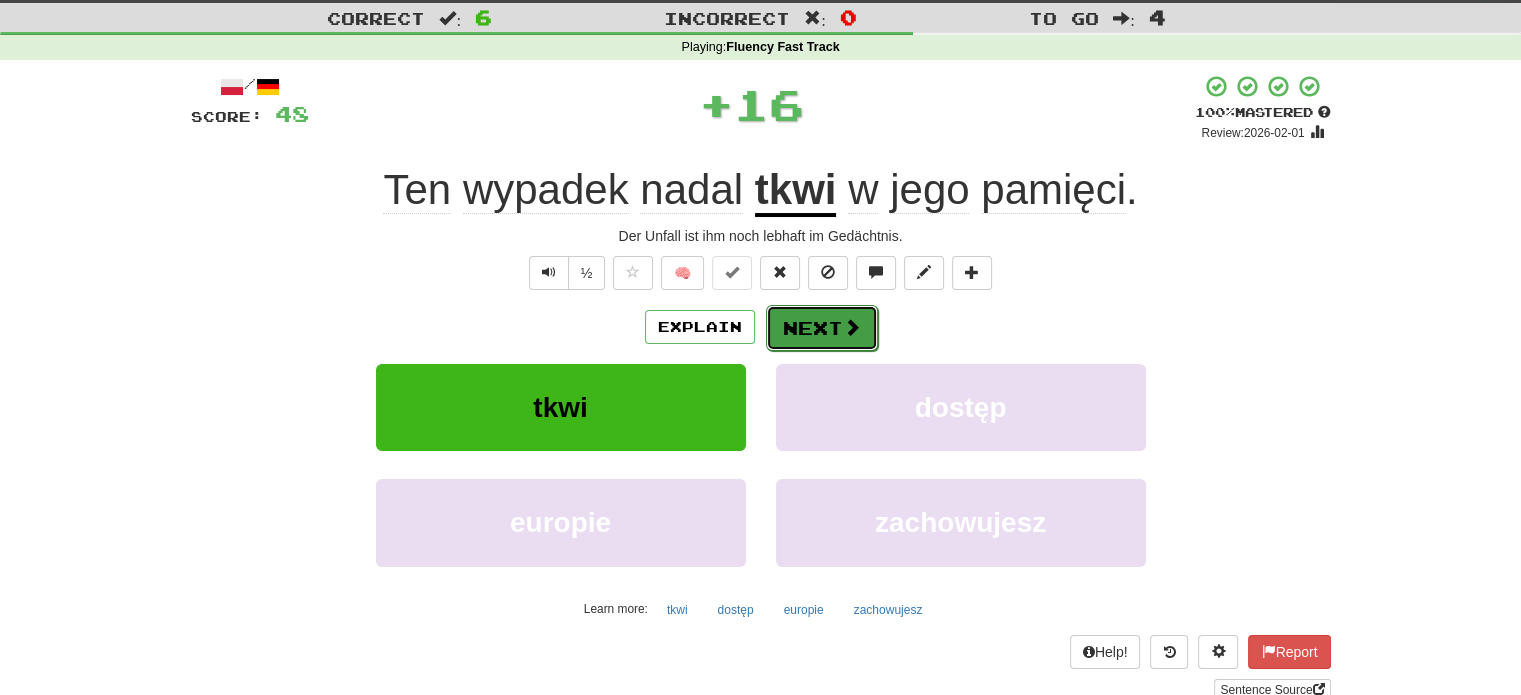 click on "Next" at bounding box center (822, 328) 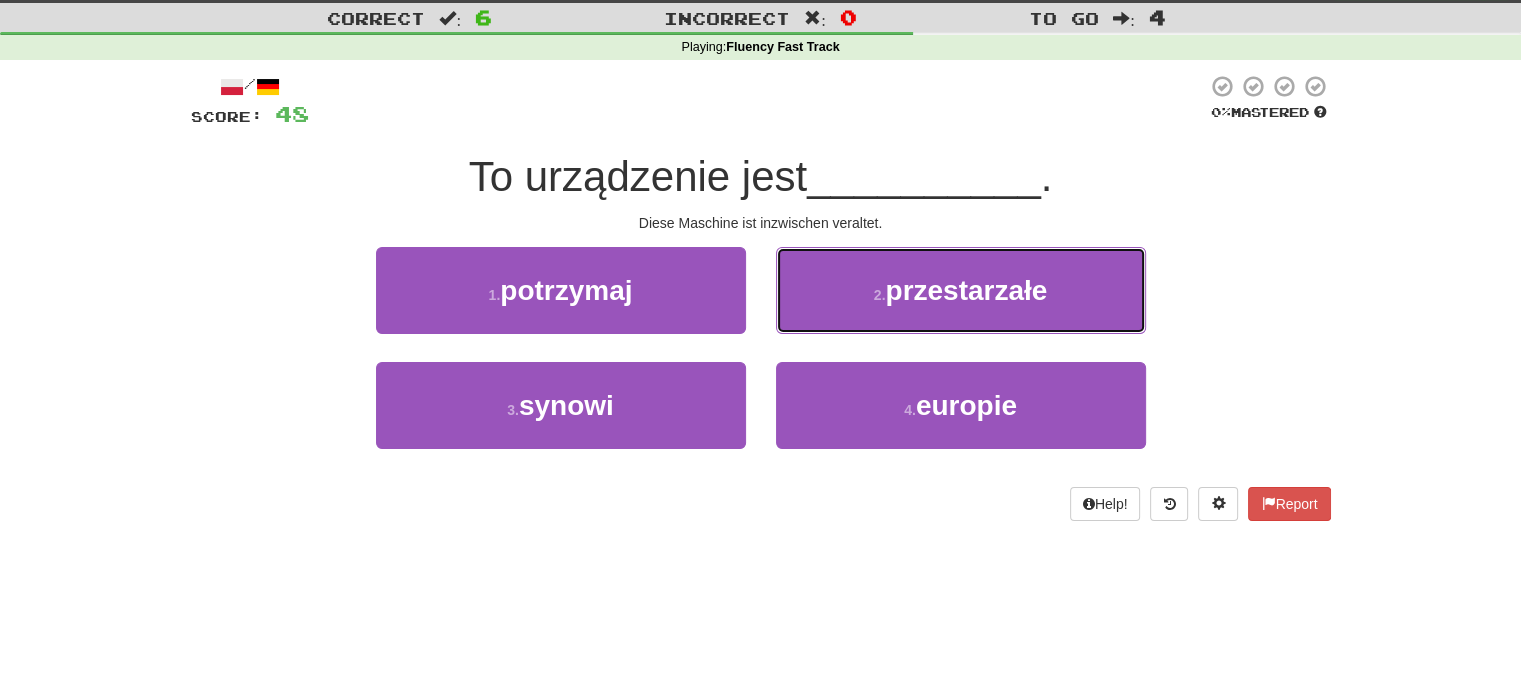 click on "2 .  przestarzałe" at bounding box center [961, 290] 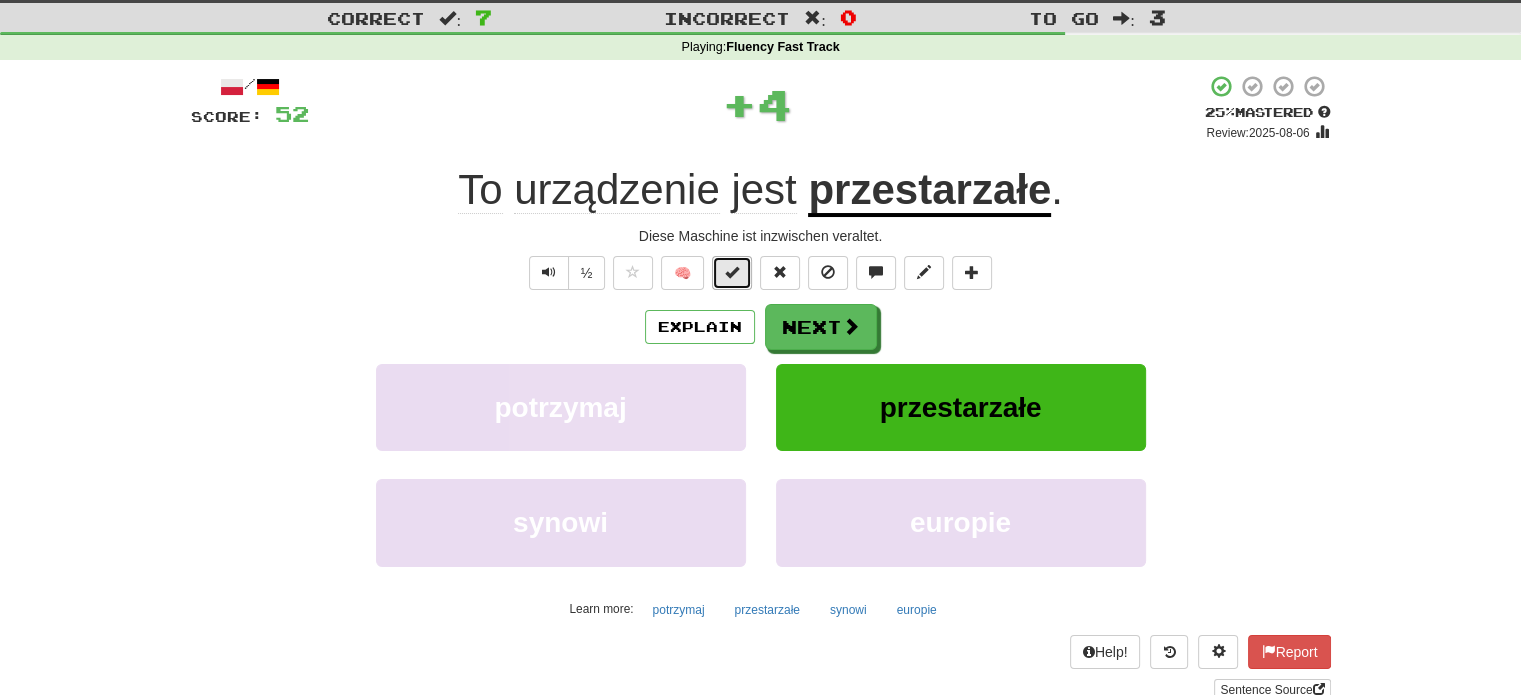 click at bounding box center [732, 272] 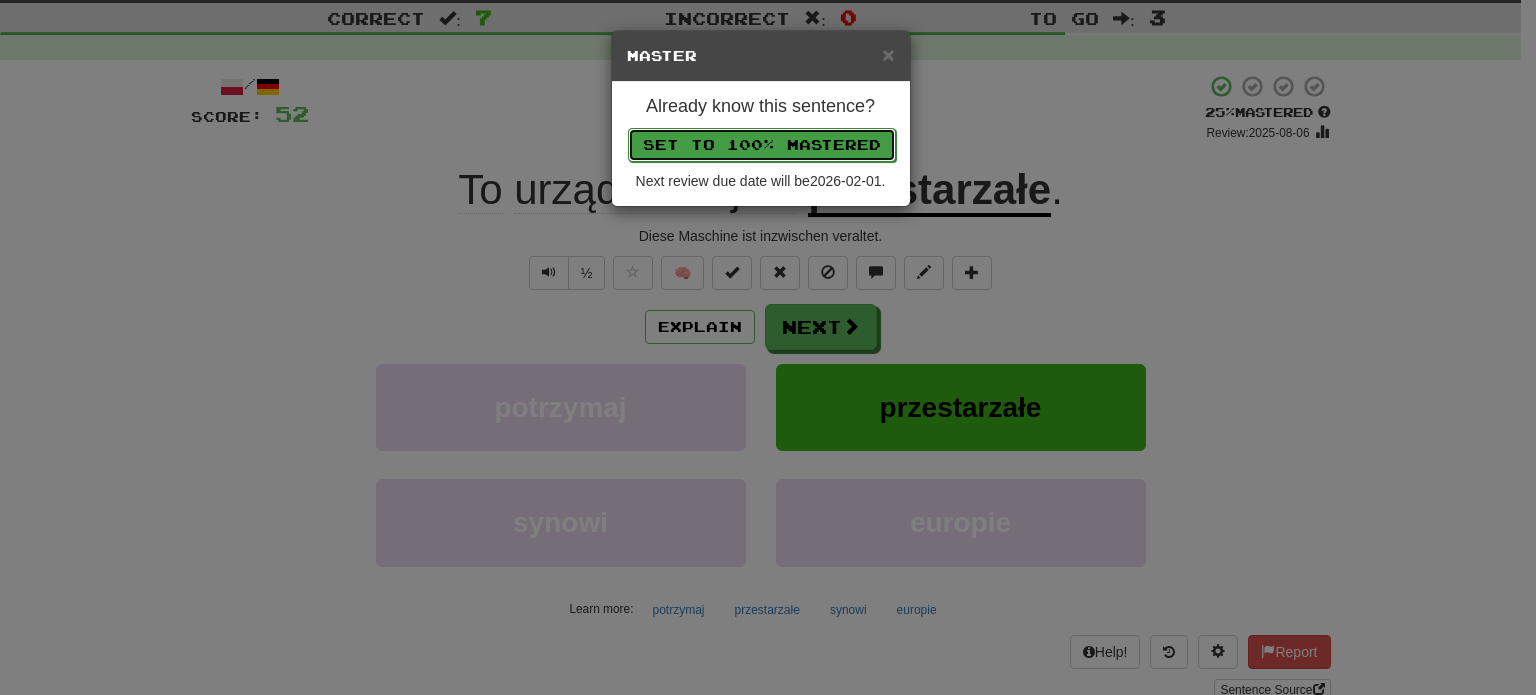 click on "Set to 100% Mastered" at bounding box center [762, 145] 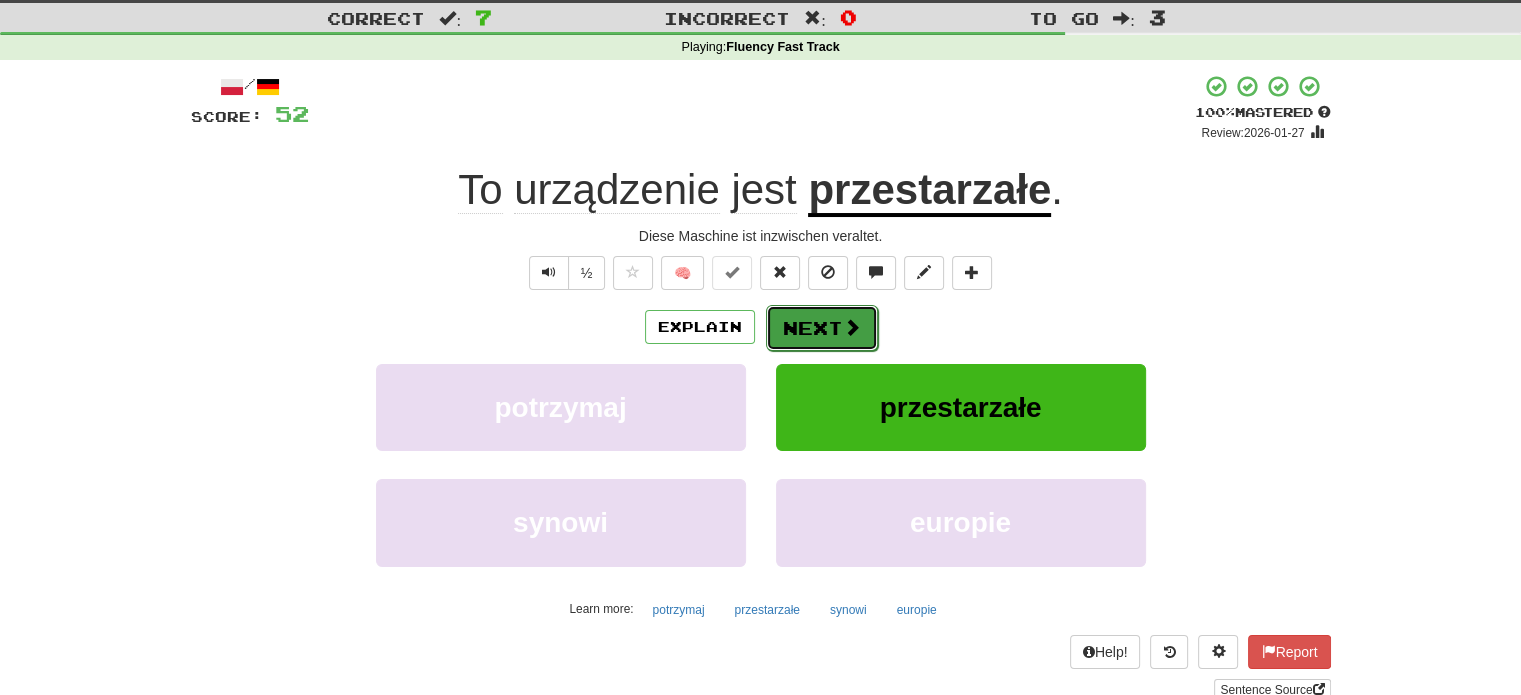 click on "Next" at bounding box center [822, 328] 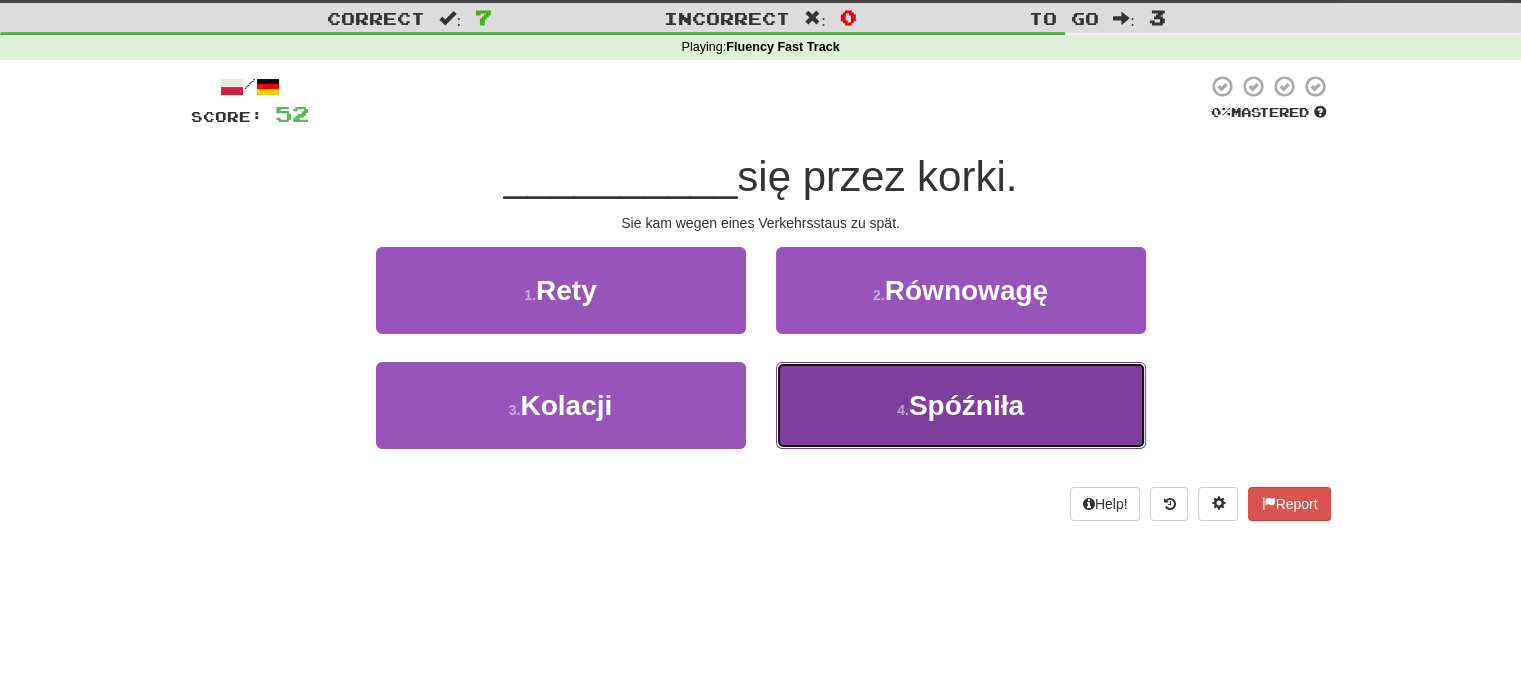 click on "4 .  Spóźniła" at bounding box center [961, 405] 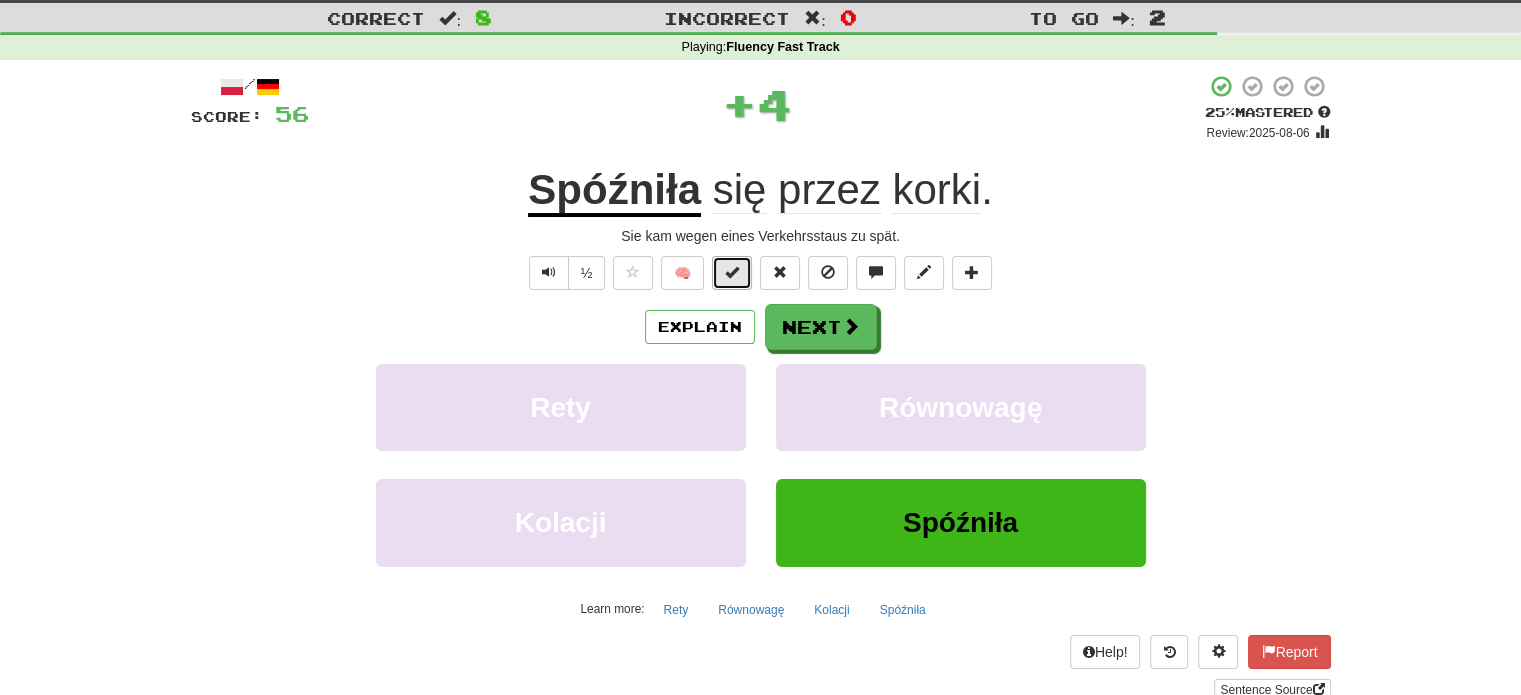 click at bounding box center [732, 272] 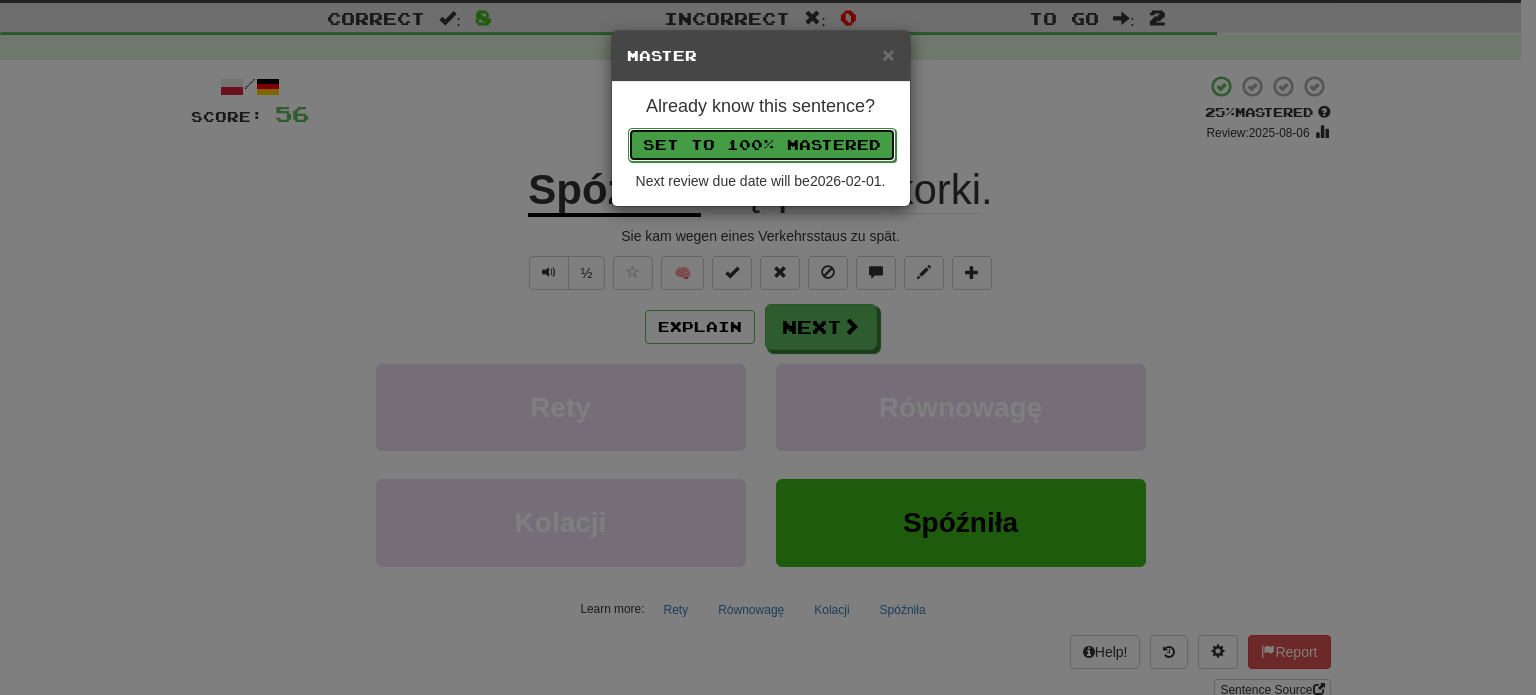 click on "Set to 100% Mastered" at bounding box center [762, 145] 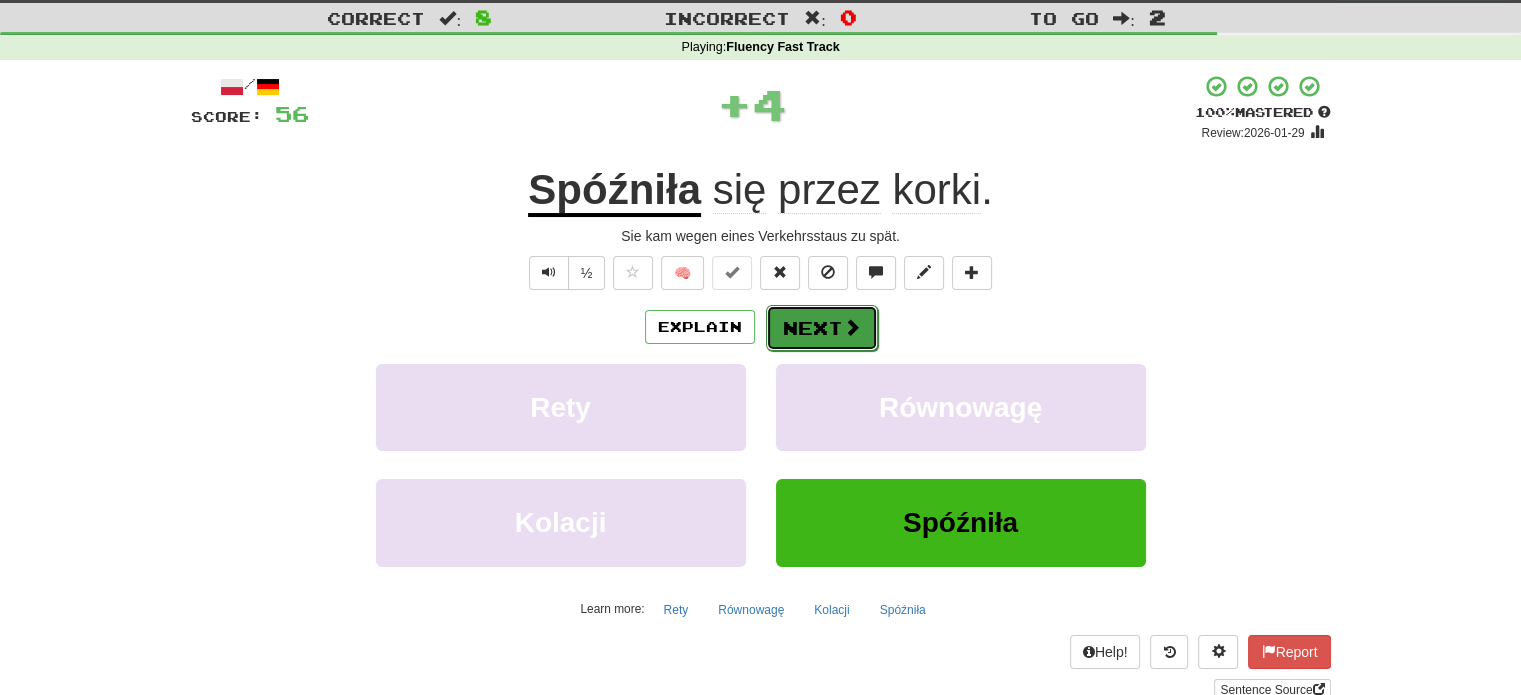 click on "Next" at bounding box center (822, 328) 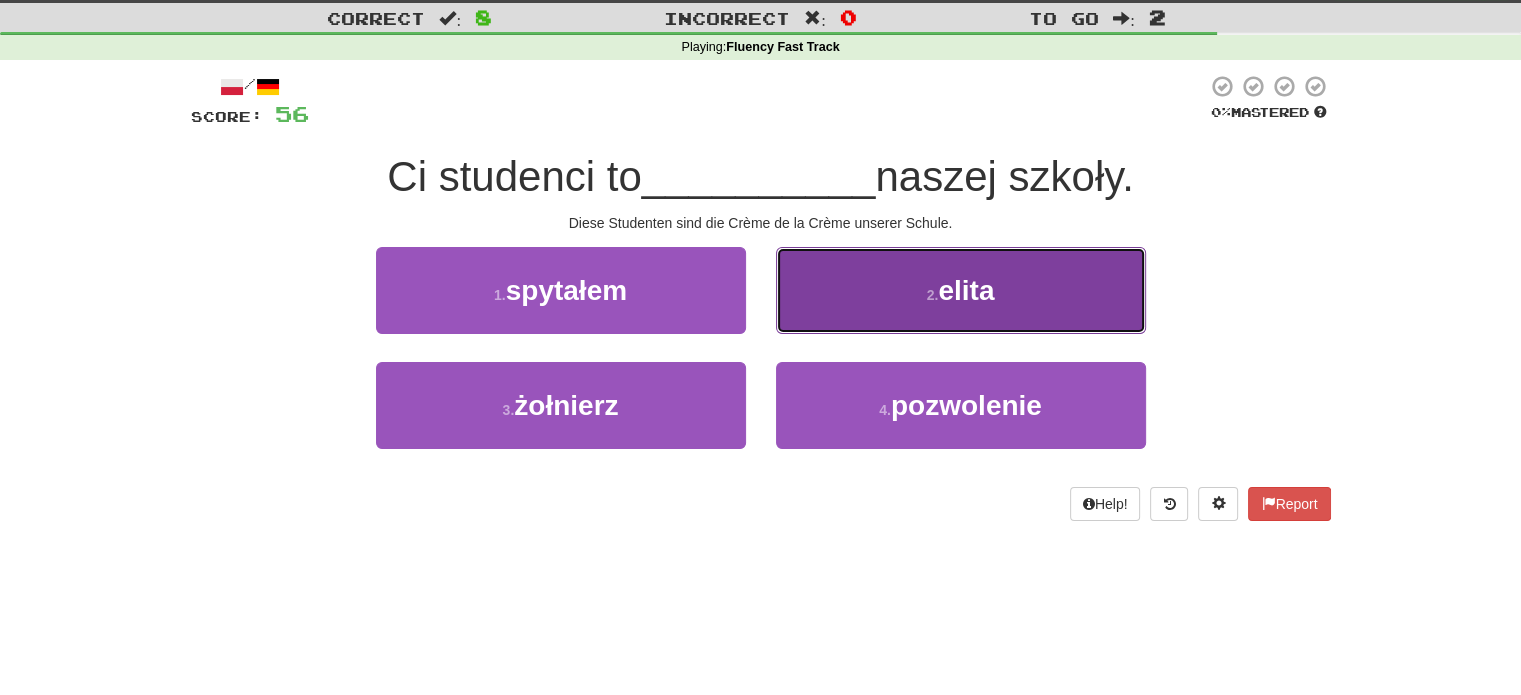 click on "2 .  elita" at bounding box center (961, 290) 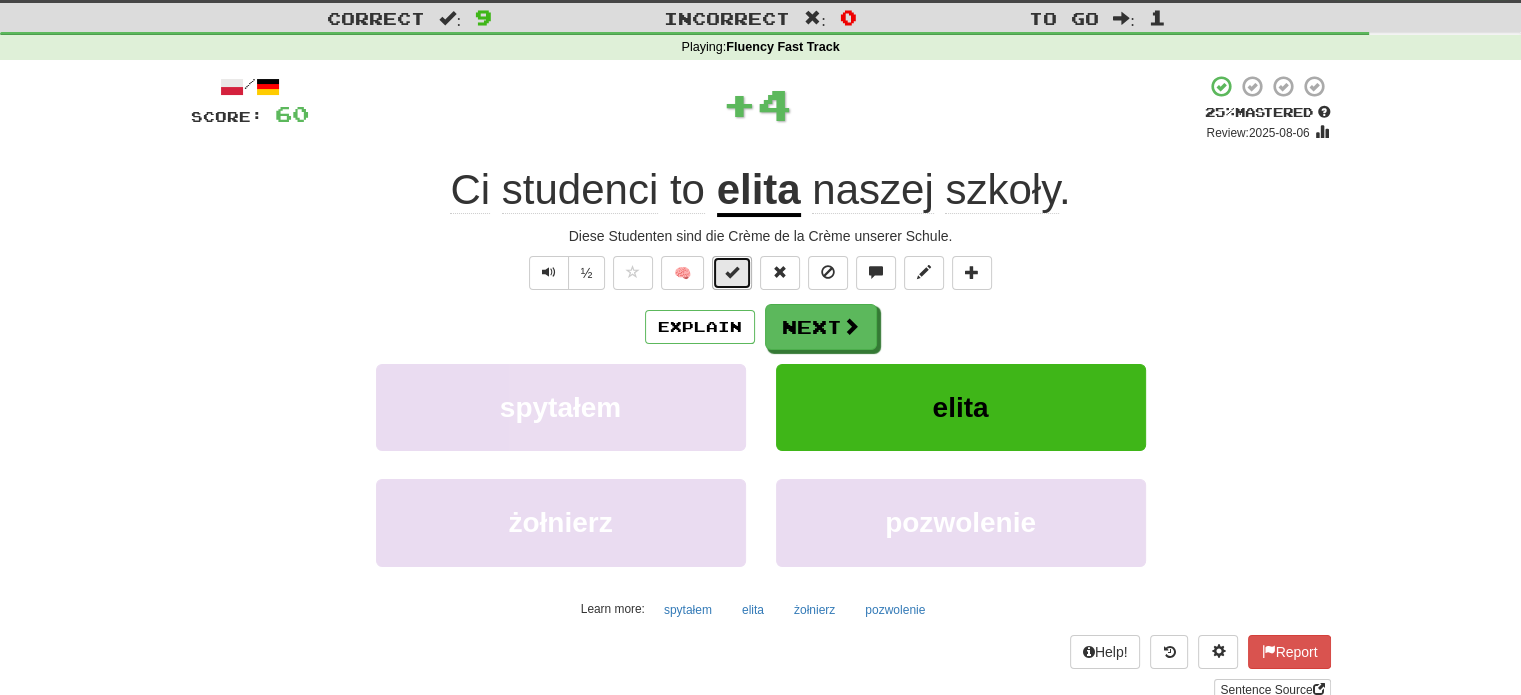 click at bounding box center (732, 273) 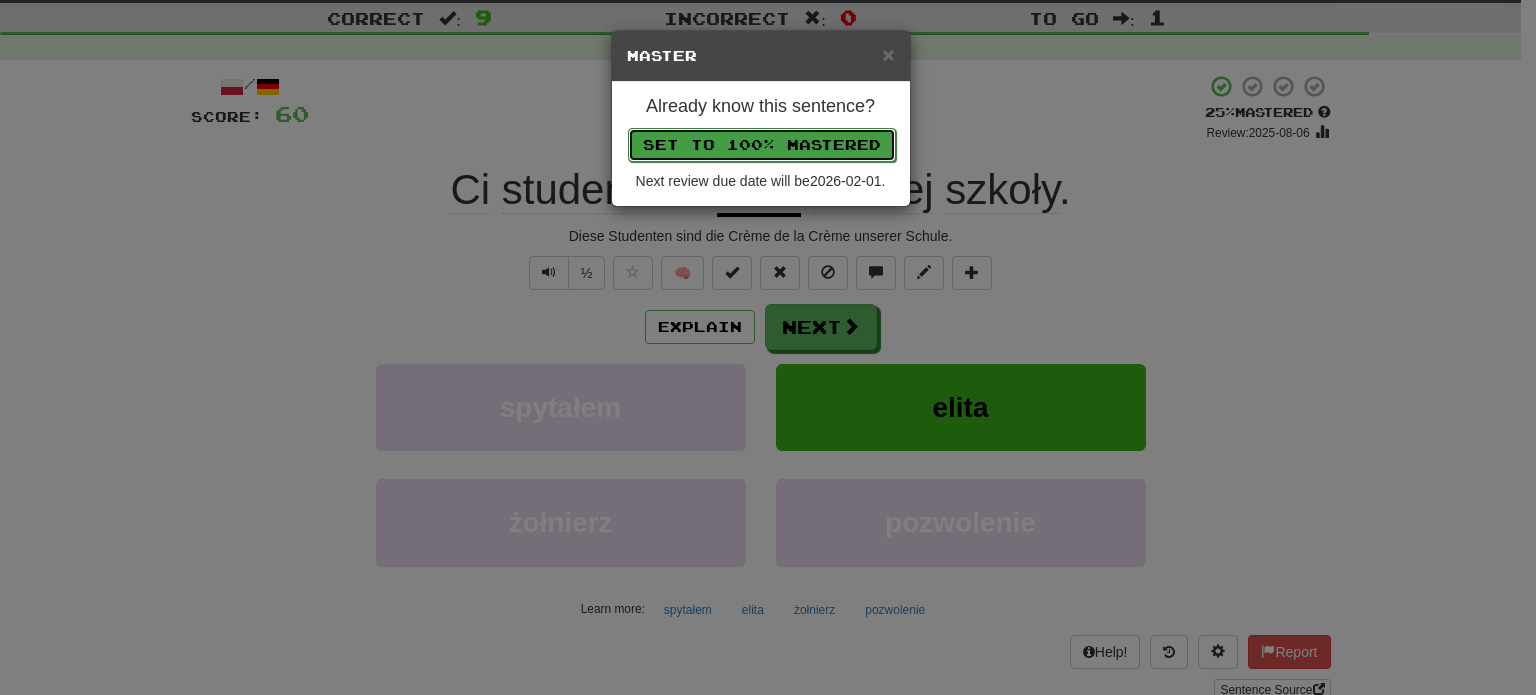 click on "Set to 100% Mastered" at bounding box center (762, 145) 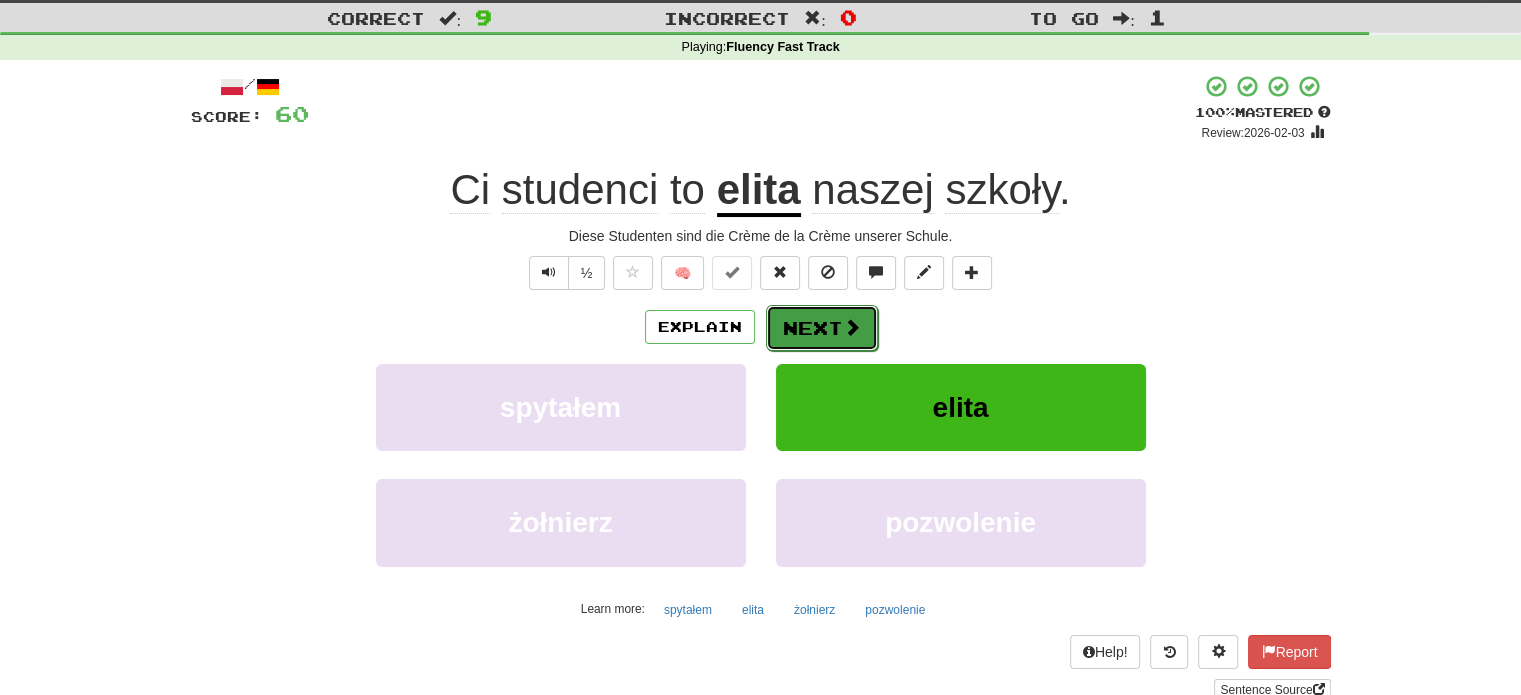 click on "Next" at bounding box center [822, 328] 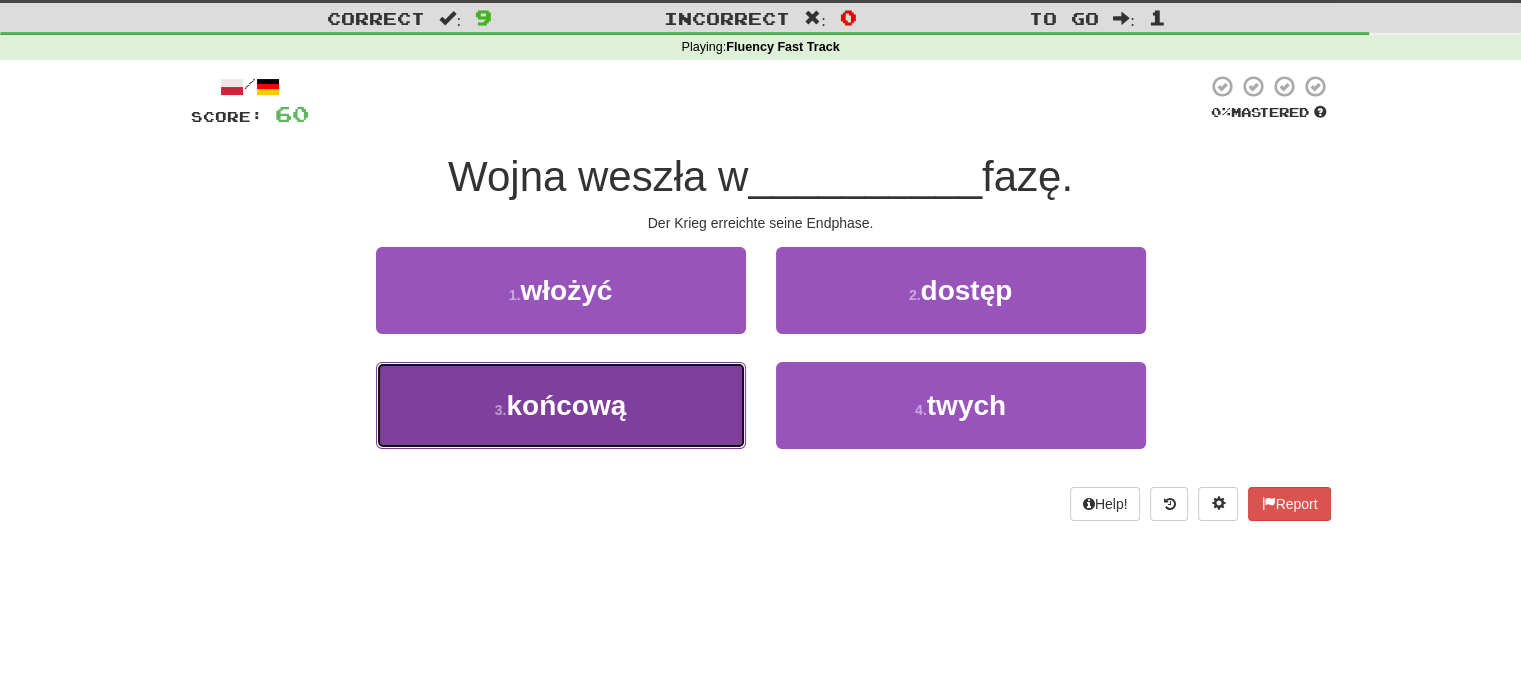 click on "3 .  końcową" at bounding box center (561, 405) 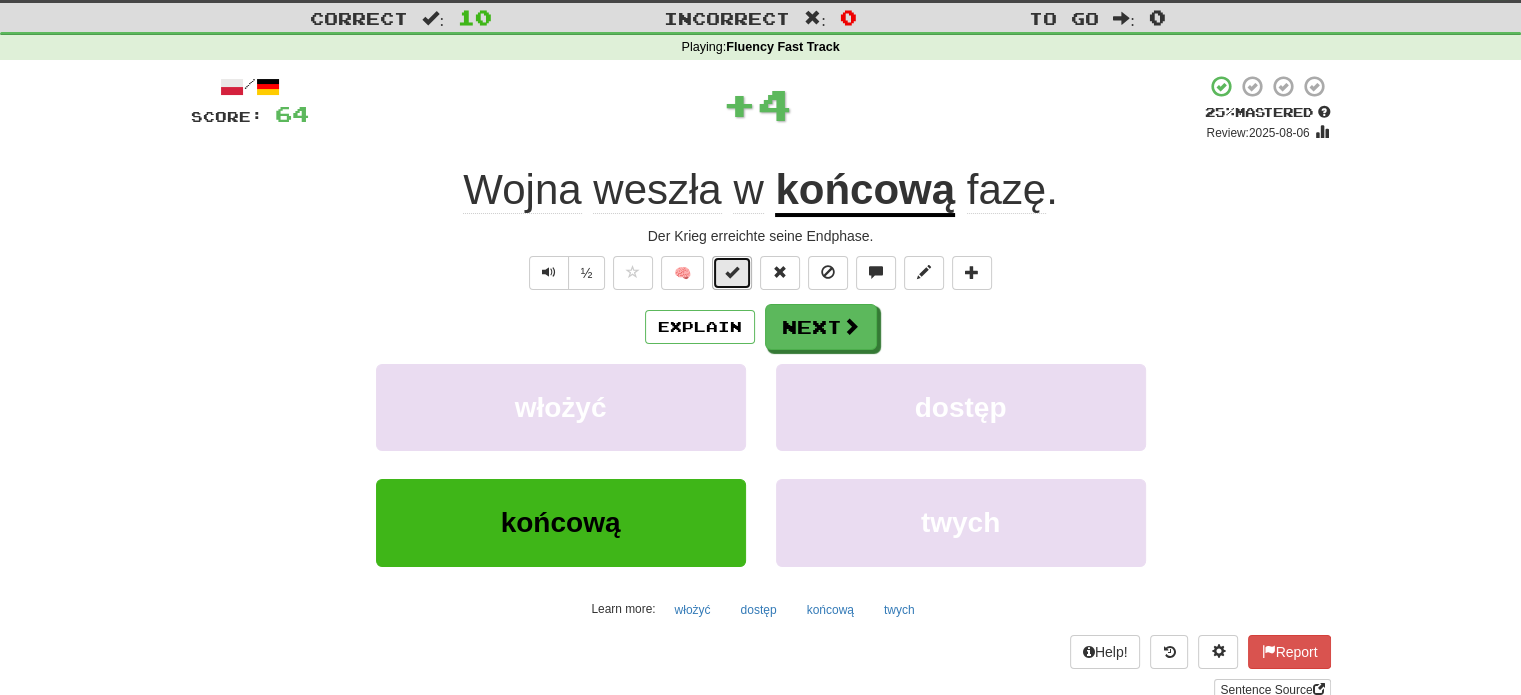 click at bounding box center (732, 272) 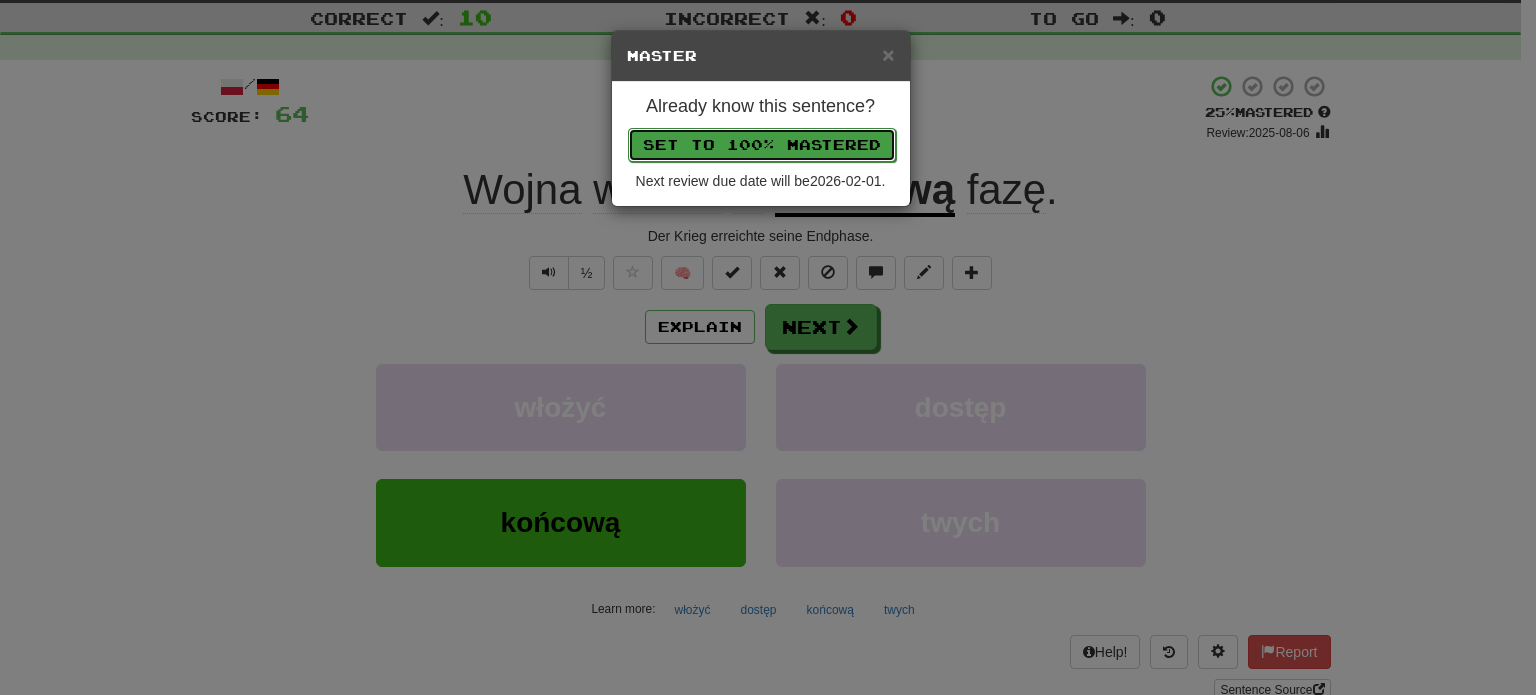 click on "Set to 100% Mastered" at bounding box center [762, 145] 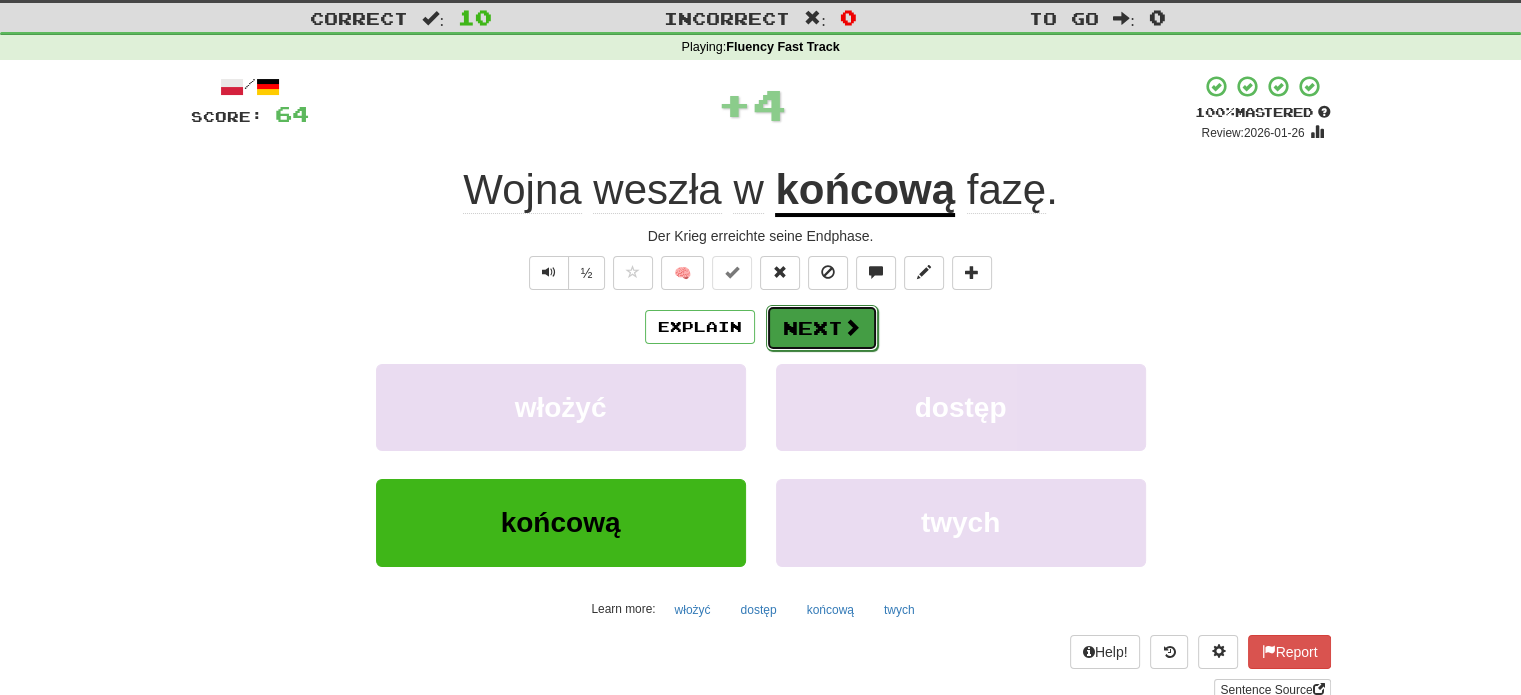 click on "Next" at bounding box center (822, 328) 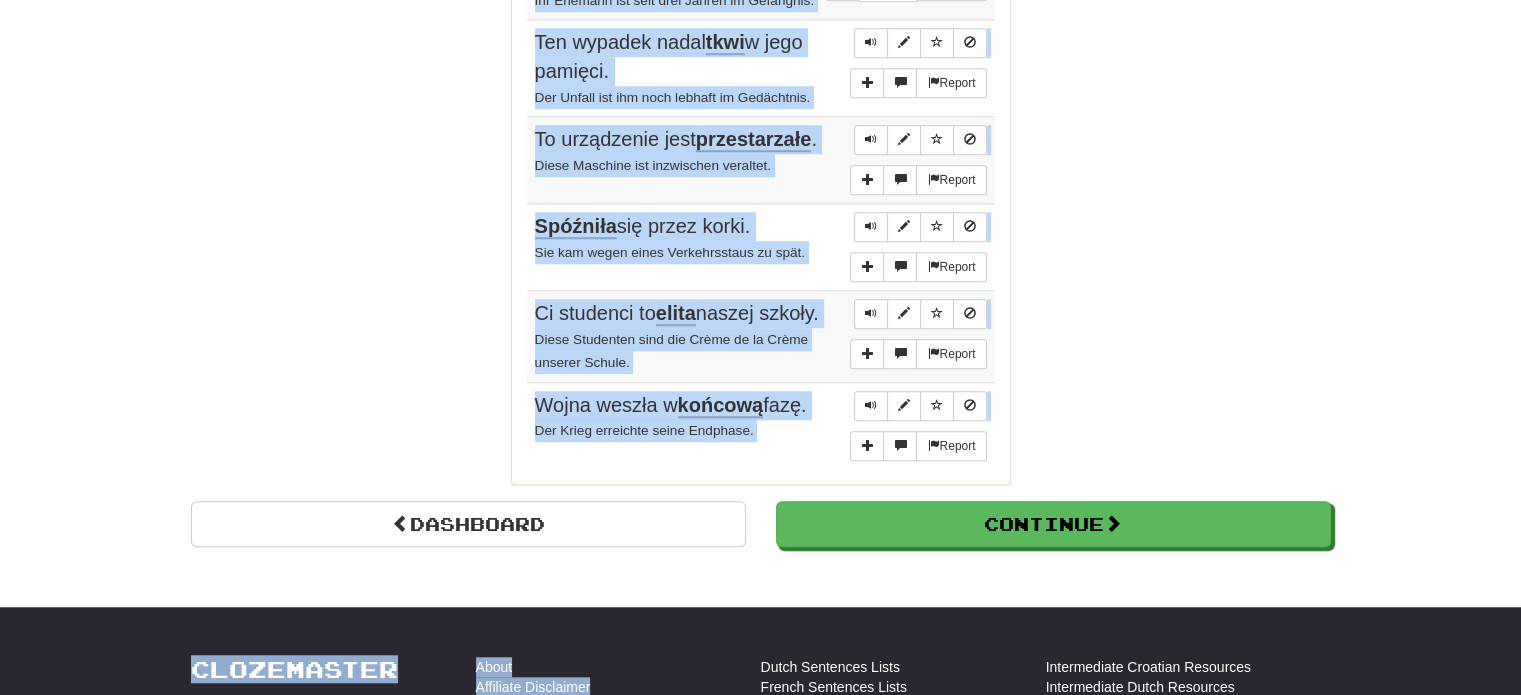 scroll, scrollTop: 1616, scrollLeft: 0, axis: vertical 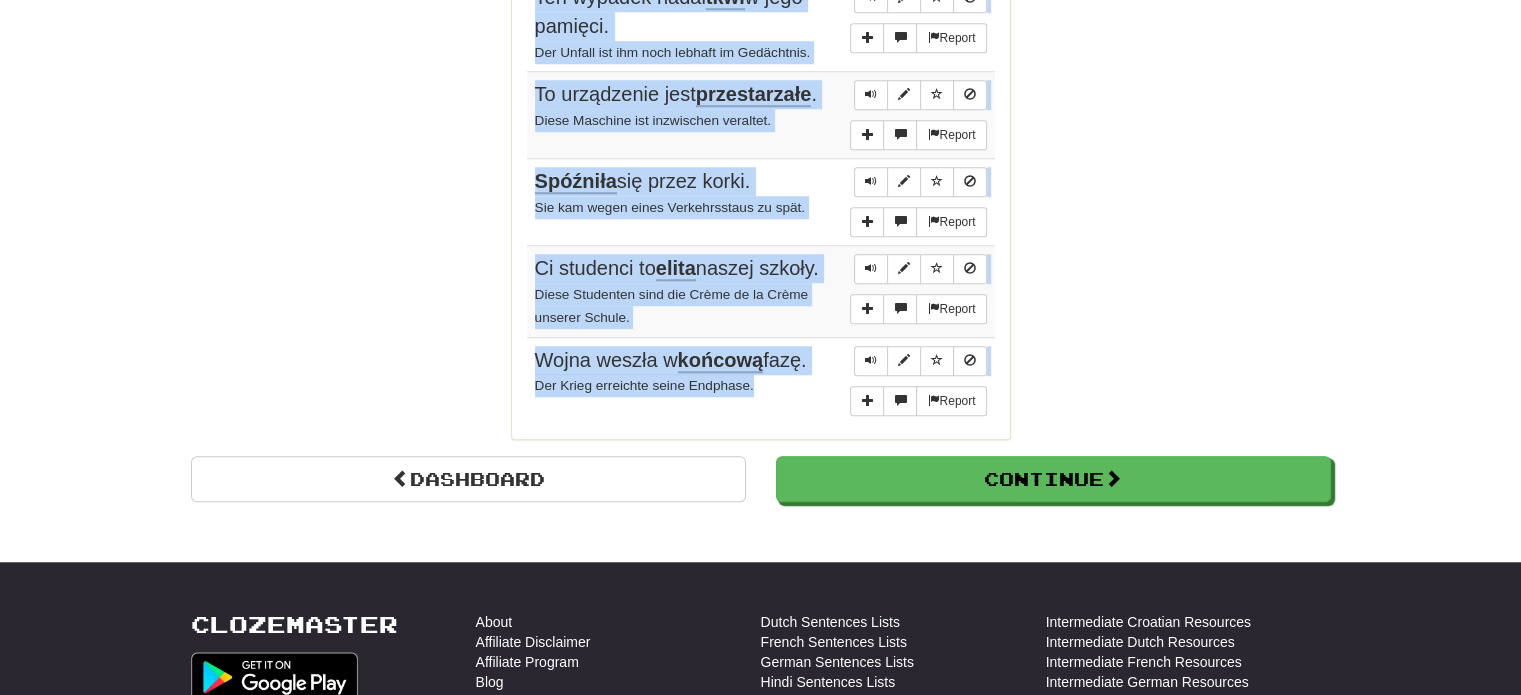 drag, startPoint x: 532, startPoint y: 230, endPoint x: 789, endPoint y: 410, distance: 313.76584 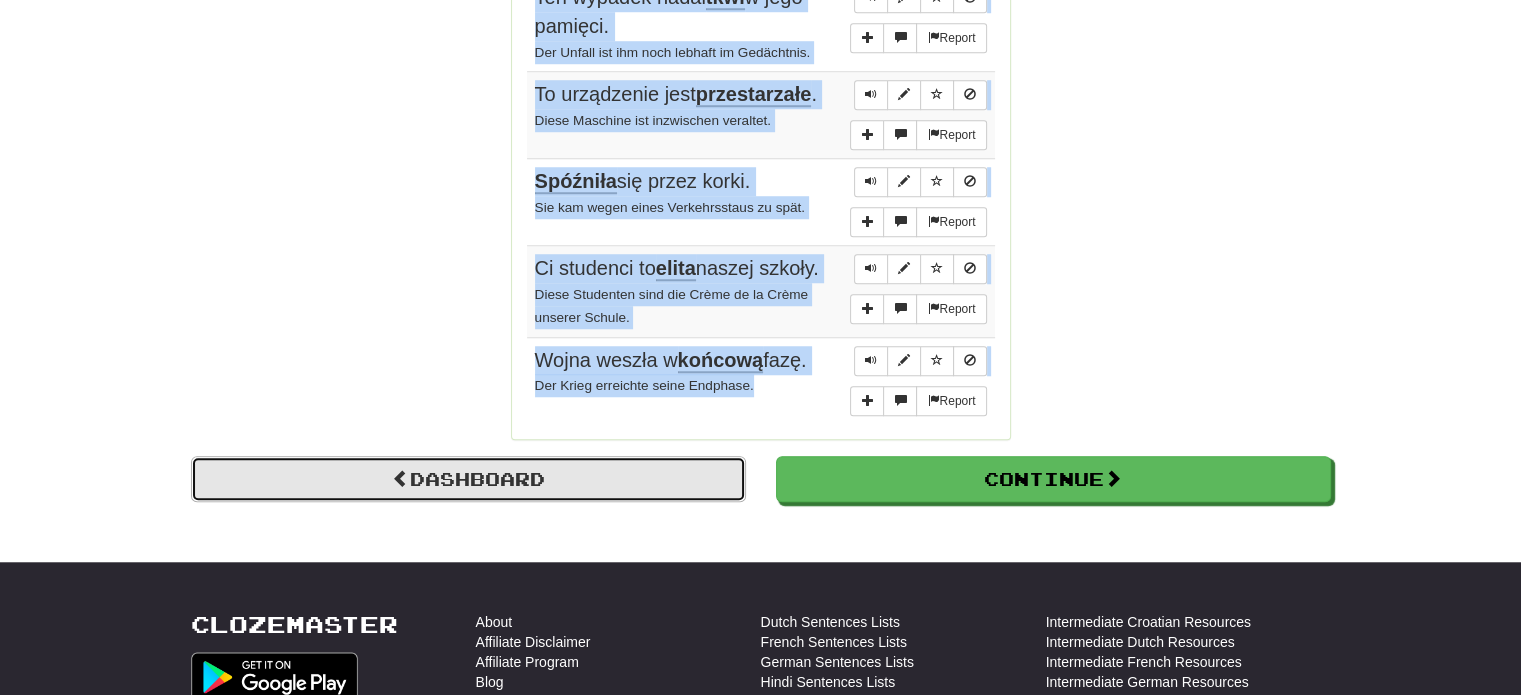 click on "Dashboard" at bounding box center (468, 479) 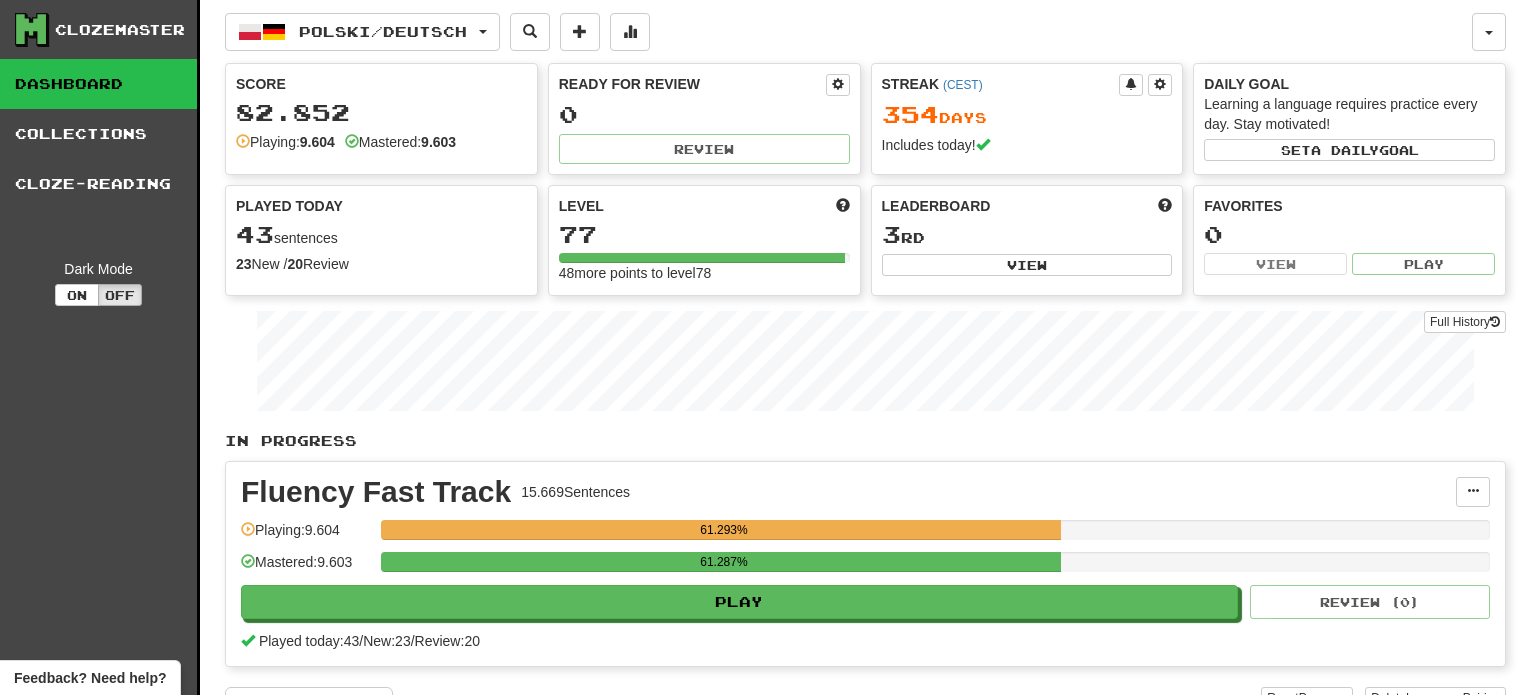 scroll, scrollTop: 0, scrollLeft: 0, axis: both 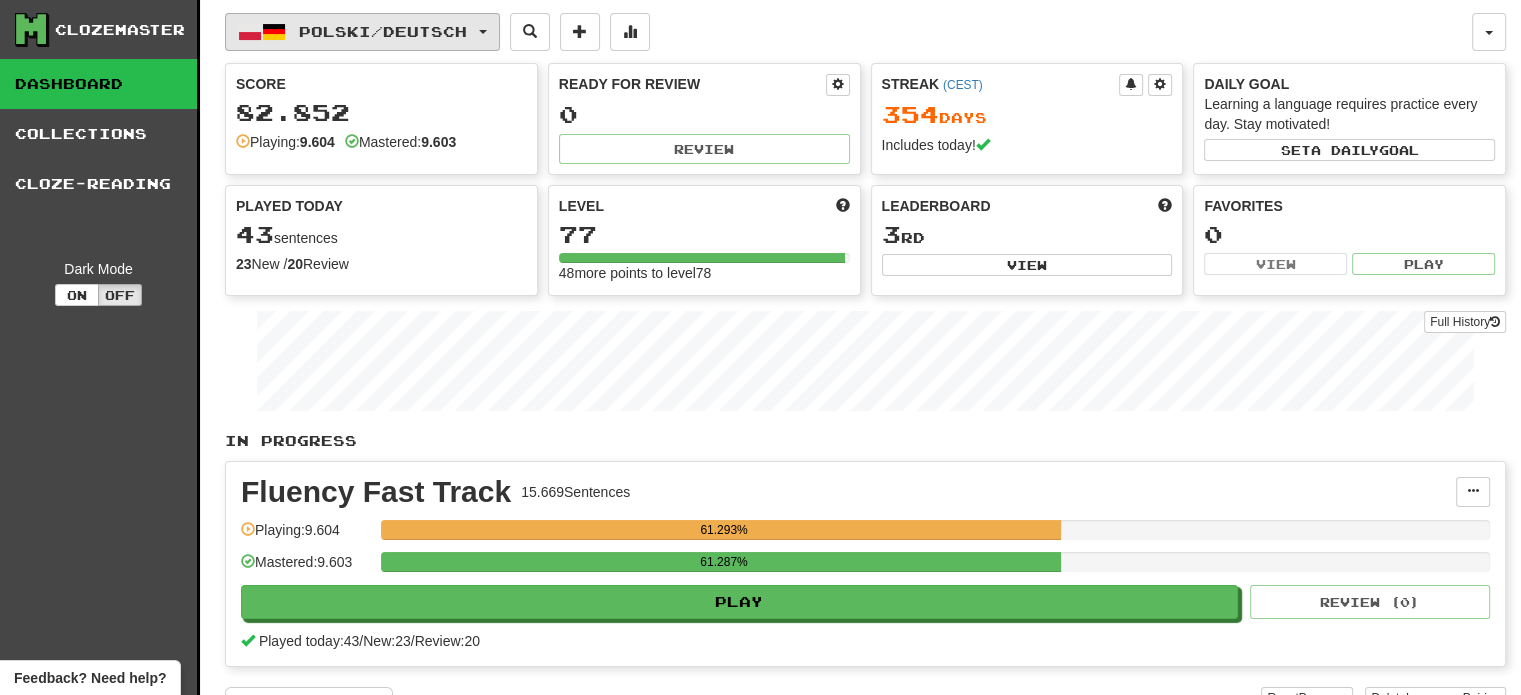 click on "Polski  /  Deutsch" at bounding box center [362, 32] 